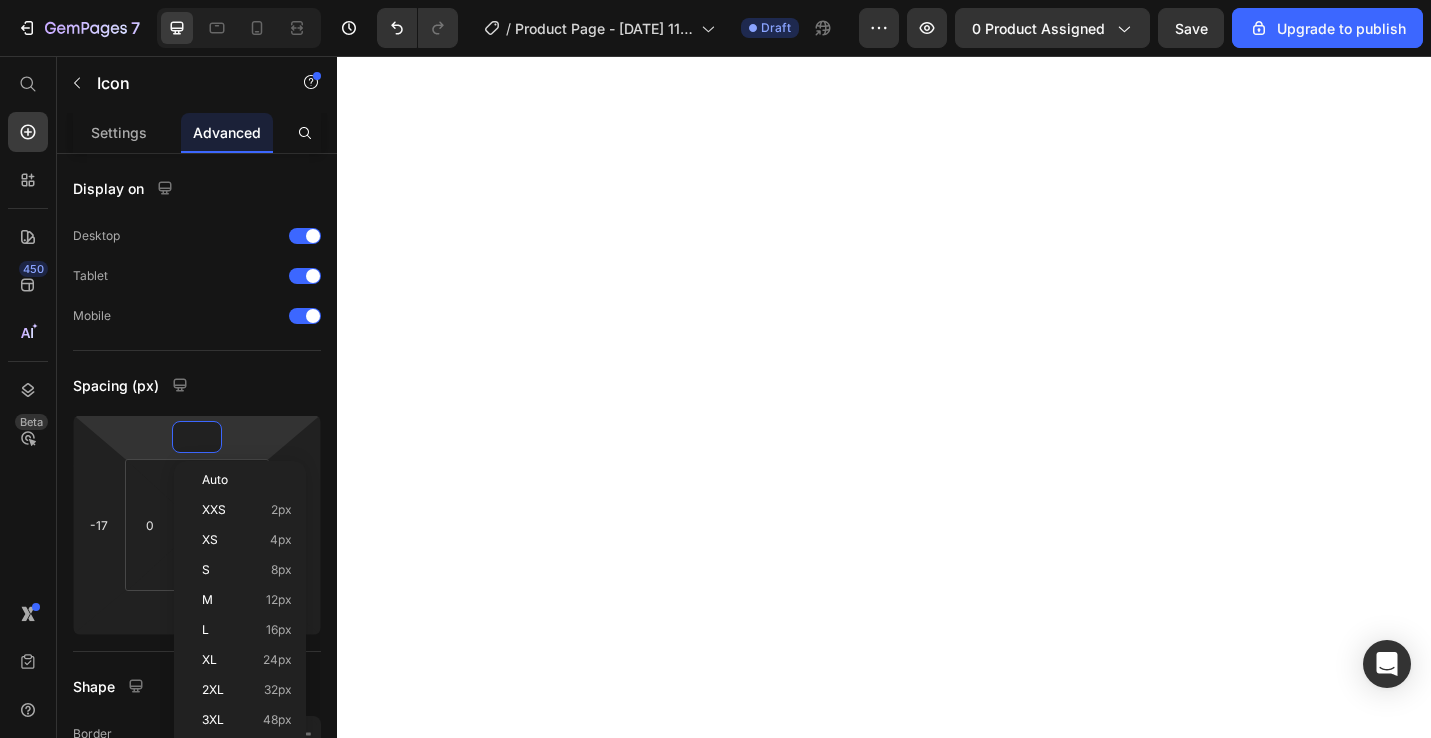 scroll, scrollTop: 0, scrollLeft: 0, axis: both 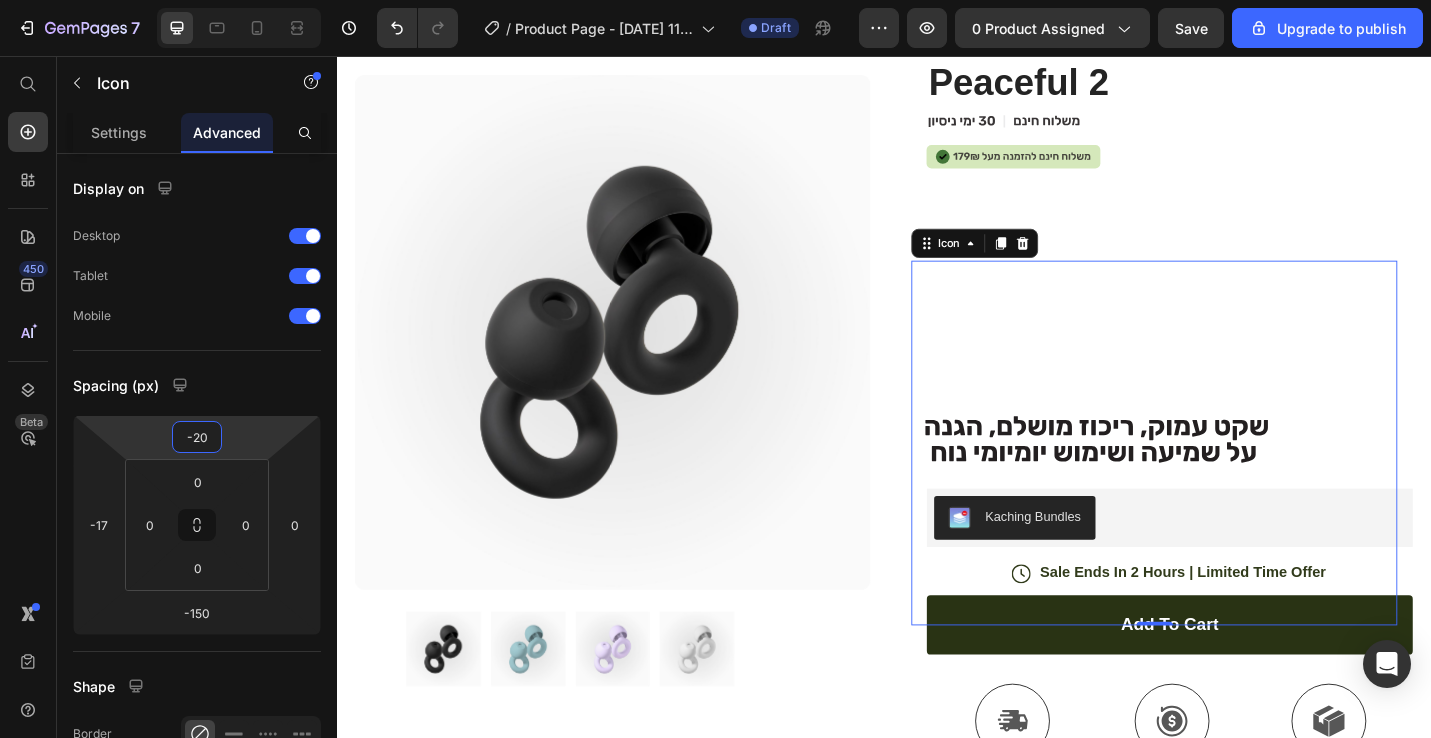type on "-2" 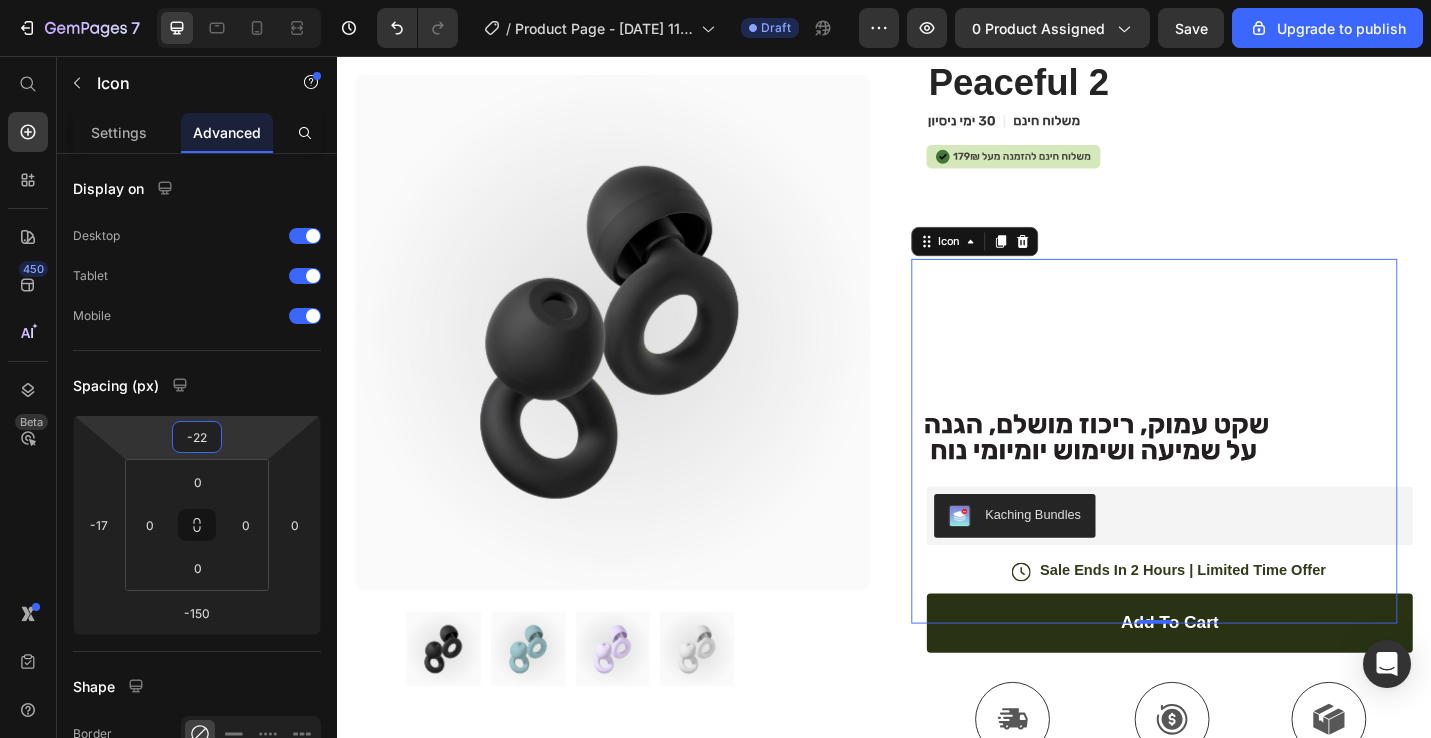 type on "-2" 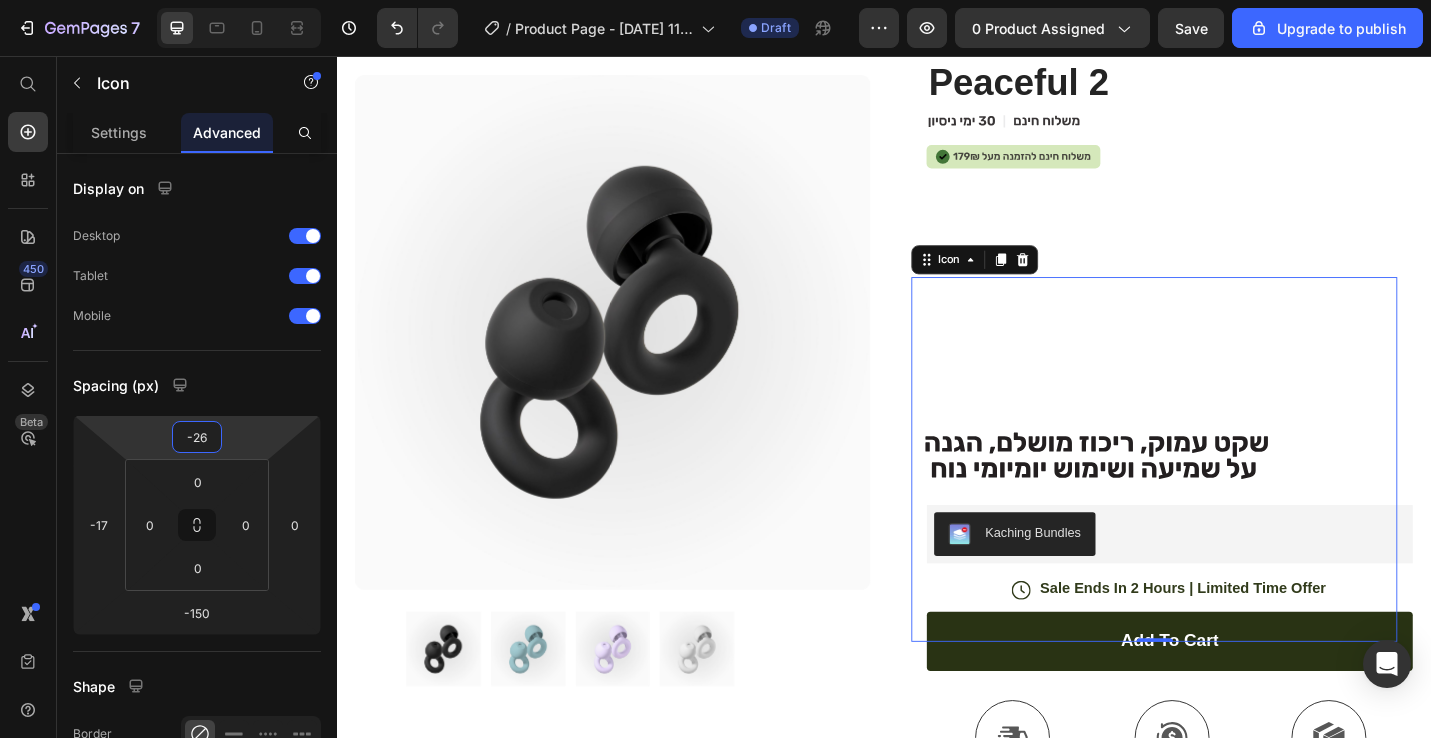 type on "-260" 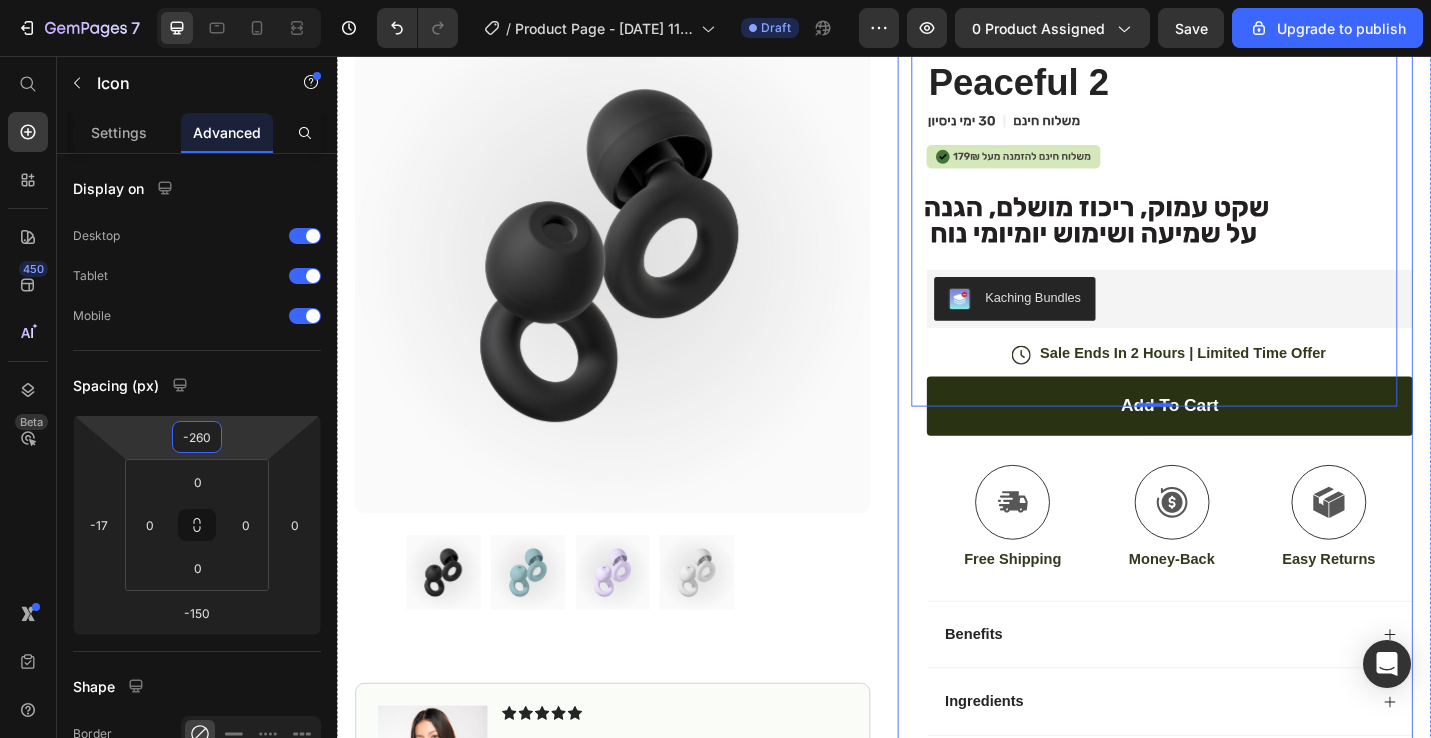 click on "Icon Free Shipping Text Block
Icon Money-Back Text Block
Icon Easy Returns Text Block Row" at bounding box center (1250, 562) 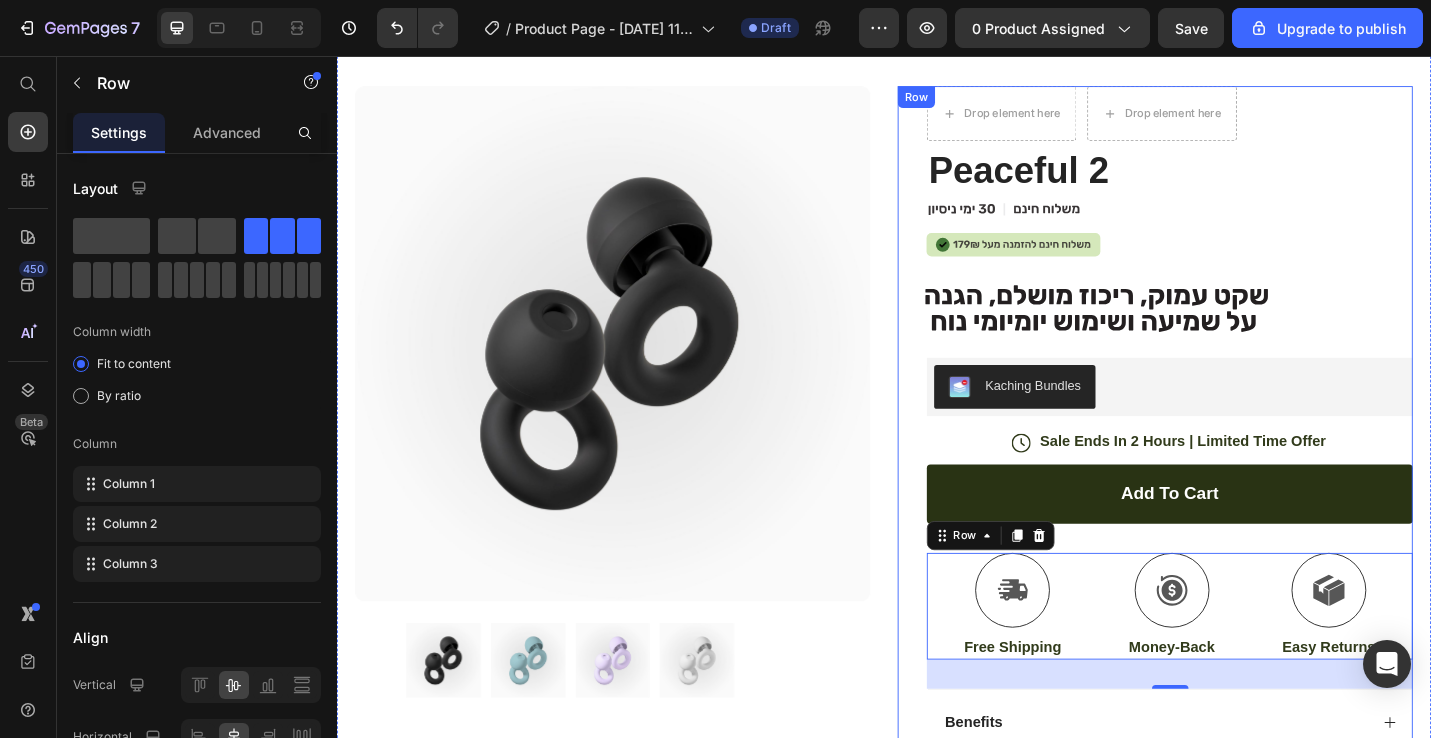 scroll, scrollTop: 0, scrollLeft: 0, axis: both 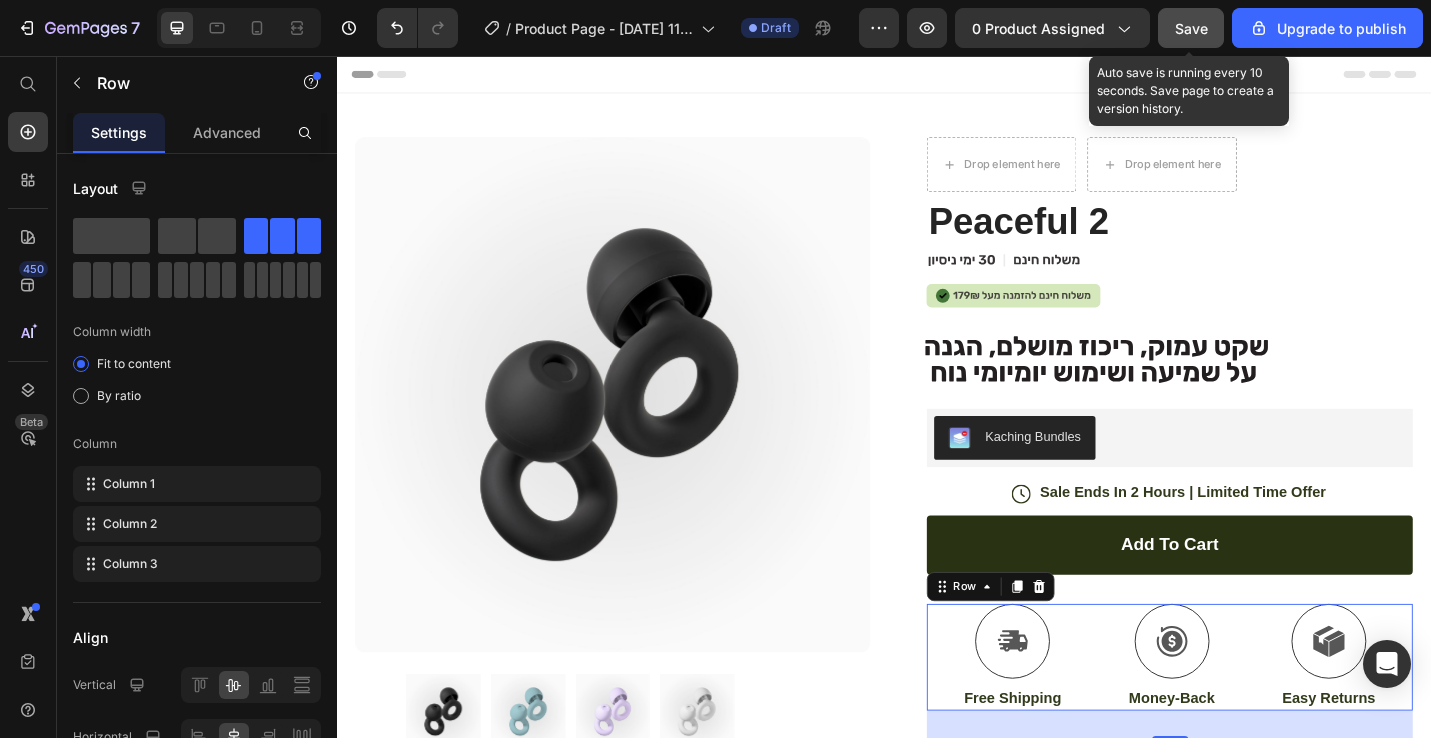 click on "Save" 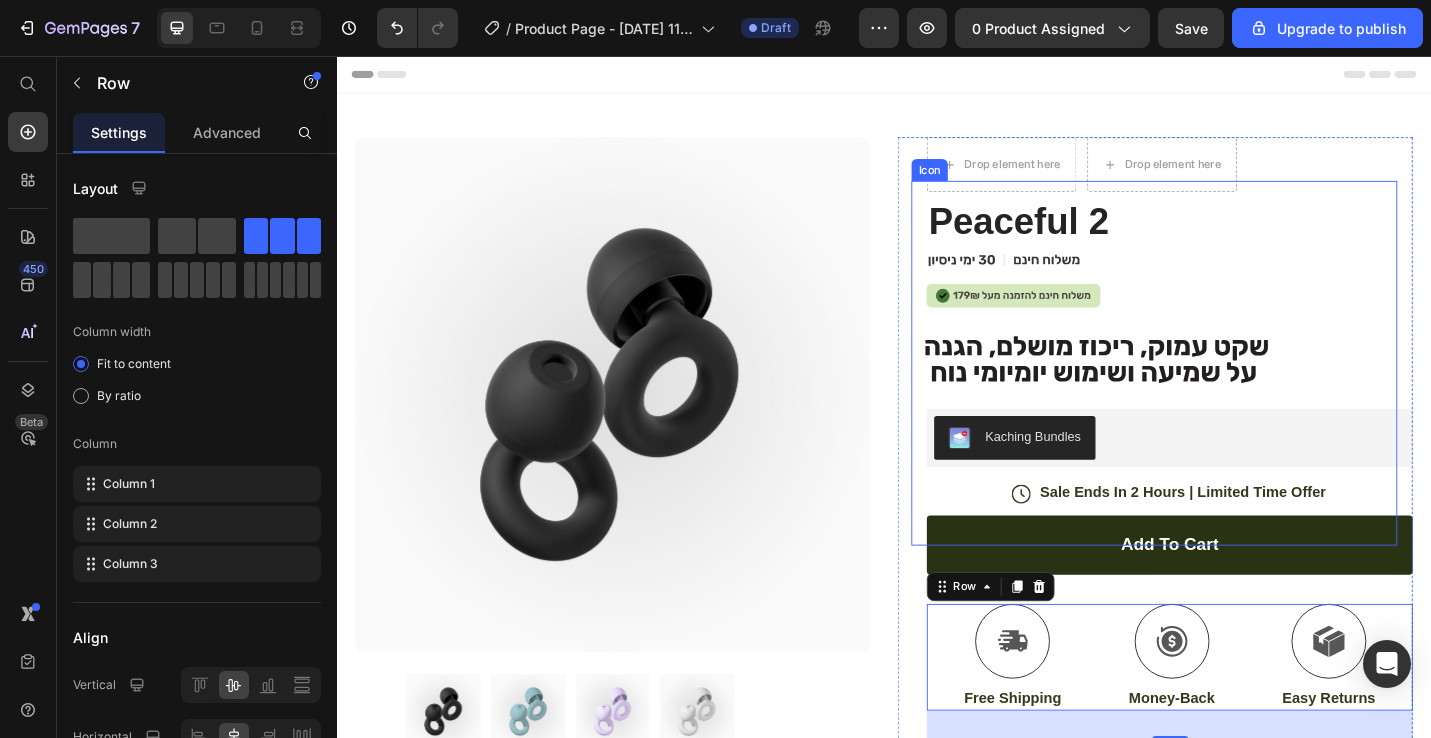 click on ".id574760166596019239 .st0 {
fill: #231f20;
}" 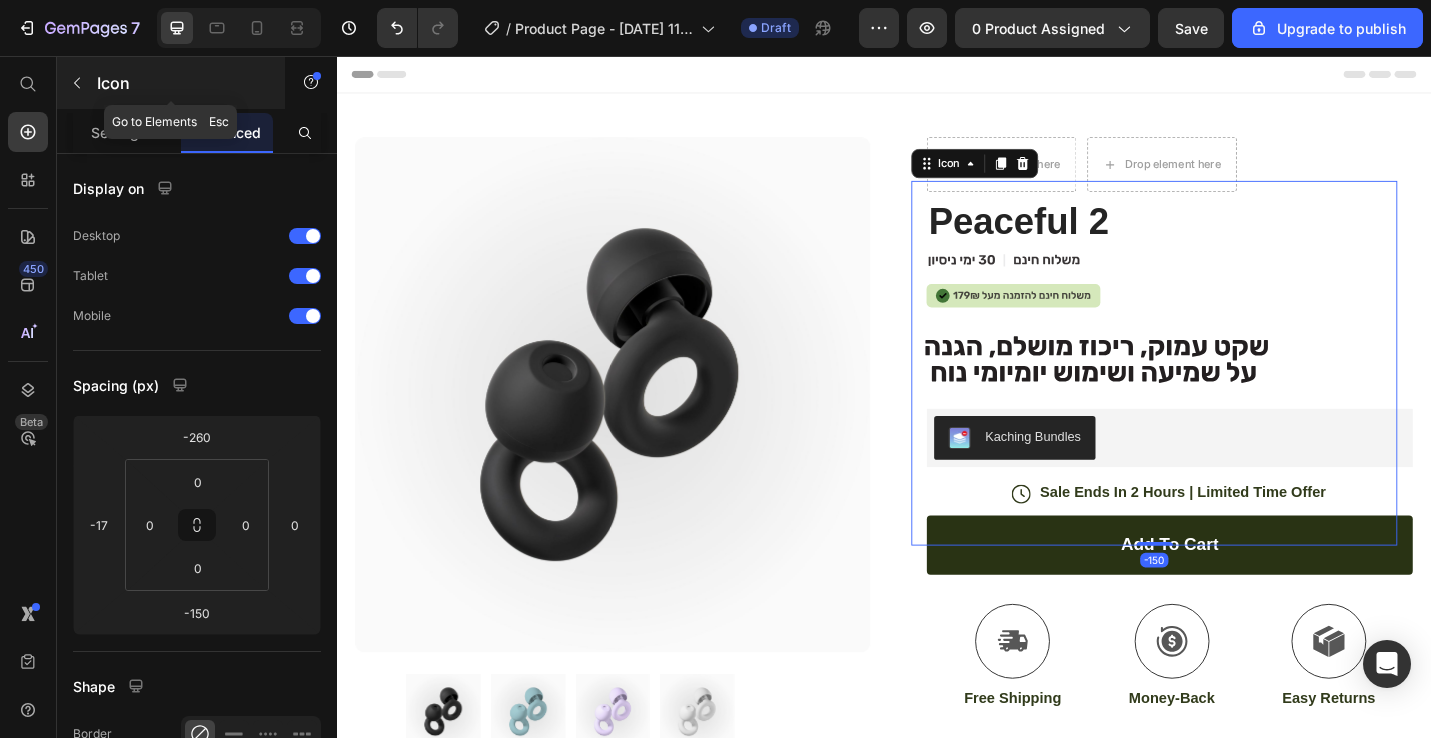 click at bounding box center (77, 83) 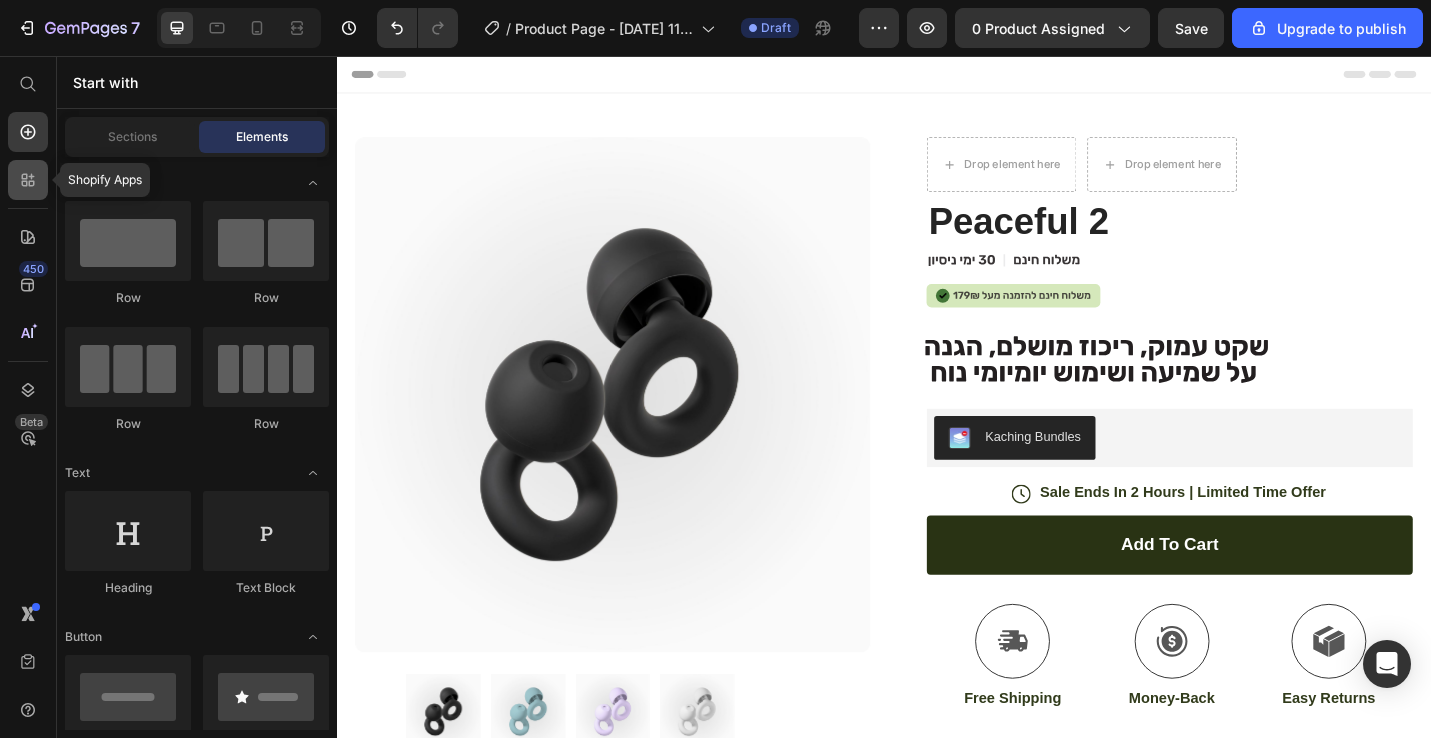 click 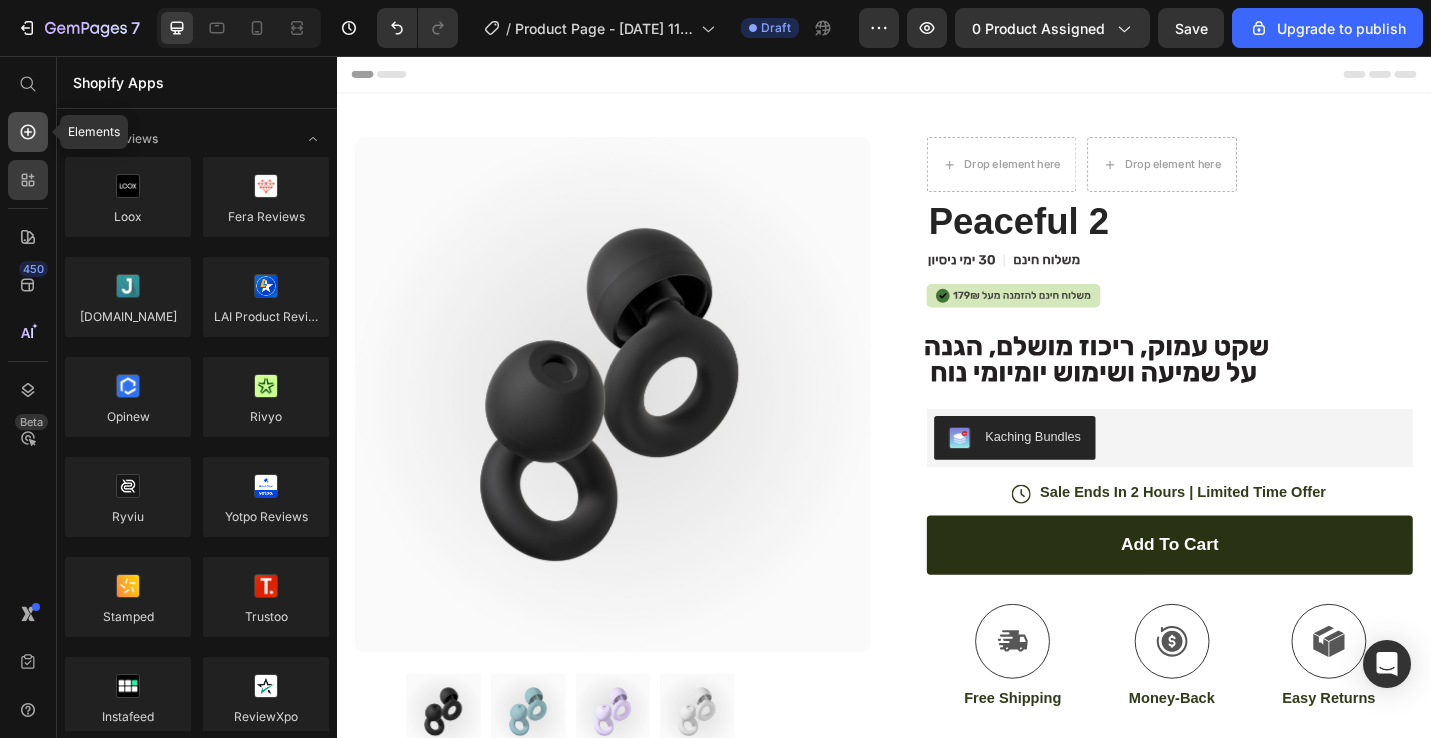 click 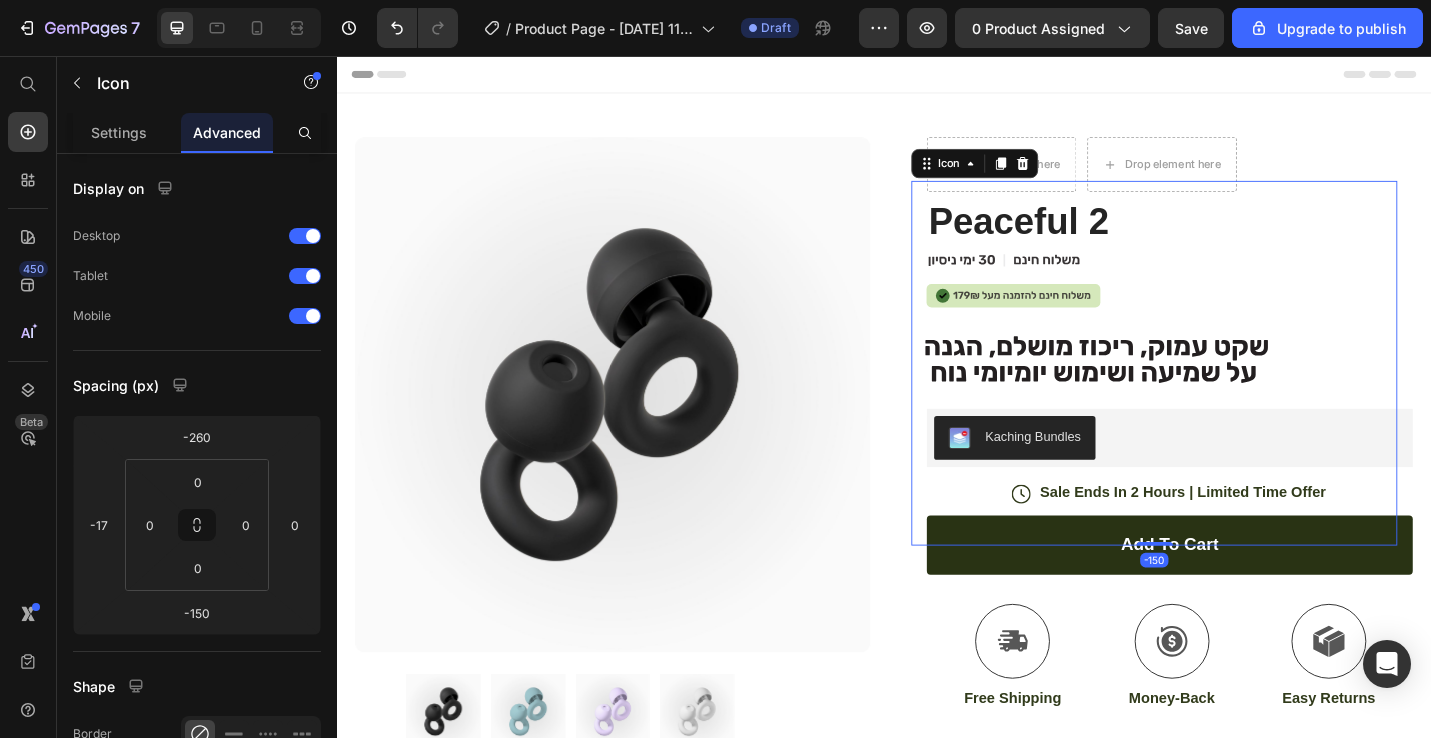 click on ".id574760166596019239 .st0 {
fill: #231f20;
}" 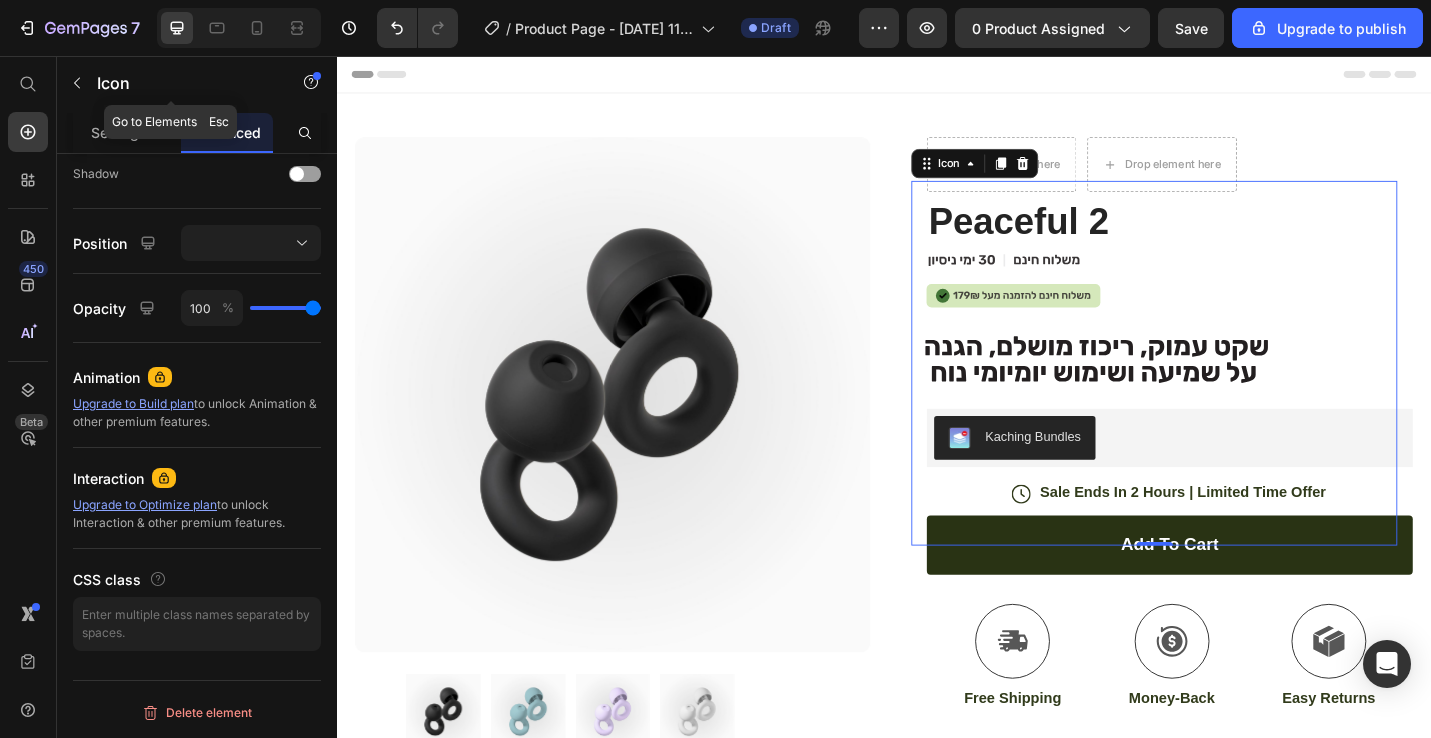 click on "Icon" 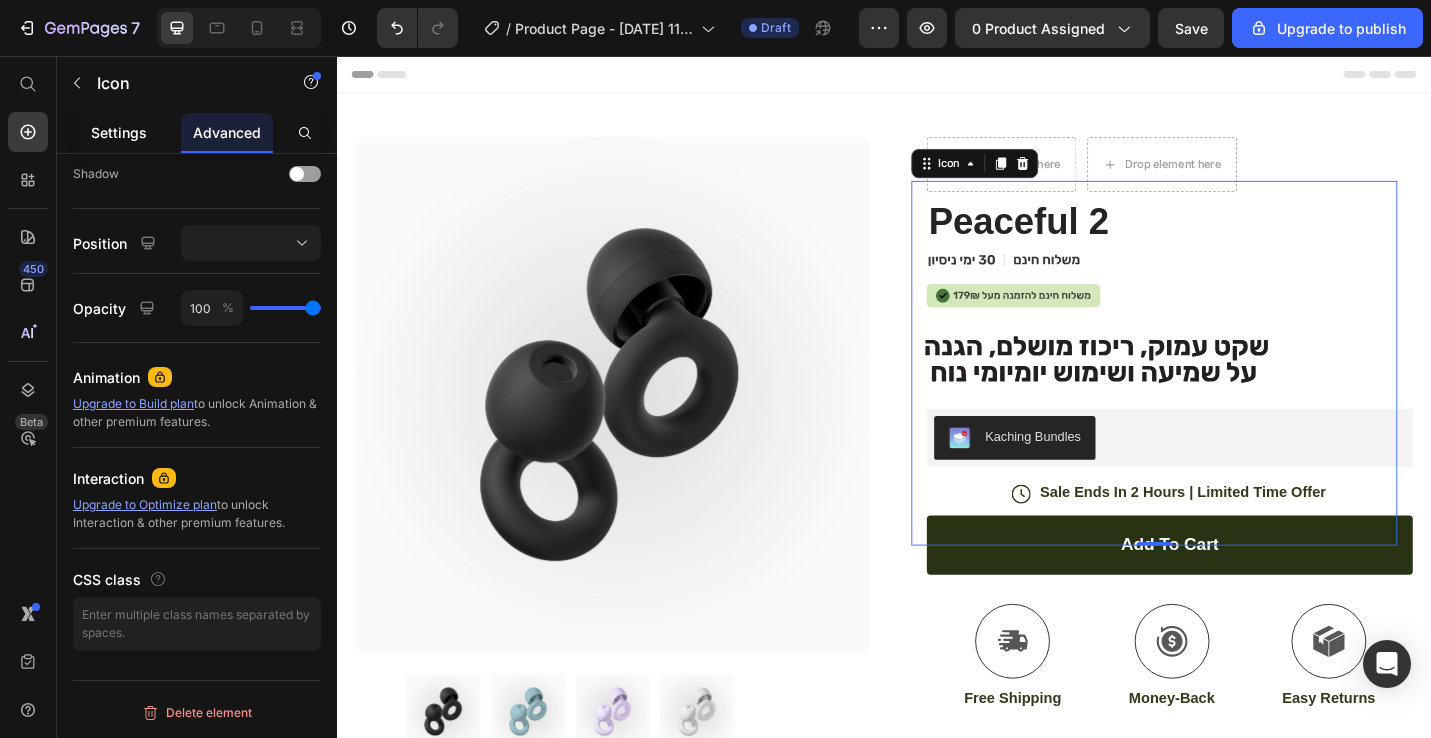 click on "Settings" at bounding box center (119, 132) 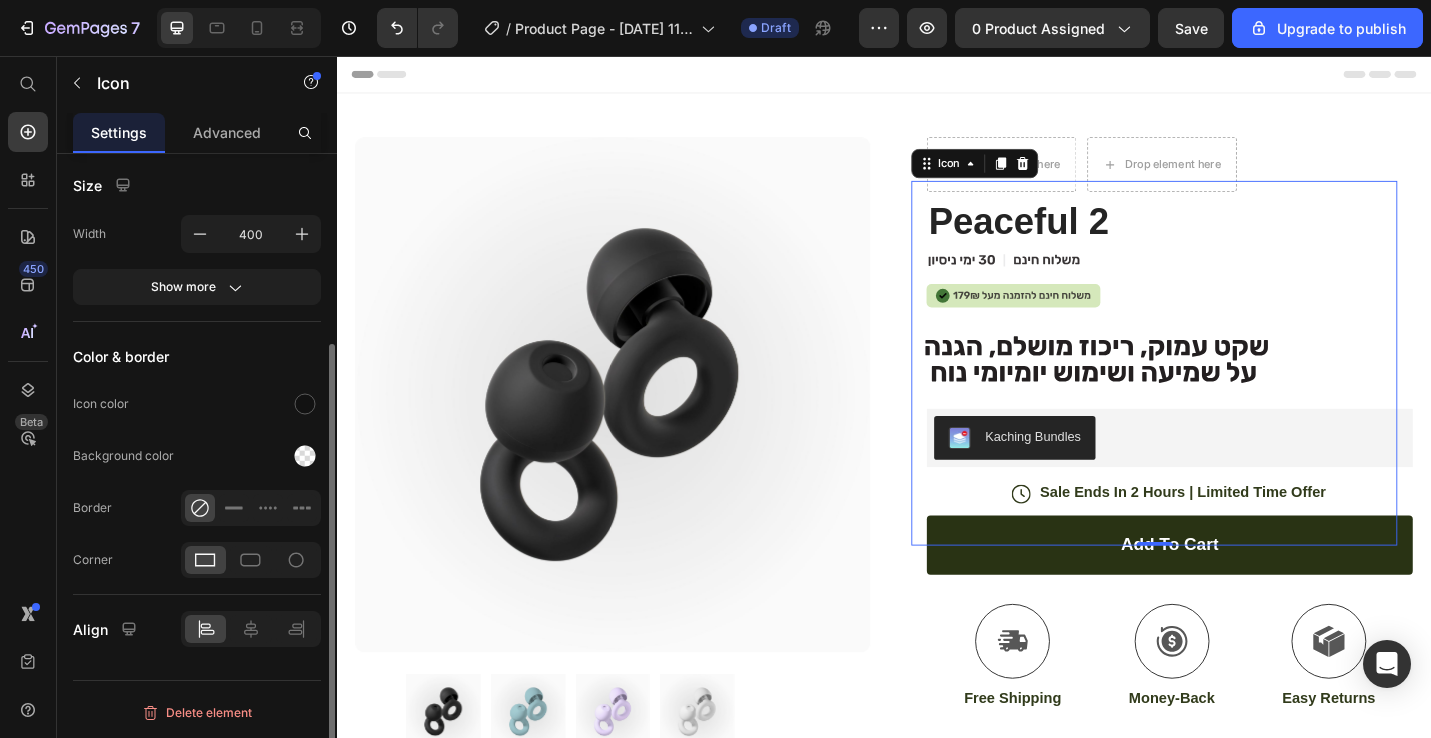 scroll, scrollTop: 0, scrollLeft: 0, axis: both 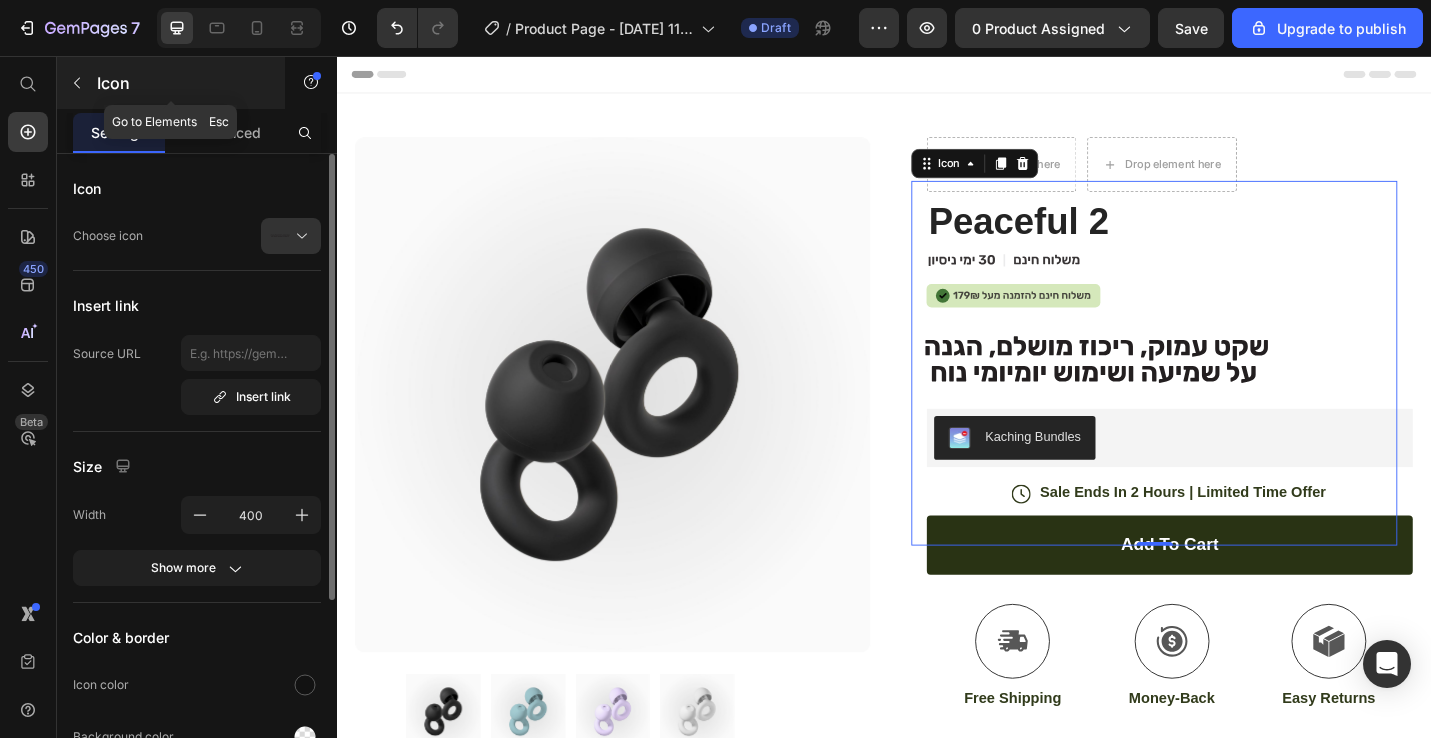 click 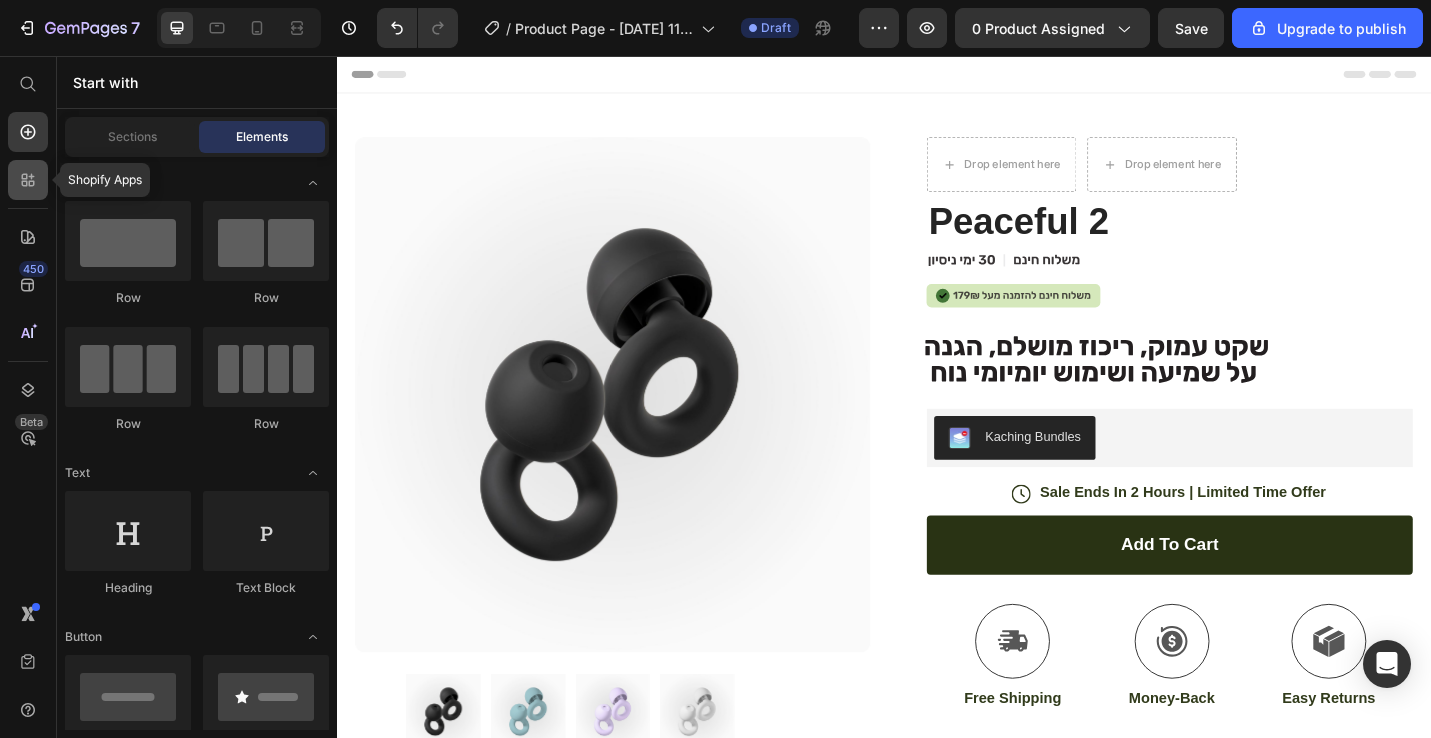 click 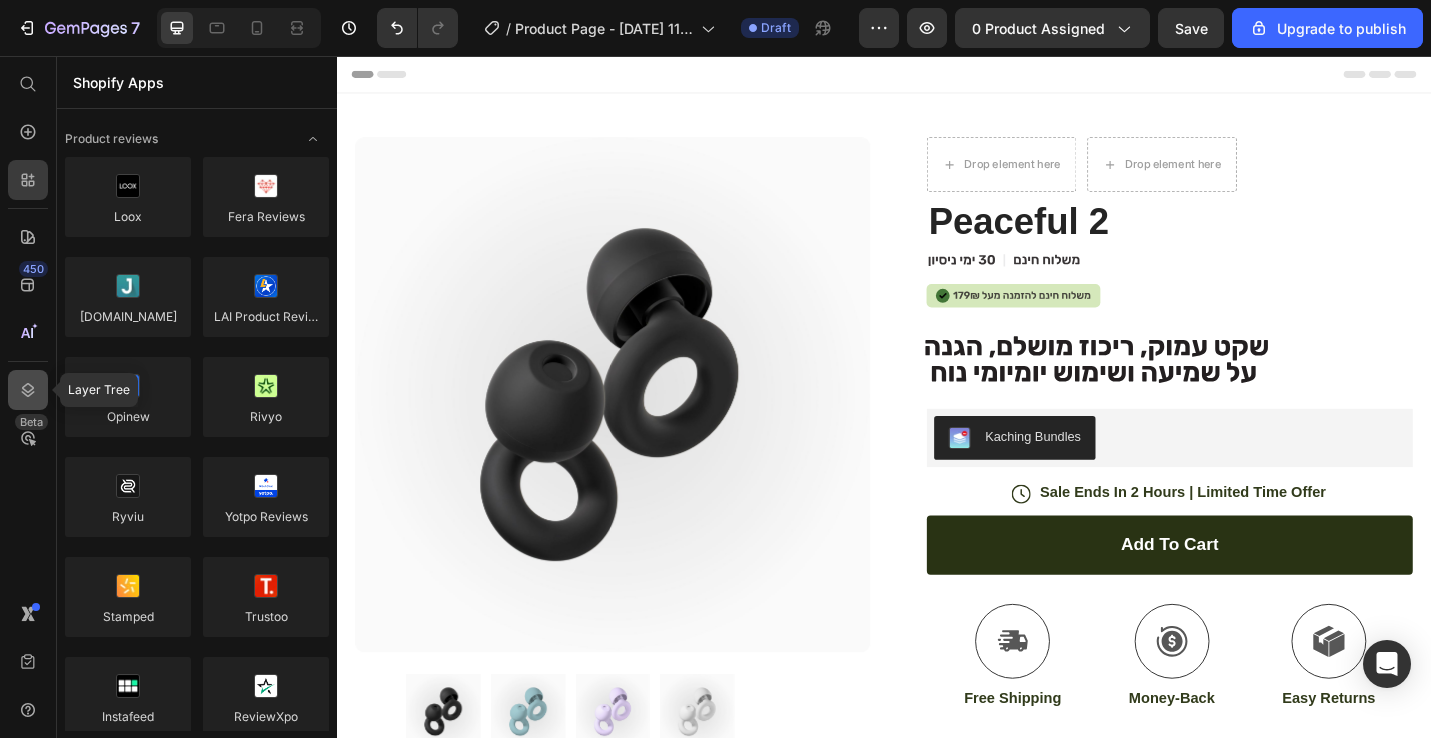 click 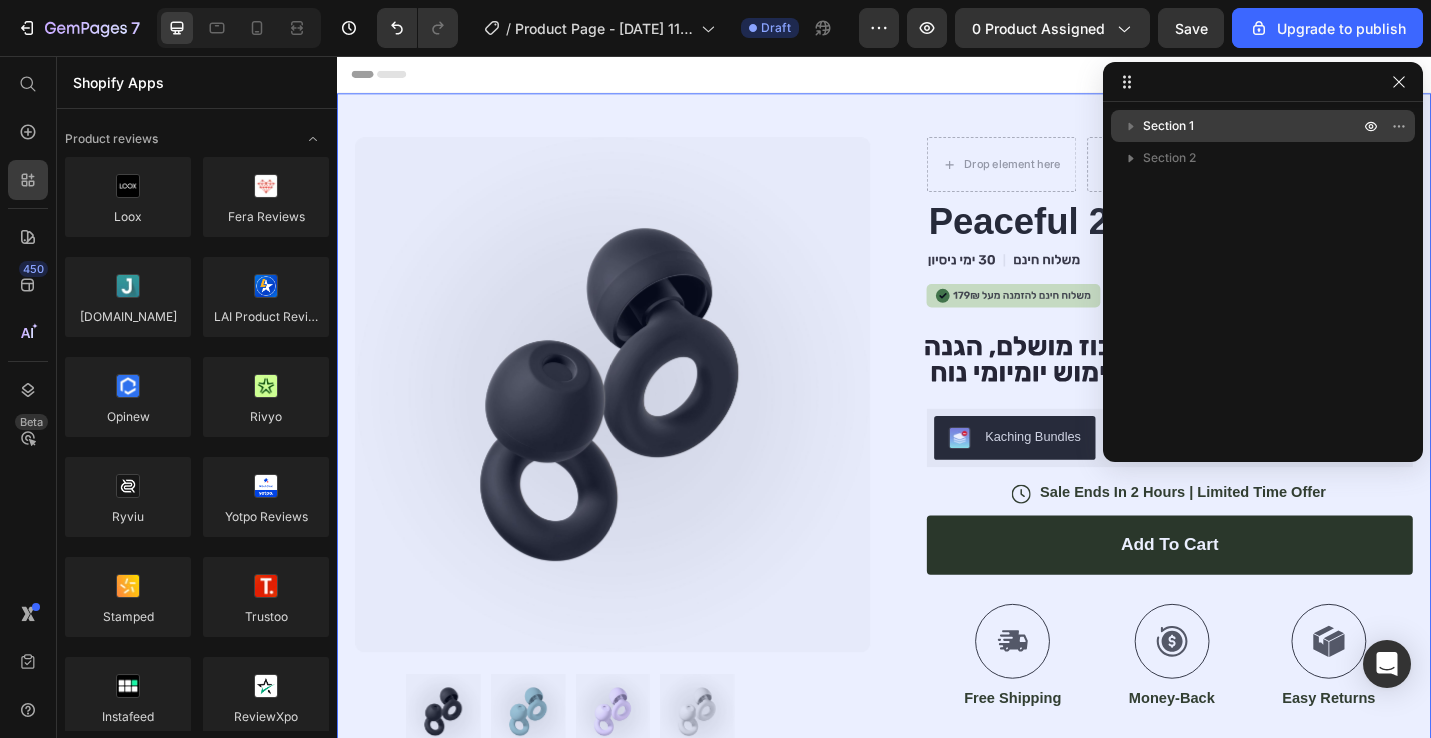 click 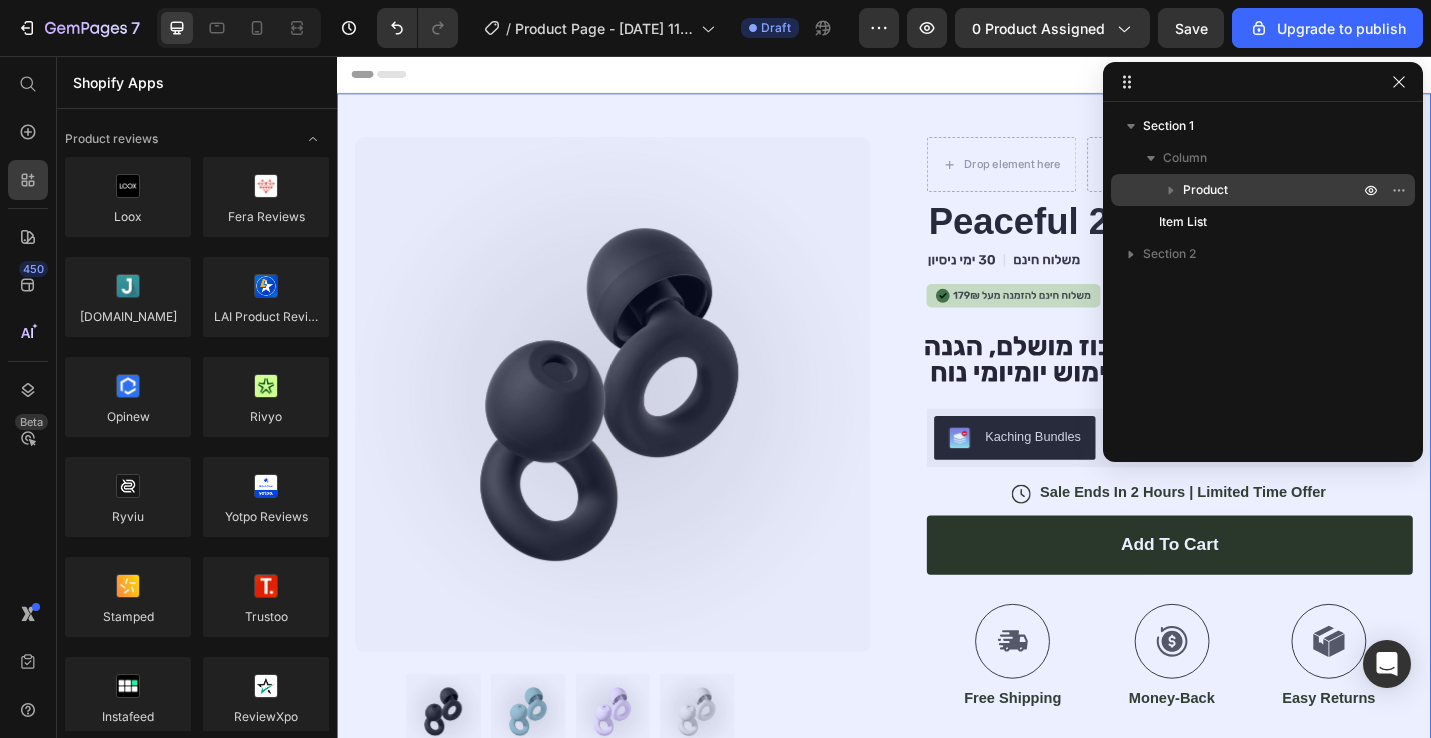 click 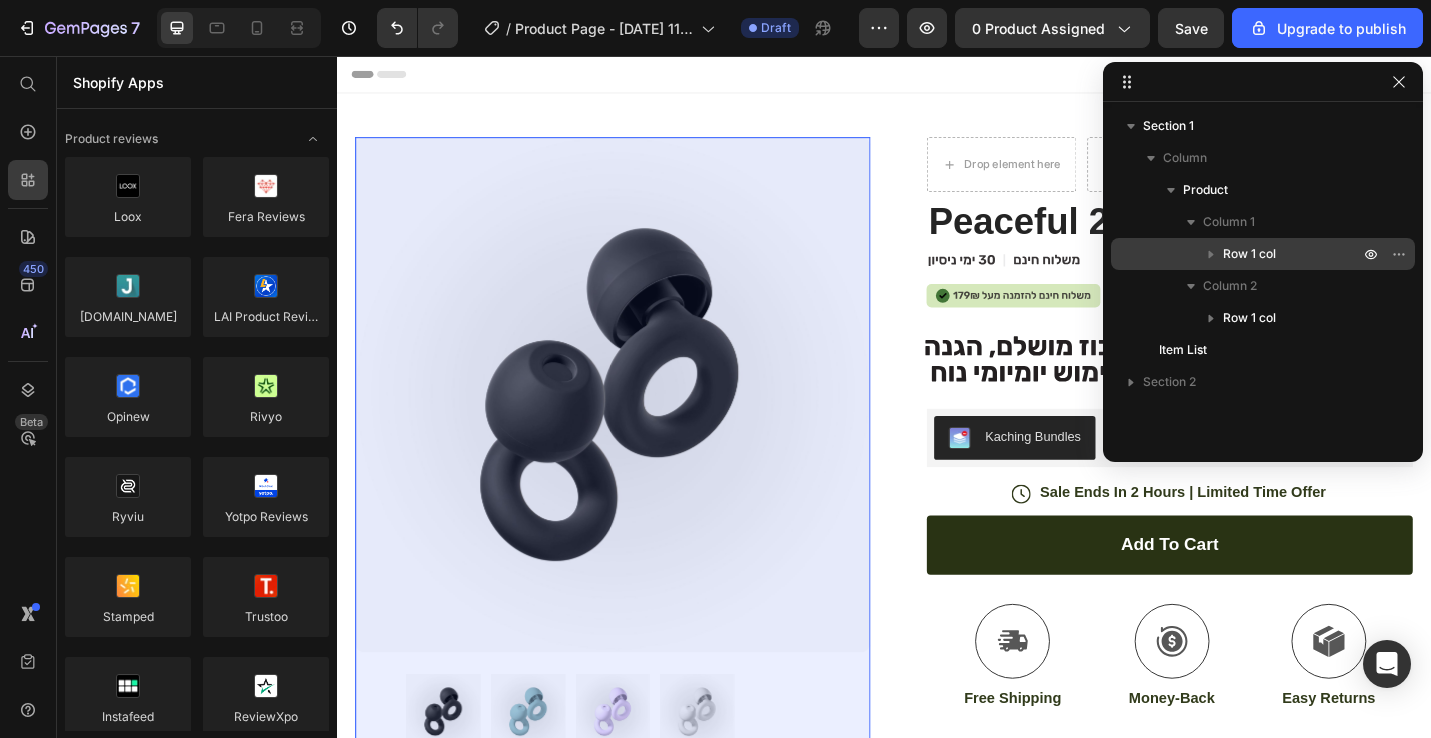 click 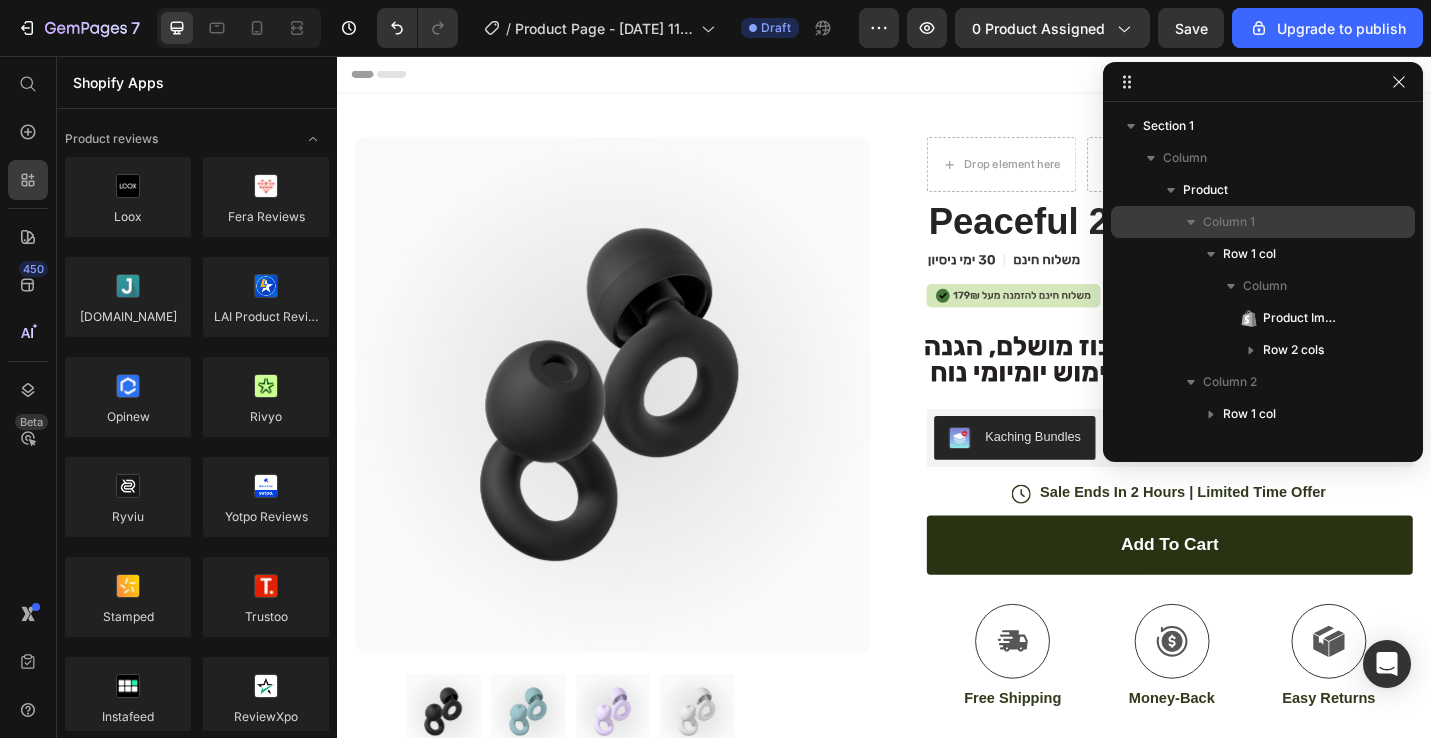 click 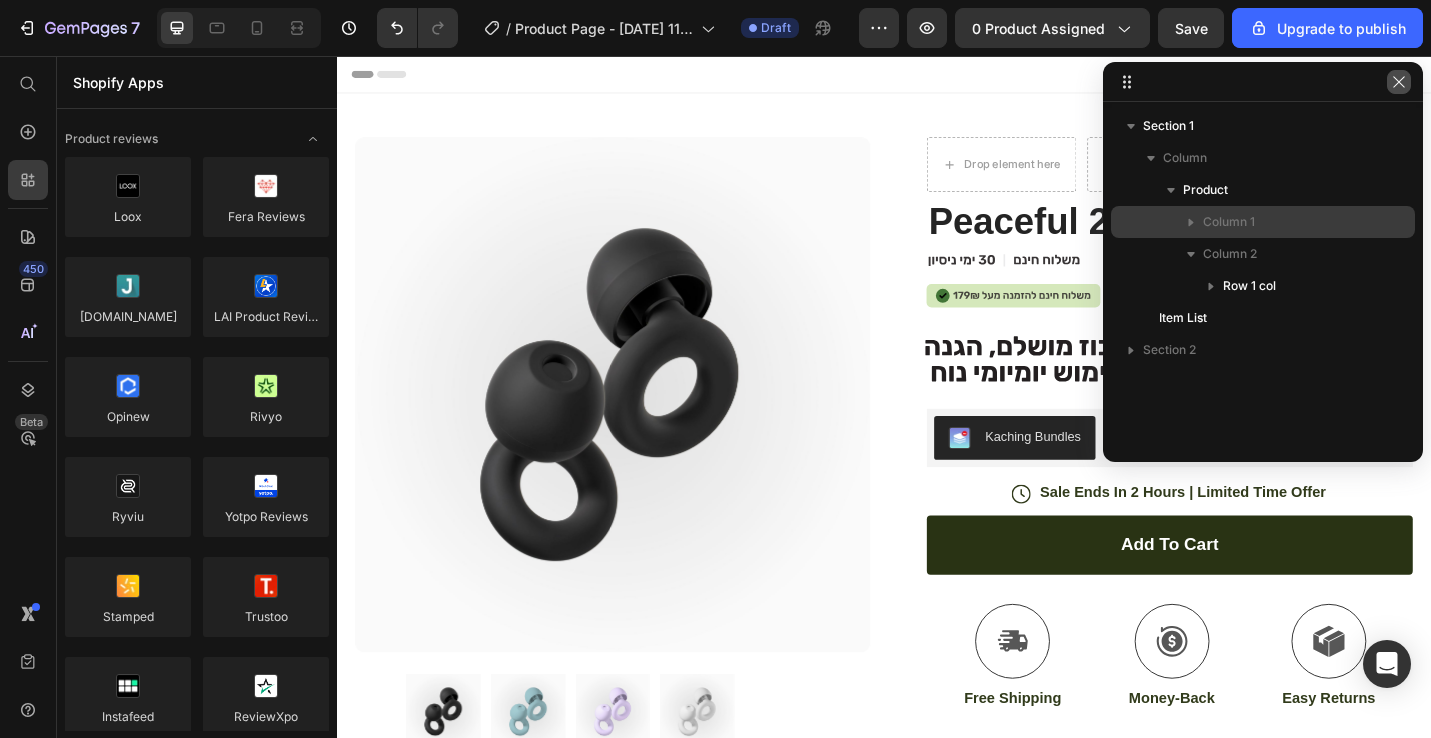 click 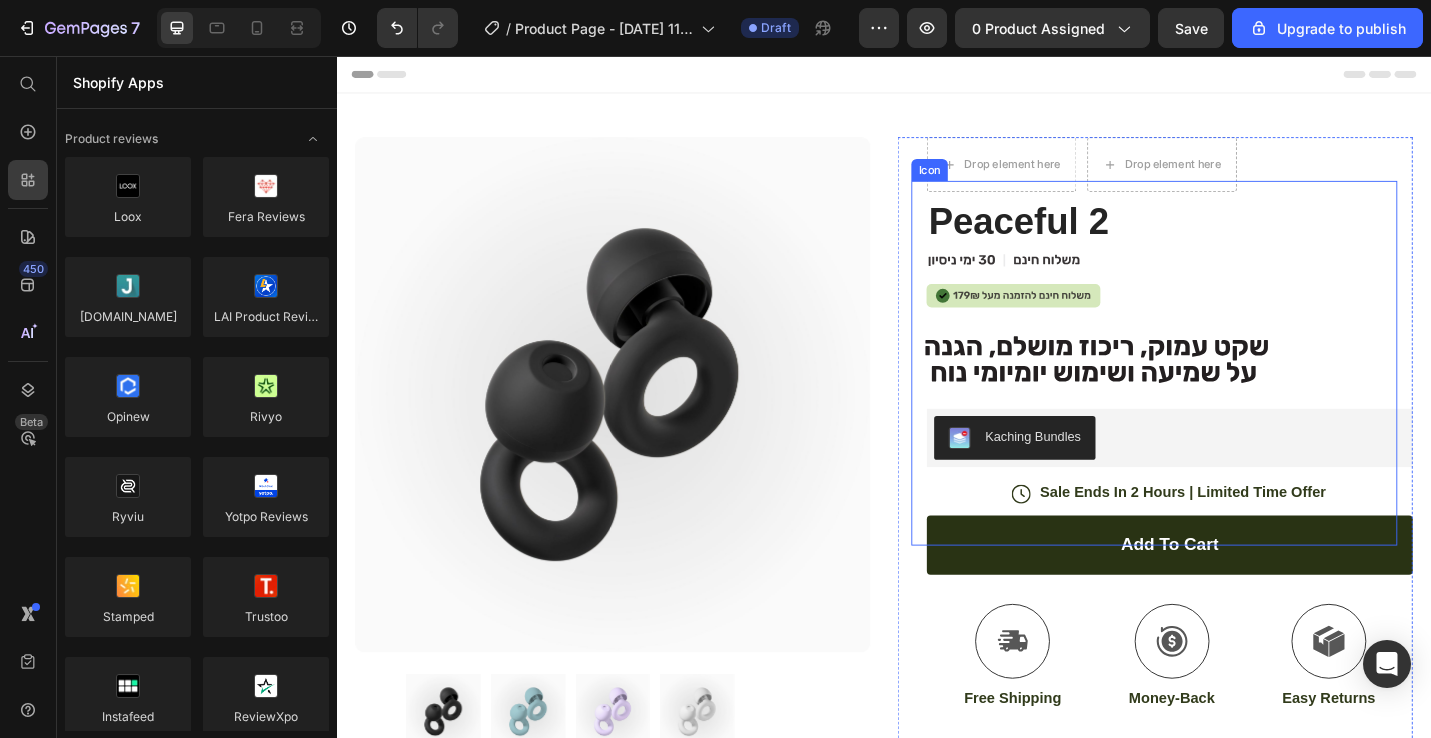 click on ".id574760166596019239 .st0 {
fill: #231f20;
}" 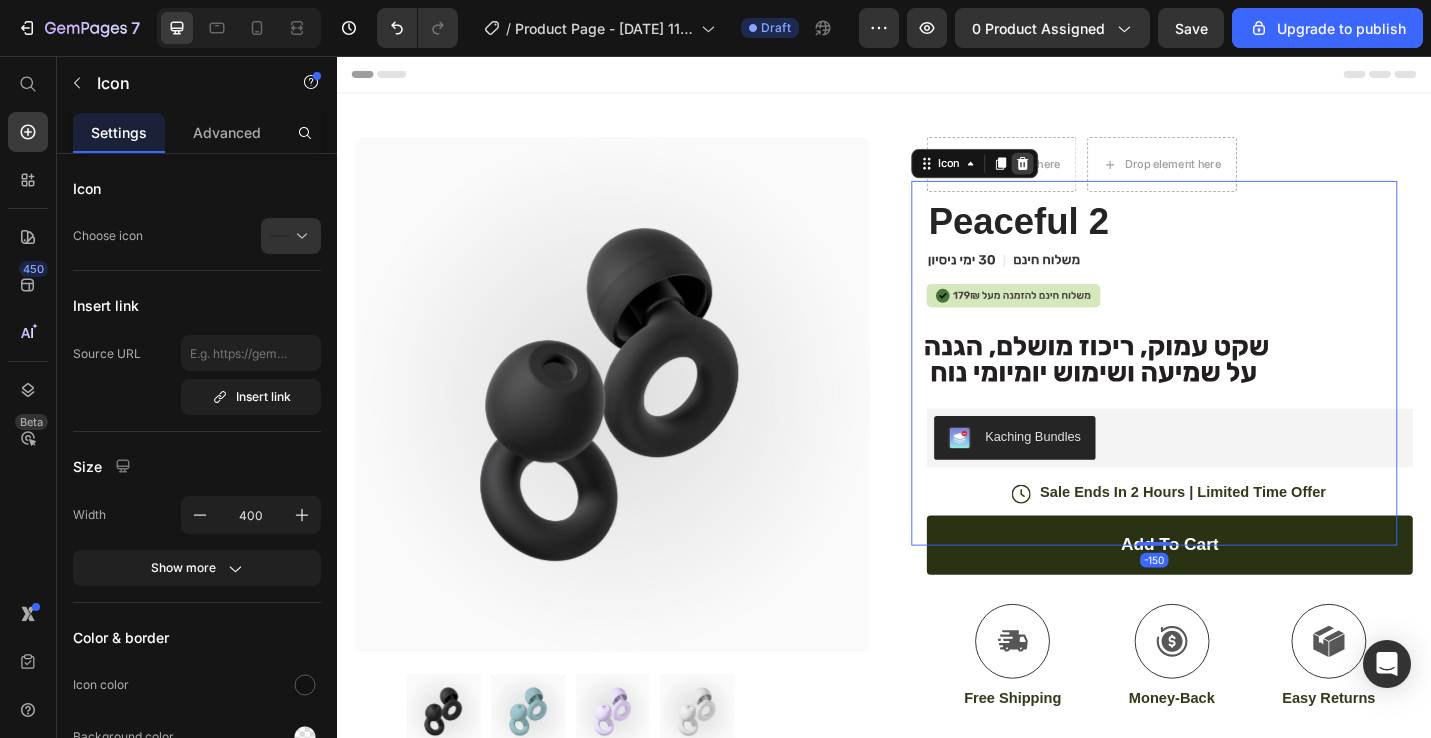 click 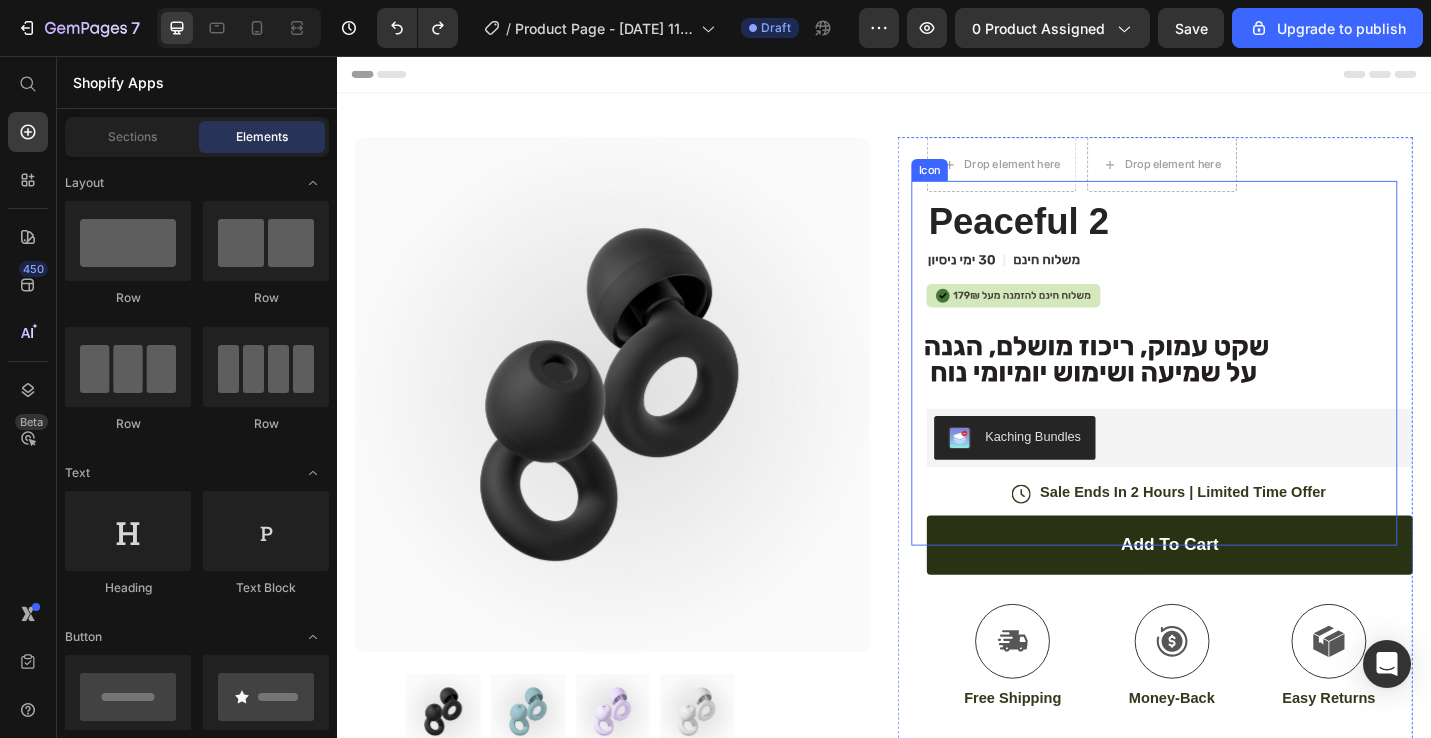 click on ".id574760166596019239 .st0 {
fill: #231f20;
}" 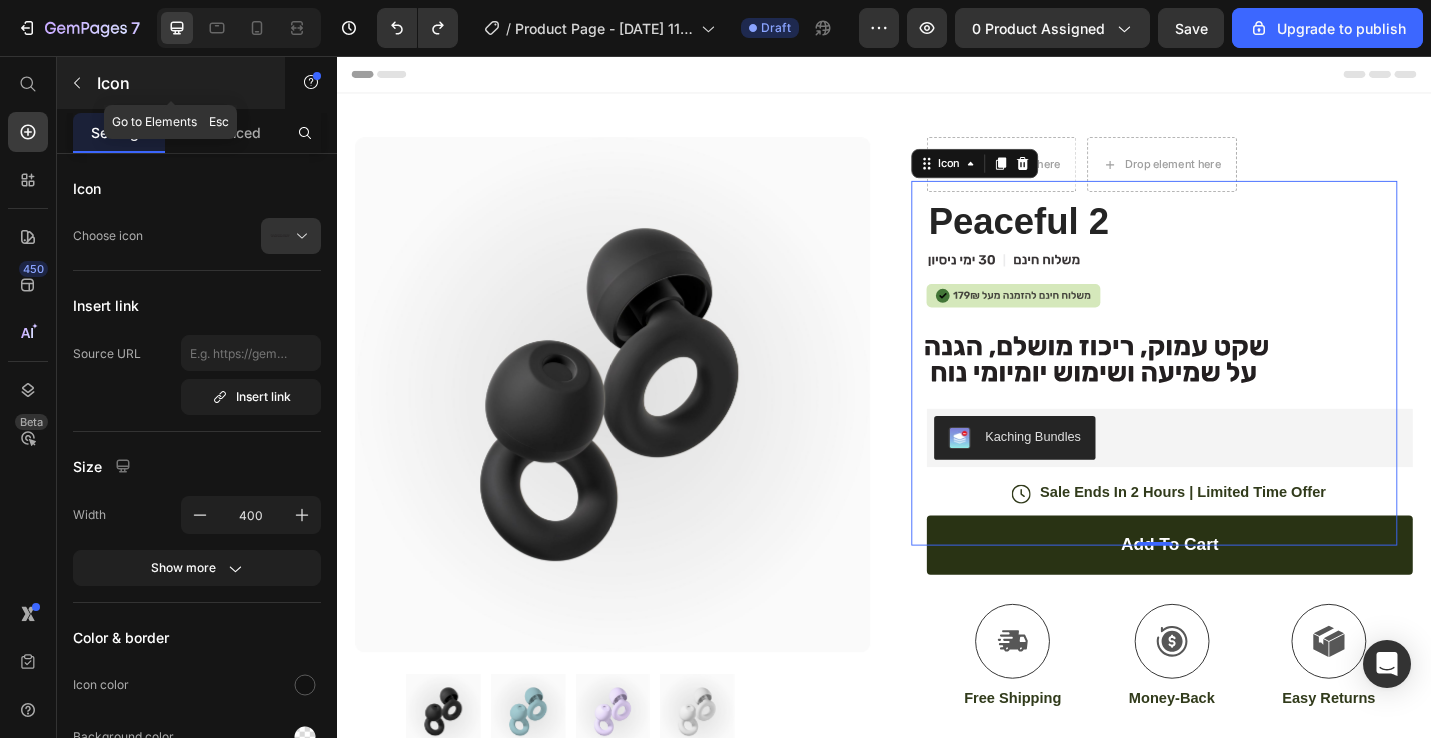 click 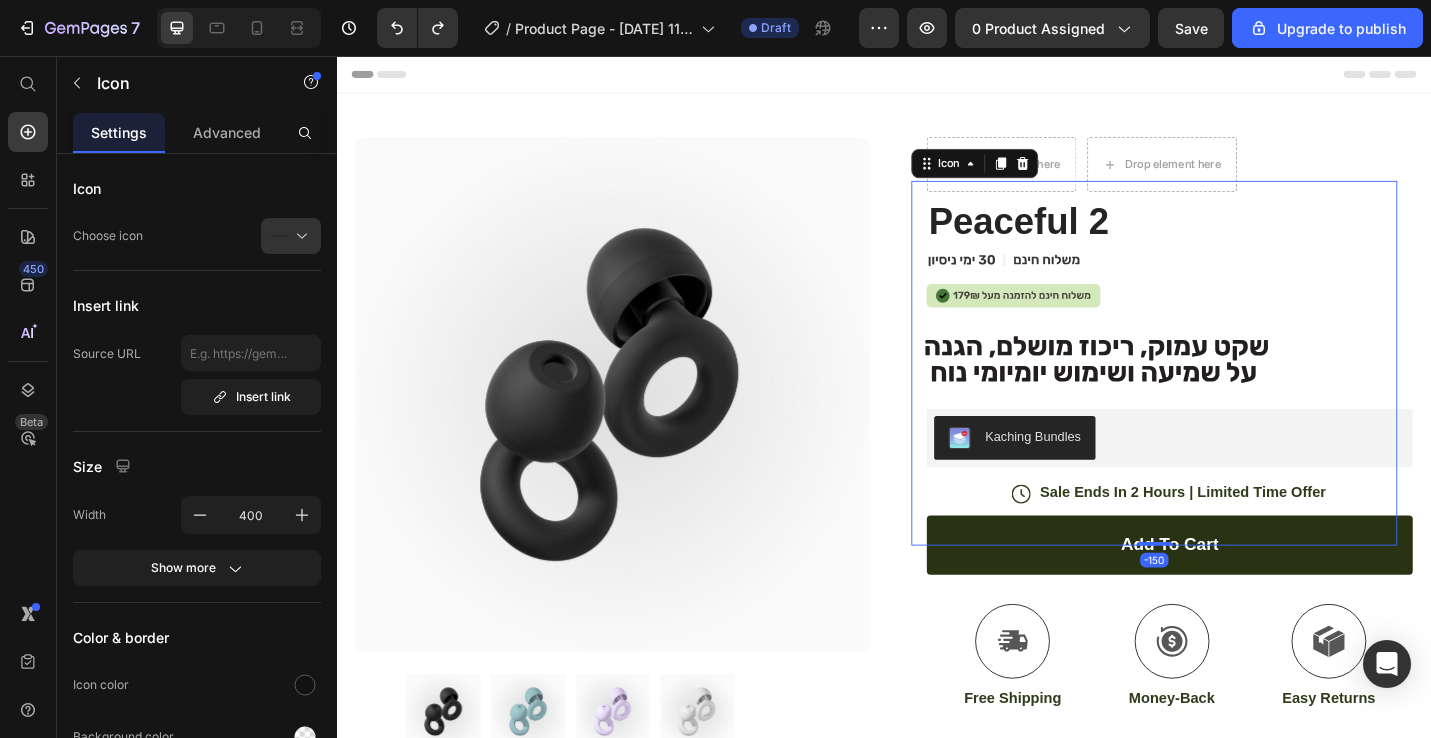 click on ".id574760166596019239 .st0 {
fill: #231f20;
}" 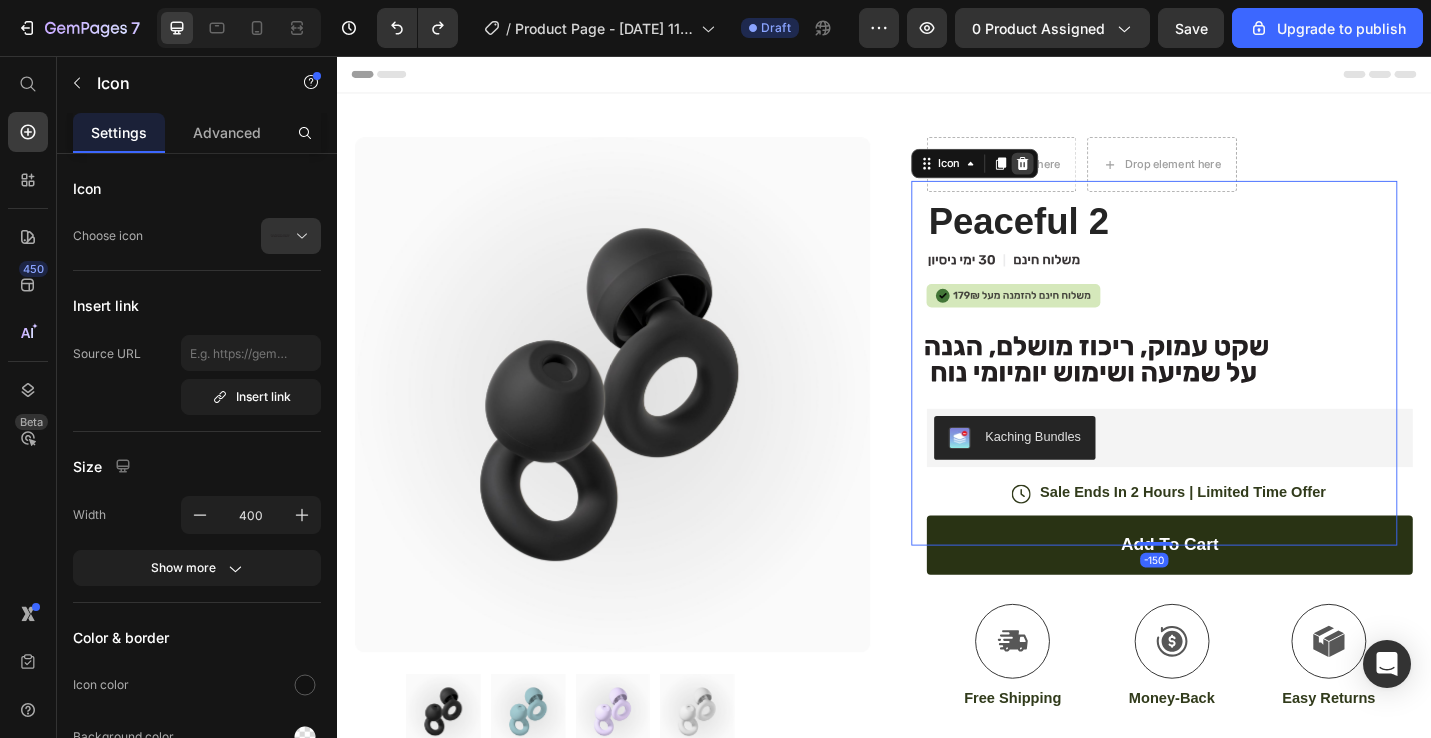 click 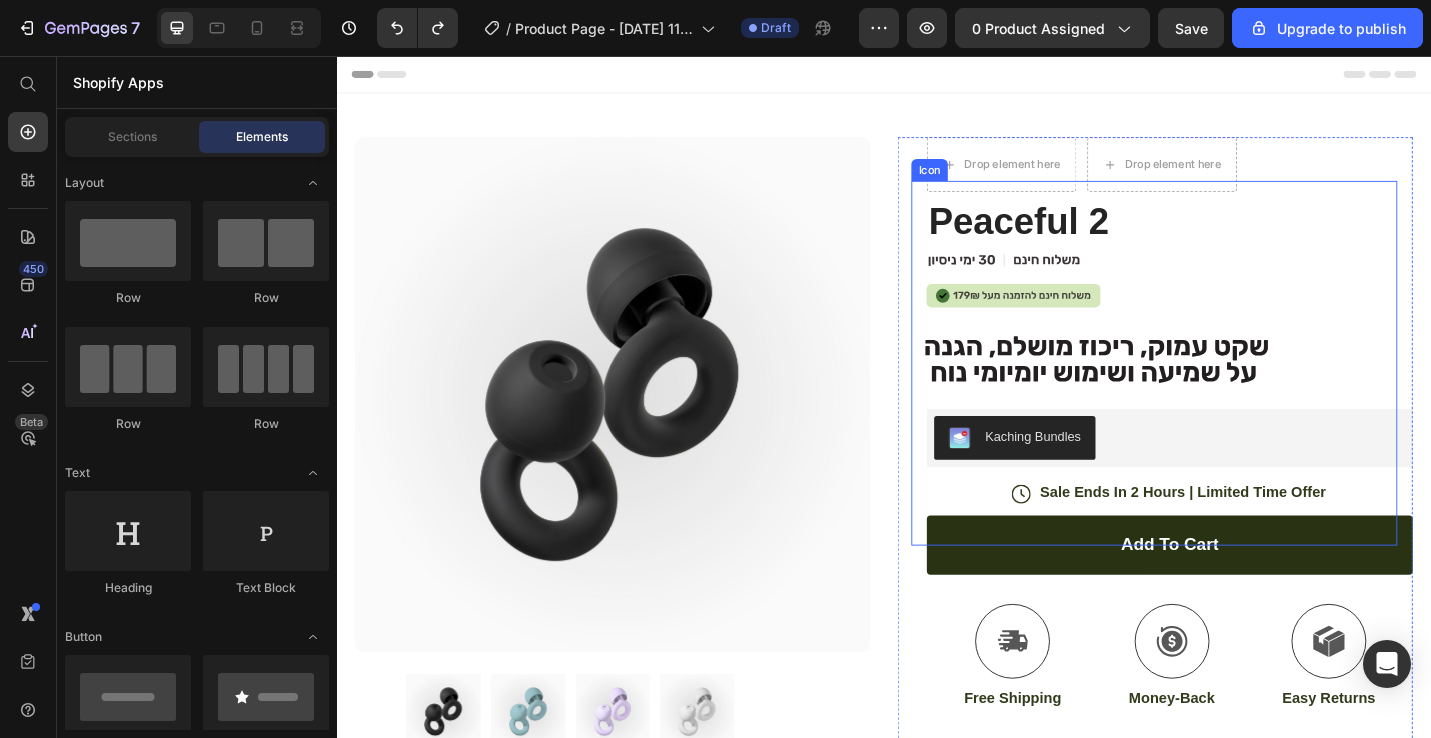click on ".id574760166596019239 .st0 {
fill: #231f20;
}" 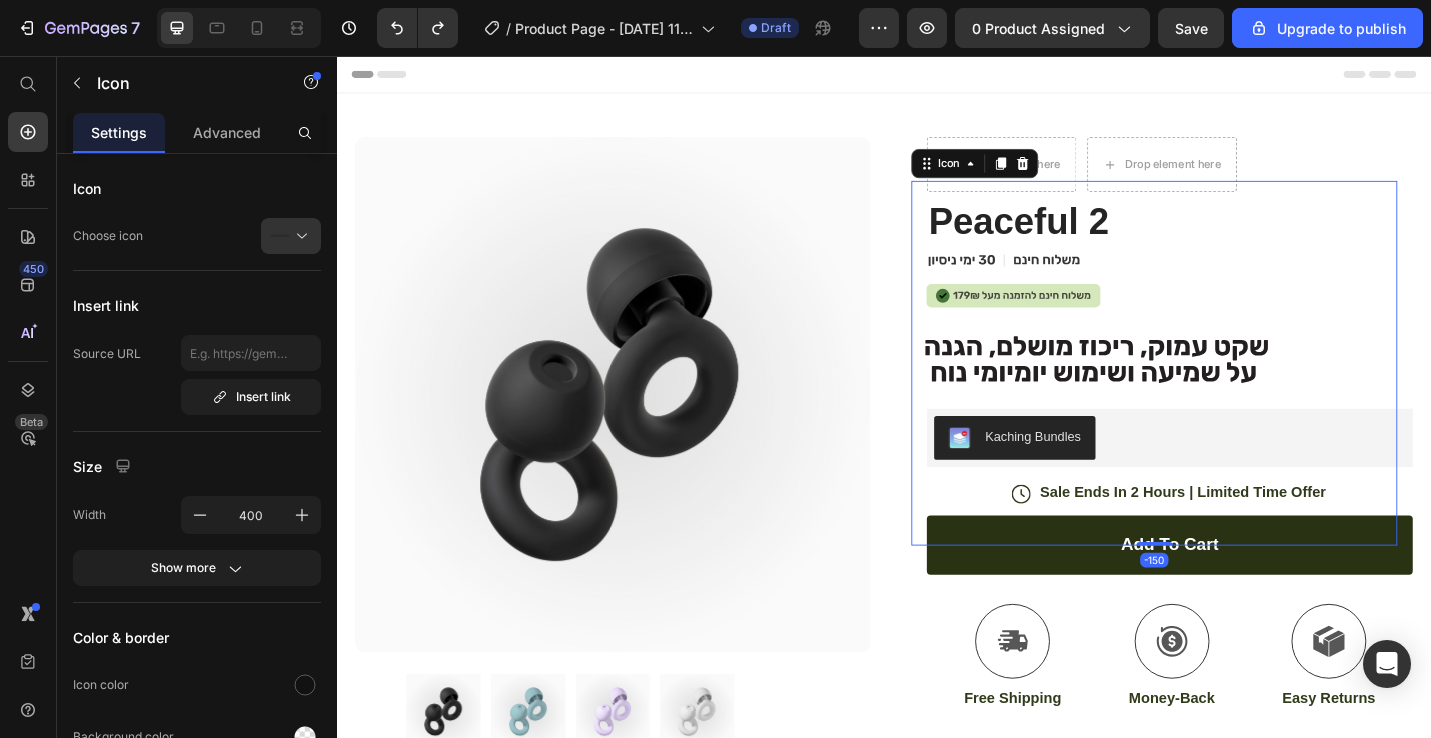 click on ".id574760166596019239 .st0 {
fill: #231f20;
}" 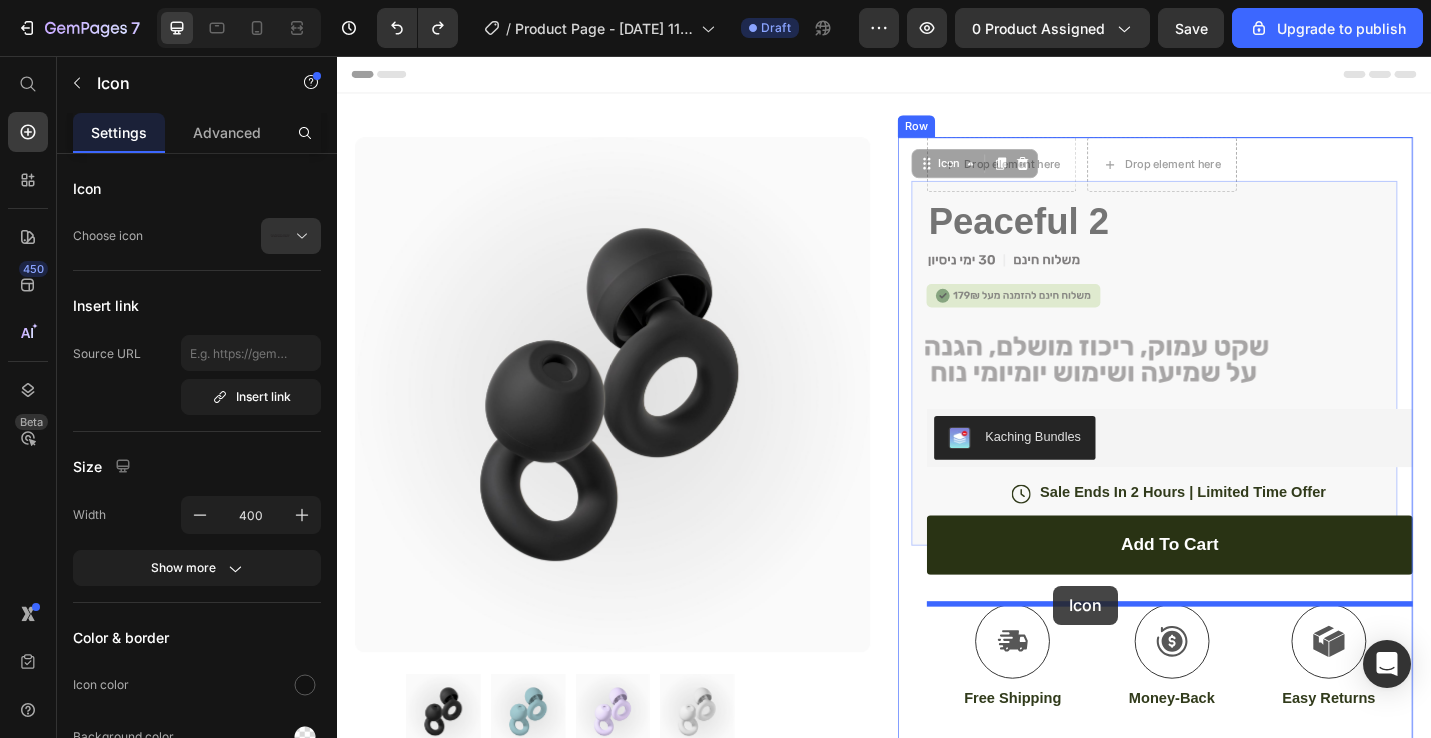 drag, startPoint x: 985, startPoint y: 190, endPoint x: 1123, endPoint y: 637, distance: 467.81726 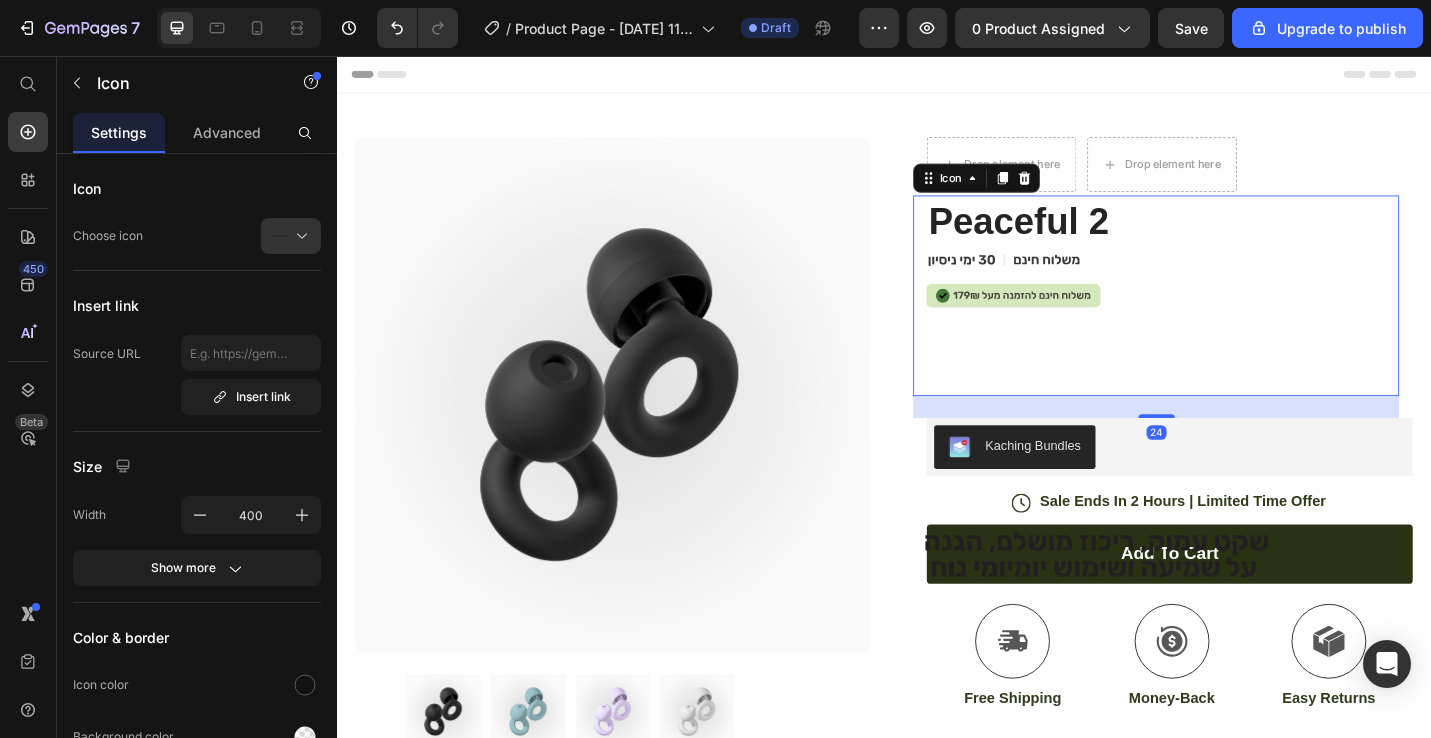 click 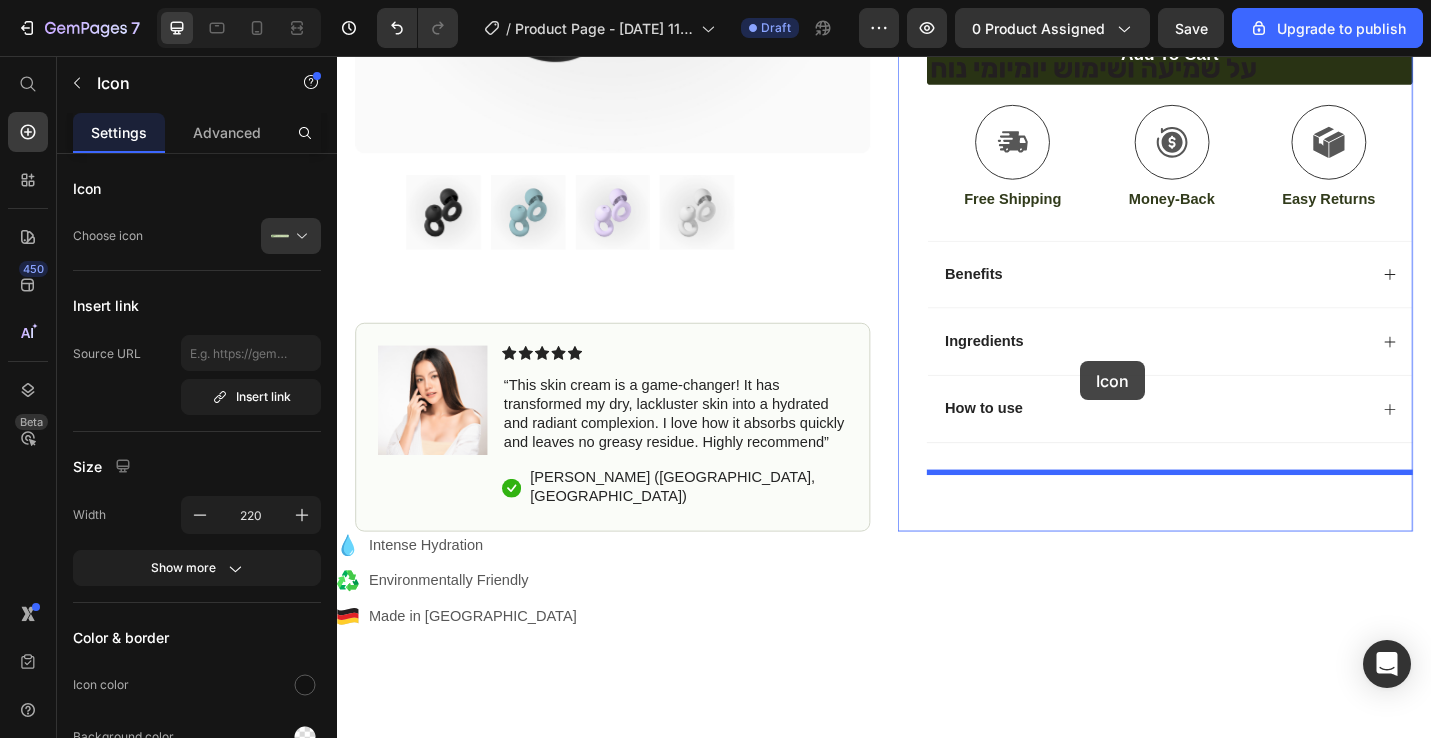 scroll, scrollTop: 619, scrollLeft: 0, axis: vertical 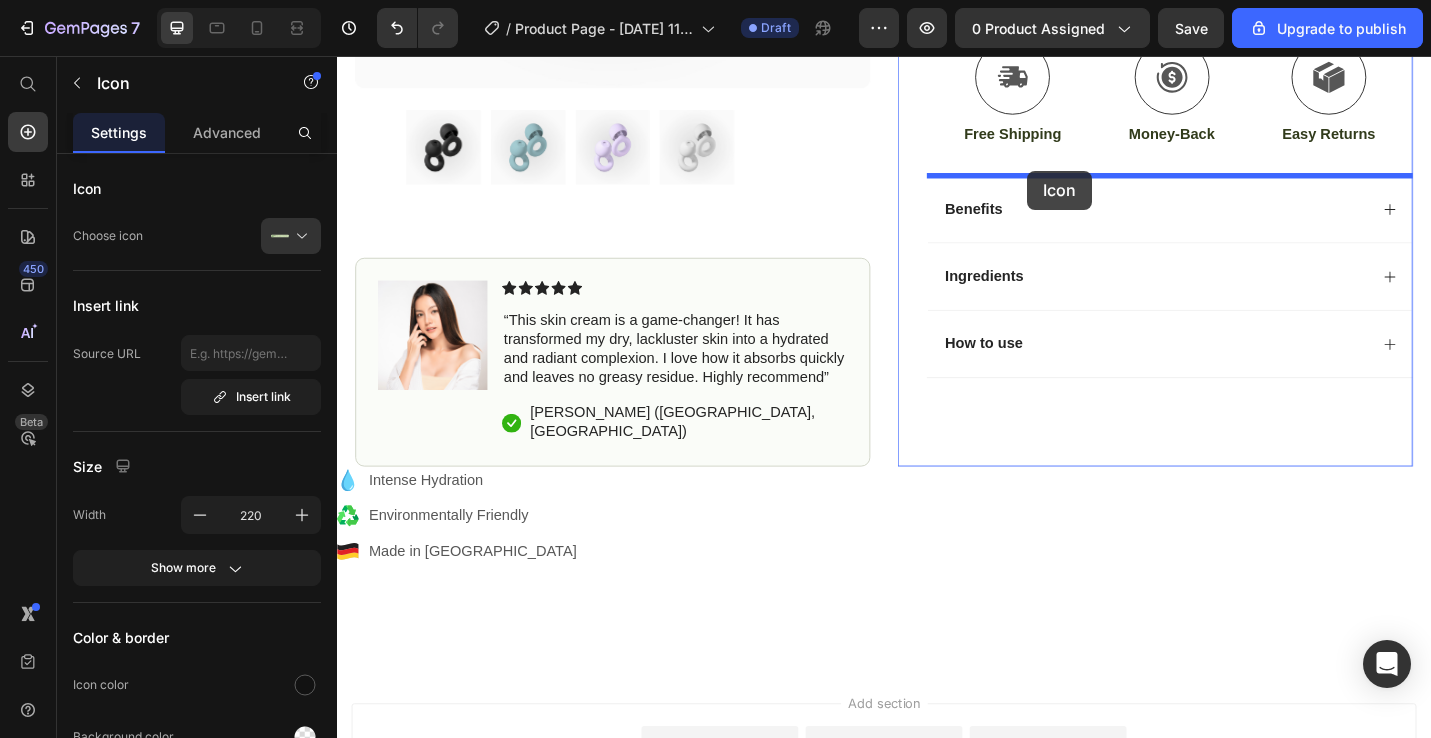 drag, startPoint x: 989, startPoint y: 194, endPoint x: 1096, endPoint y: 180, distance: 107.912 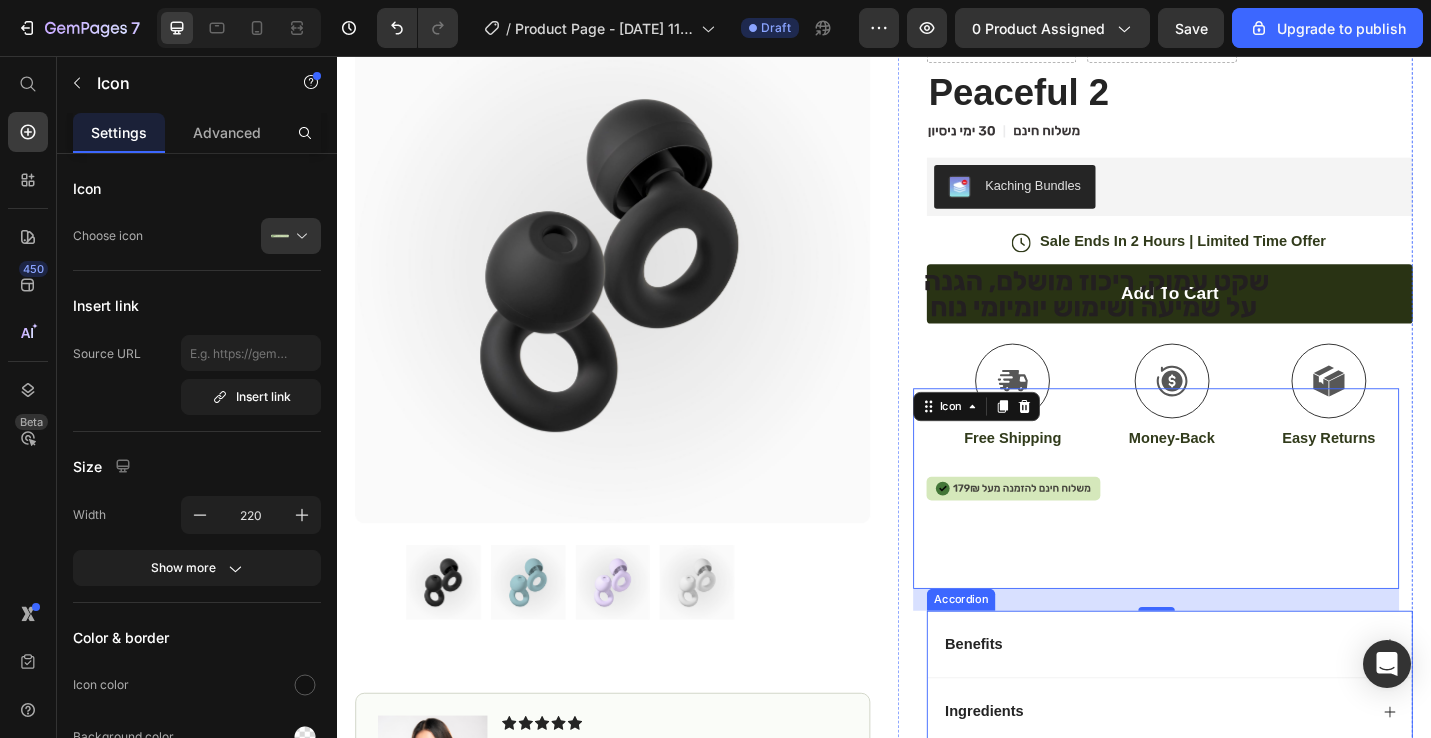 scroll, scrollTop: 119, scrollLeft: 0, axis: vertical 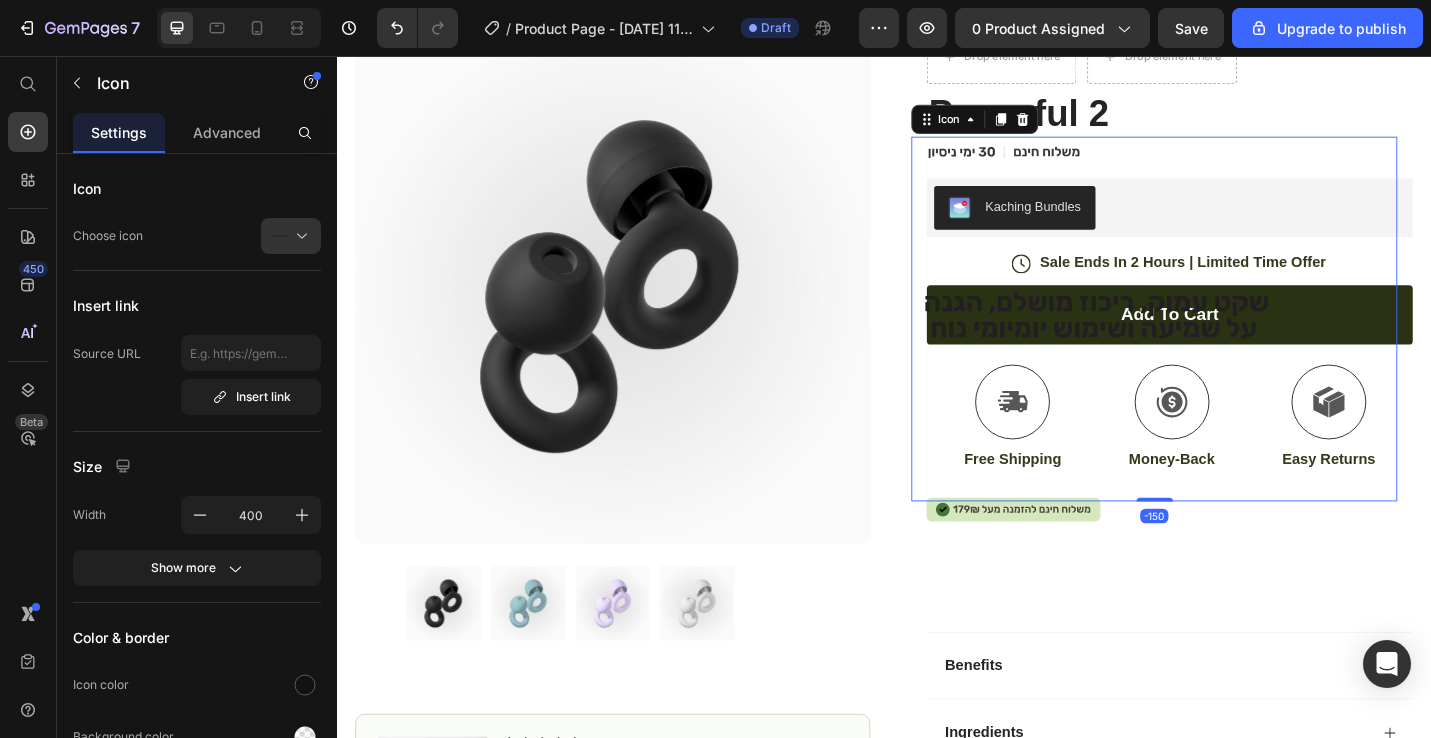 click on ".id574760166596019239 .st0 {
fill: #231f20;
}" 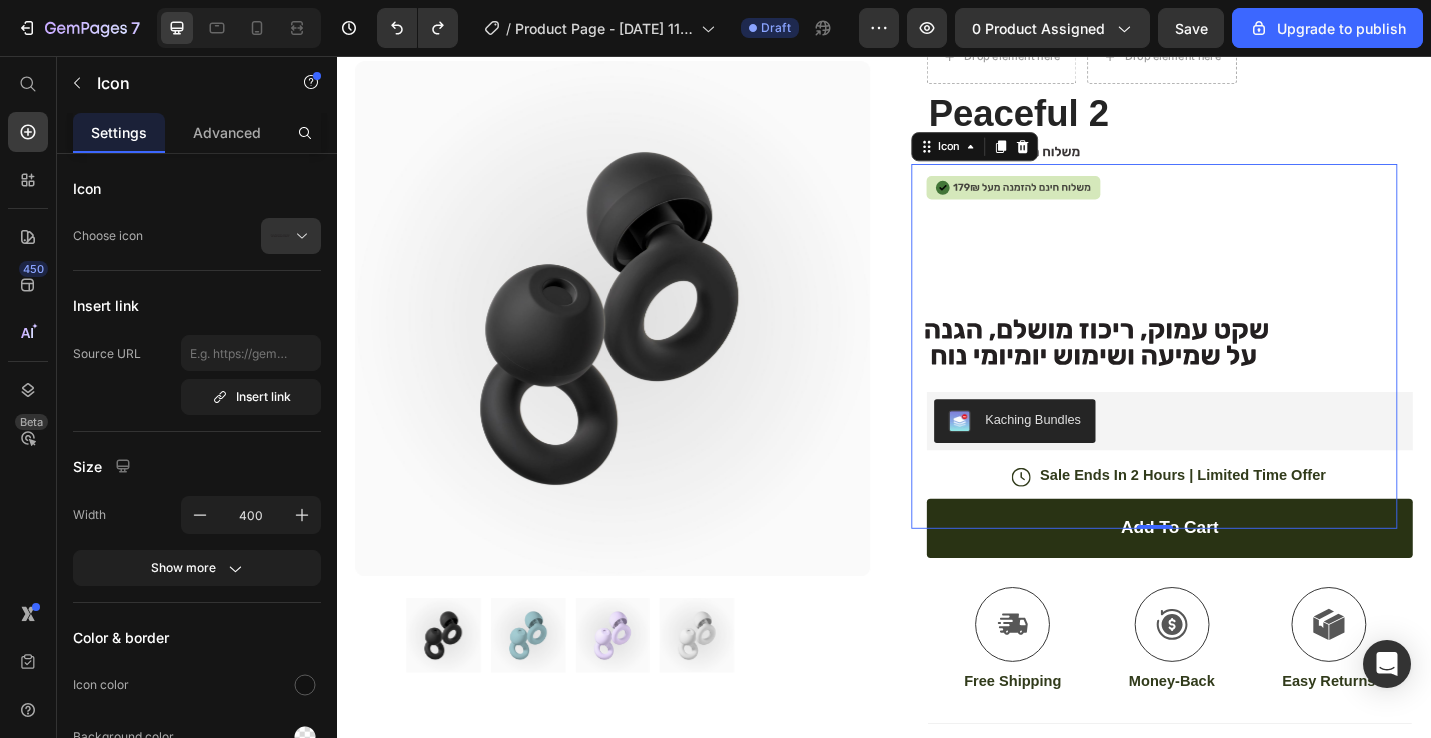 click on ".id574760166596019239 .st0 {
fill: #231f20;
}" 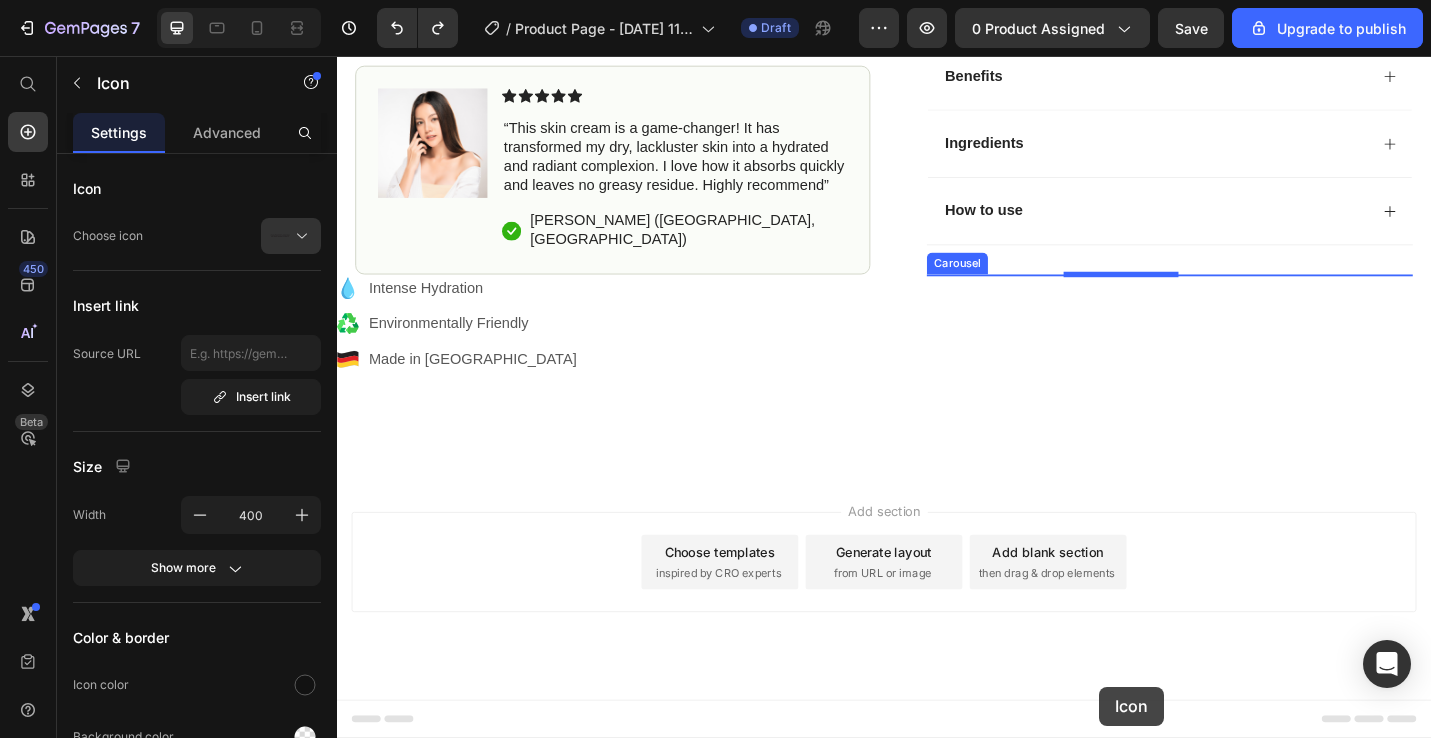 scroll, scrollTop: 919, scrollLeft: 0, axis: vertical 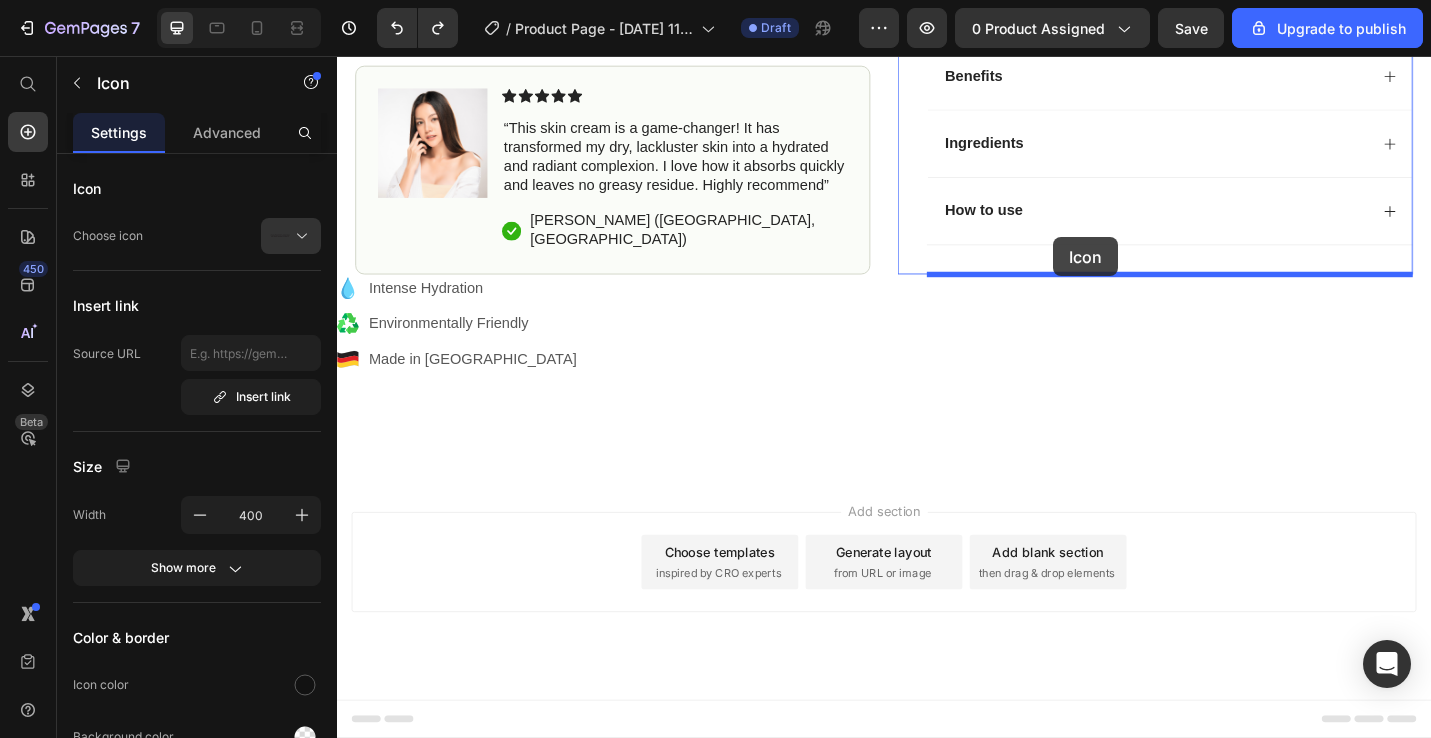drag, startPoint x: 988, startPoint y: 146, endPoint x: 1123, endPoint y: 249, distance: 169.80577 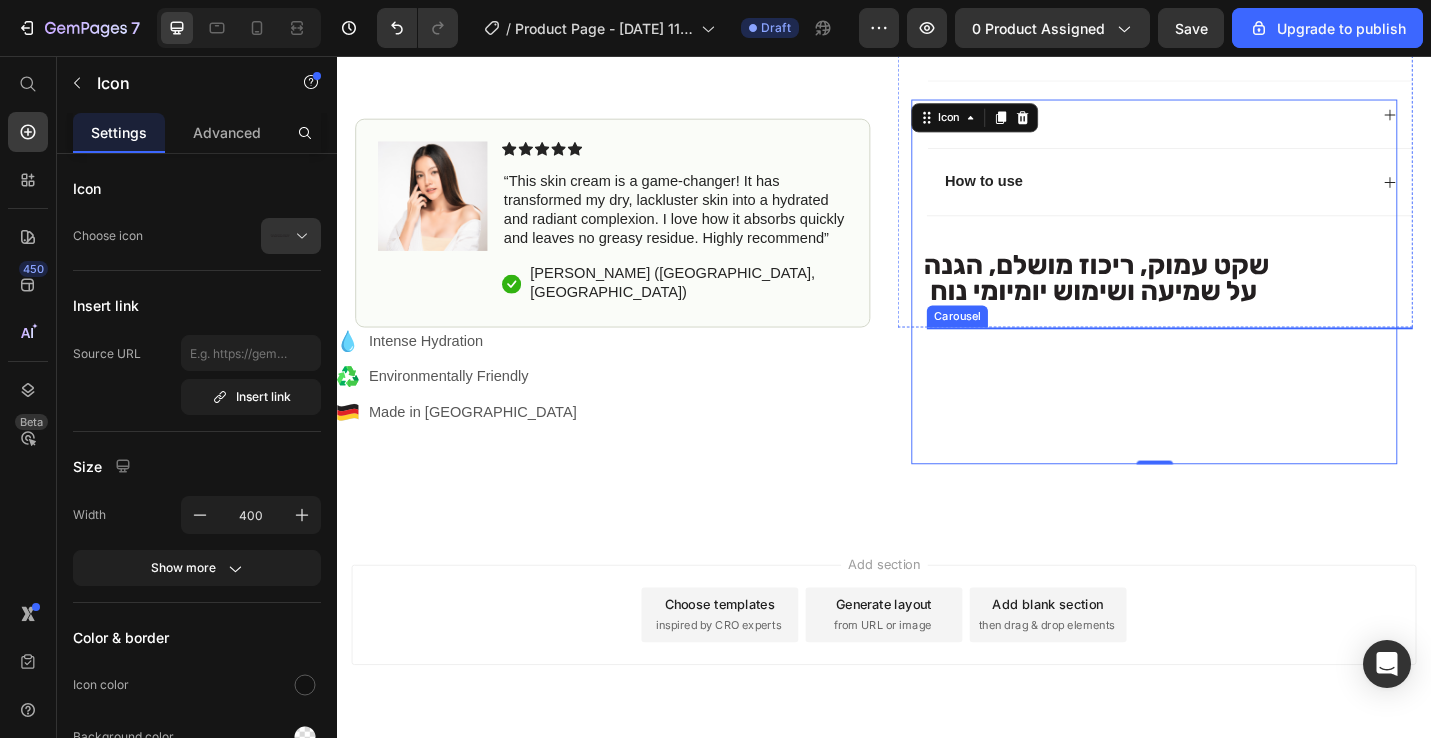 scroll, scrollTop: 802, scrollLeft: 0, axis: vertical 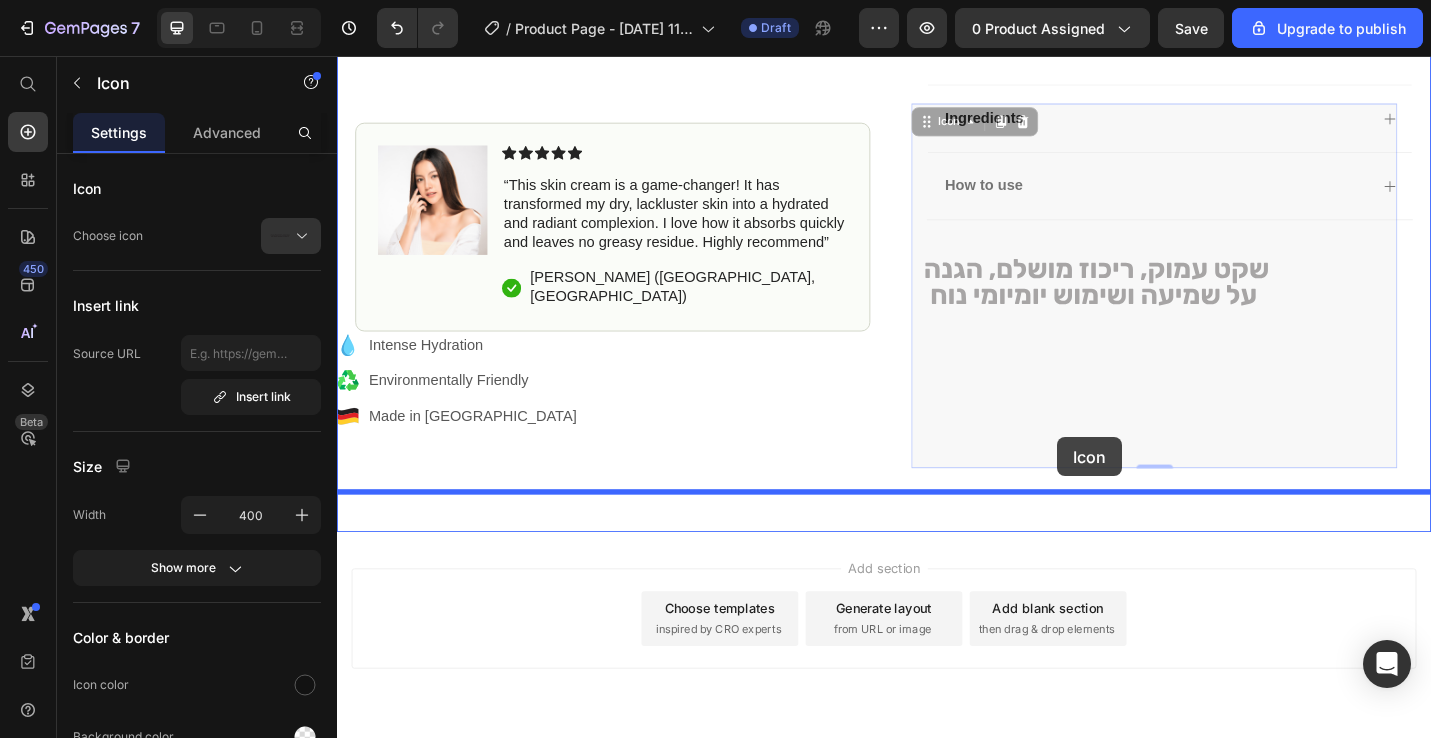 drag, startPoint x: 995, startPoint y: 136, endPoint x: 1130, endPoint y: 473, distance: 363.03442 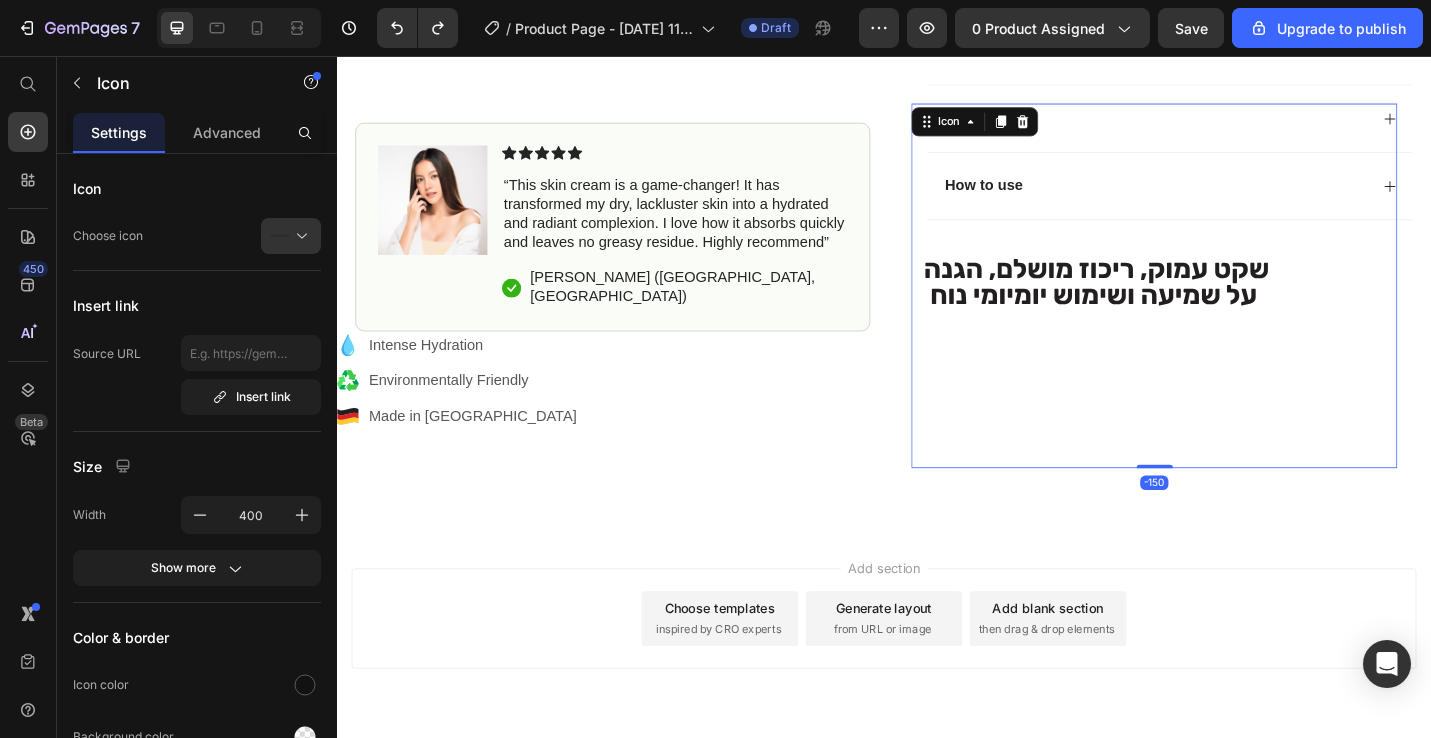click on ".id574760166596019239 .st0 {
fill: #231f20;
}" 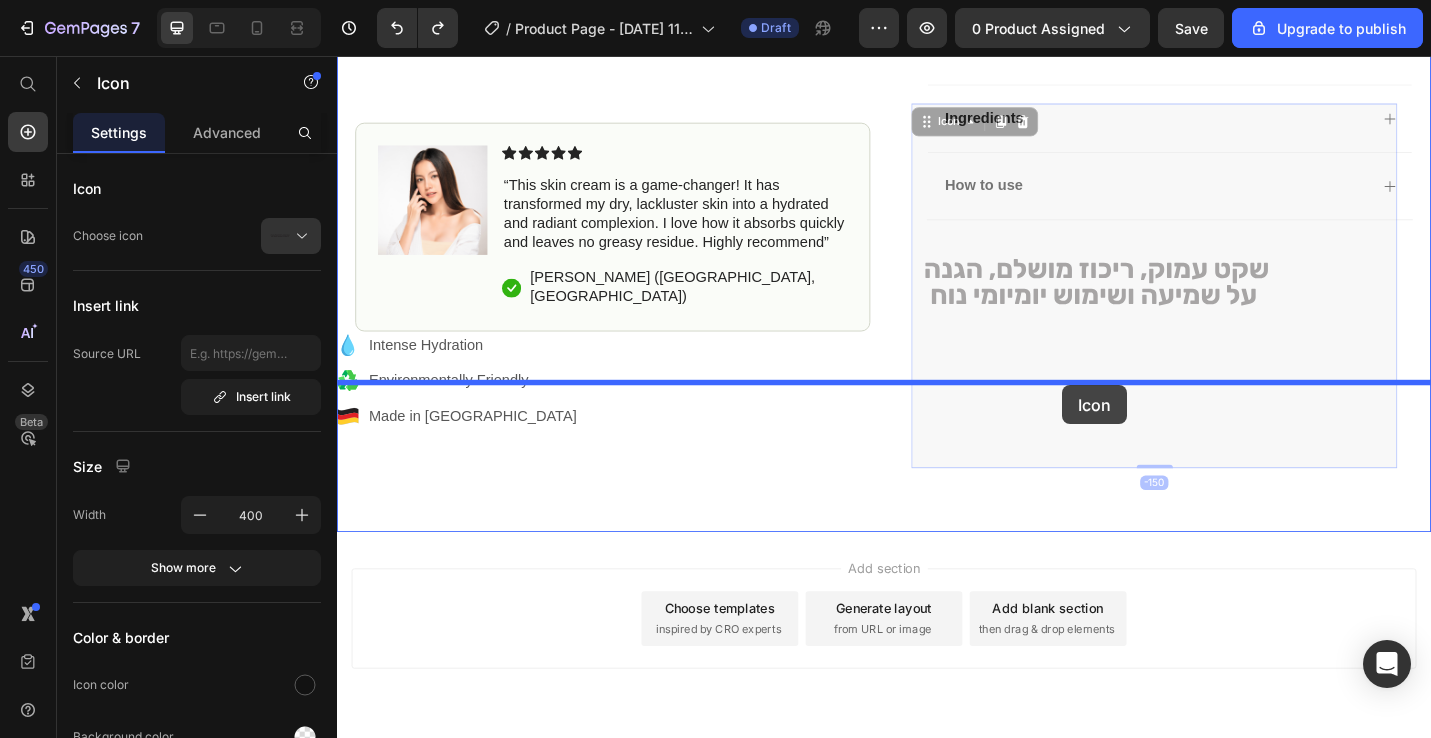 drag, startPoint x: 984, startPoint y: 124, endPoint x: 1134, endPoint y: 415, distance: 327.3851 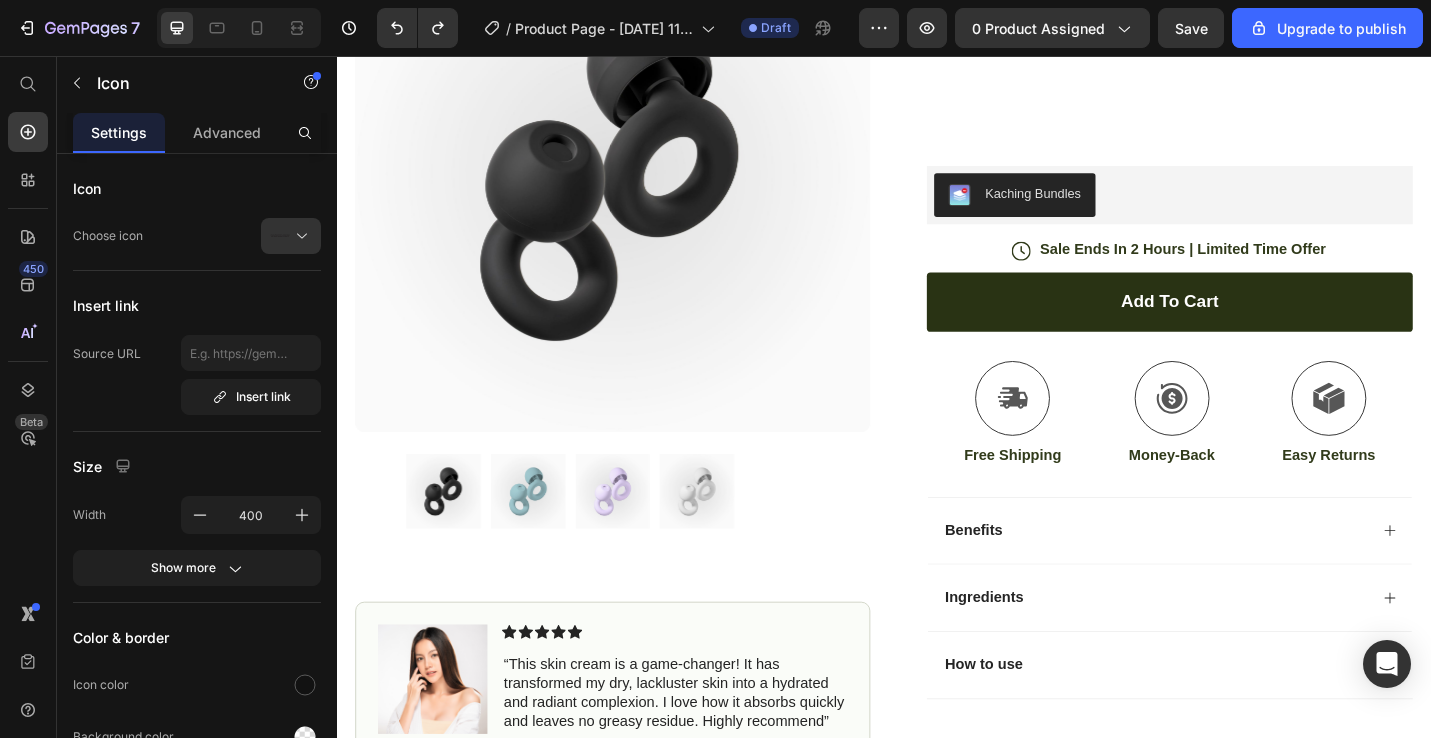 scroll, scrollTop: 21, scrollLeft: 0, axis: vertical 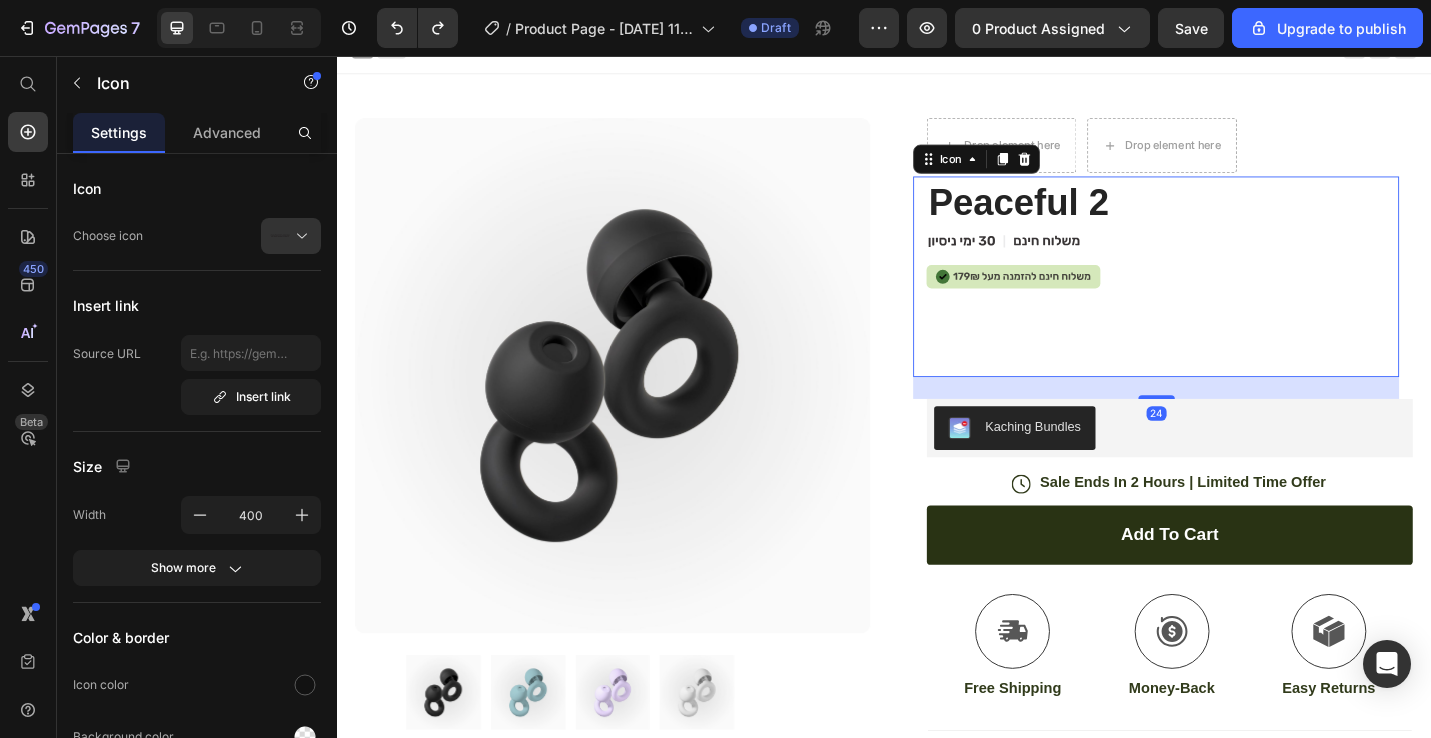 click on ".id574761879767876647 .st0 {
fill: #d5e8bb;
}
.id574761879767876647 .st1 {
fill: #010101;
}
.id574761879767876647 .st2 {
fill: #231f20;
}
.id574761879767876647 .st3 {
fill: #437638;
}" 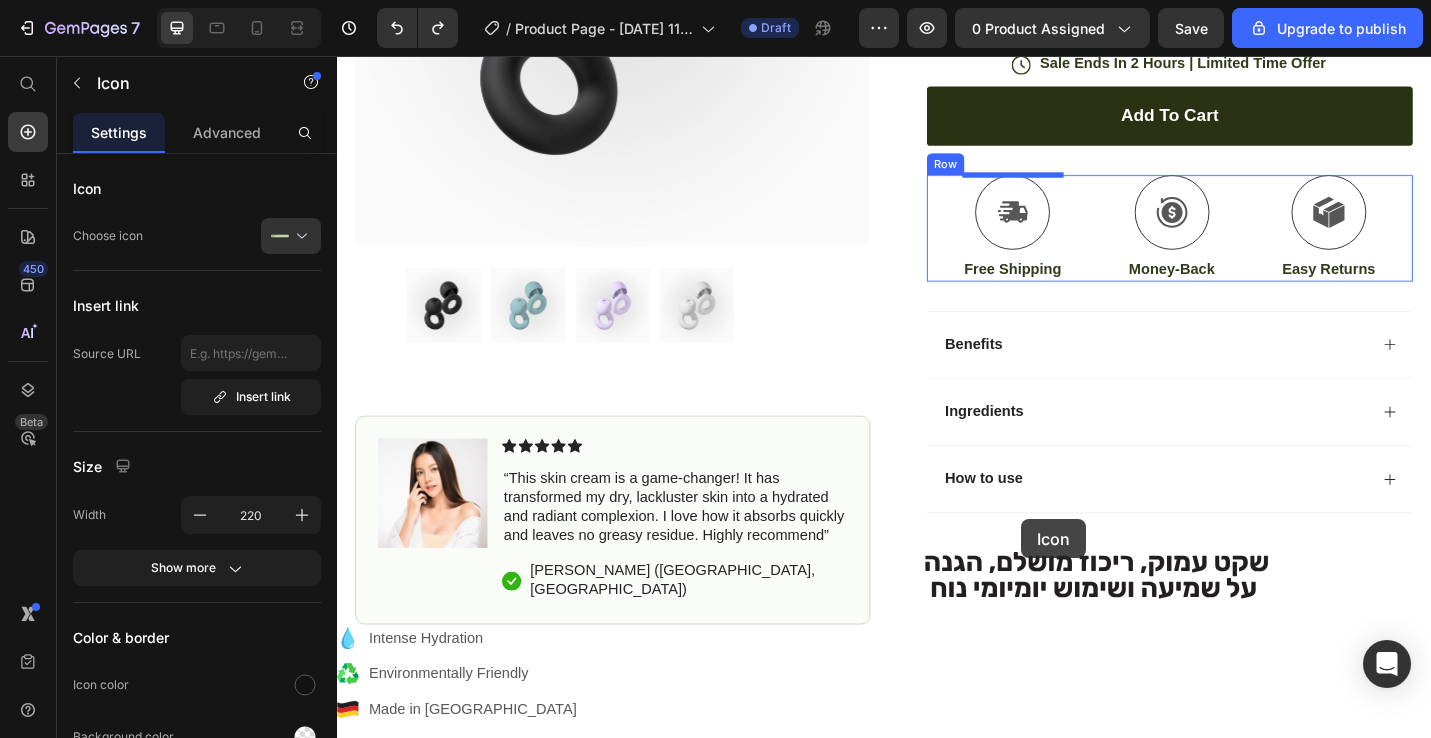 scroll, scrollTop: 498, scrollLeft: 0, axis: vertical 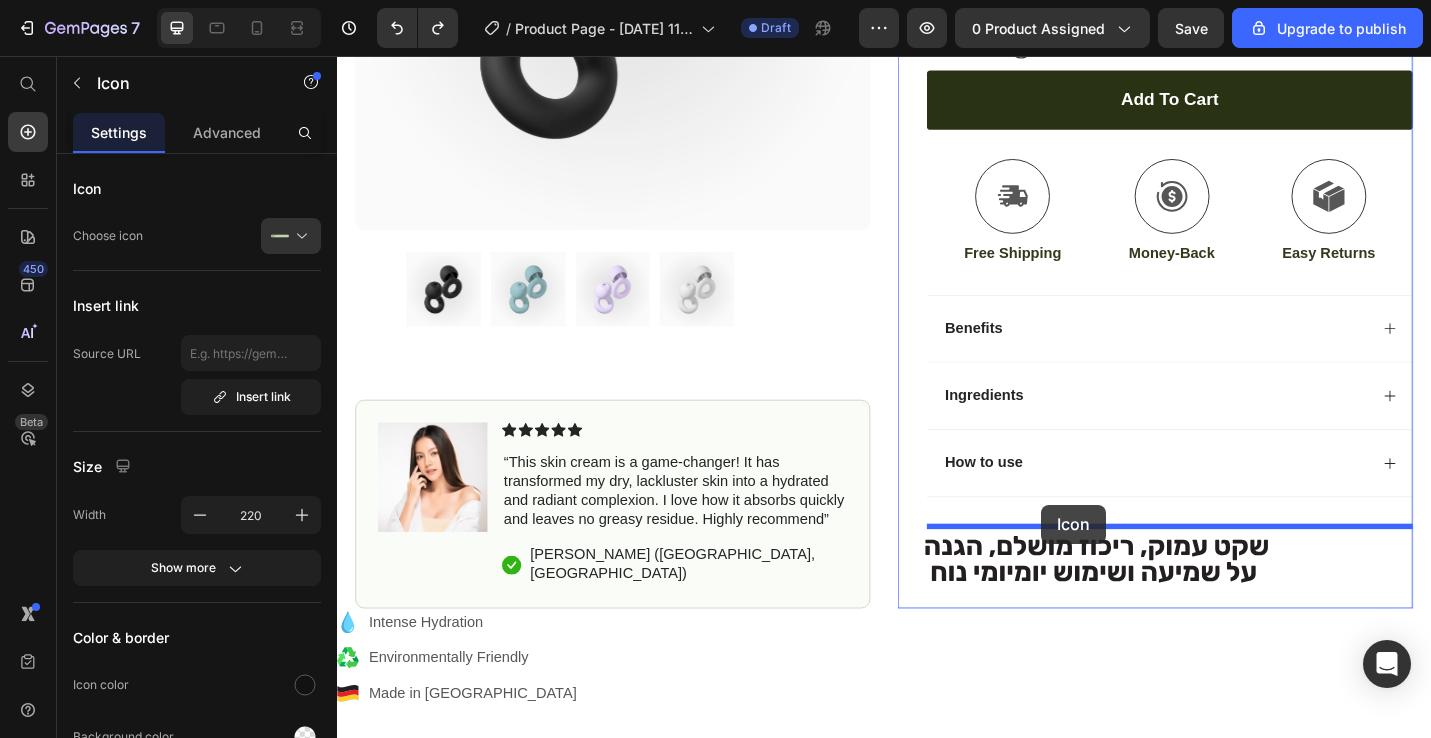 drag, startPoint x: 980, startPoint y: 171, endPoint x: 1110, endPoint y: 547, distance: 397.83917 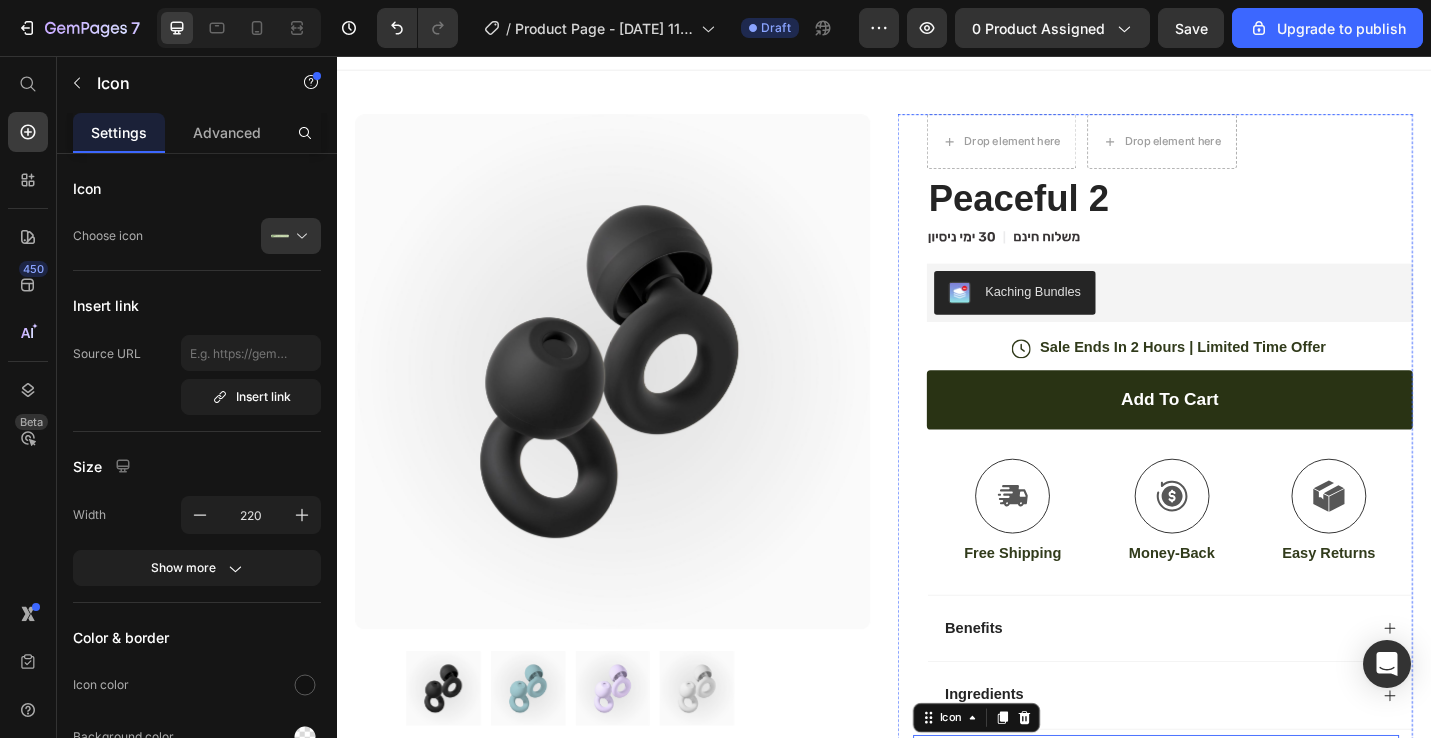 scroll, scrollTop: 0, scrollLeft: 0, axis: both 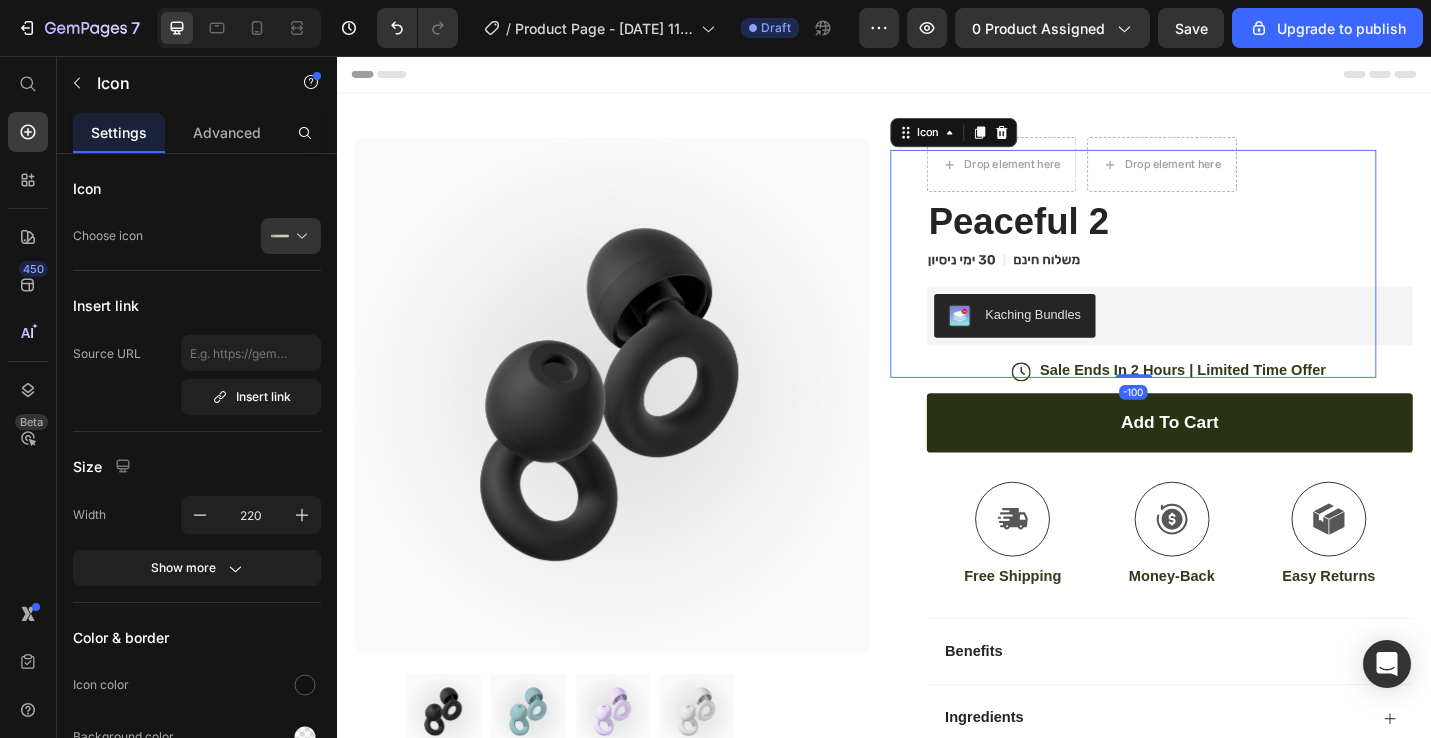 click 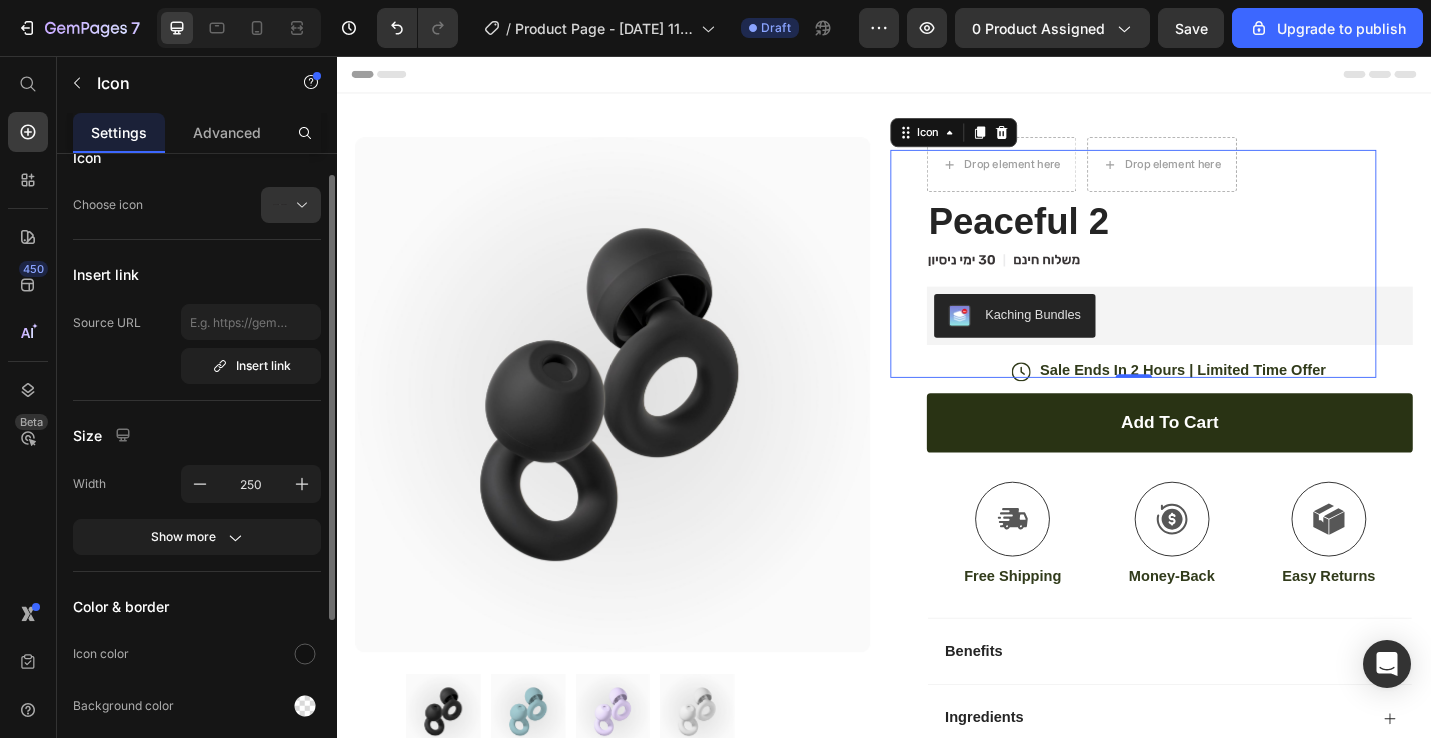 scroll, scrollTop: 0, scrollLeft: 0, axis: both 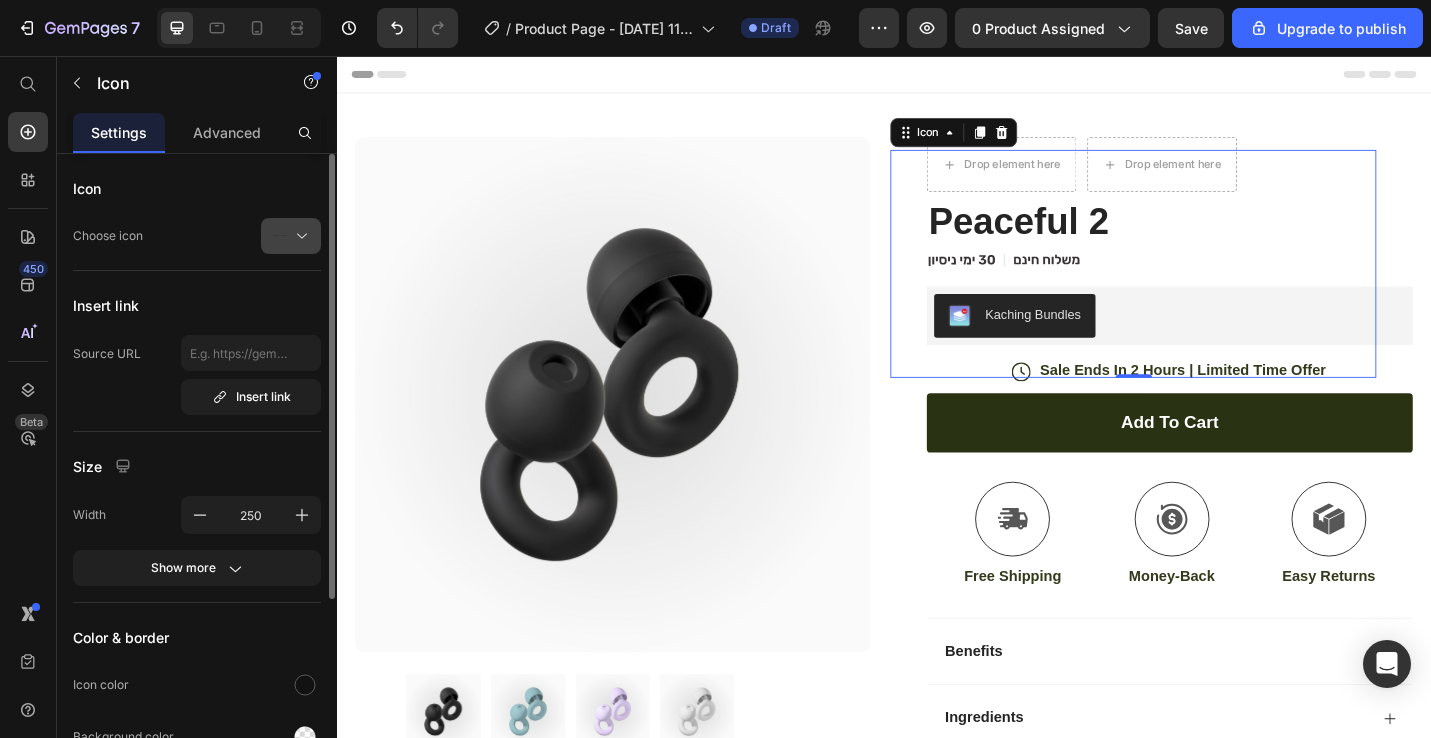 click at bounding box center (299, 236) 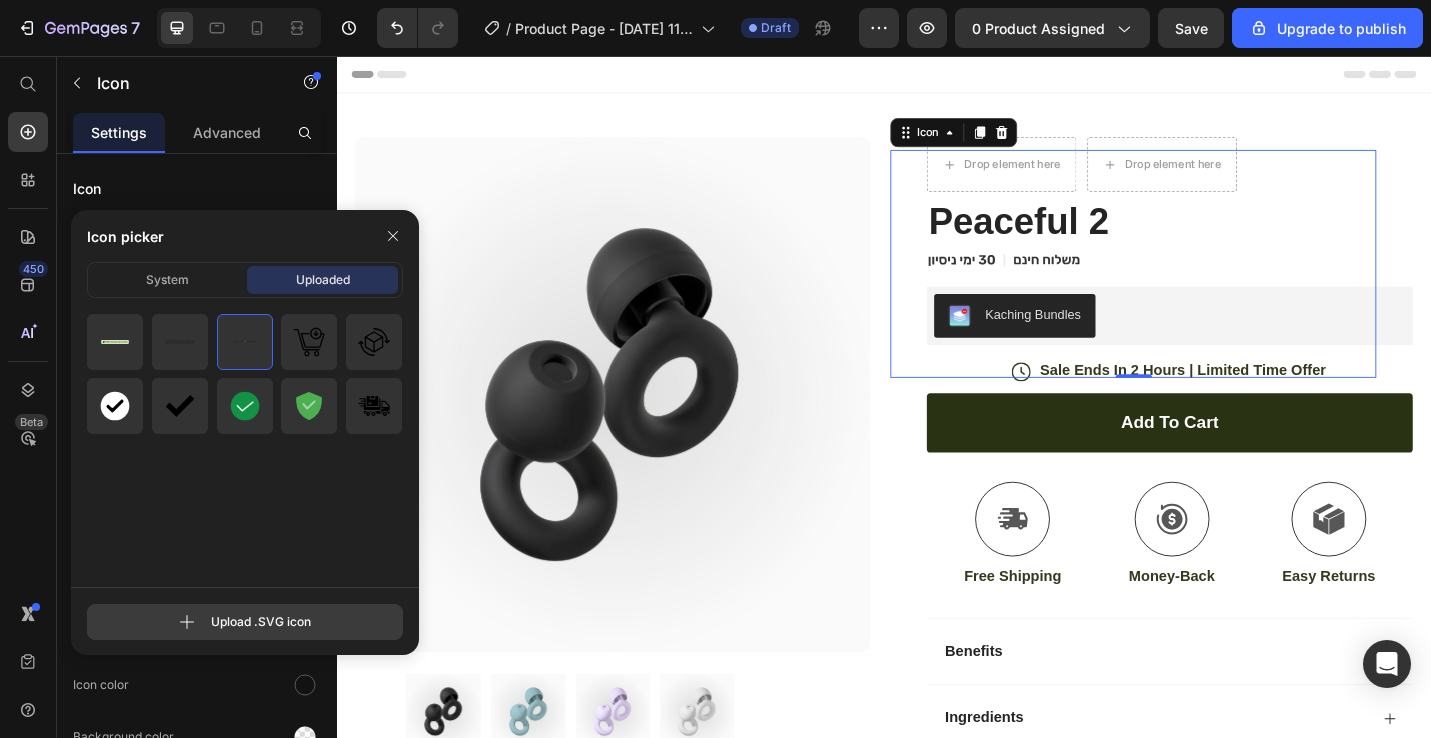 click 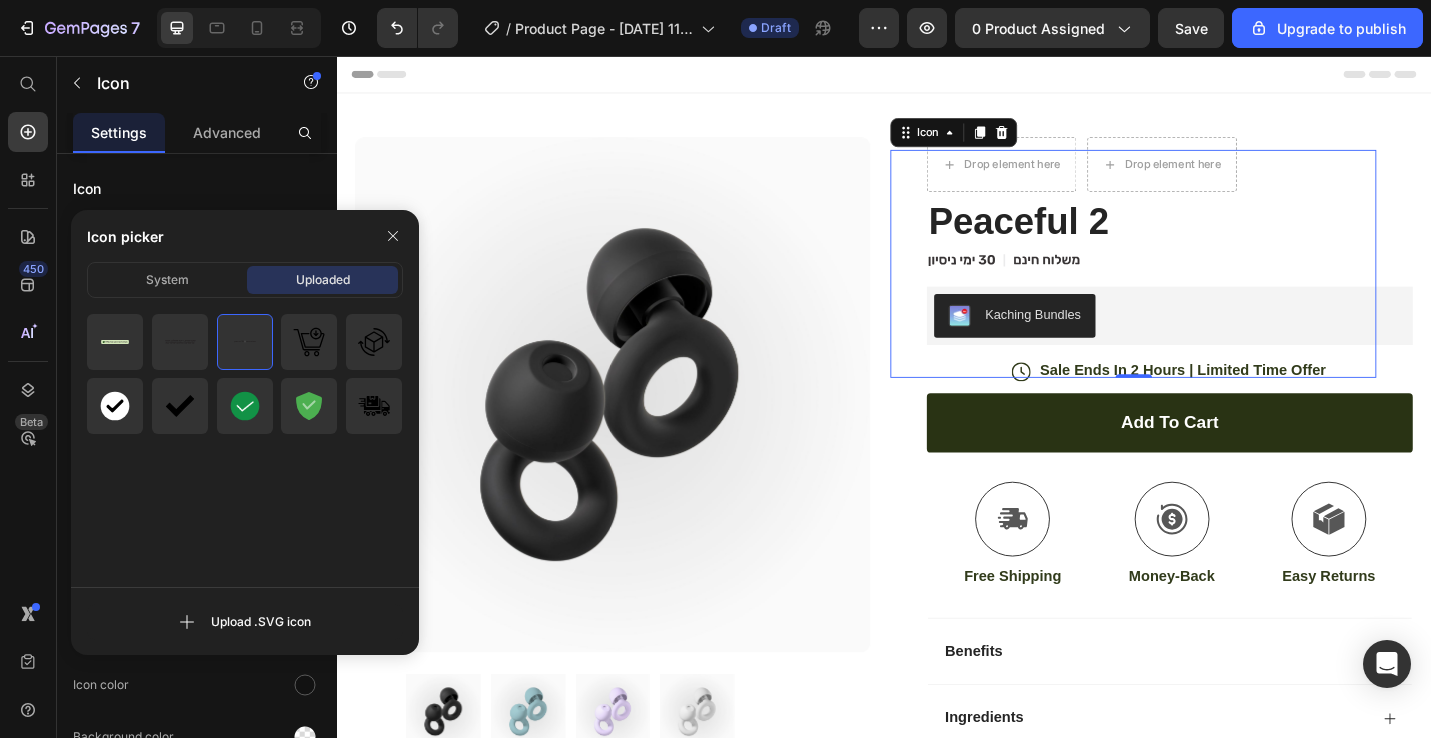 type on "C:\fakepath\30+50.svg" 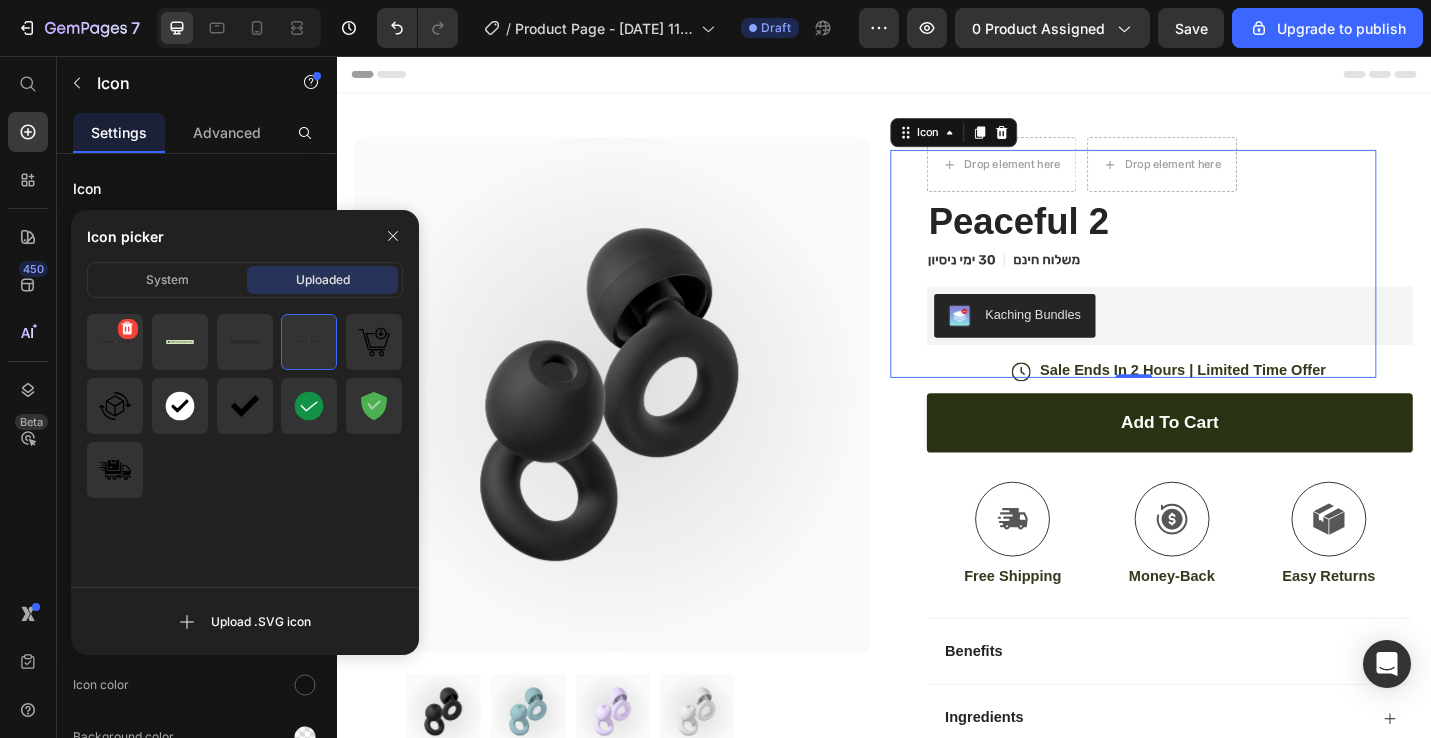 click at bounding box center (115, 342) 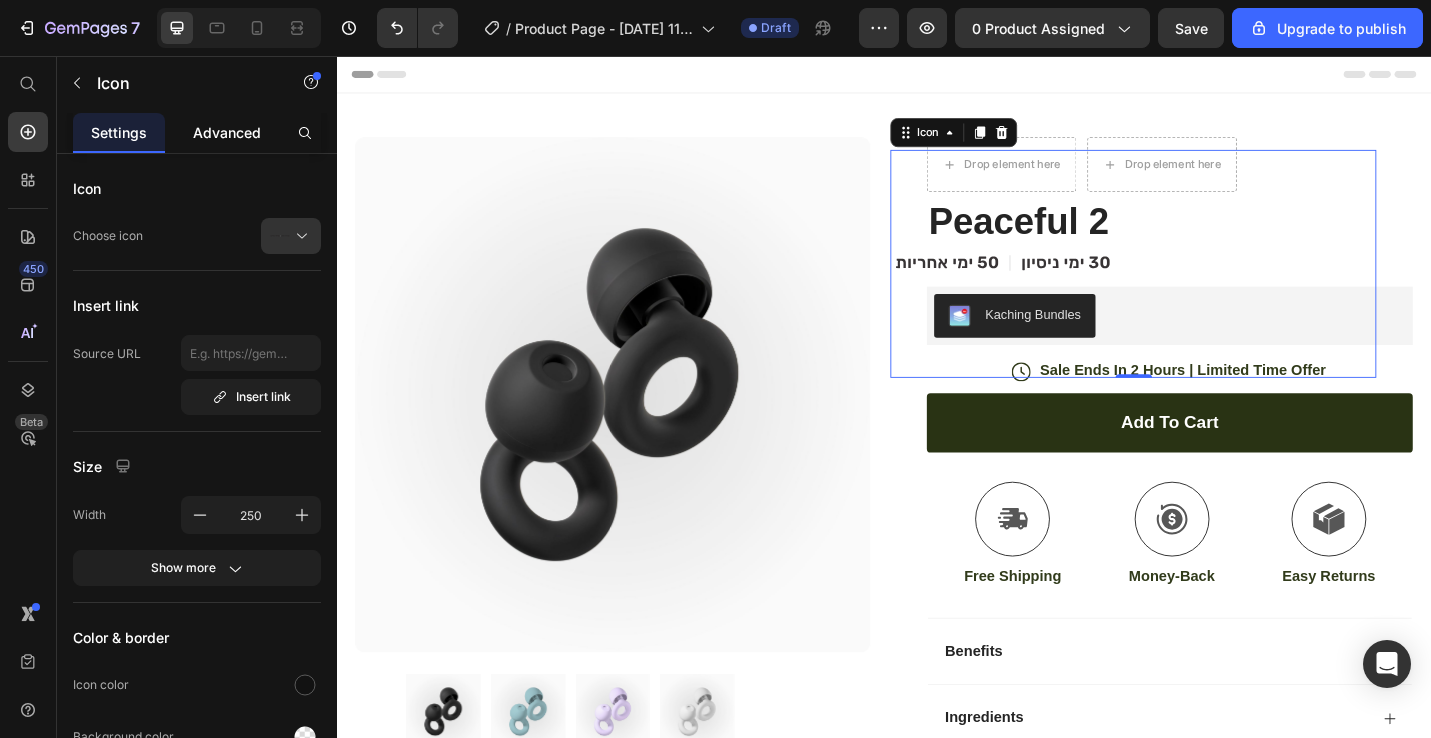 click on "Advanced" at bounding box center (227, 132) 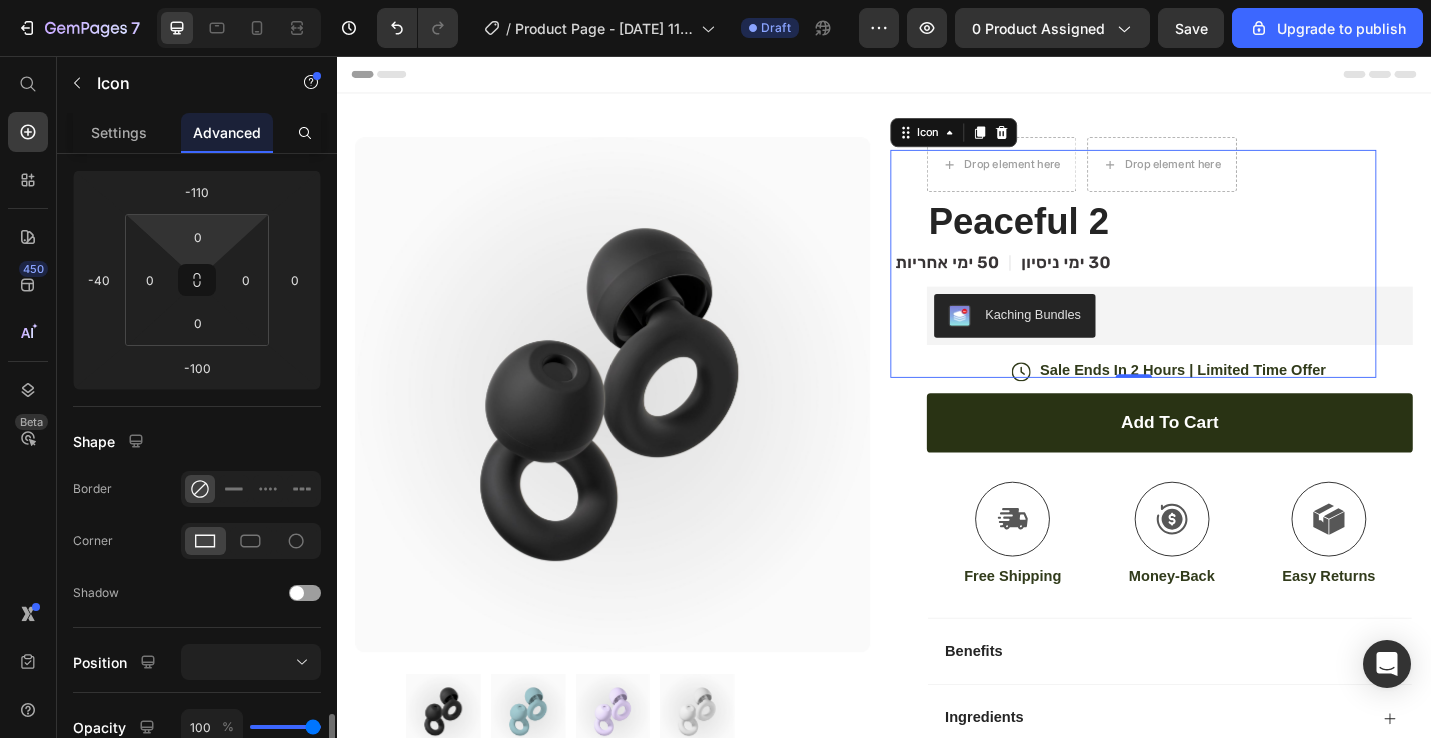 scroll, scrollTop: 0, scrollLeft: 0, axis: both 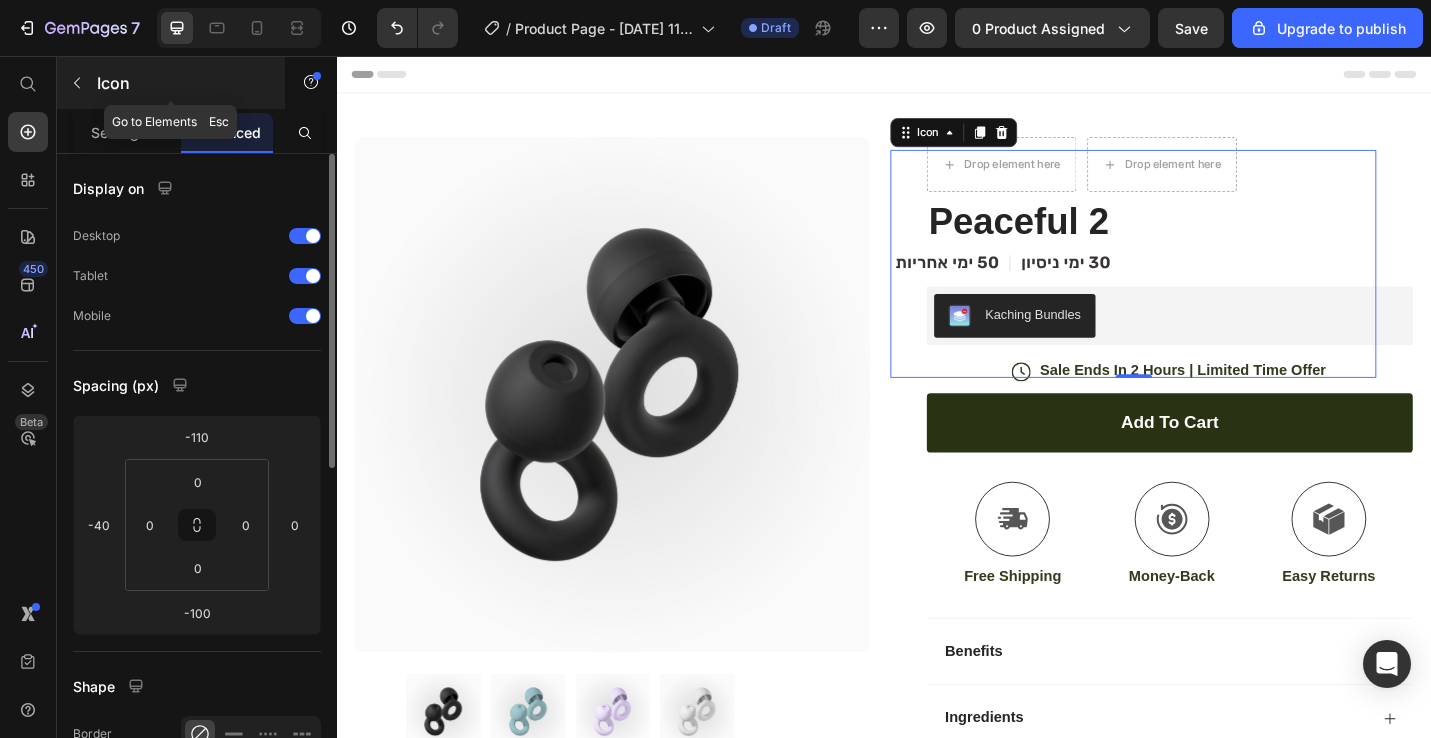 click on "Icon" at bounding box center (171, 83) 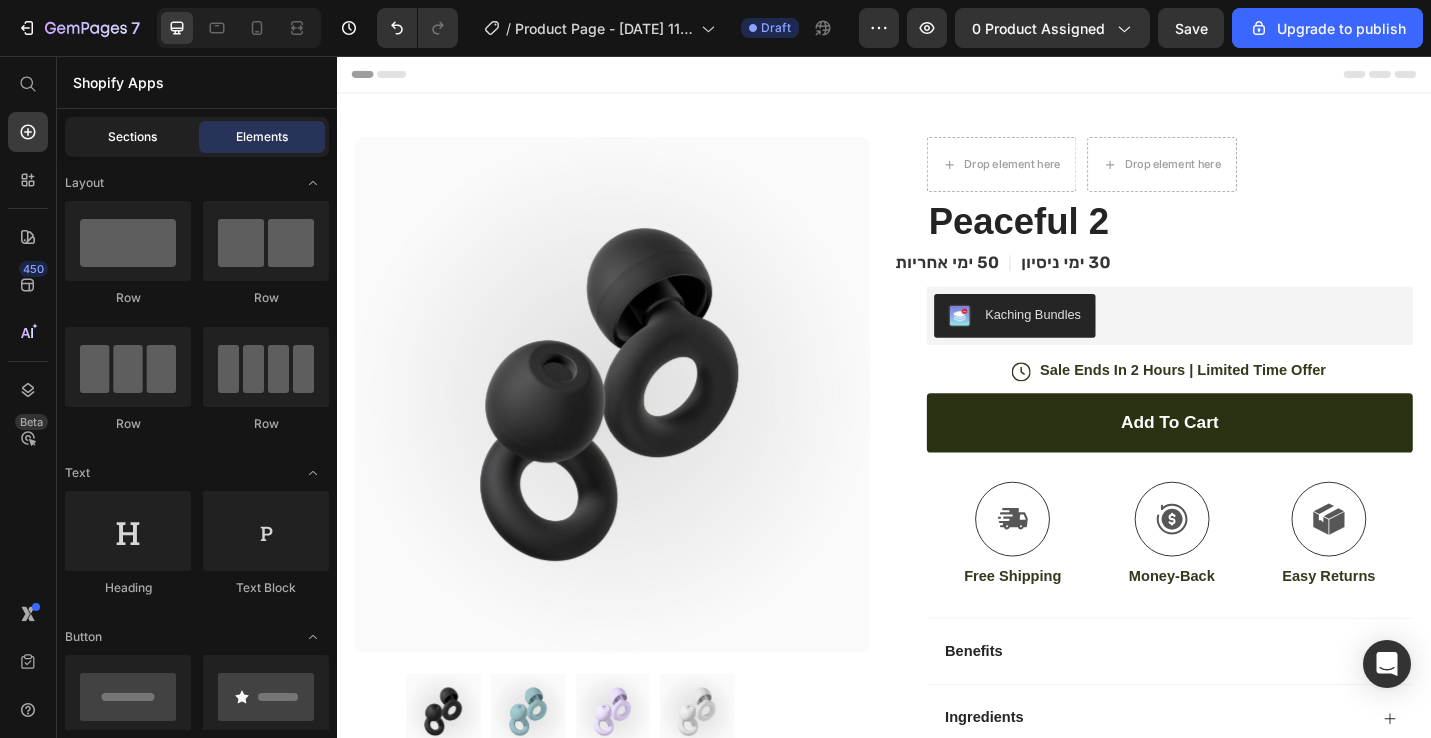 click on "Sections" 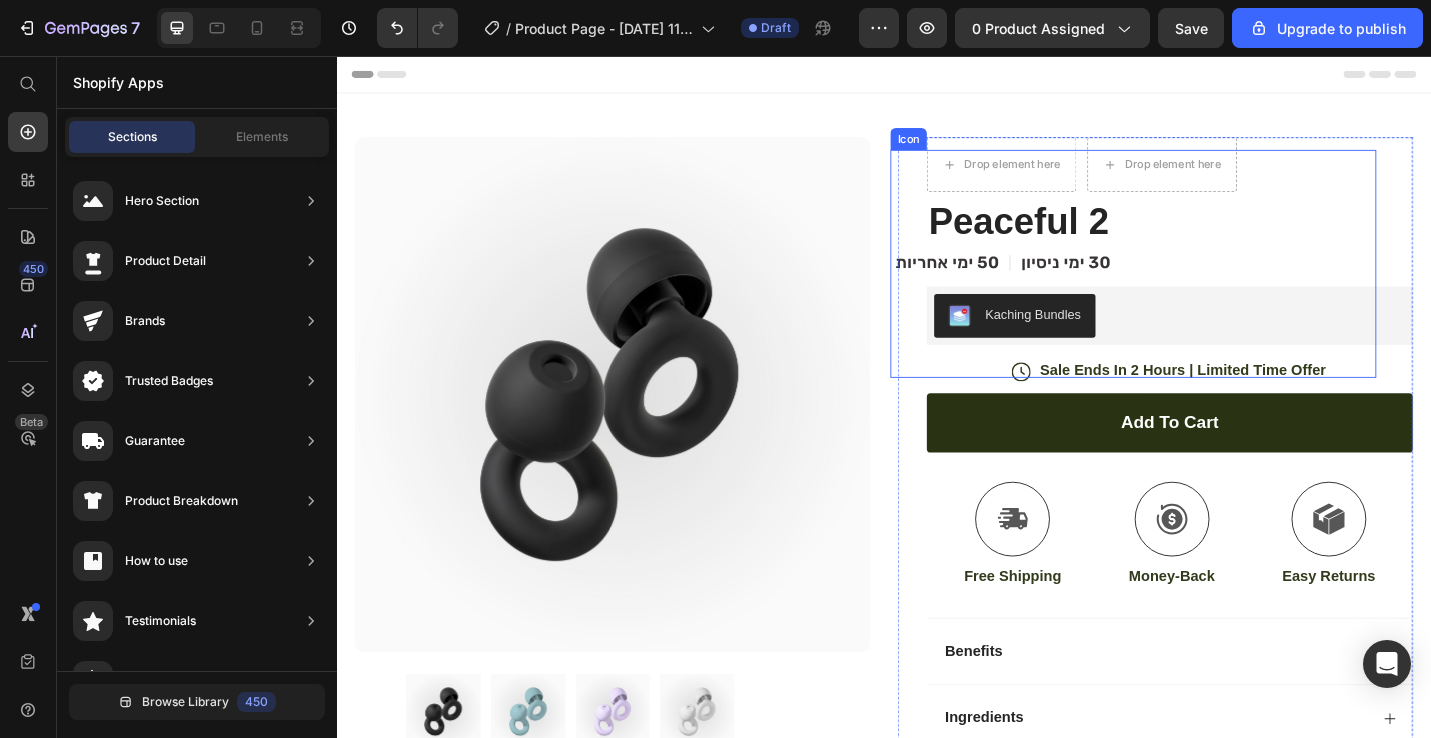 click on ".id574762872526079015 .st0 {
fill: #231f20;
}
.id574762872526079015 .st1 {
opacity: .9;
}
.id574762872526079015 .st2 {
fill: none;
opacity: .8;
stroke: #e6e7e8;
stroke-miterlimit: 10;
stroke-width: 40px;
}" 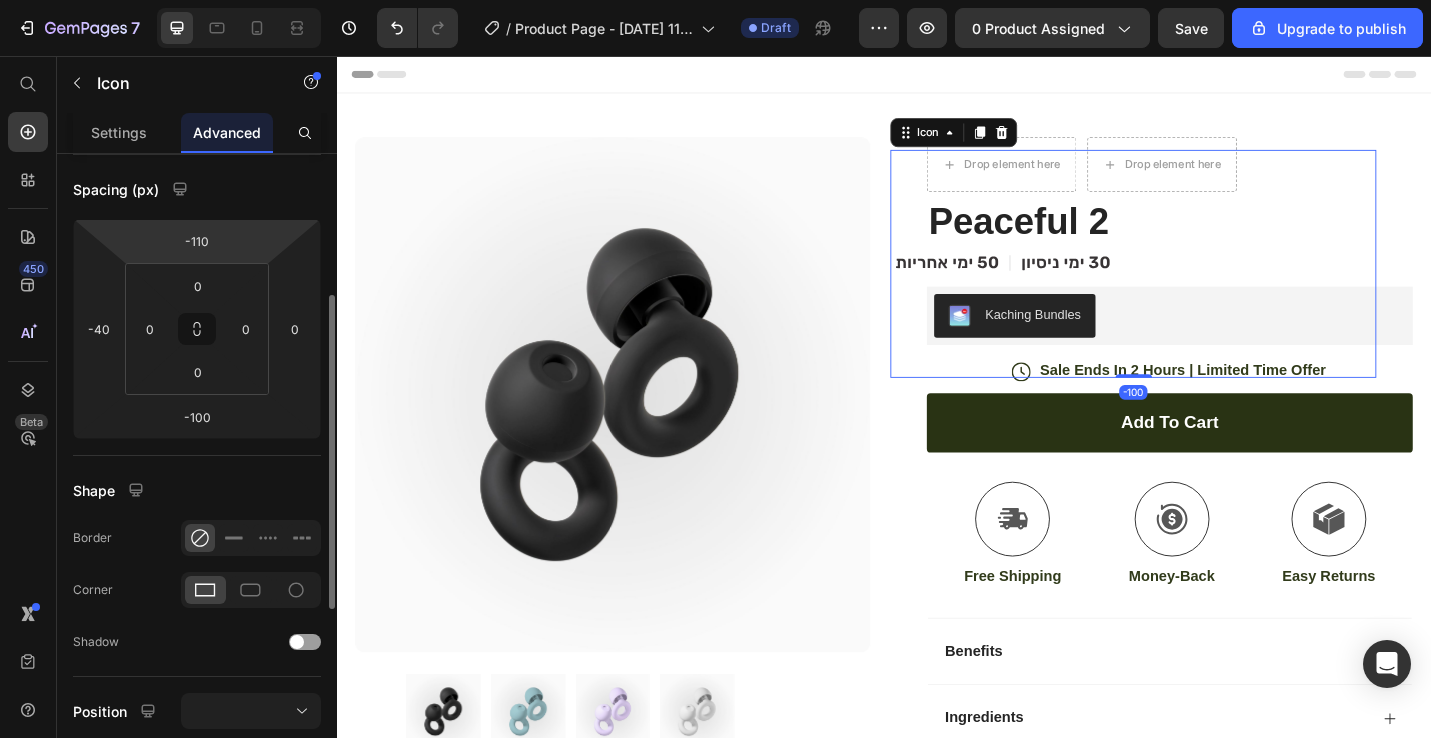 scroll, scrollTop: 0, scrollLeft: 0, axis: both 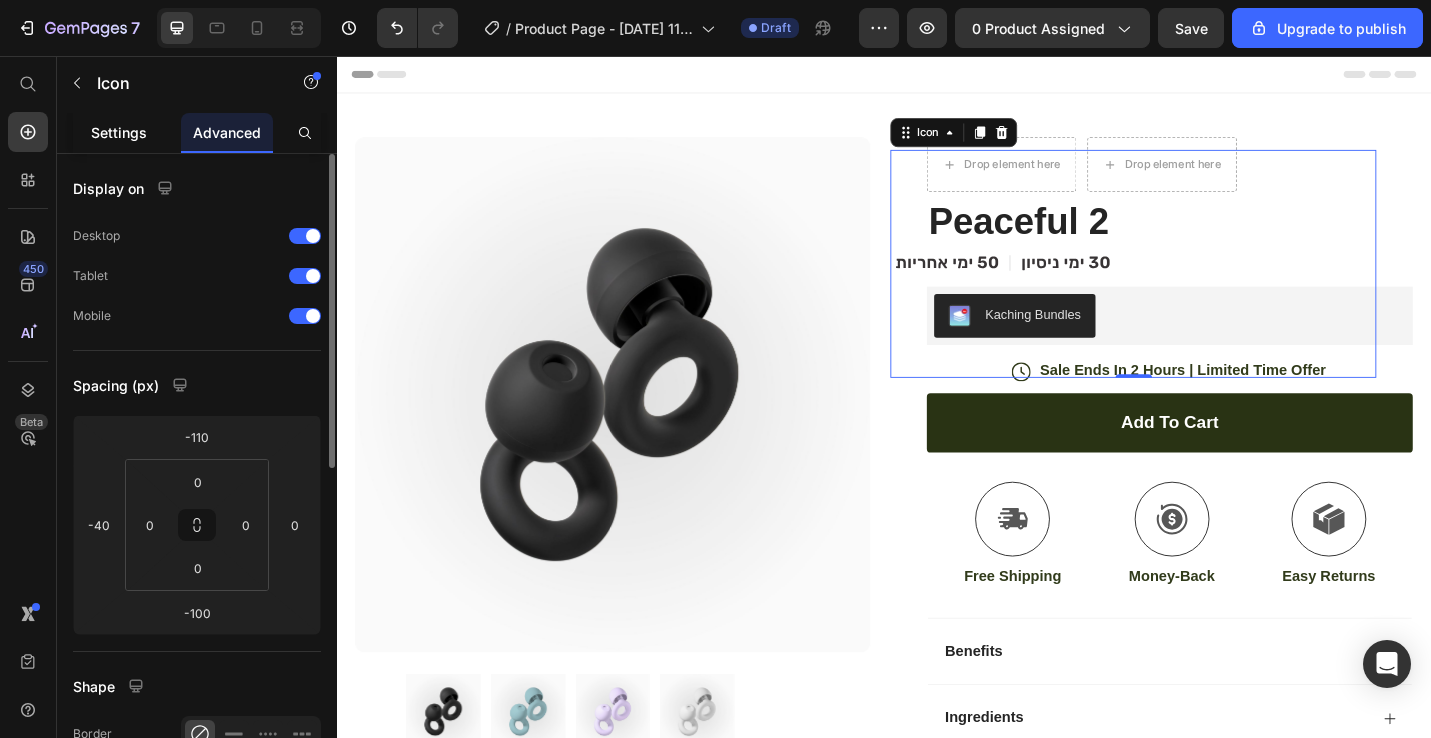 click on "Settings" at bounding box center (119, 132) 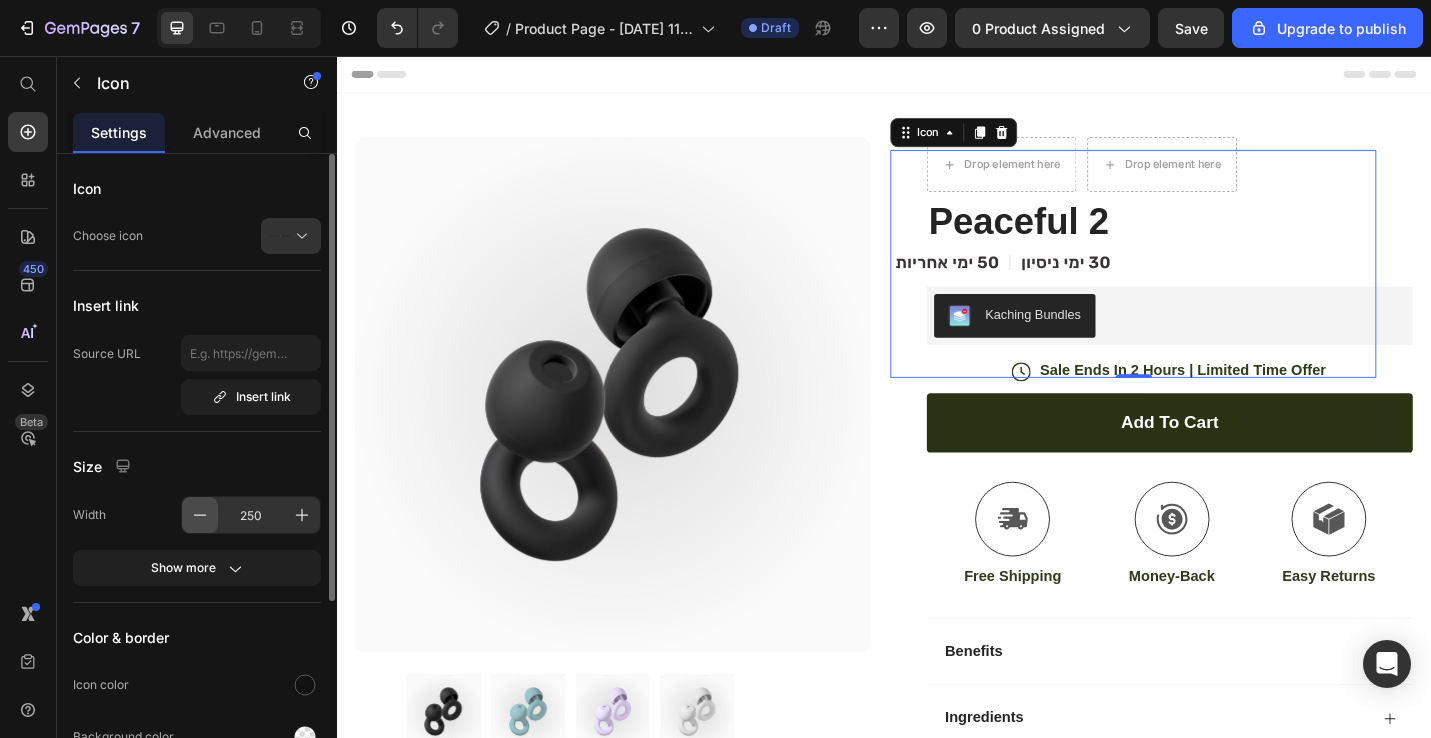 click 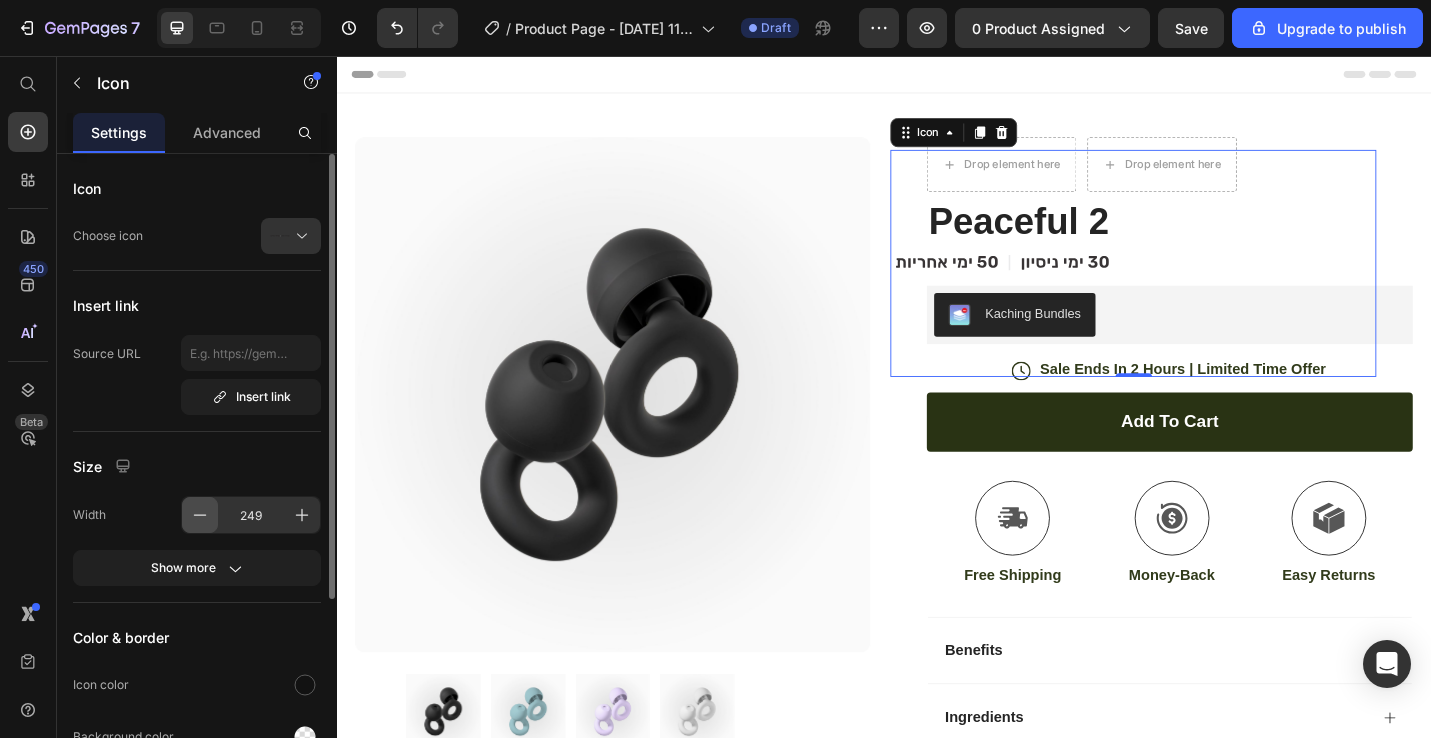 click 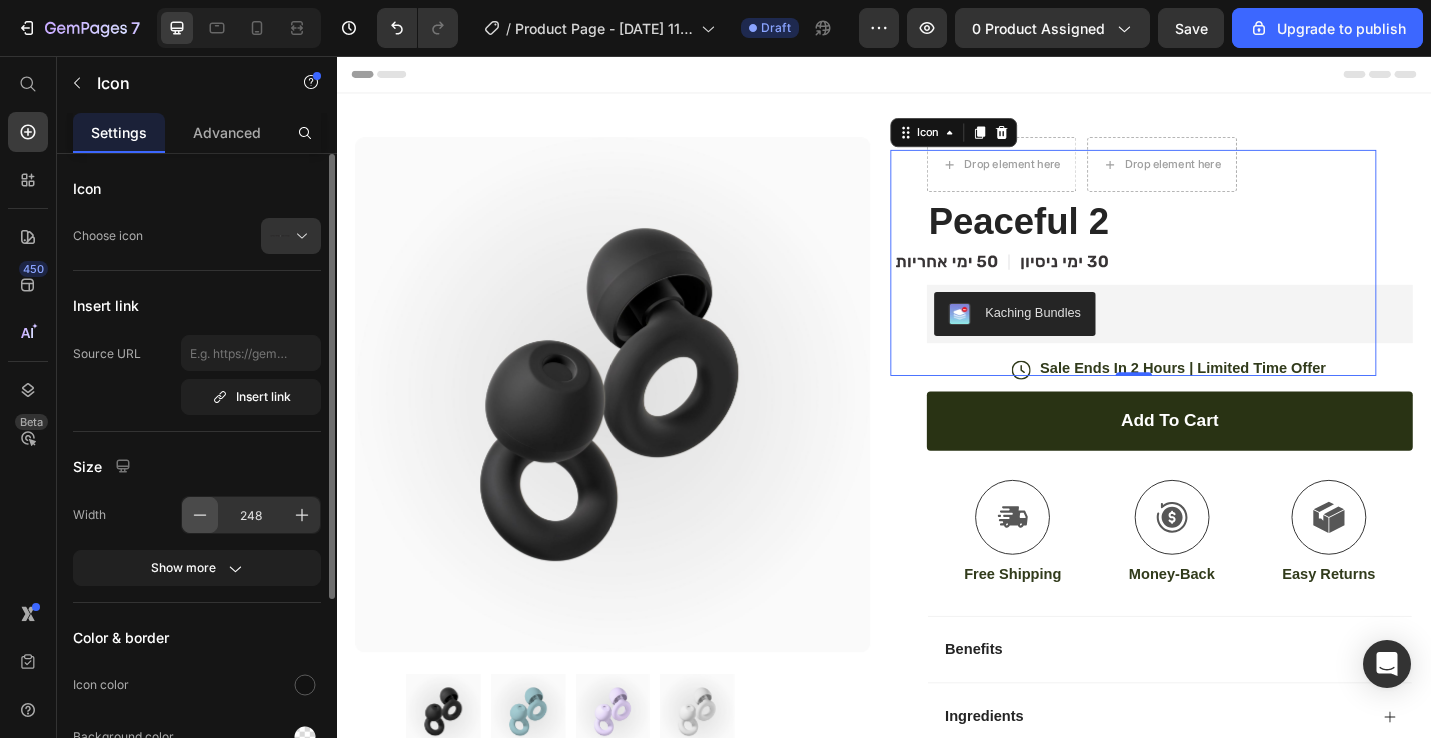 click 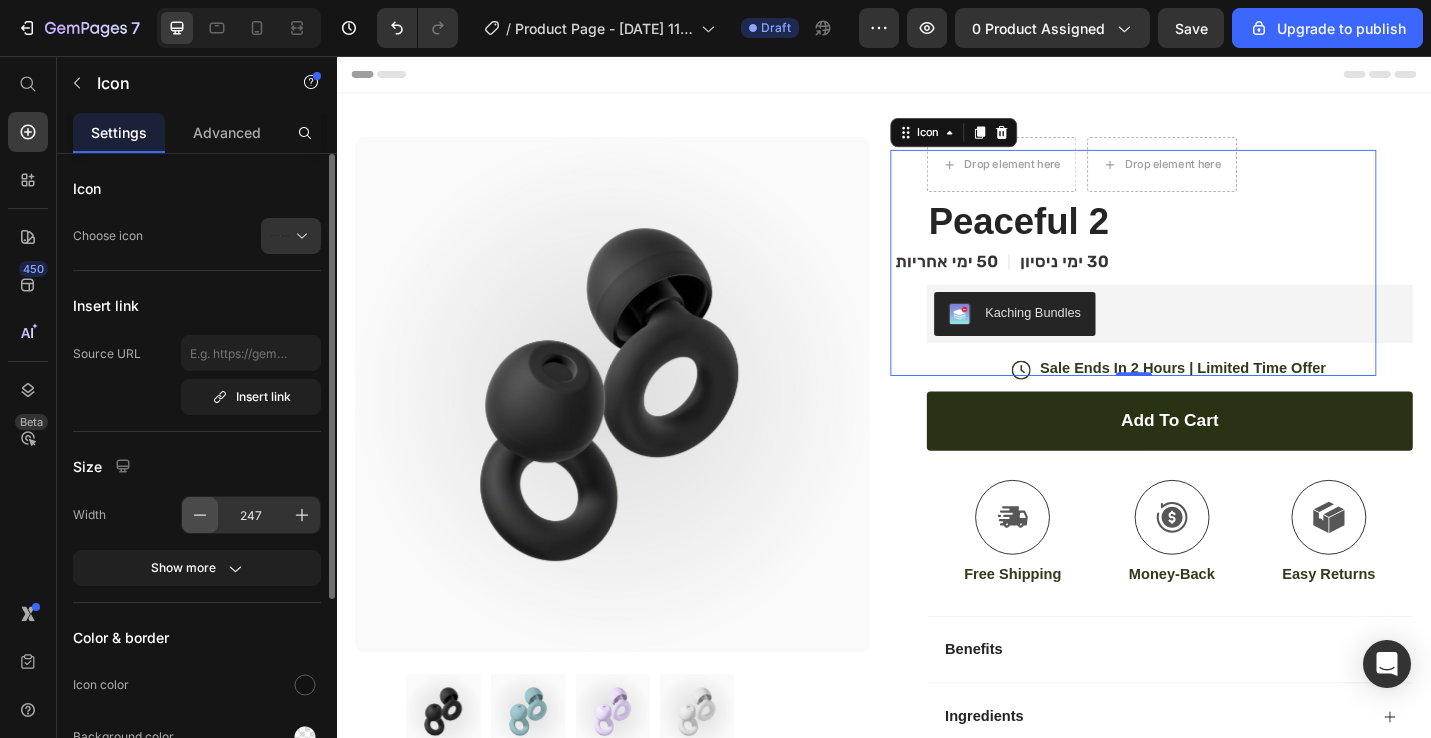 click 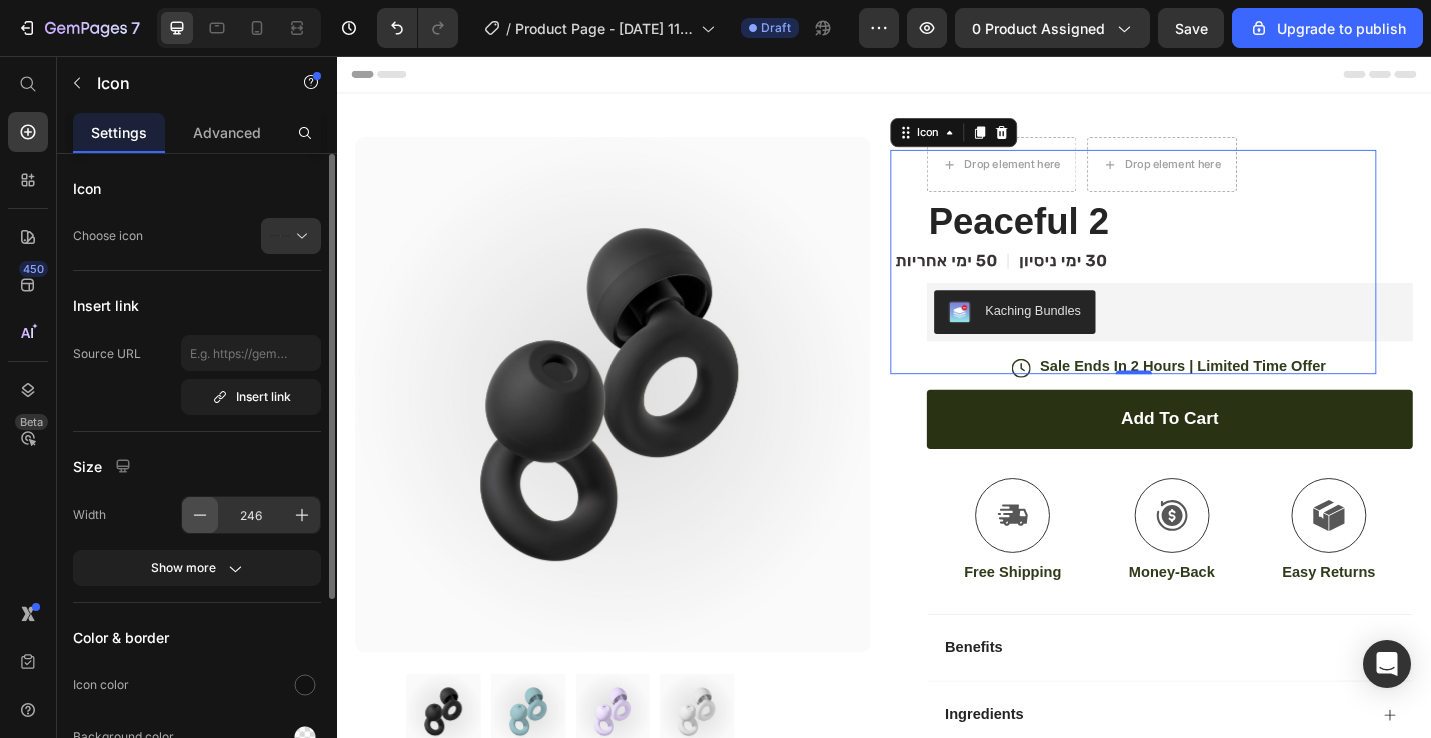 click 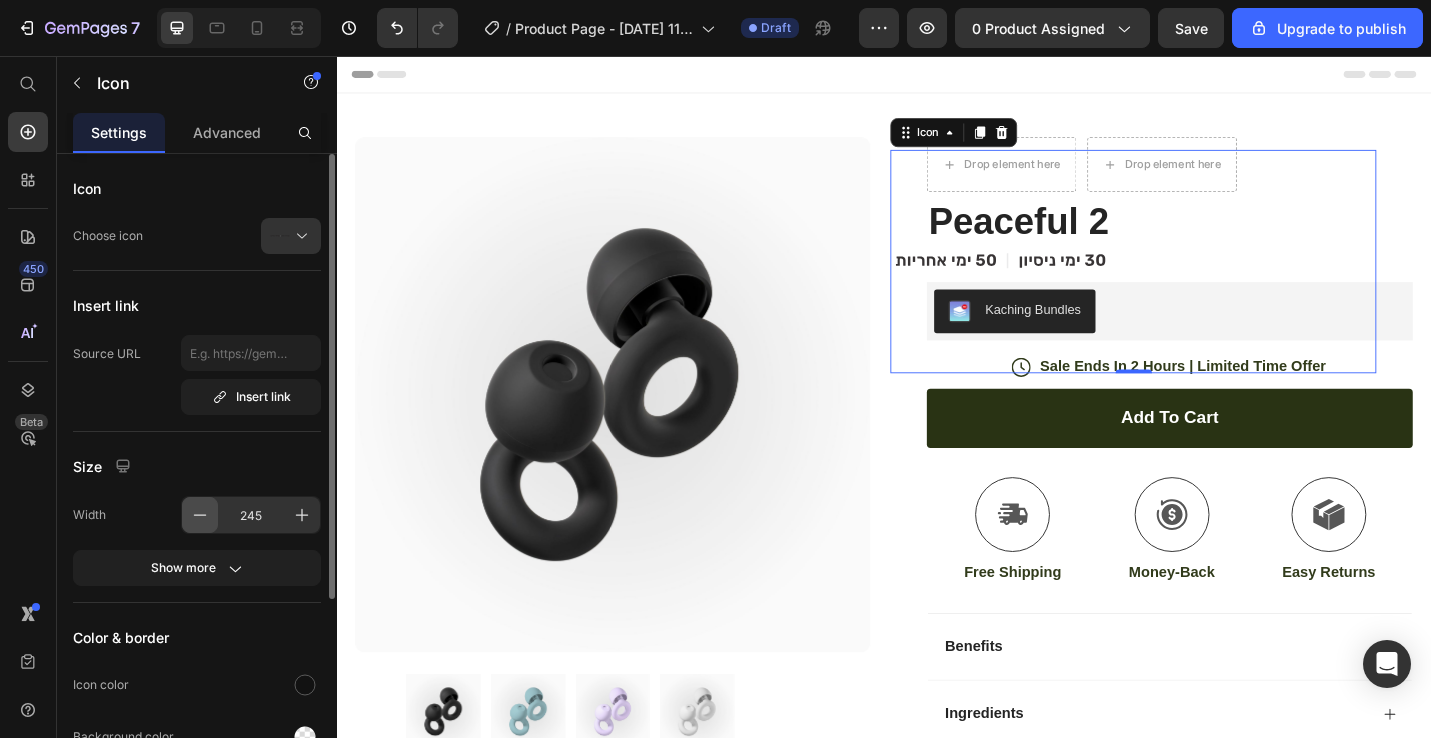 click 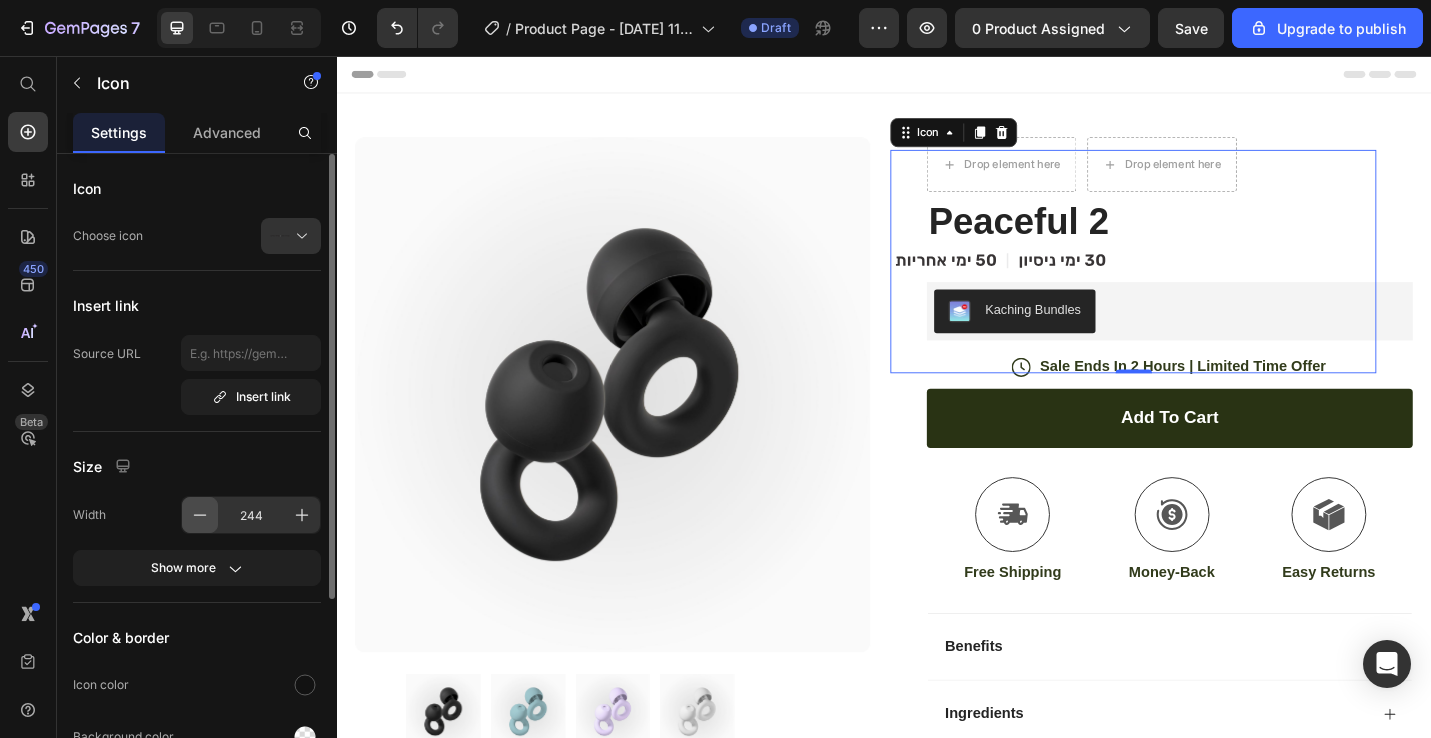 click 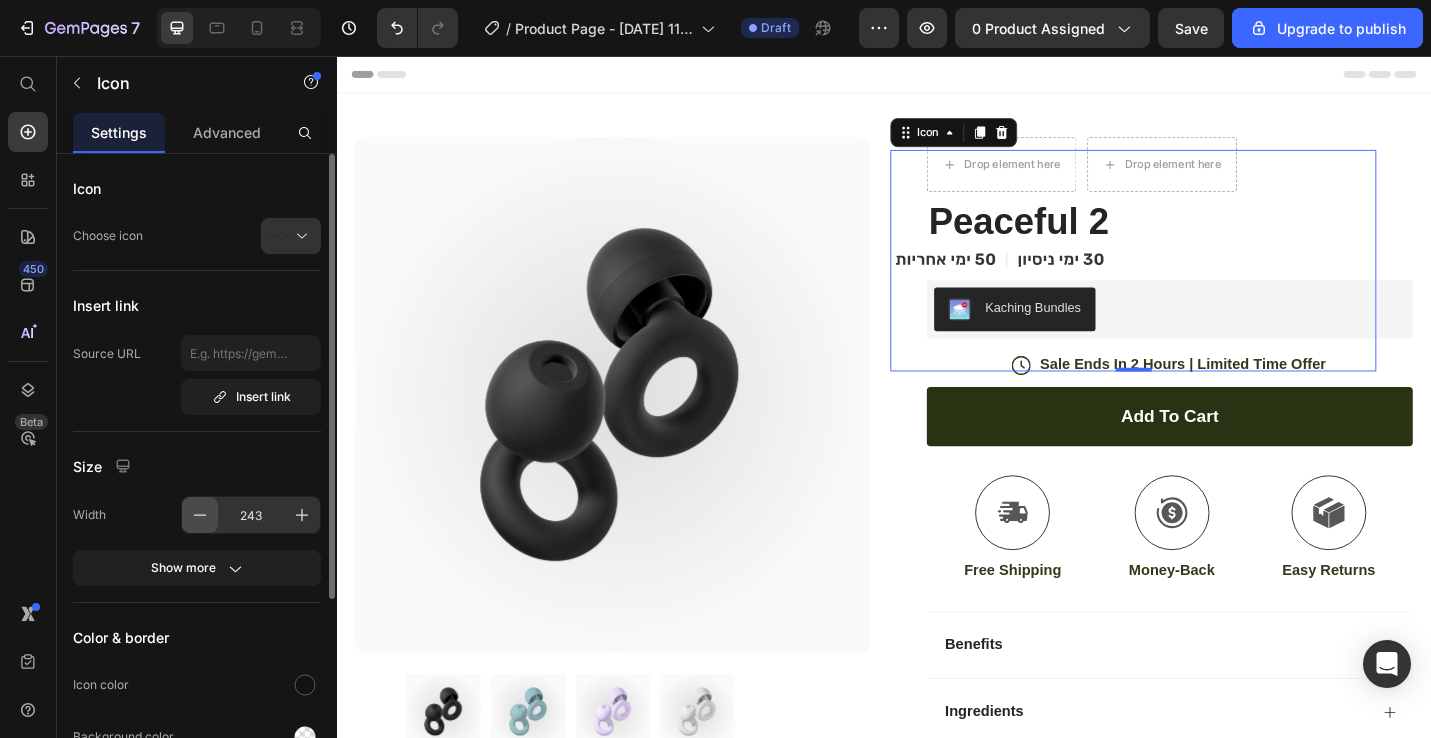 click 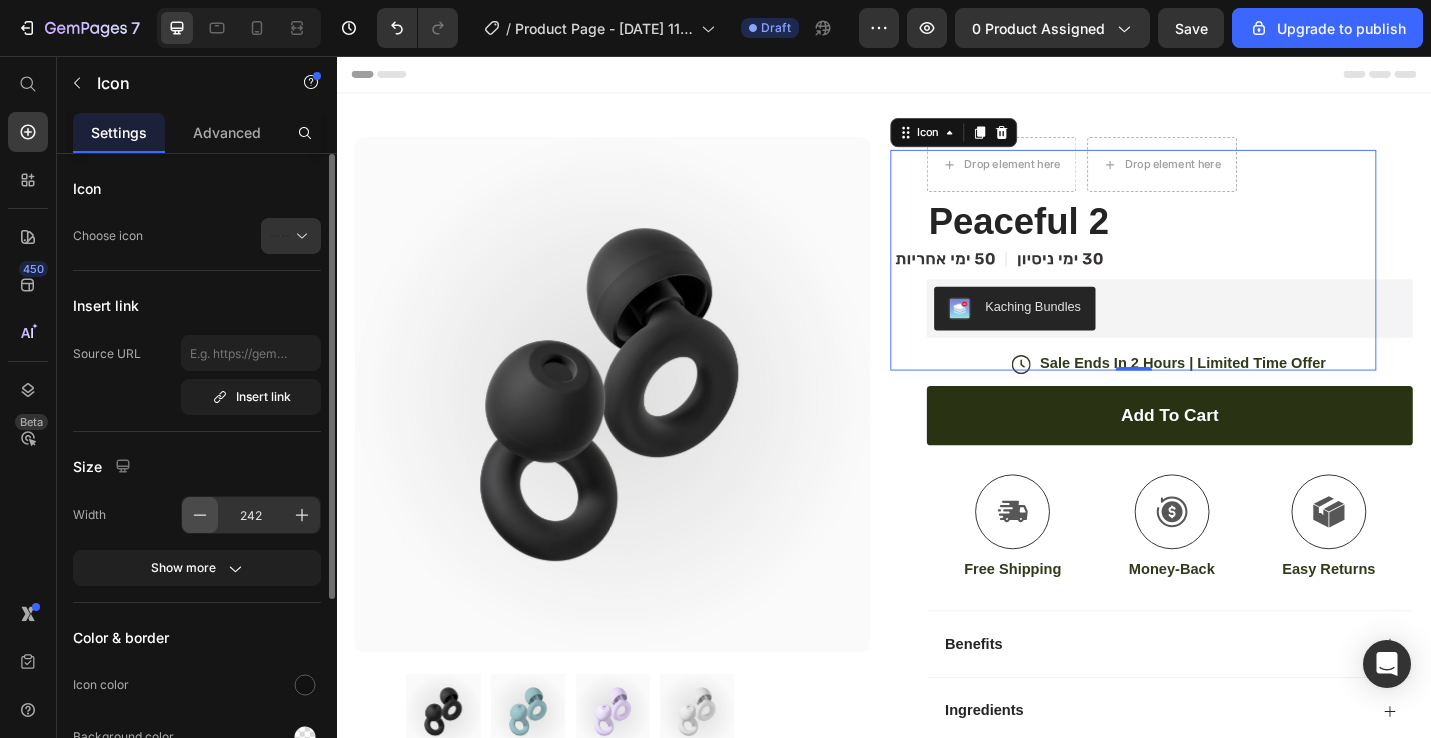 click 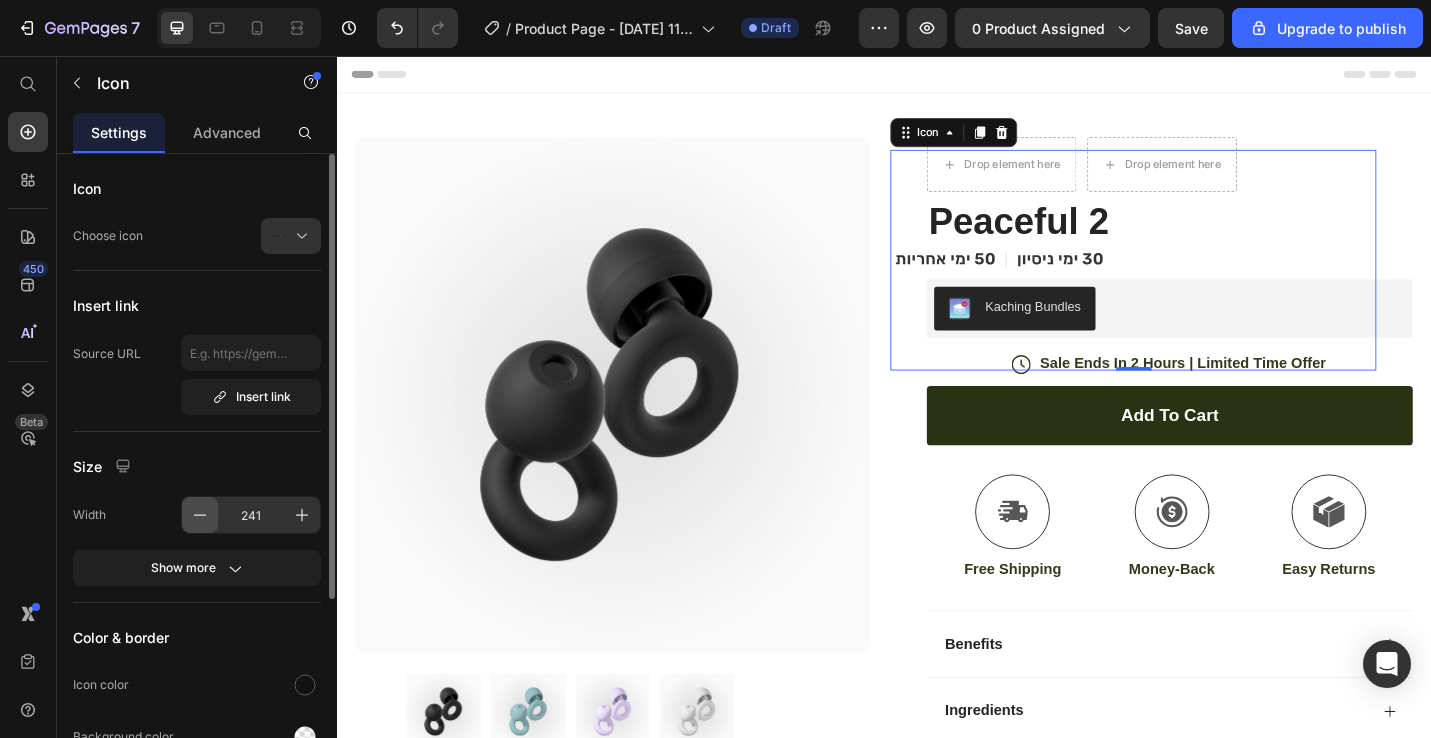 click 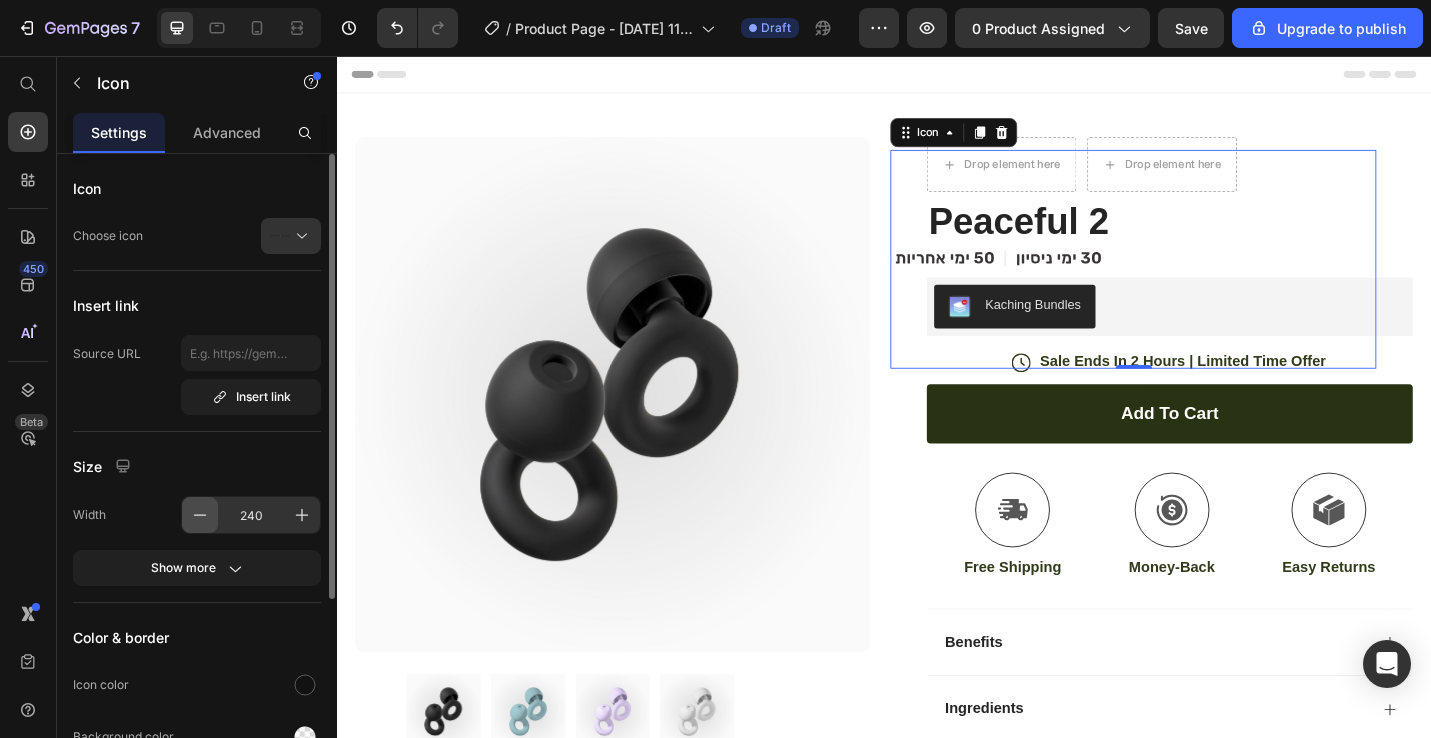 click 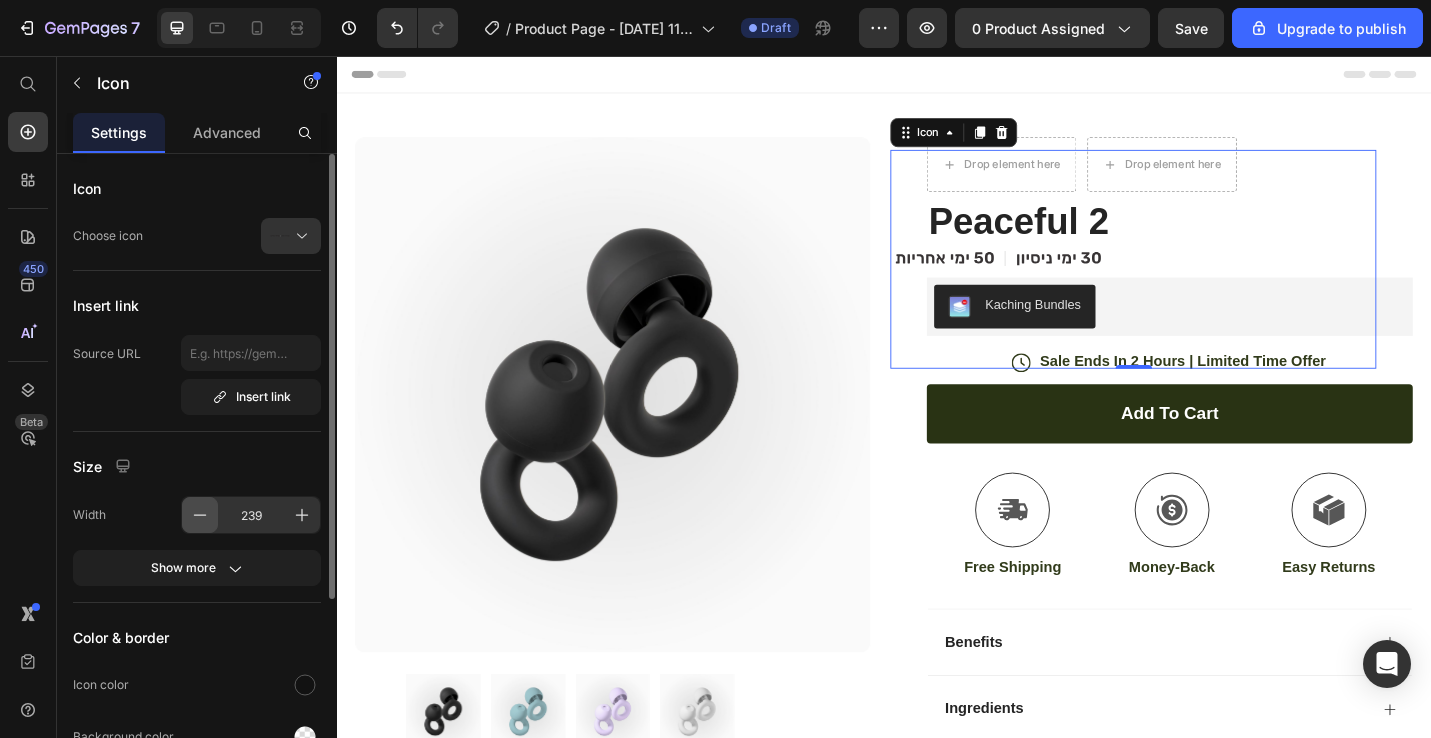 click 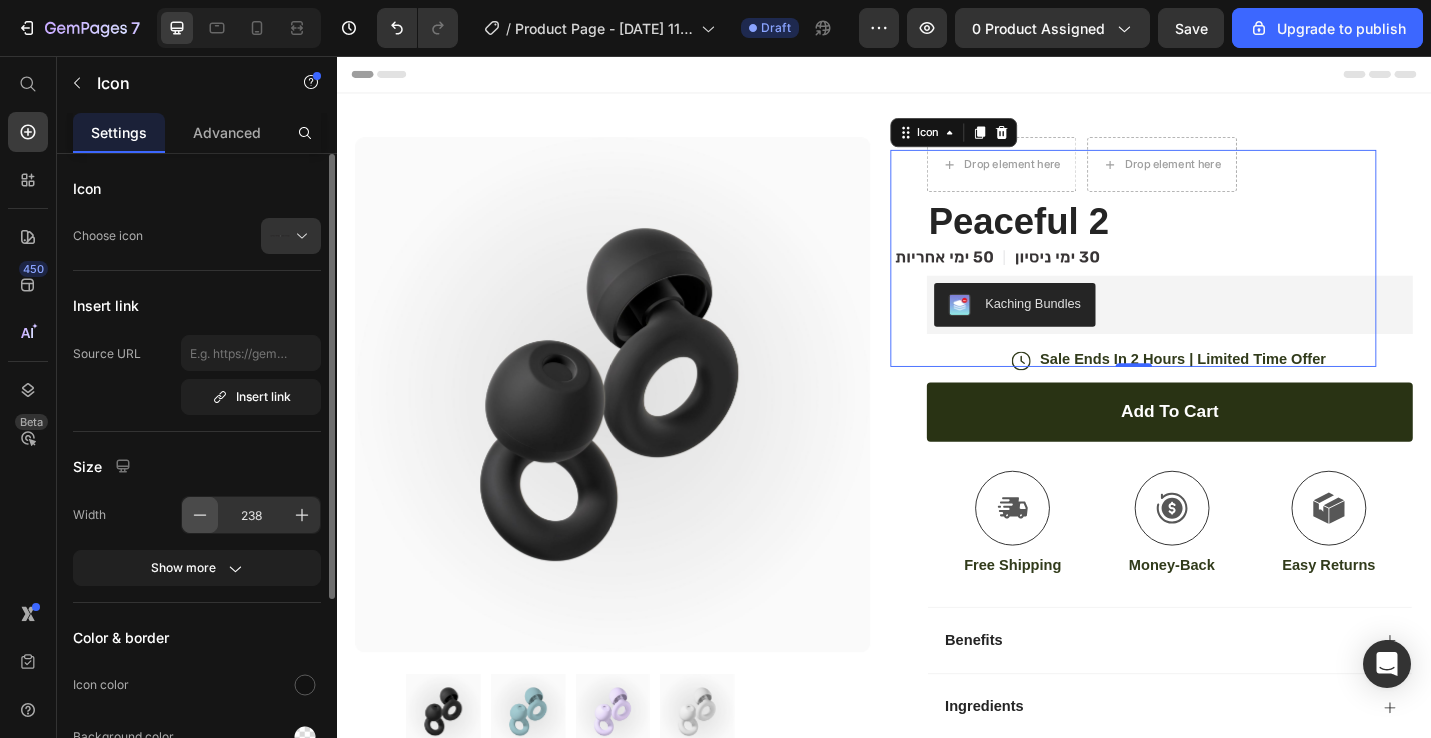 click 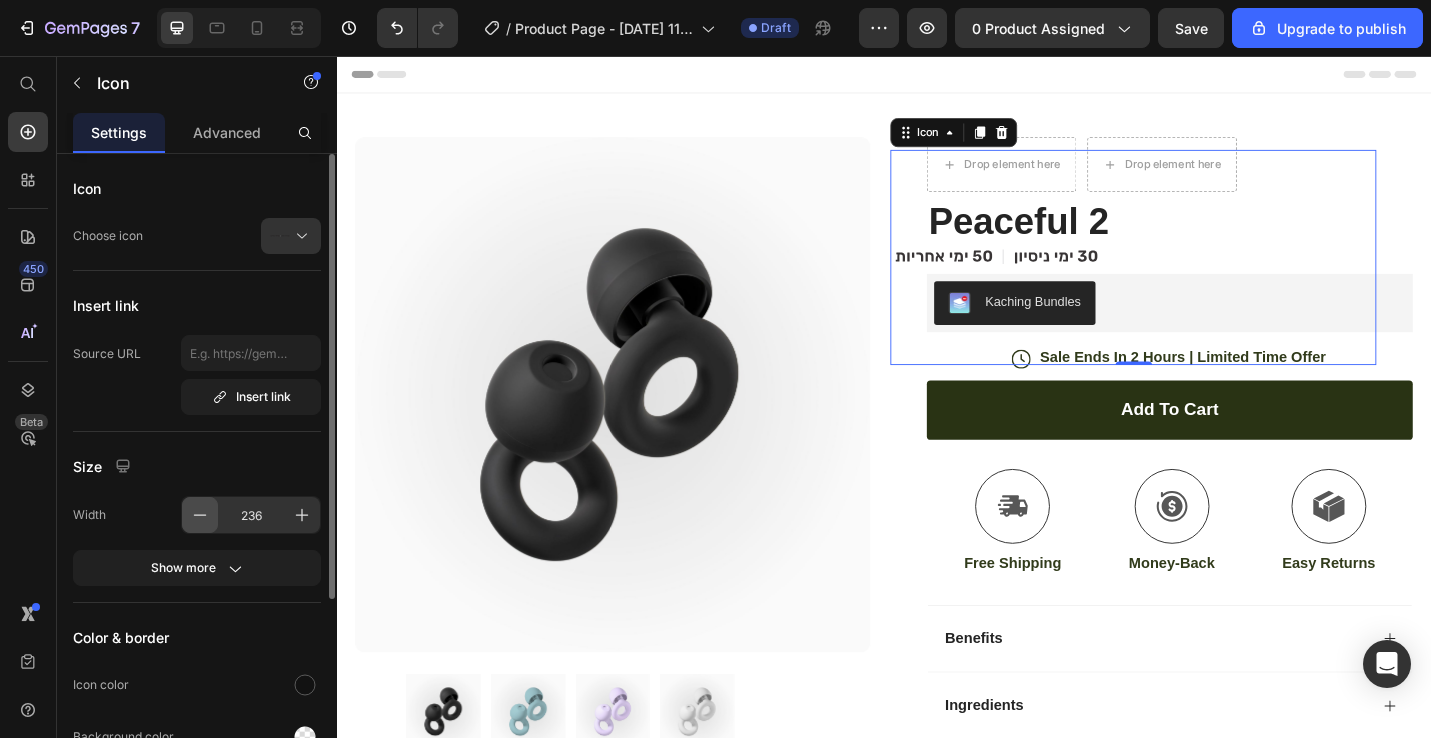 click 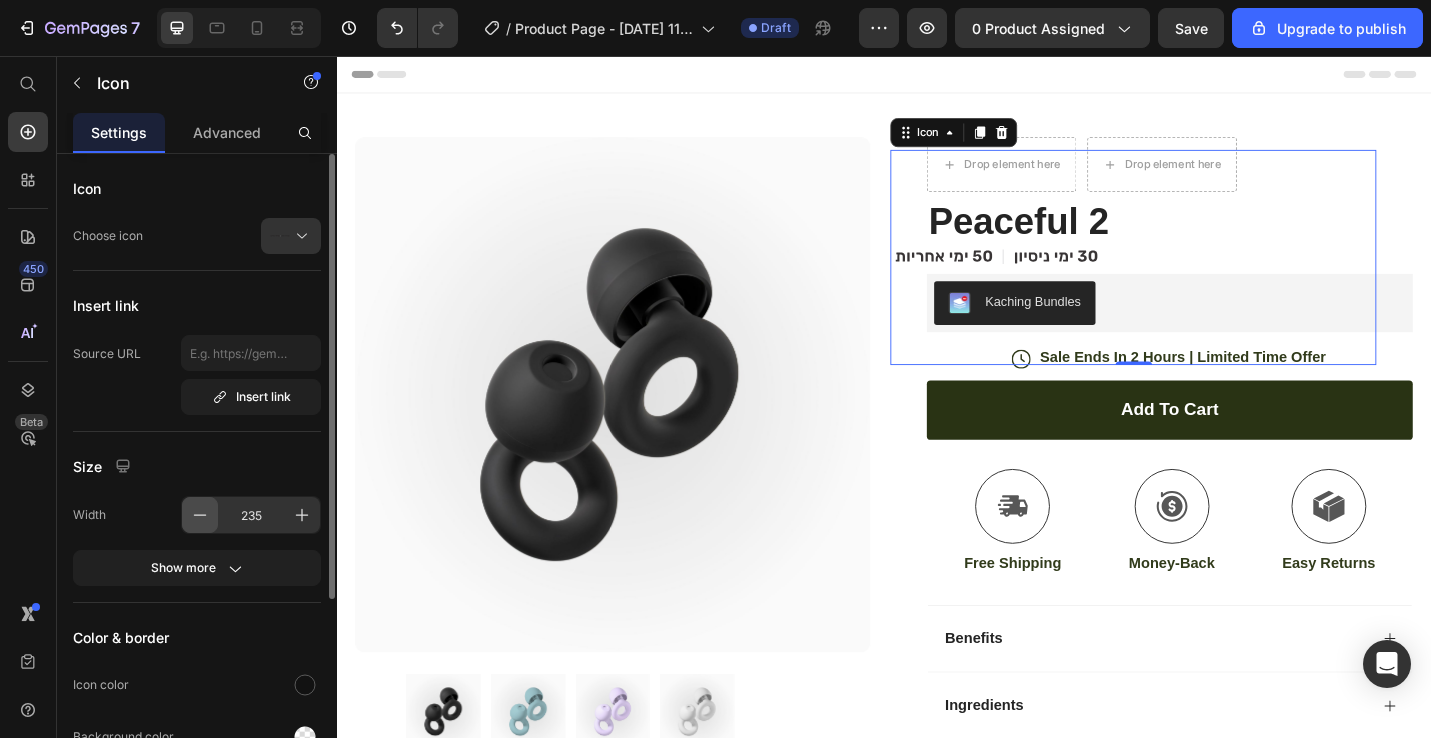 click 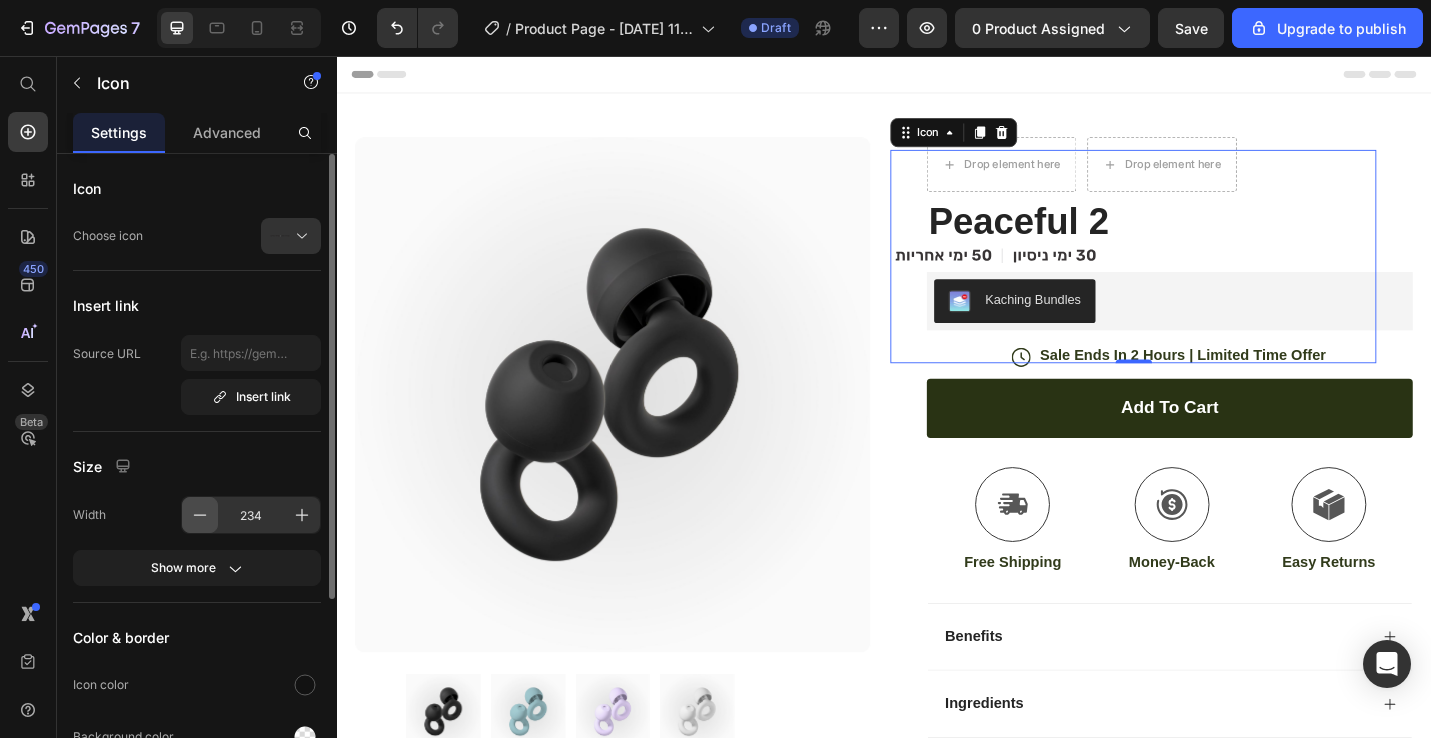 click 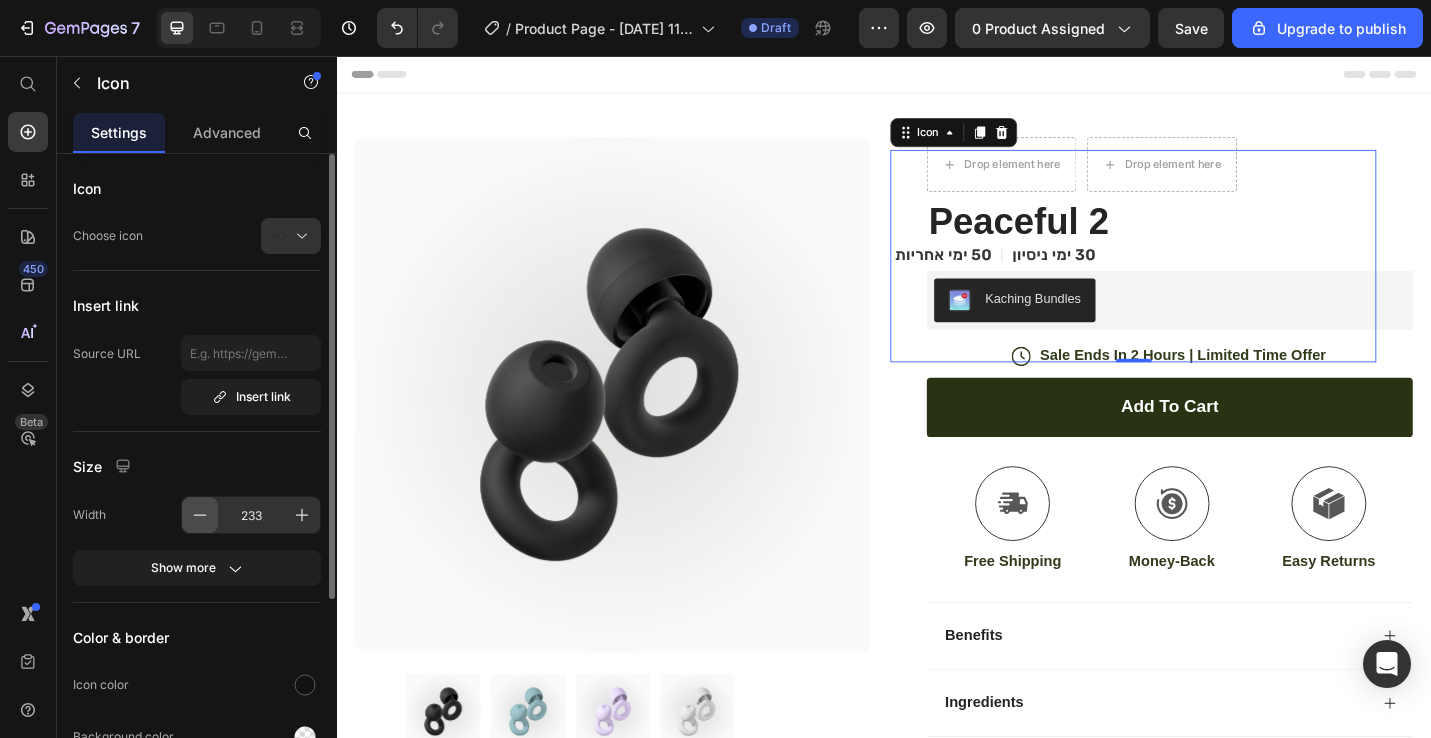 click 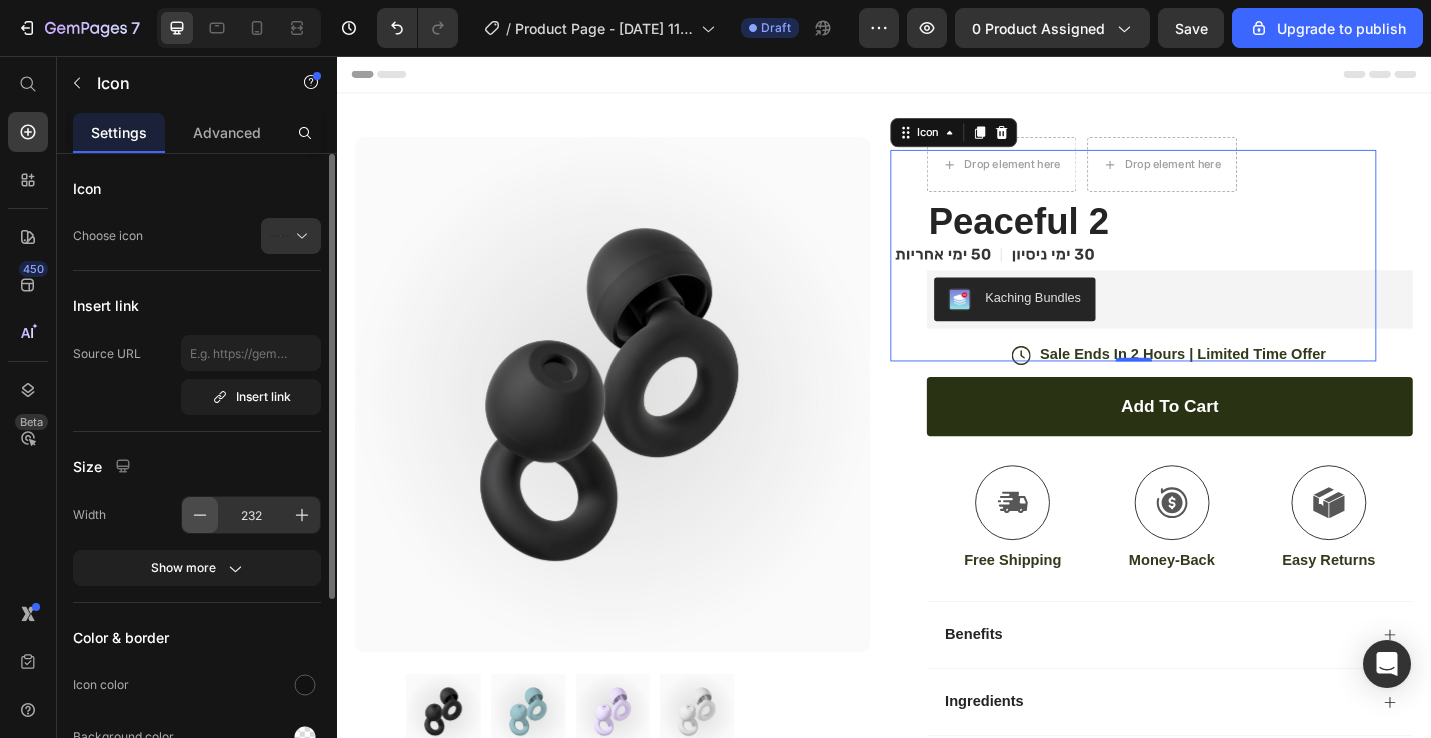 click 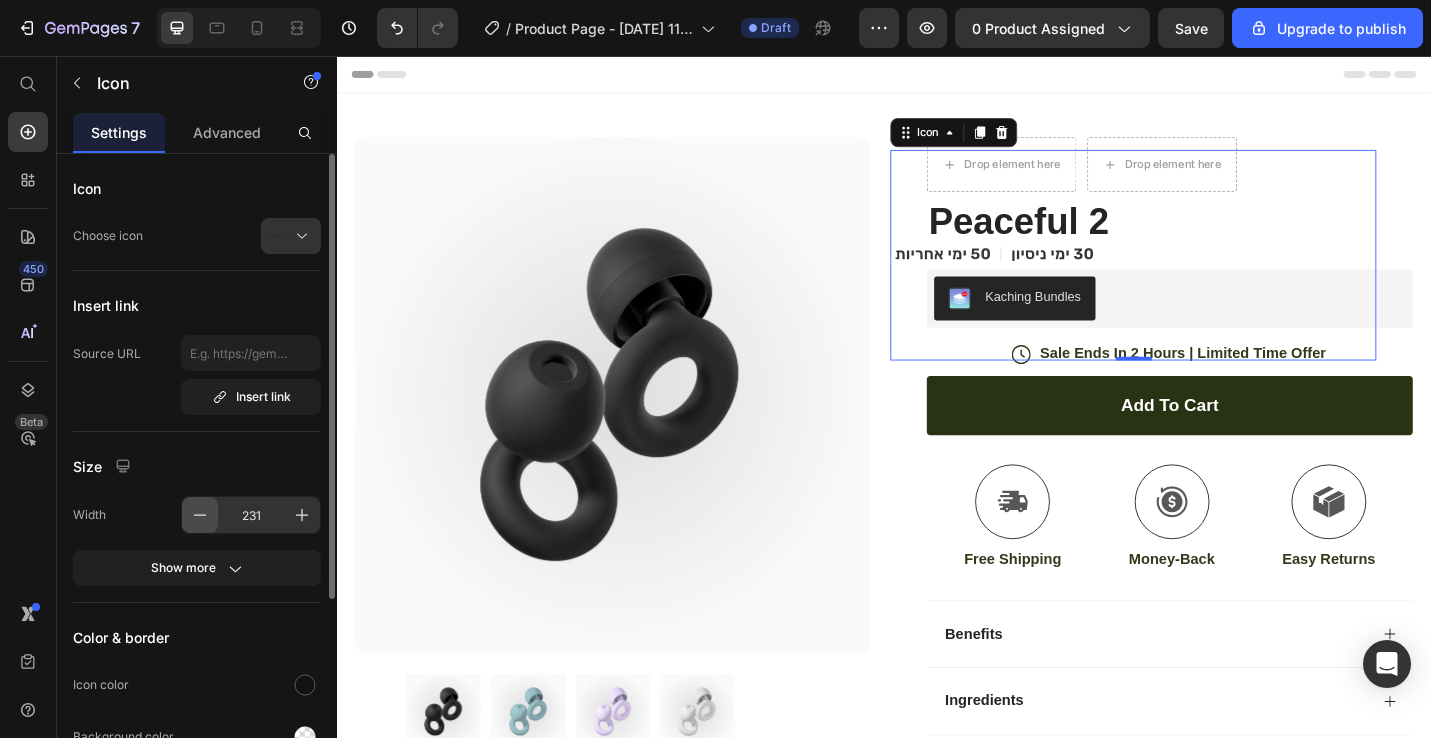click 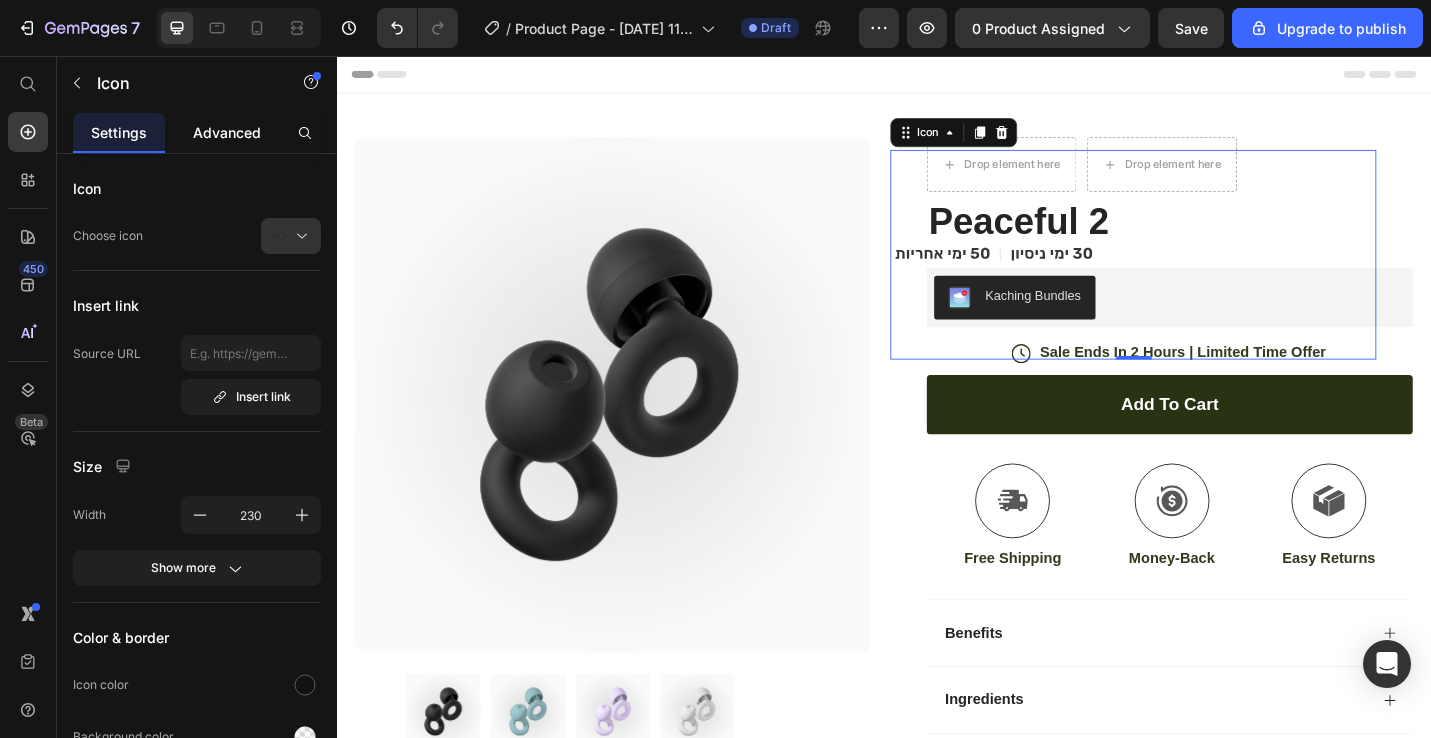 click on "Advanced" at bounding box center (227, 132) 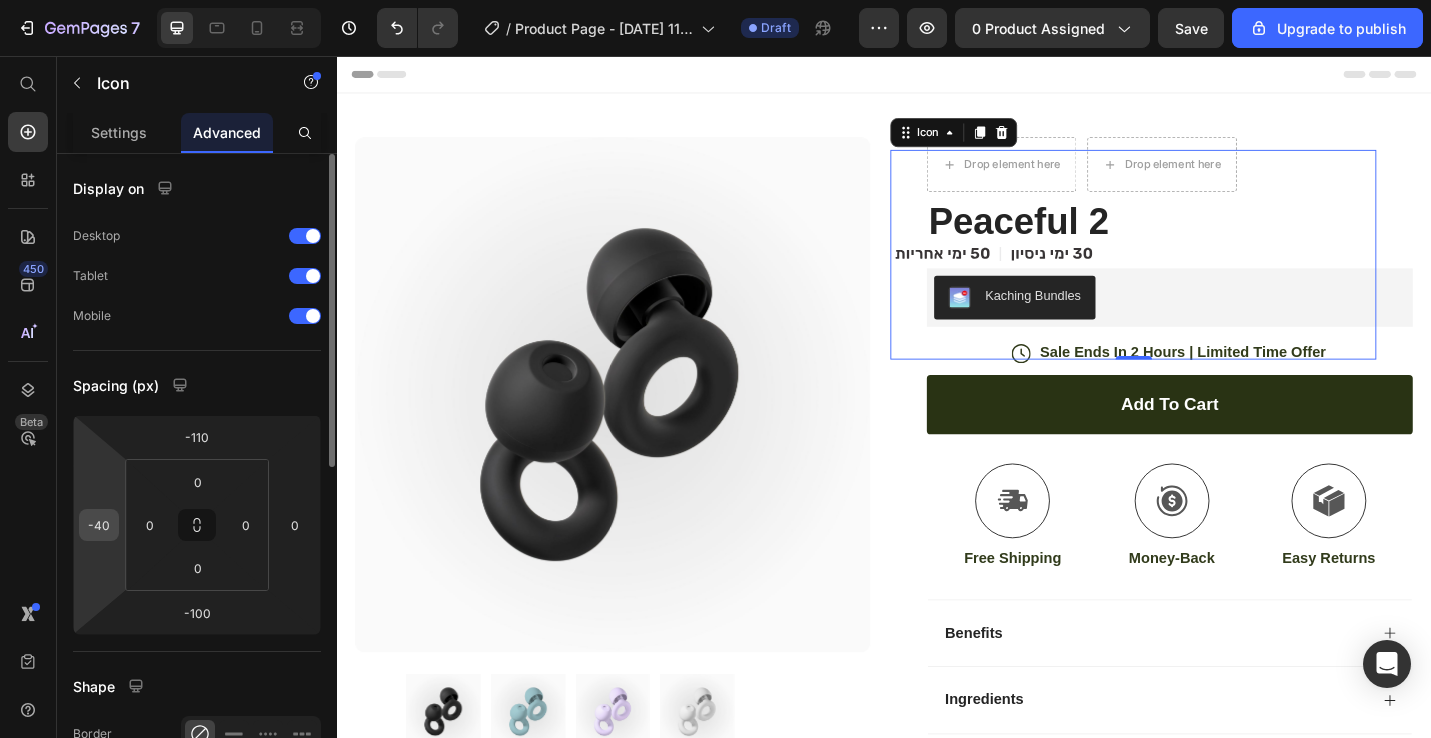 click on "-40" at bounding box center (99, 525) 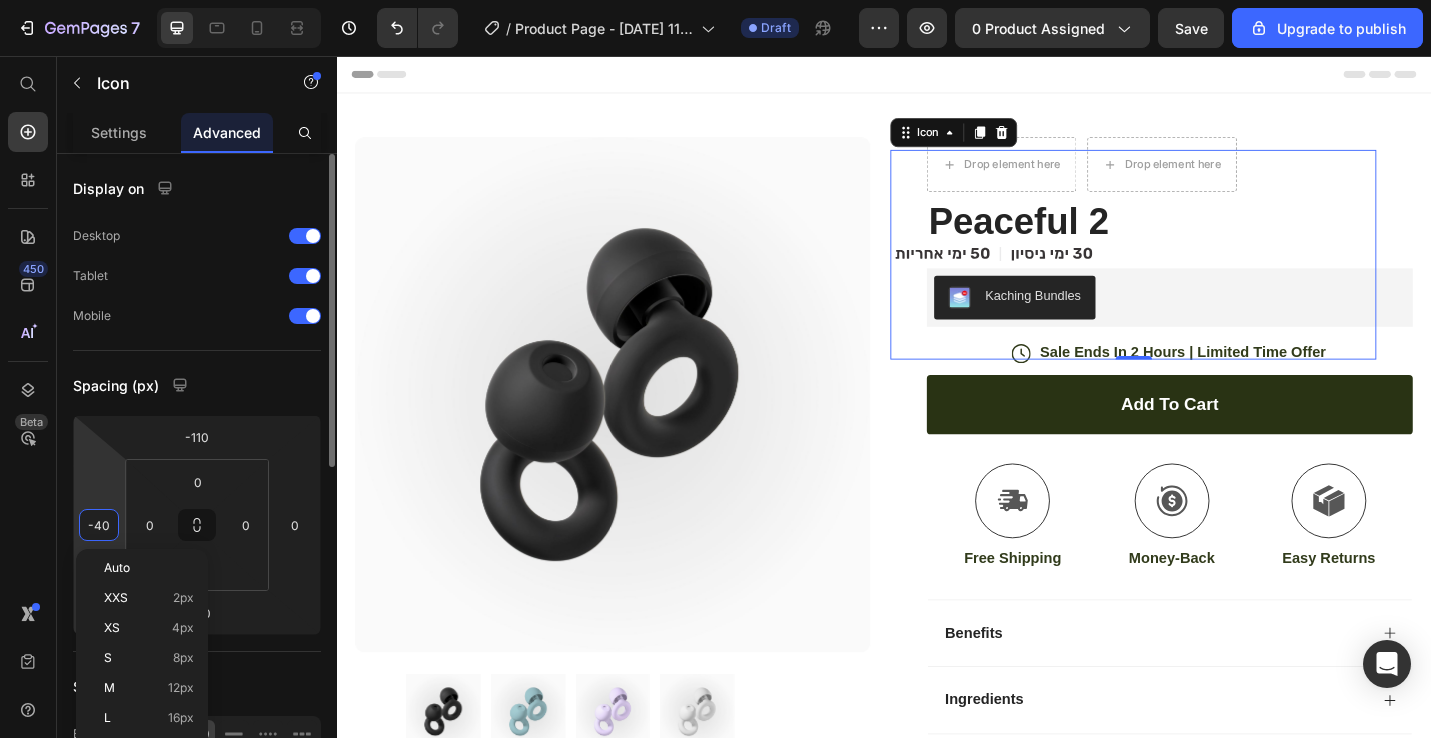 click on "-40" at bounding box center (99, 525) 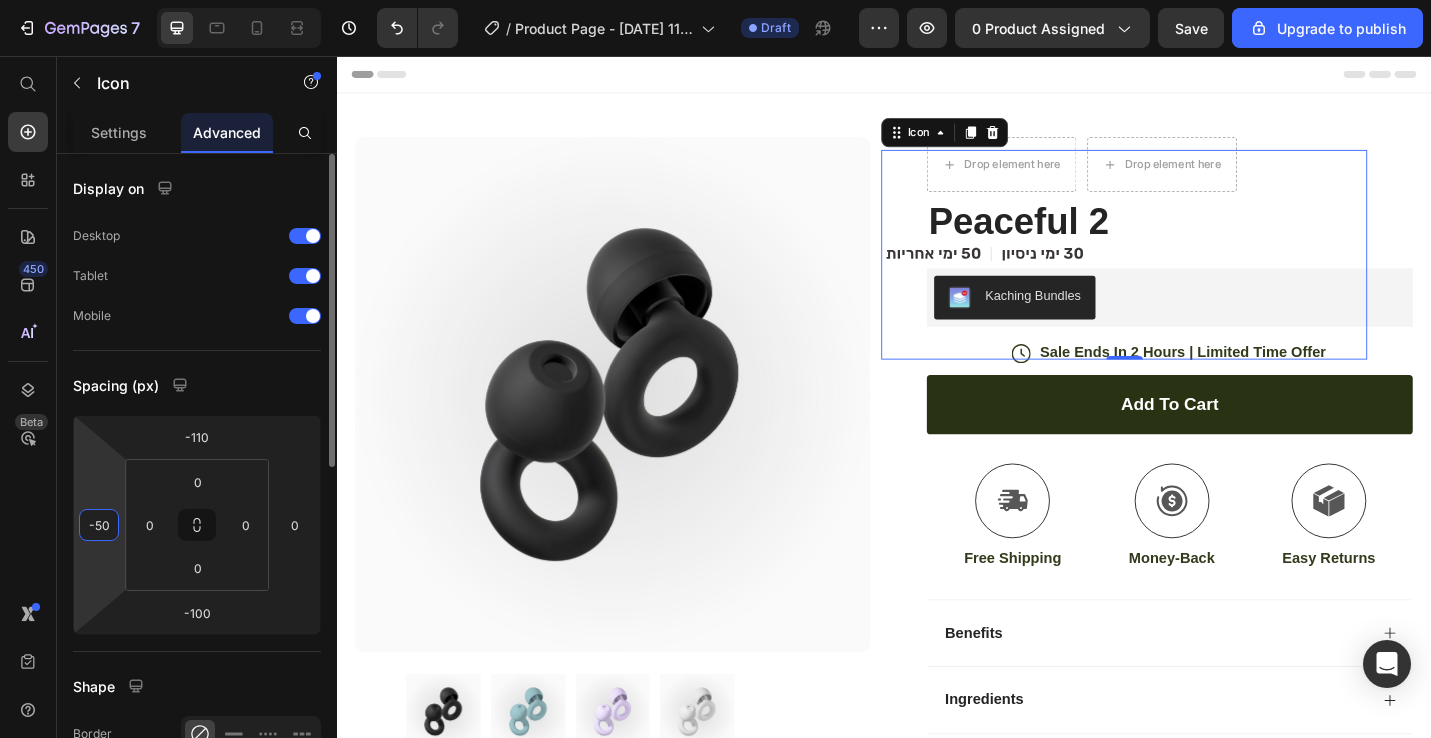 type on "-5" 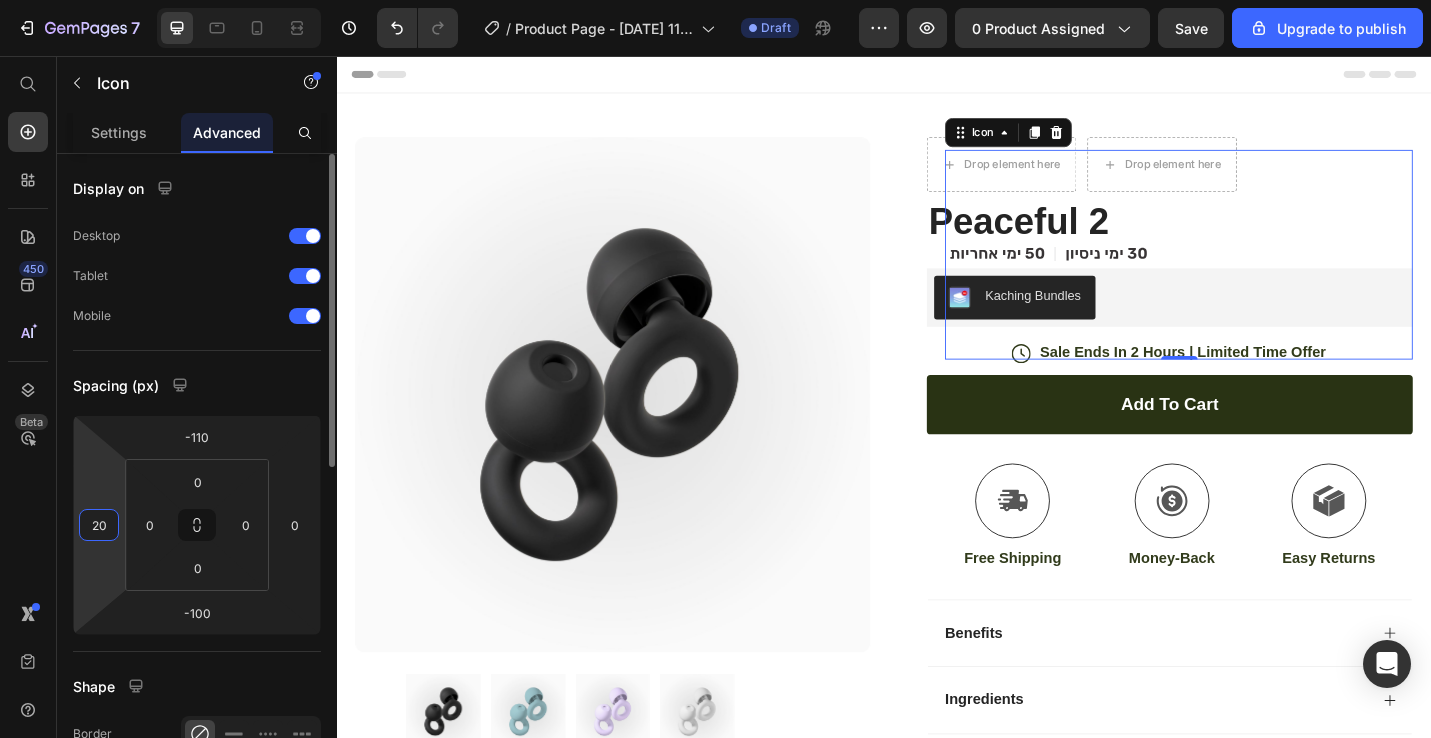 type on "2" 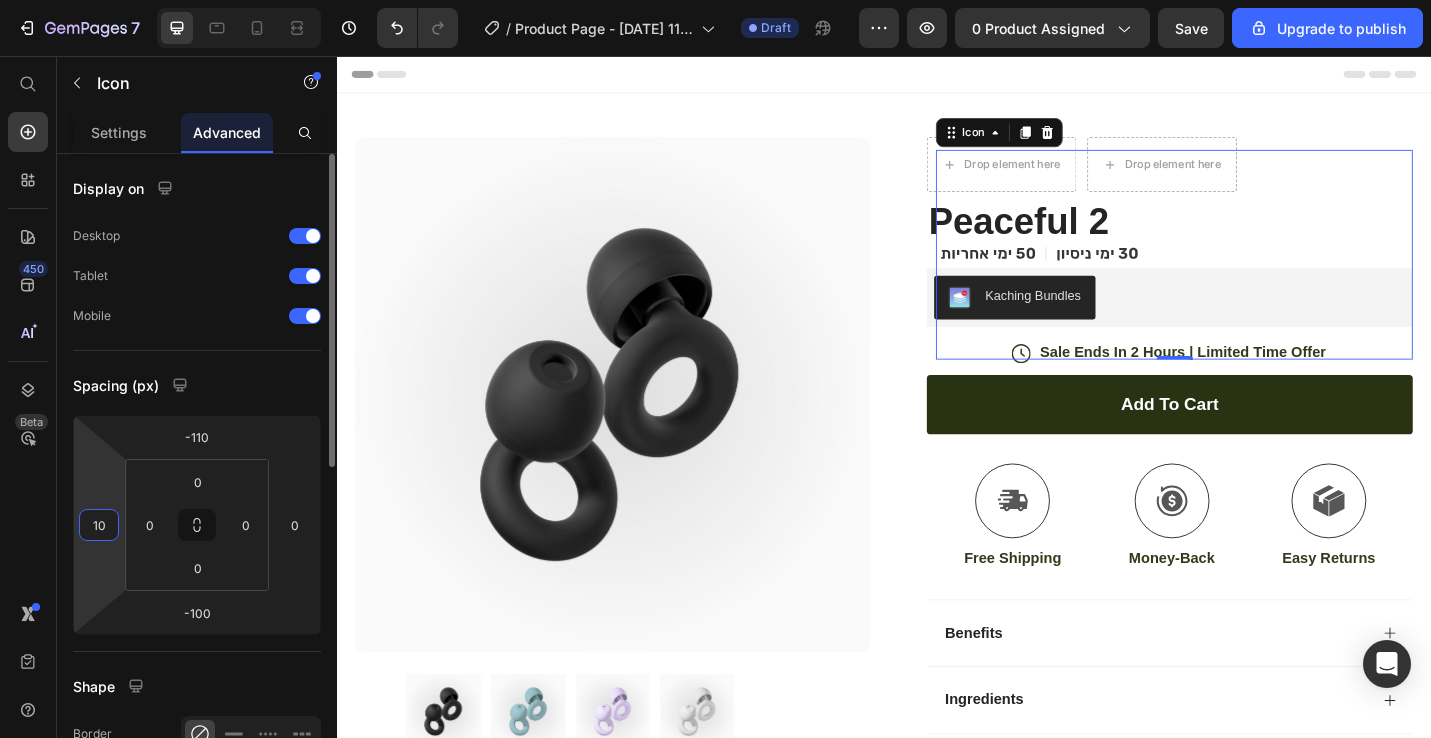 type on "1" 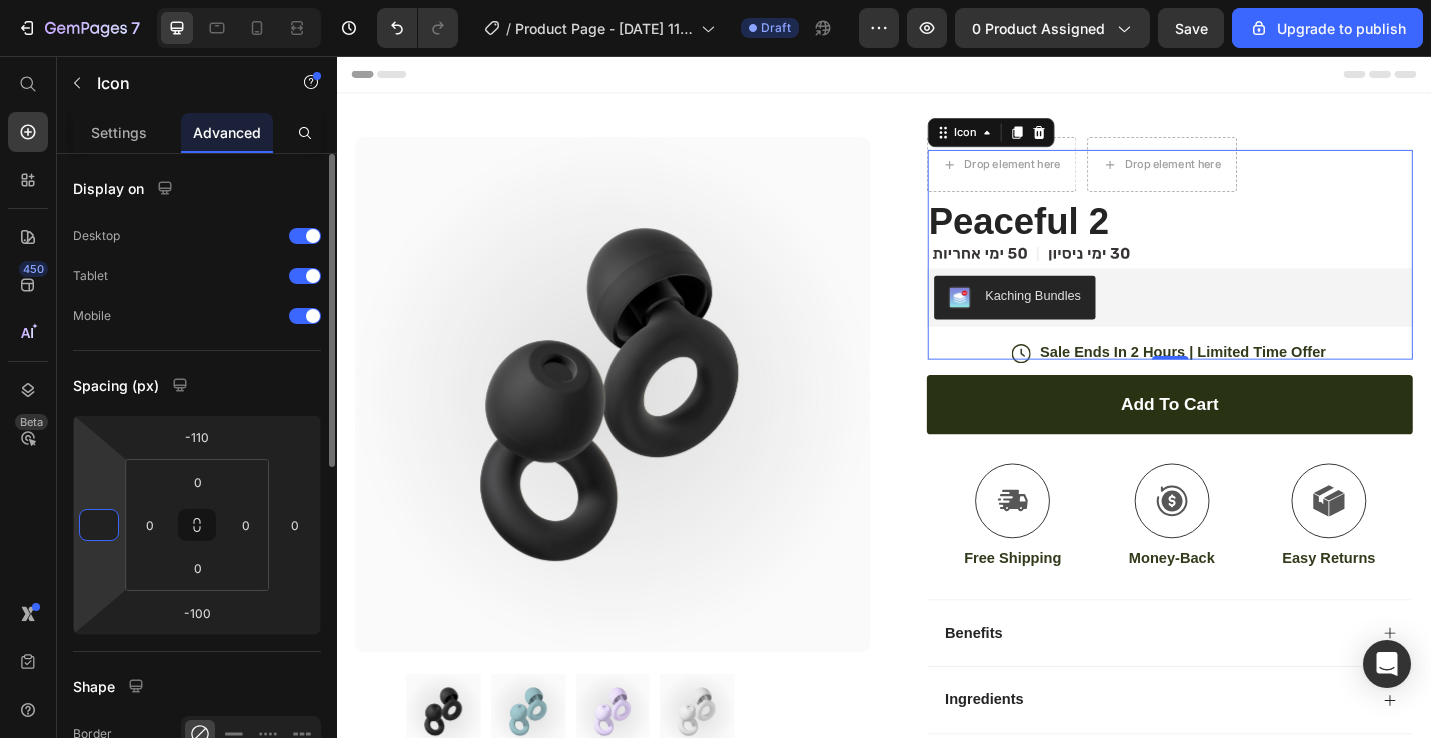 type on "5" 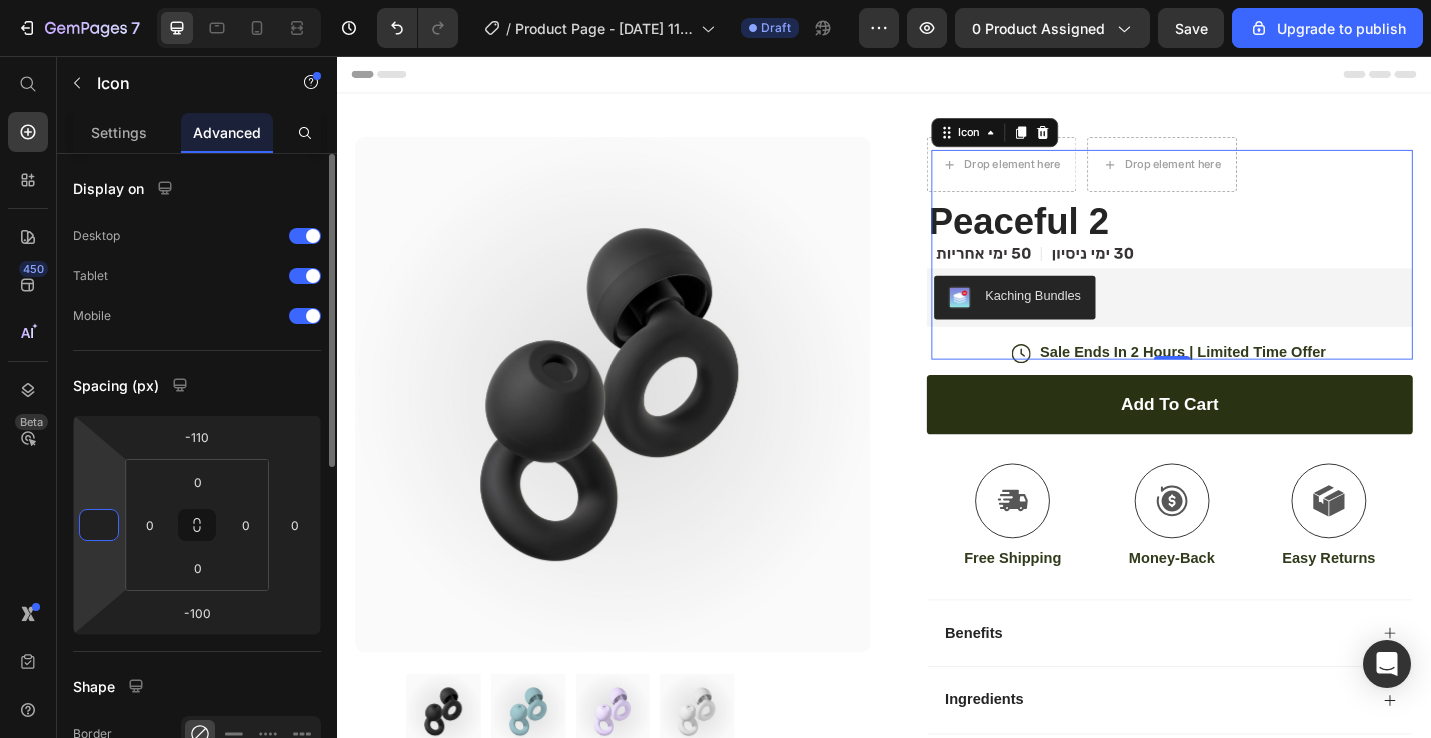 type on "0" 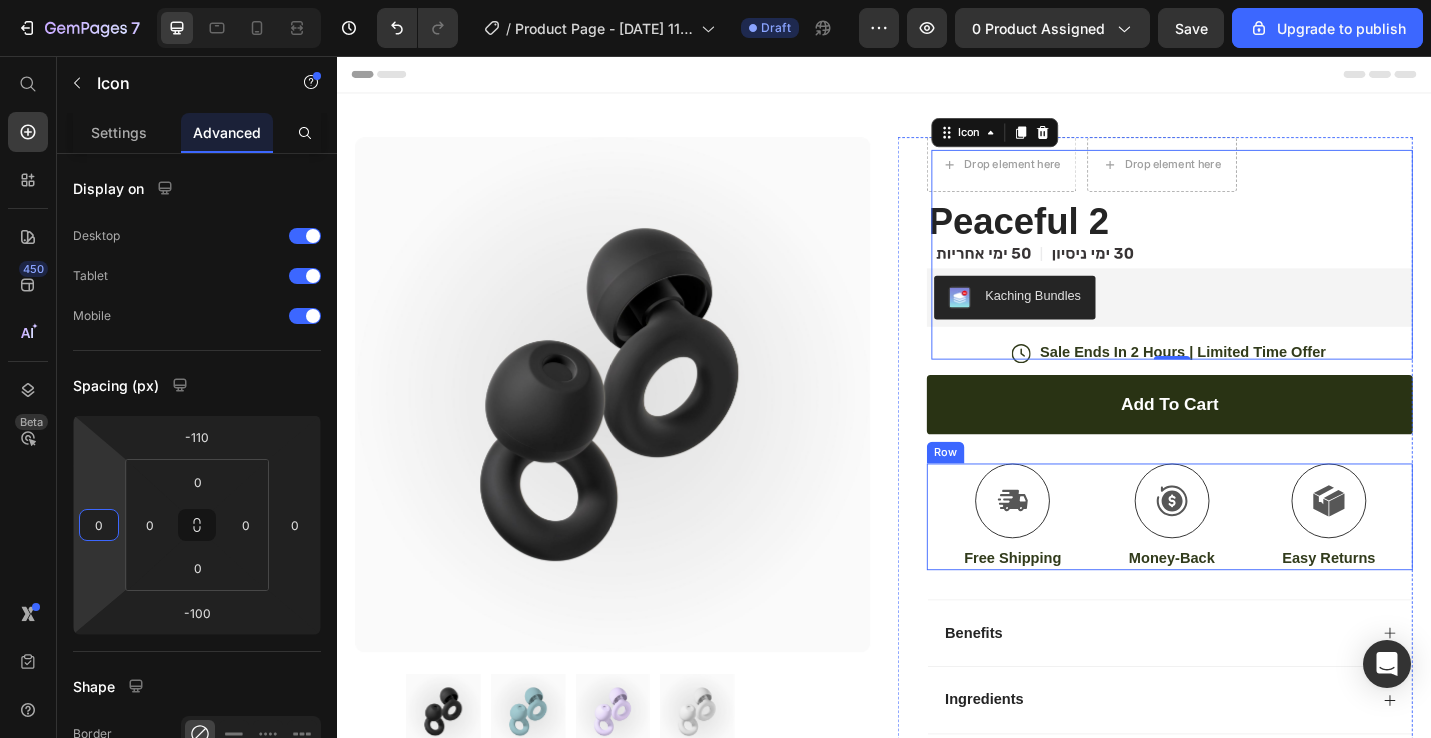 click on "Icon Free Shipping Text Block
Icon Money-Back Text Block
Icon Easy Returns Text Block Row" at bounding box center [1250, 561] 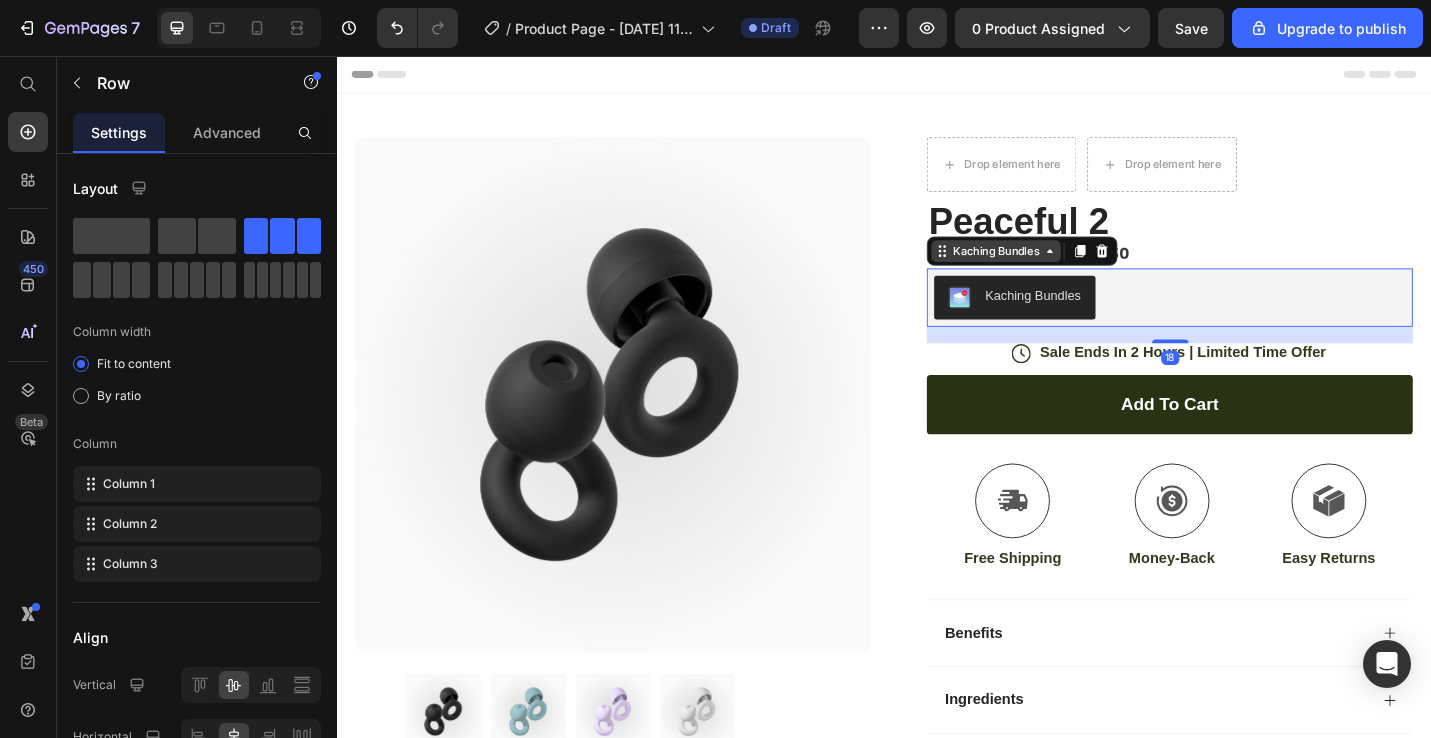 click on "Kaching Bundles" at bounding box center (1060, 270) 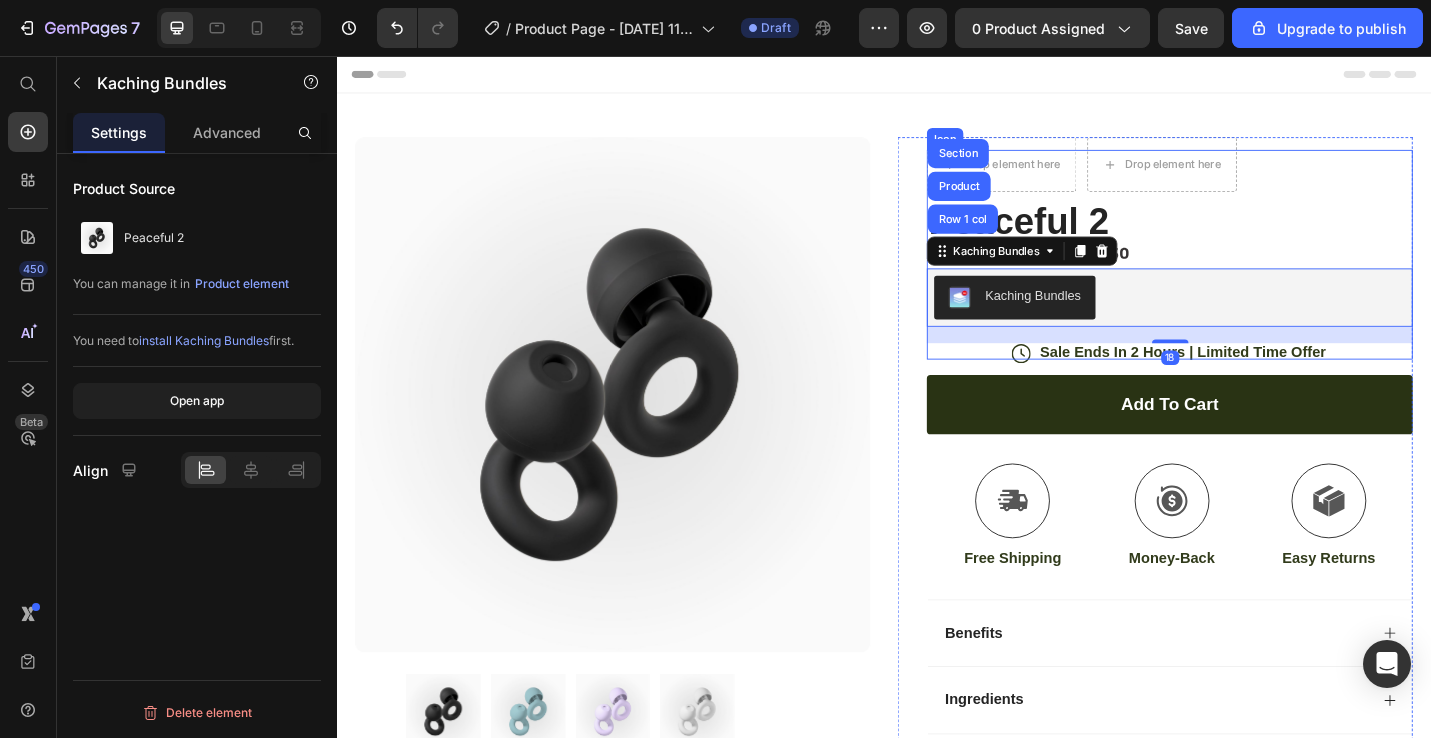click on ".id574762872526079015 .st0 {
fill: #231f20;
}
.id574762872526079015 .st1 {
opacity: .9;
}
.id574762872526079015 .st2 {
fill: none;
opacity: .8;
stroke: #e6e7e8;
stroke-miterlimit: 10;
stroke-width: 40px;
}" 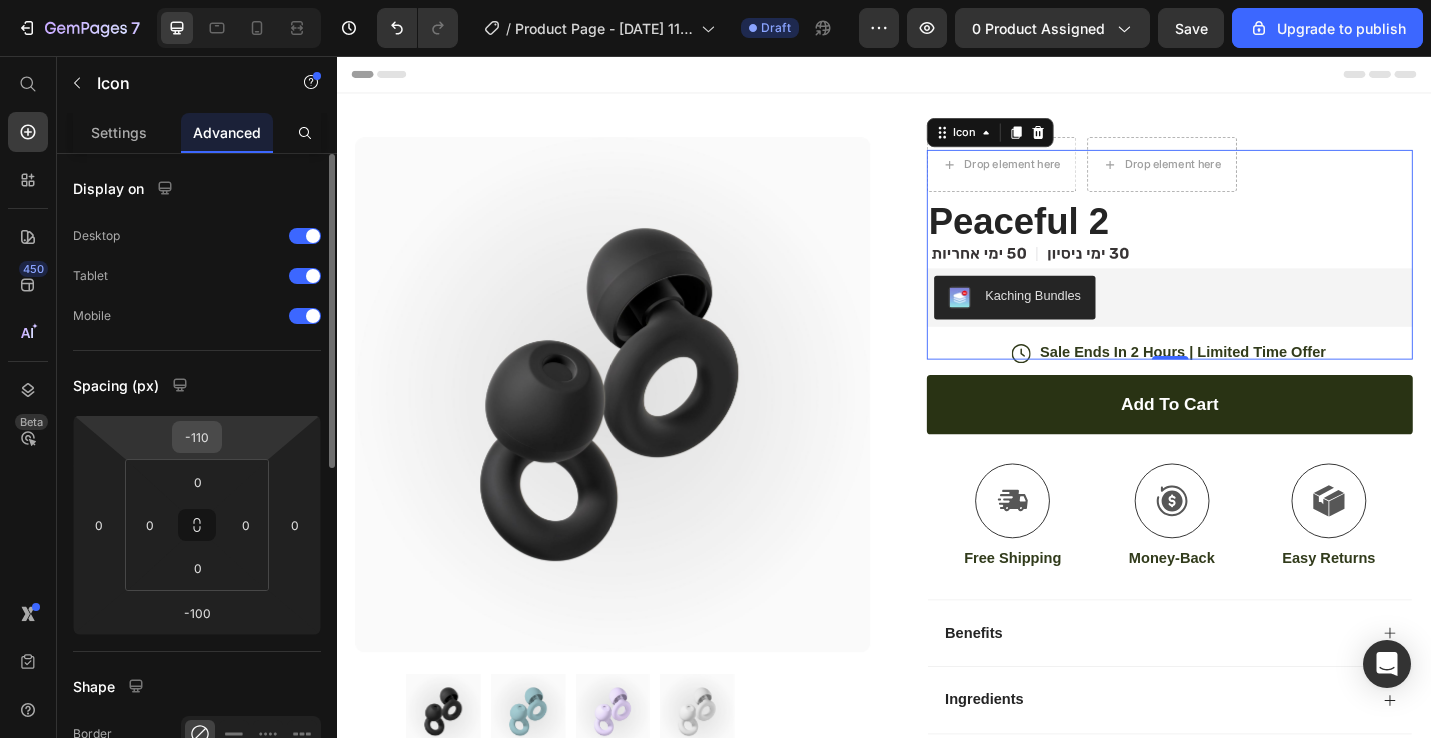 click on "-110" at bounding box center [197, 437] 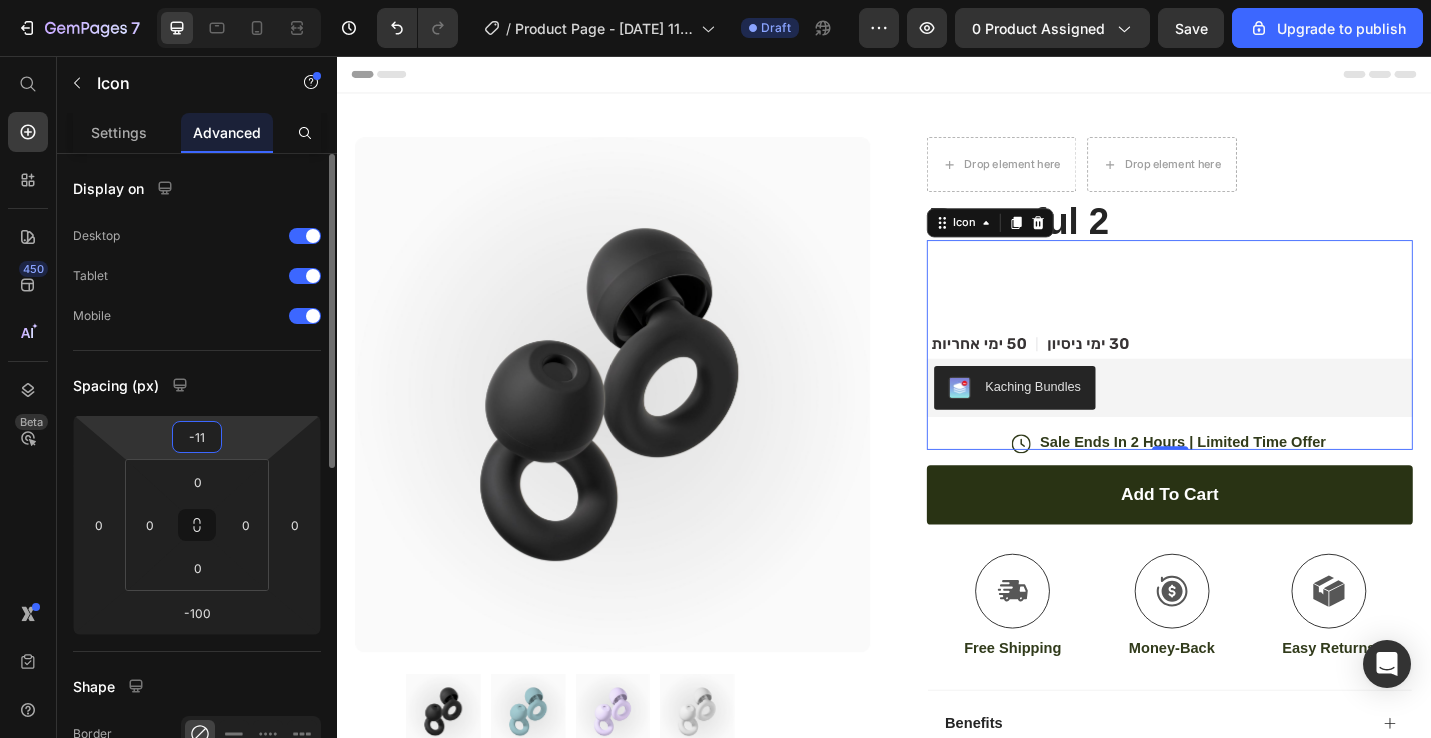type on "-1" 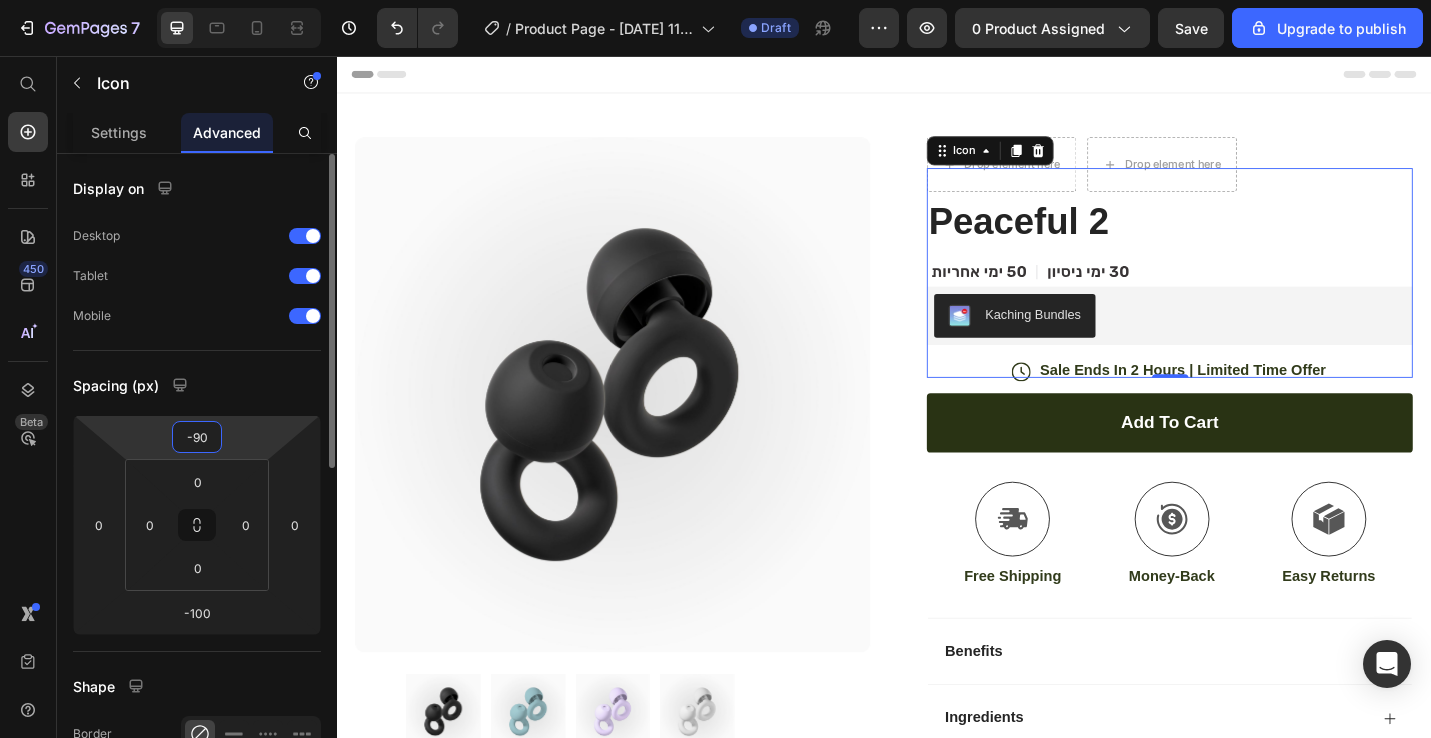 type on "-9" 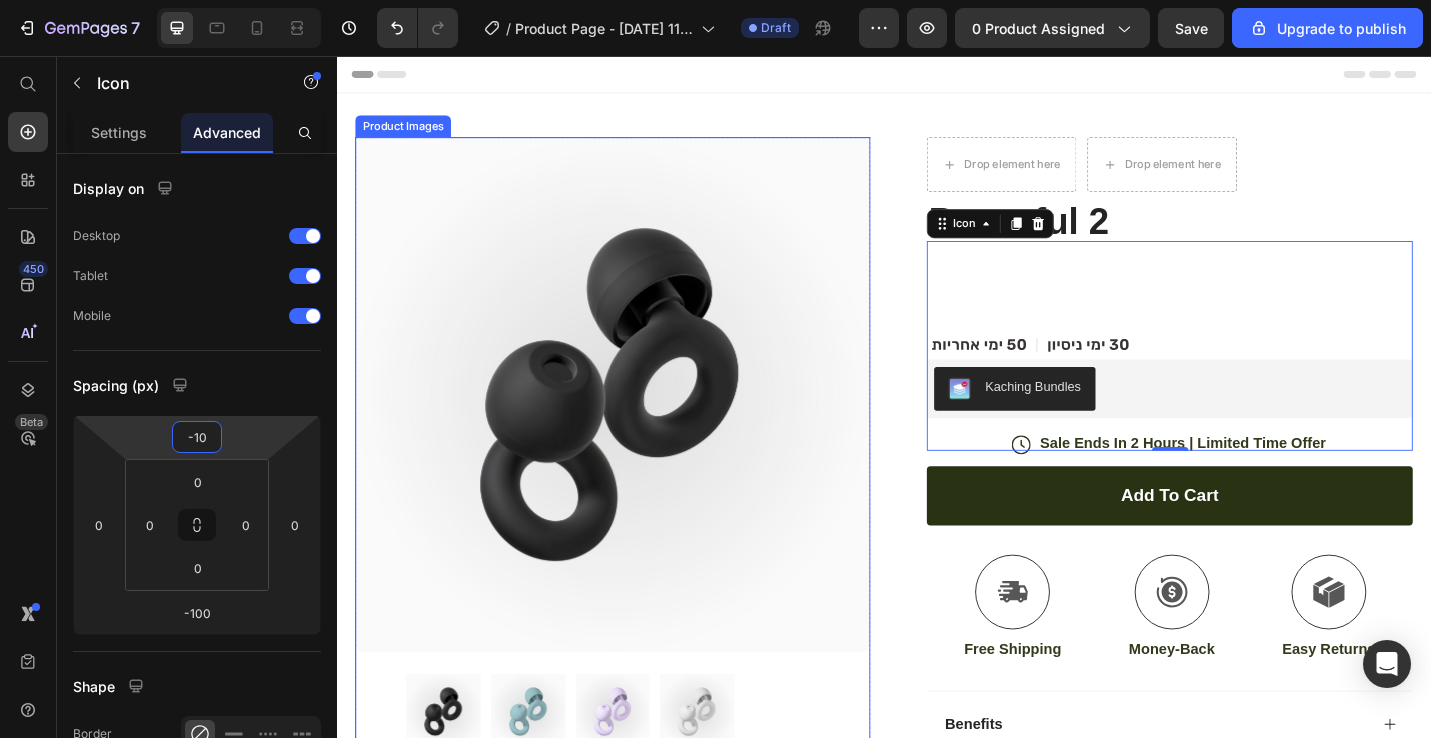 type on "-1" 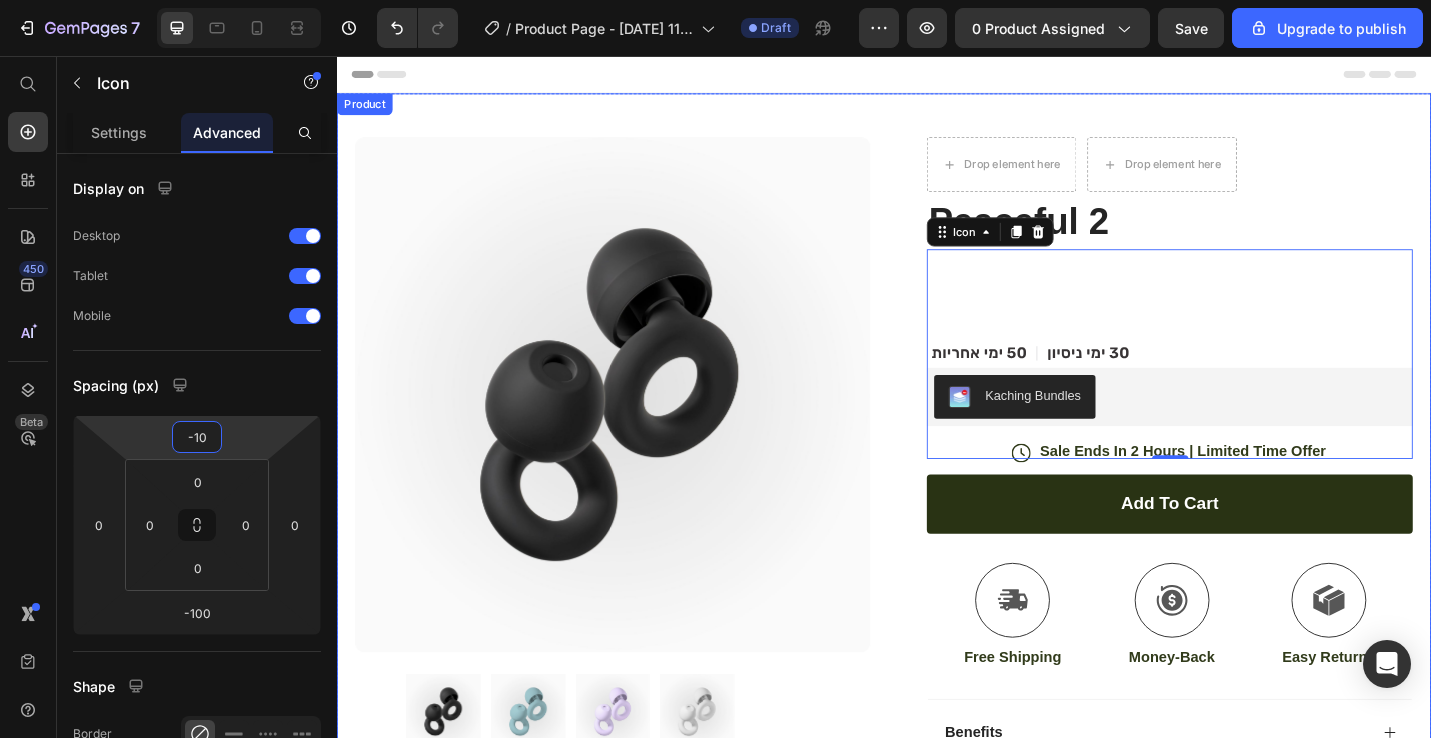 type on "-100" 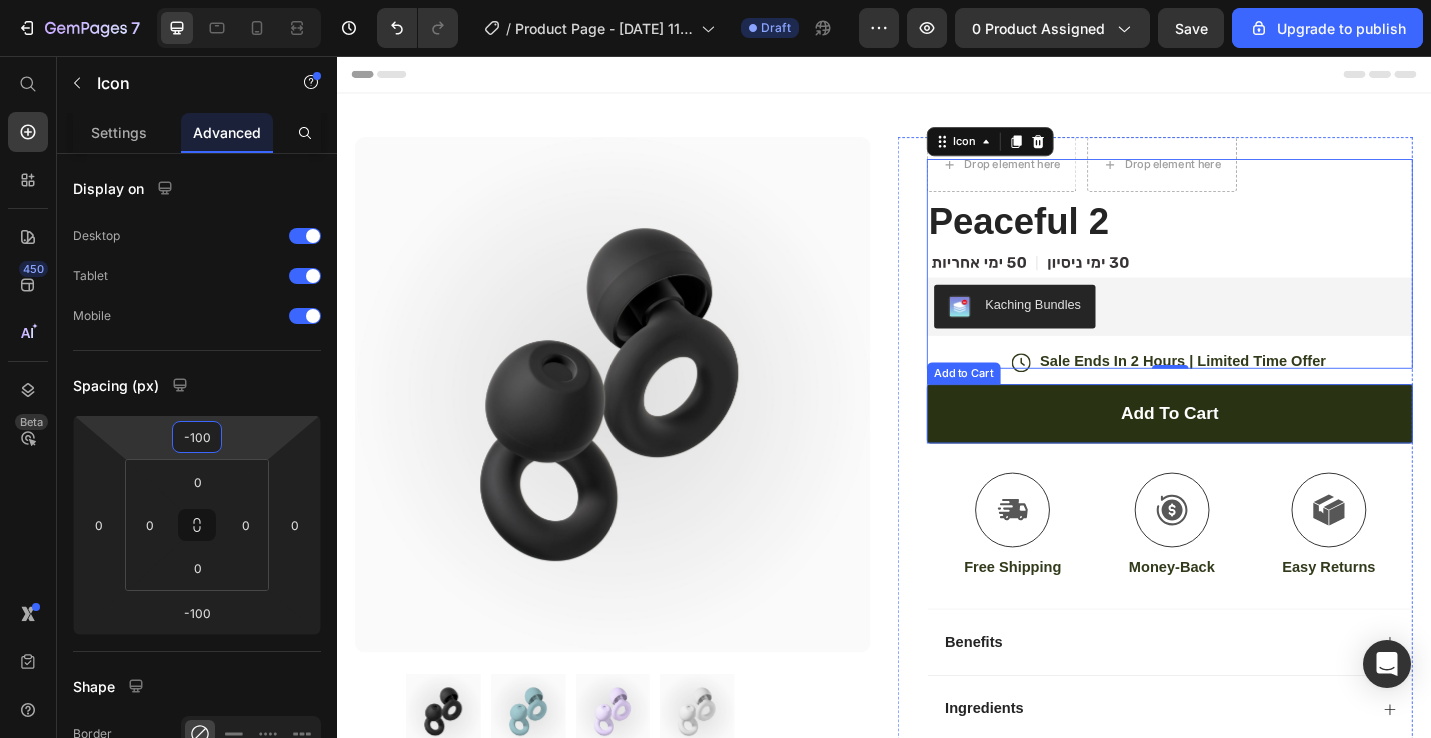 click 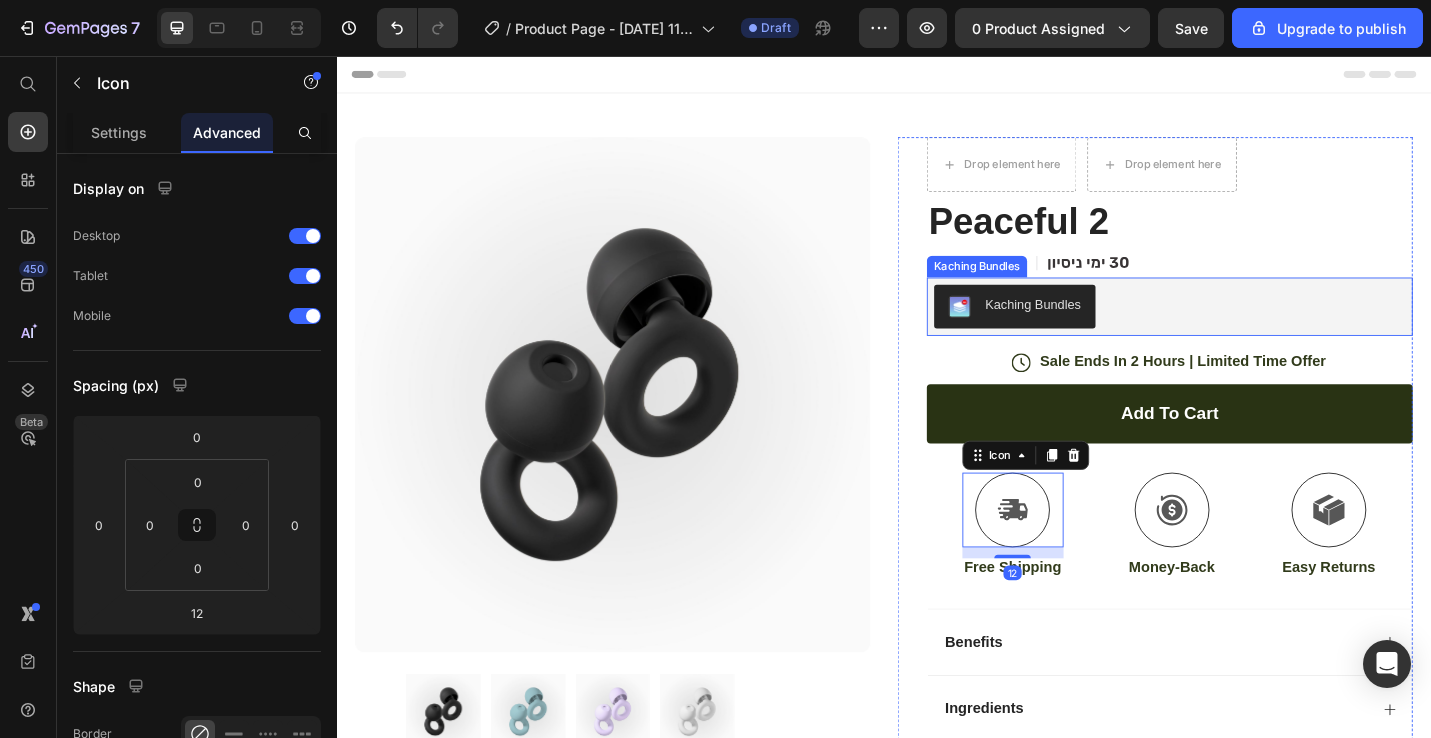 click on "Kaching Bundles" at bounding box center (1039, 287) 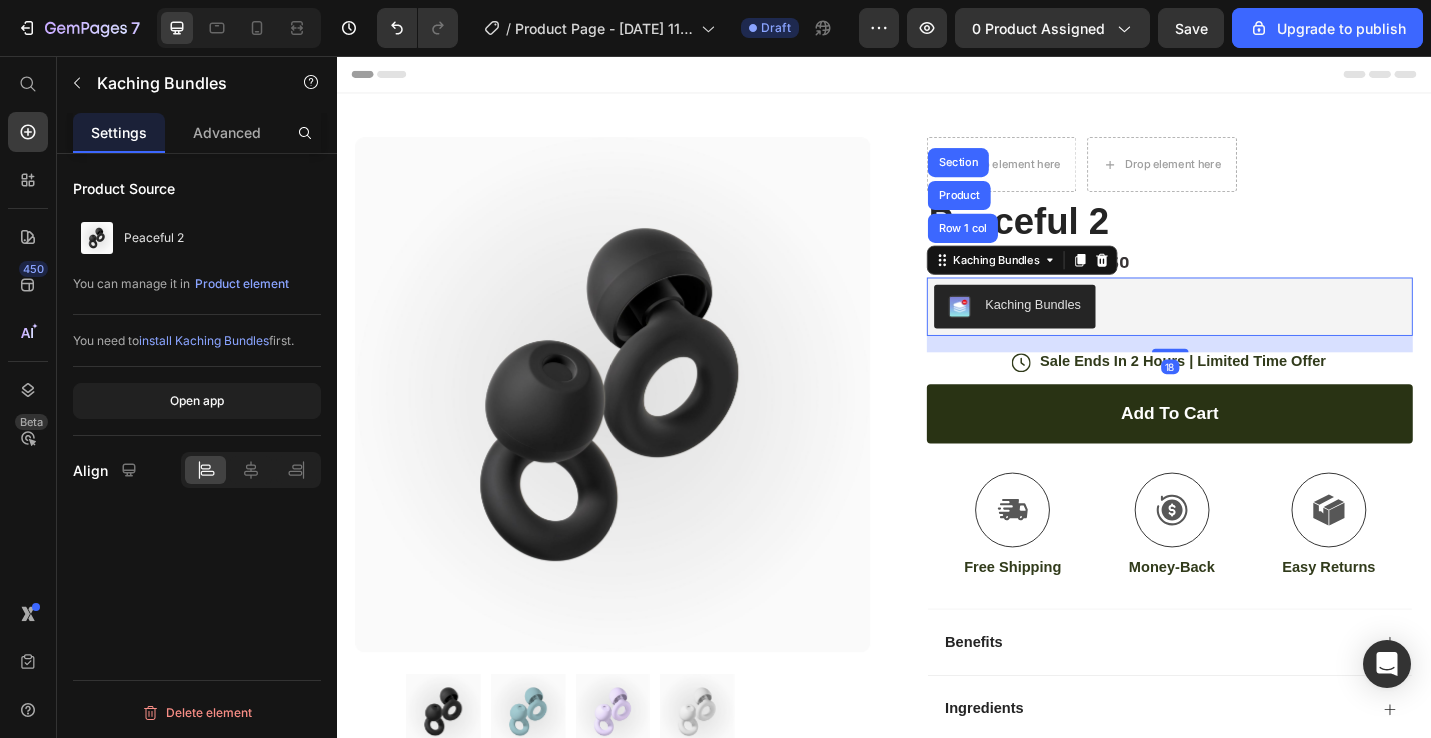 click on ".id574762872526079015 .st0 {
fill: #231f20;
}
.id574762872526079015 .st1 {
opacity: .9;
}
.id574762872526079015 .st2 {
fill: none;
opacity: .8;
stroke: #e6e7e8;
stroke-miterlimit: 10;
stroke-width: 40px;
}" 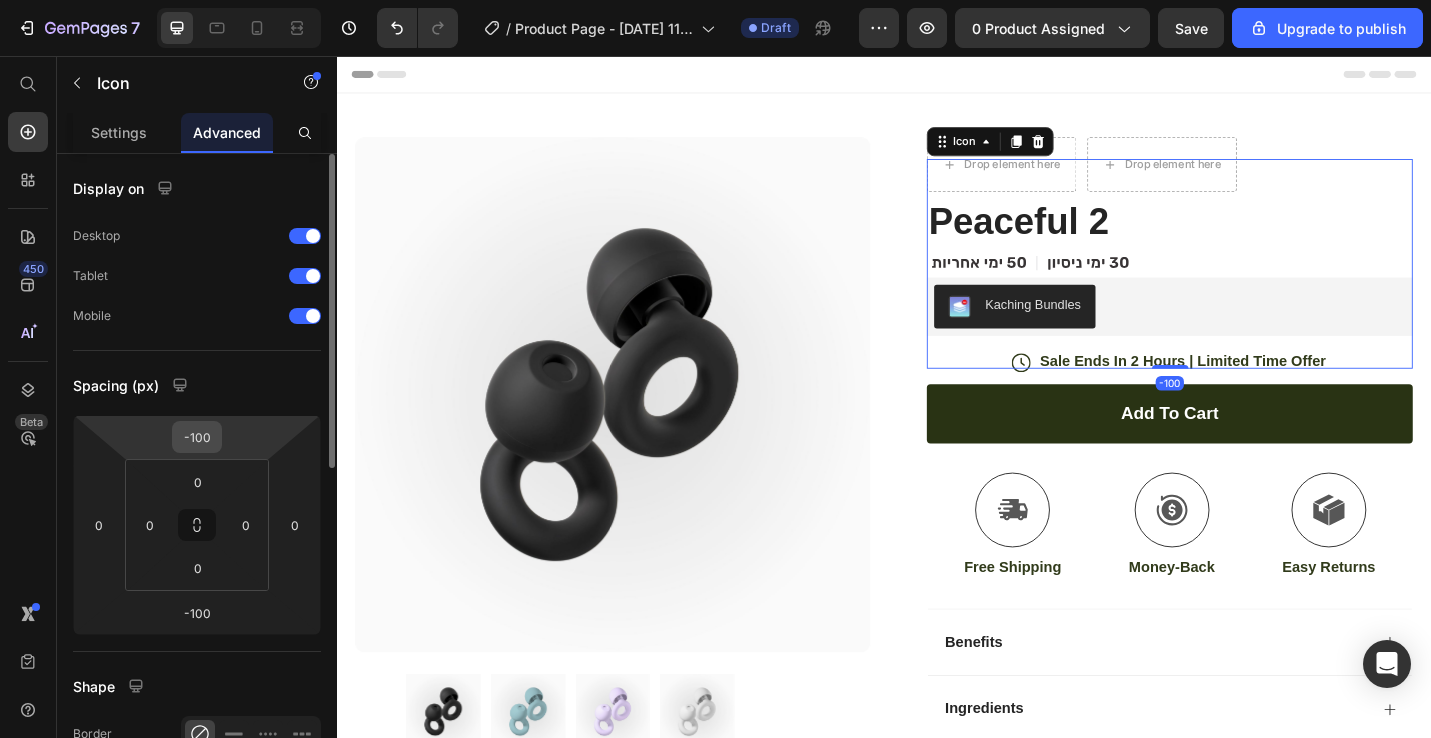 click on "-100" at bounding box center [197, 437] 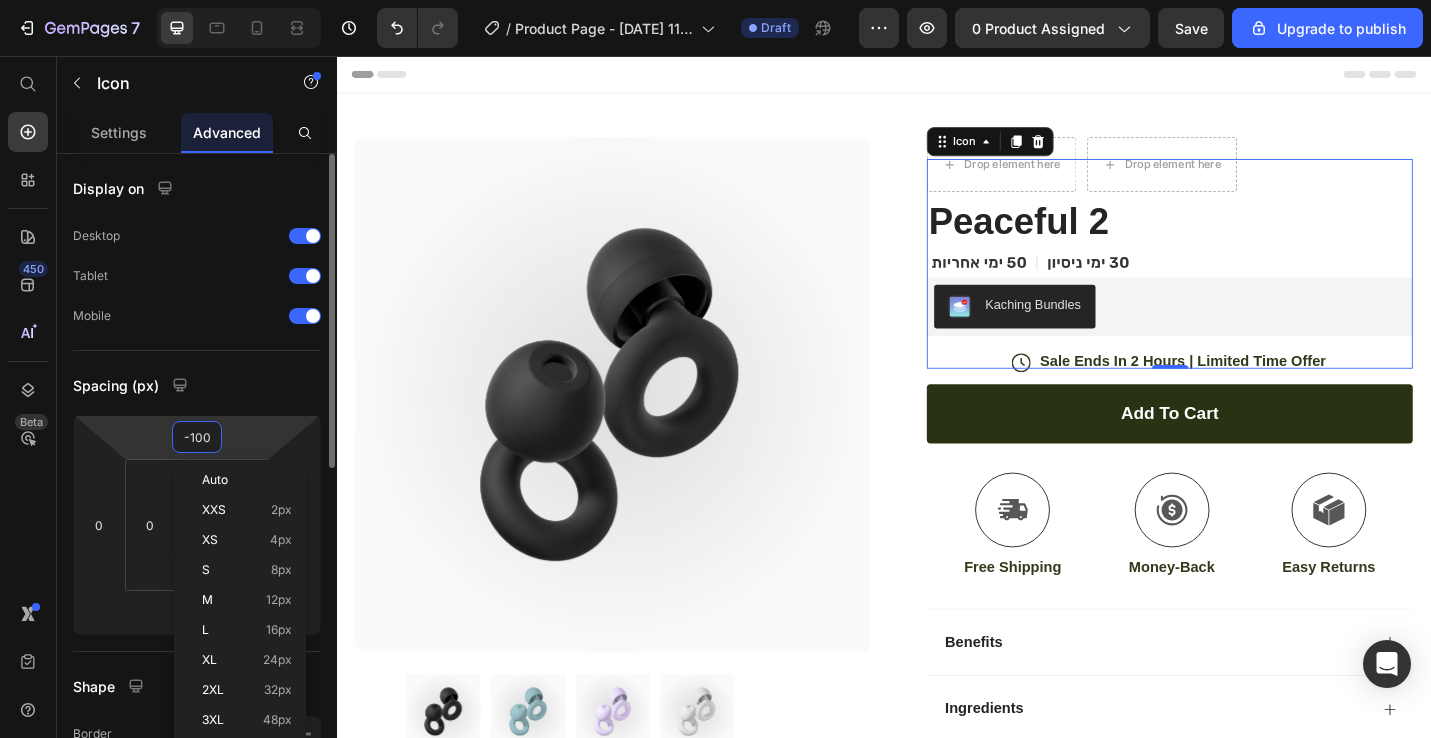 click on "-100" at bounding box center [197, 437] 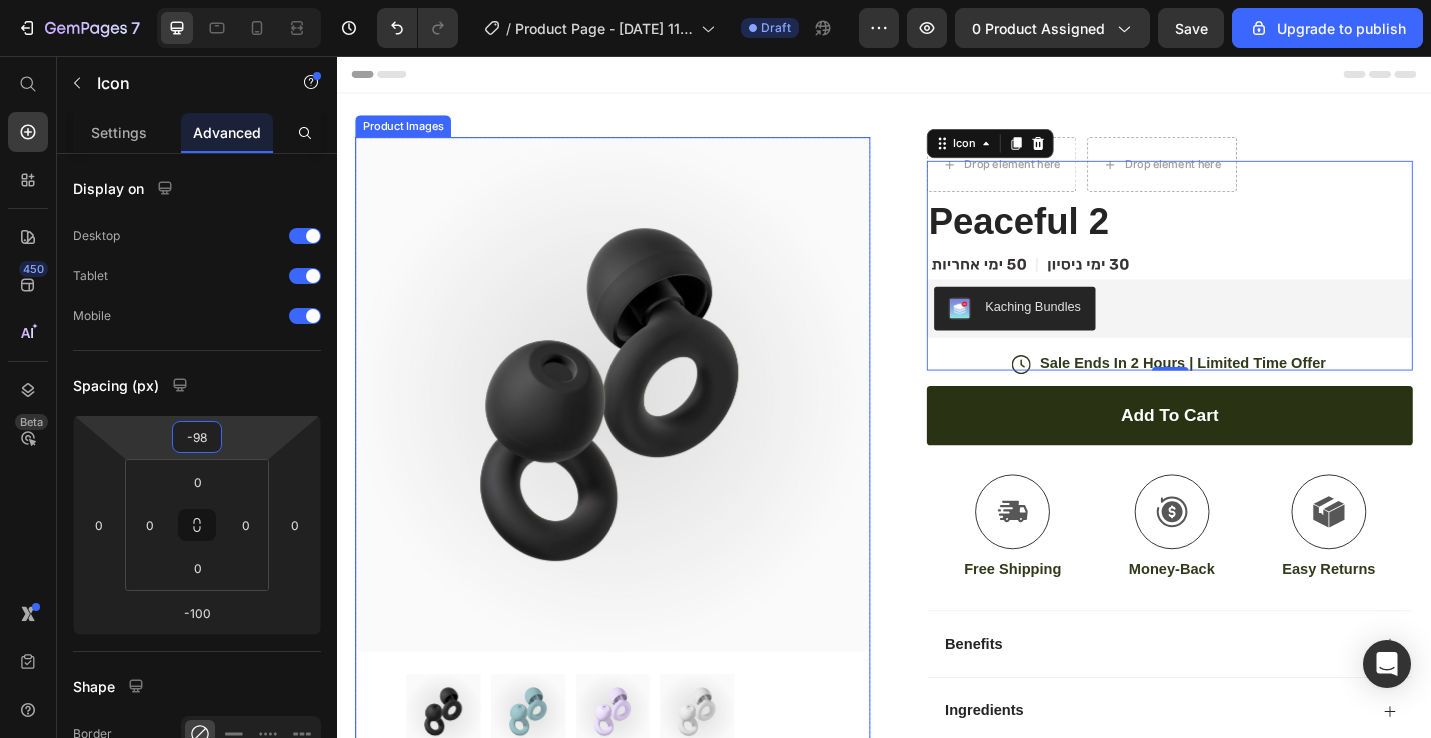 type on "-9" 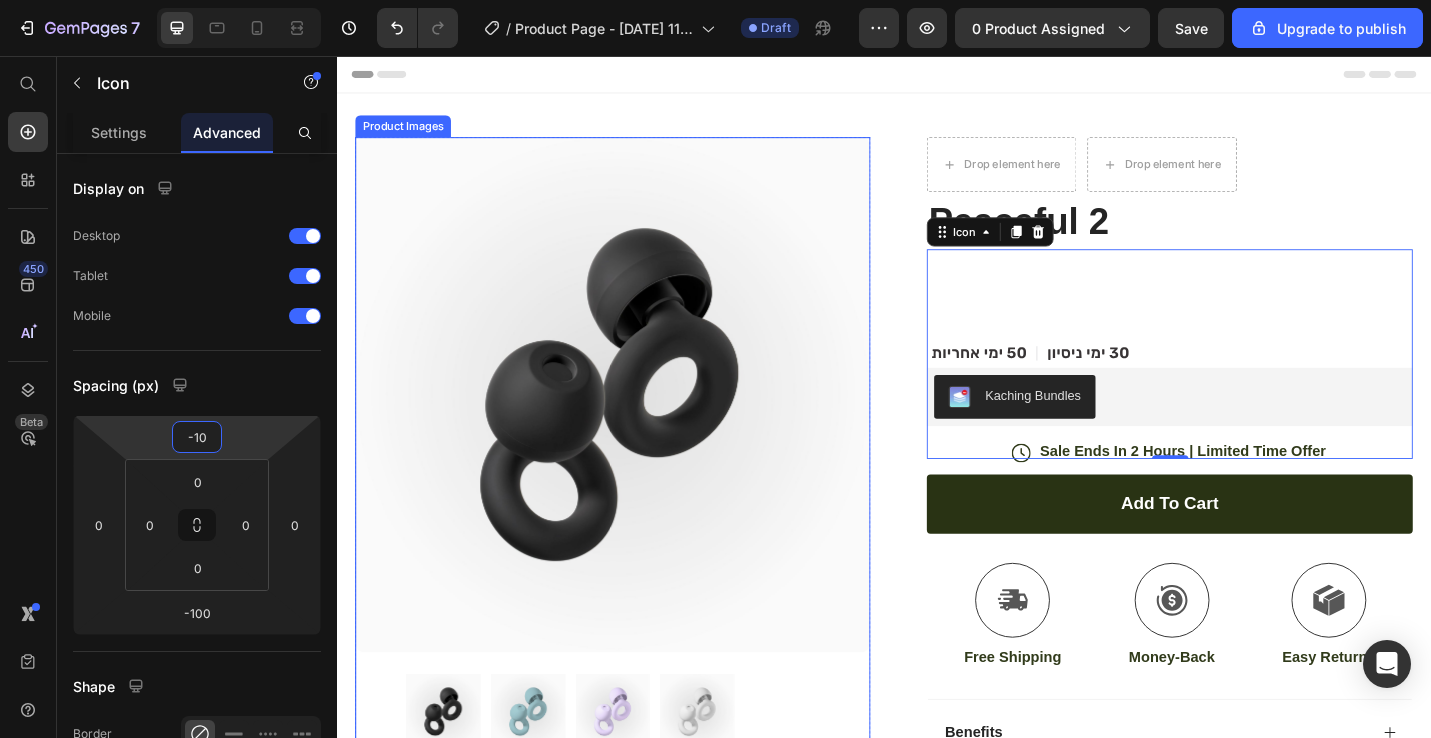 type on "-100" 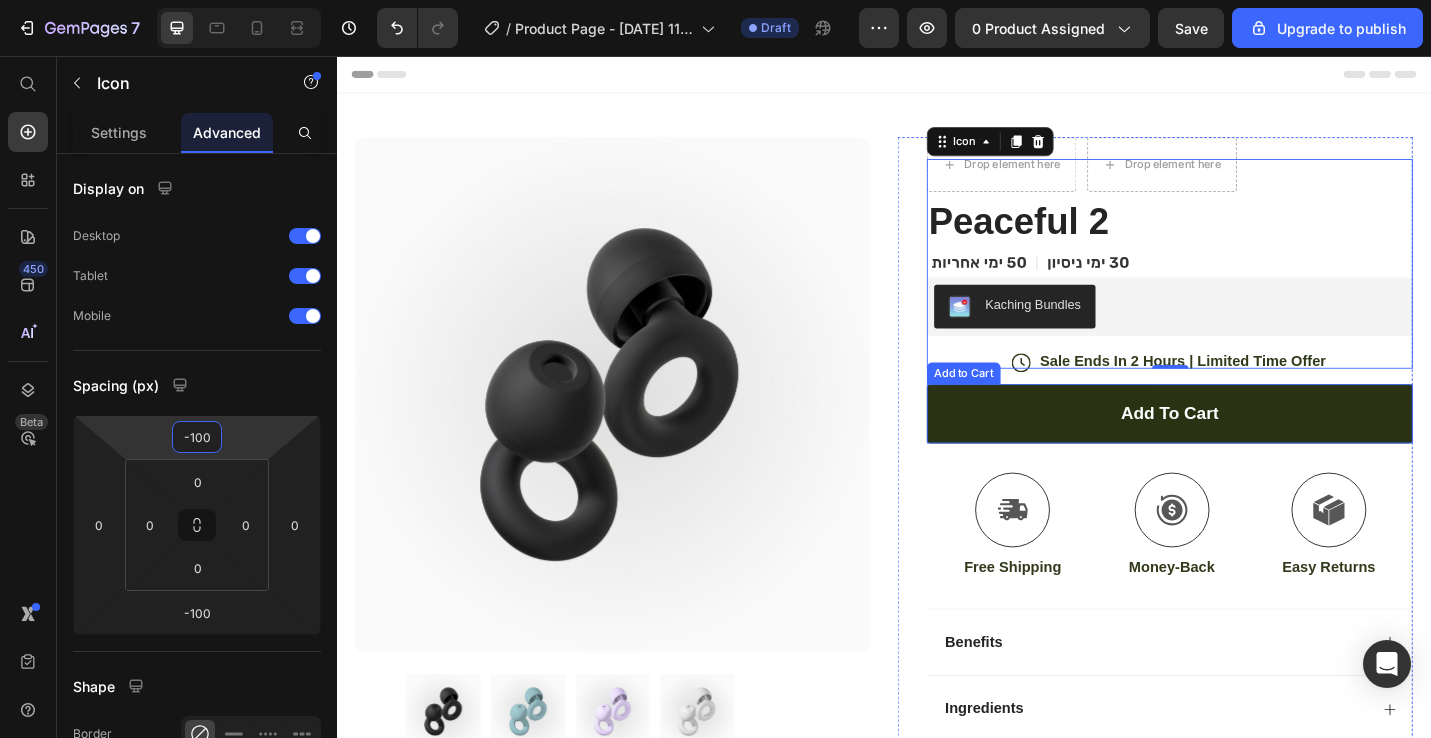 click on "Icon Free Shipping Text Block
Icon Money-Back Text Block
Icon Easy Returns Text Block Row" at bounding box center [1250, 571] 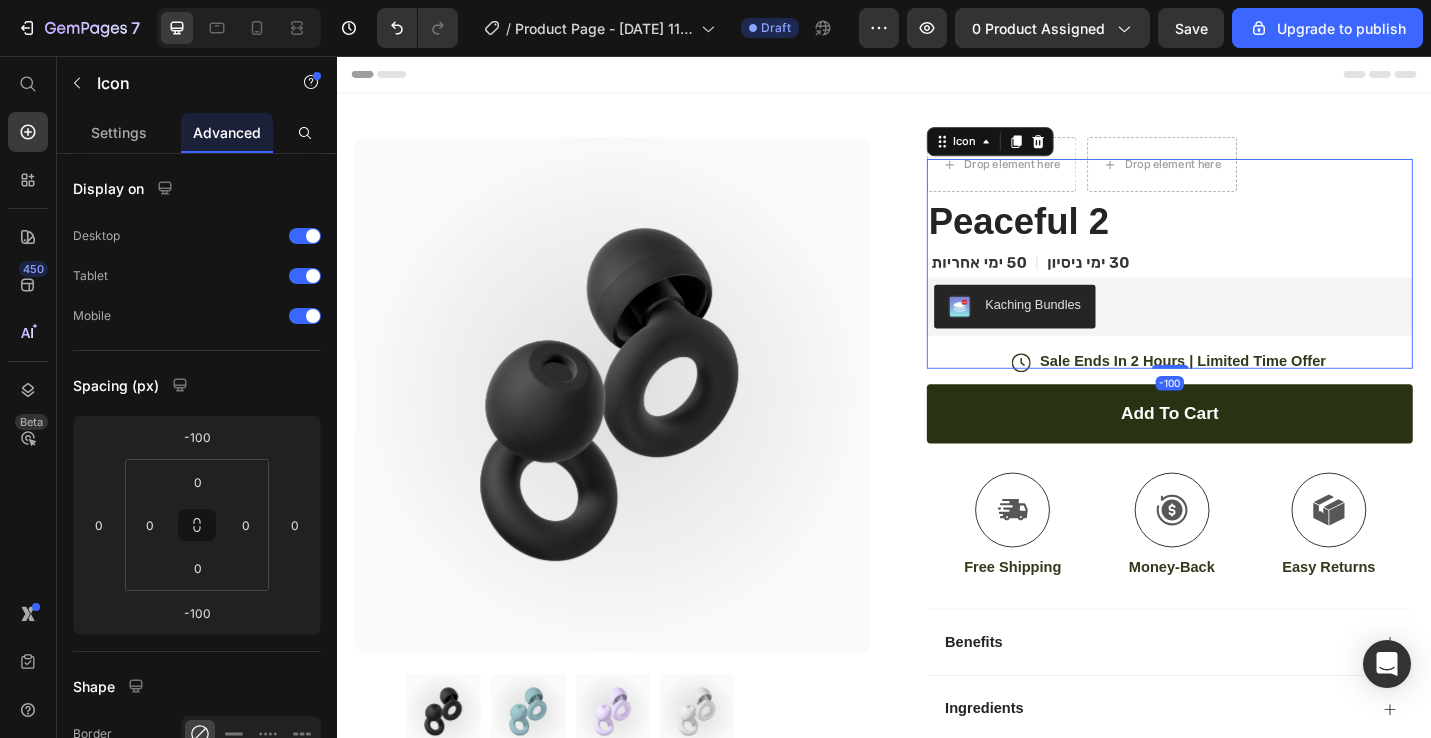click on ".id574762872526079015 .st0 {
fill: #231f20;
}
.id574762872526079015 .st1 {
opacity: .9;
}
.id574762872526079015 .st2 {
fill: none;
opacity: .8;
stroke: #e6e7e8;
stroke-miterlimit: 10;
stroke-width: 40px;
}" 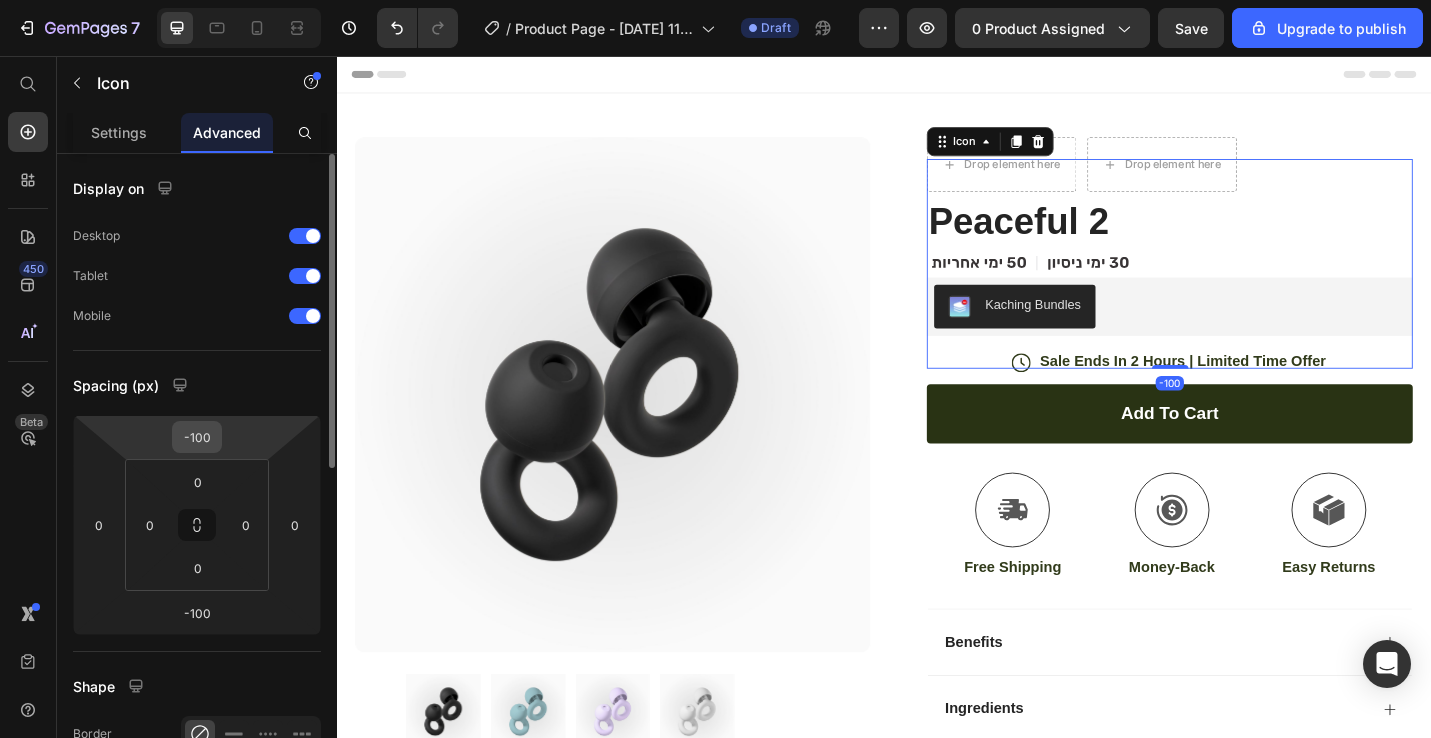 click on "-100" at bounding box center (197, 437) 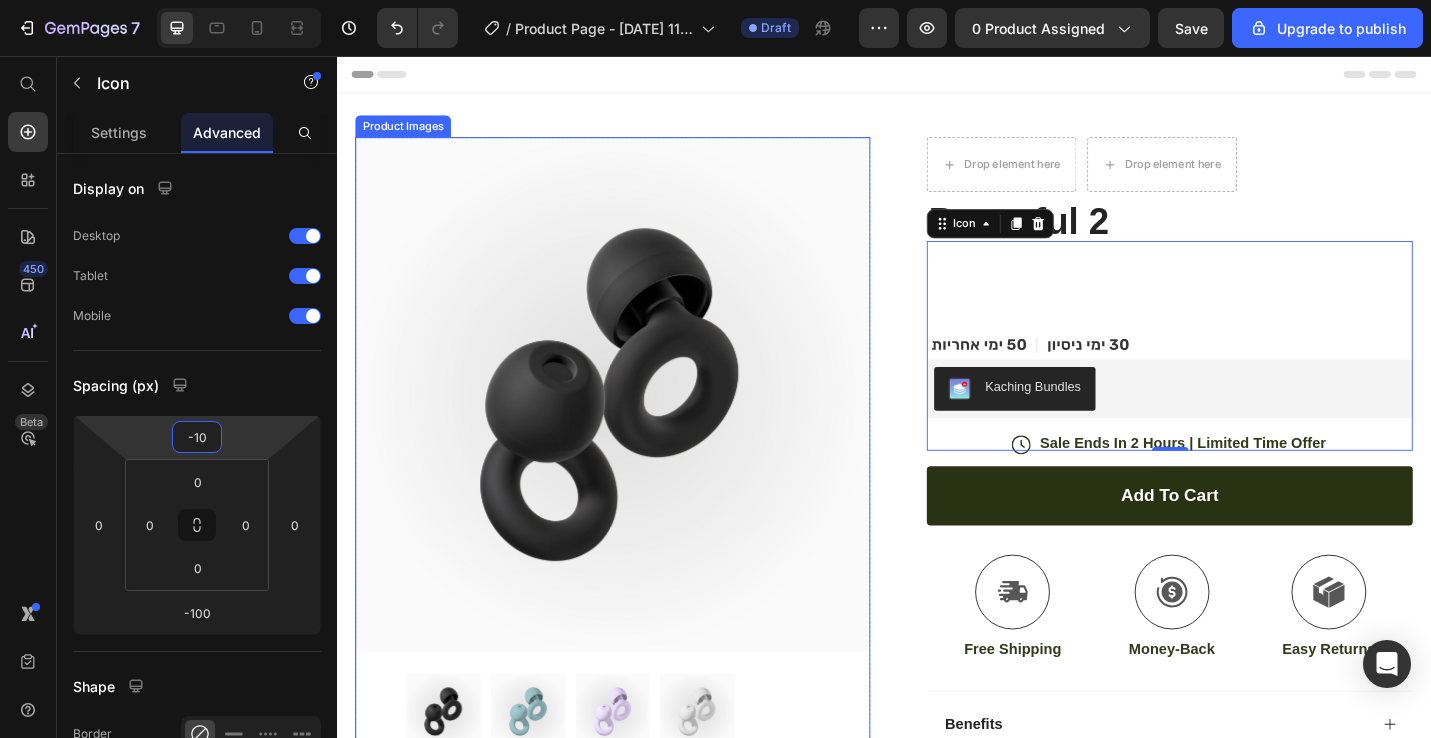 type on "-104" 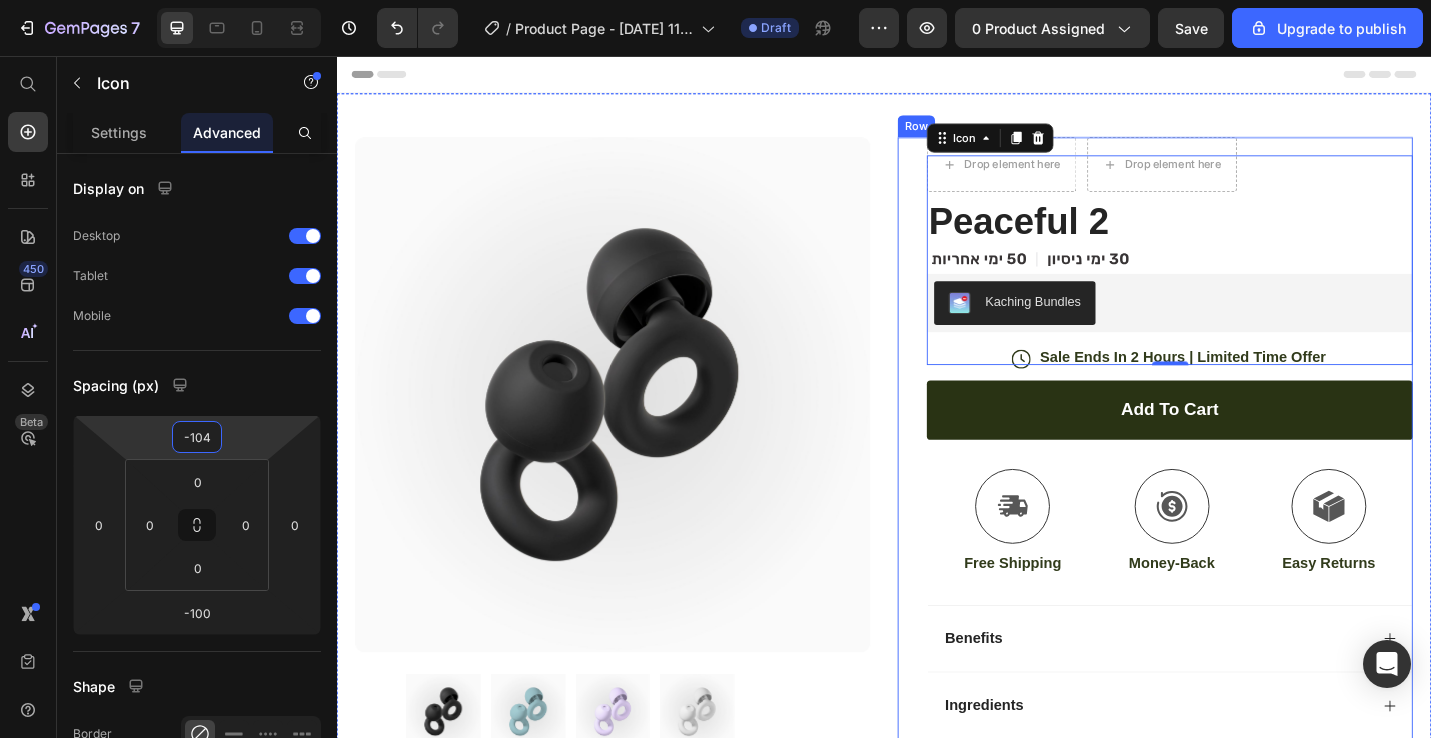click at bounding box center (1078, 550) 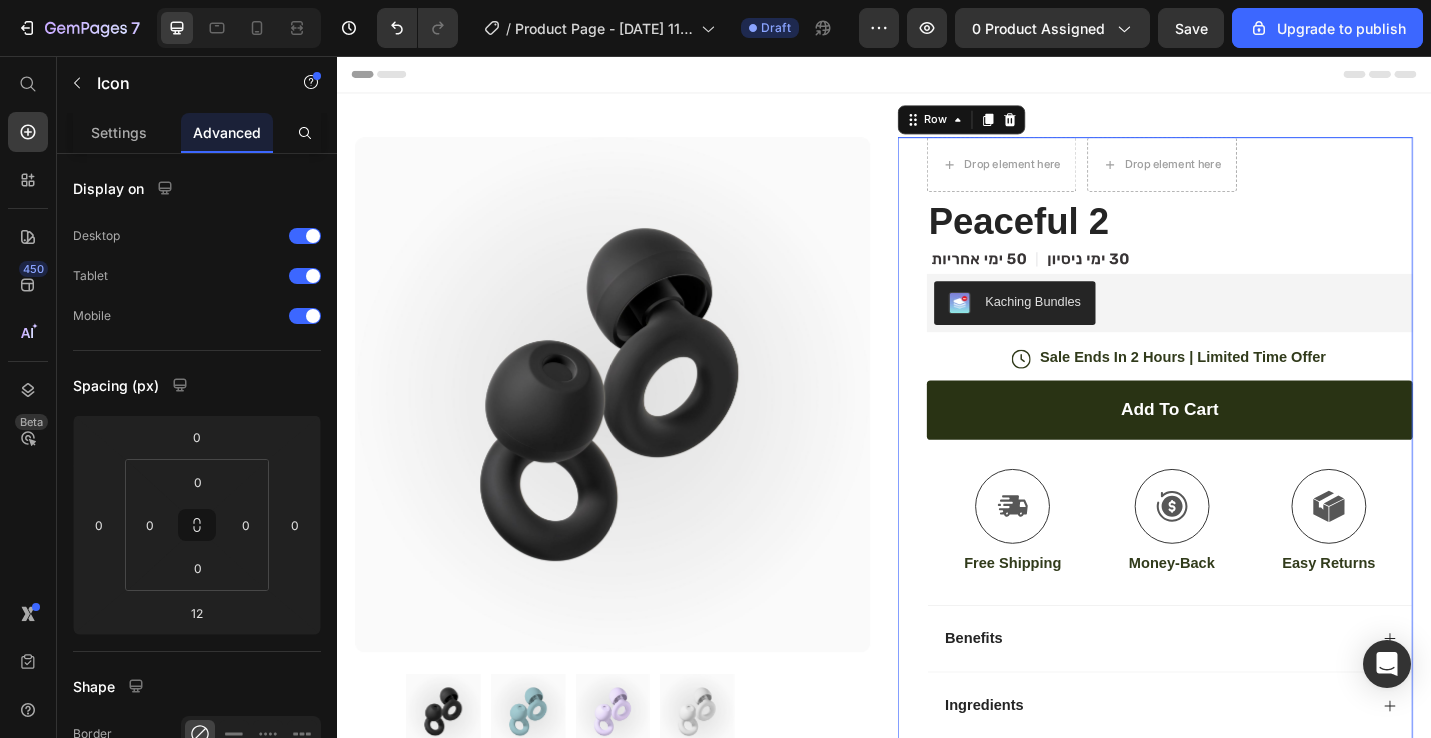 click on "Drop element here
Drop element here Row Peaceful 2 Product Title
.id574762872526079015 .st0 {
fill: #231f20;
}
.id574762872526079015 .st1 {
opacity: .9;
}
.id574762872526079015 .st2 {
fill: none;
opacity: .8;
stroke: #e6e7e8;
stroke-miterlimit: 10;
stroke-width: 40px;
}
Icon Kaching Bundles Kaching Bundles
Icon Sale Ends In 2 Hours | Limited Time Offer Text Block Row add to cart Add to Cart
Icon Free Shipping Text Block
Icon Money-Back Text Block
Icon Easy Returns Text Block Row Image Icon Icon Icon Icon Icon Icon List Text Block
Icon [PERSON_NAME] ([GEOGRAPHIC_DATA], [GEOGRAPHIC_DATA]) Text Block Row Row" at bounding box center (1250, 673) 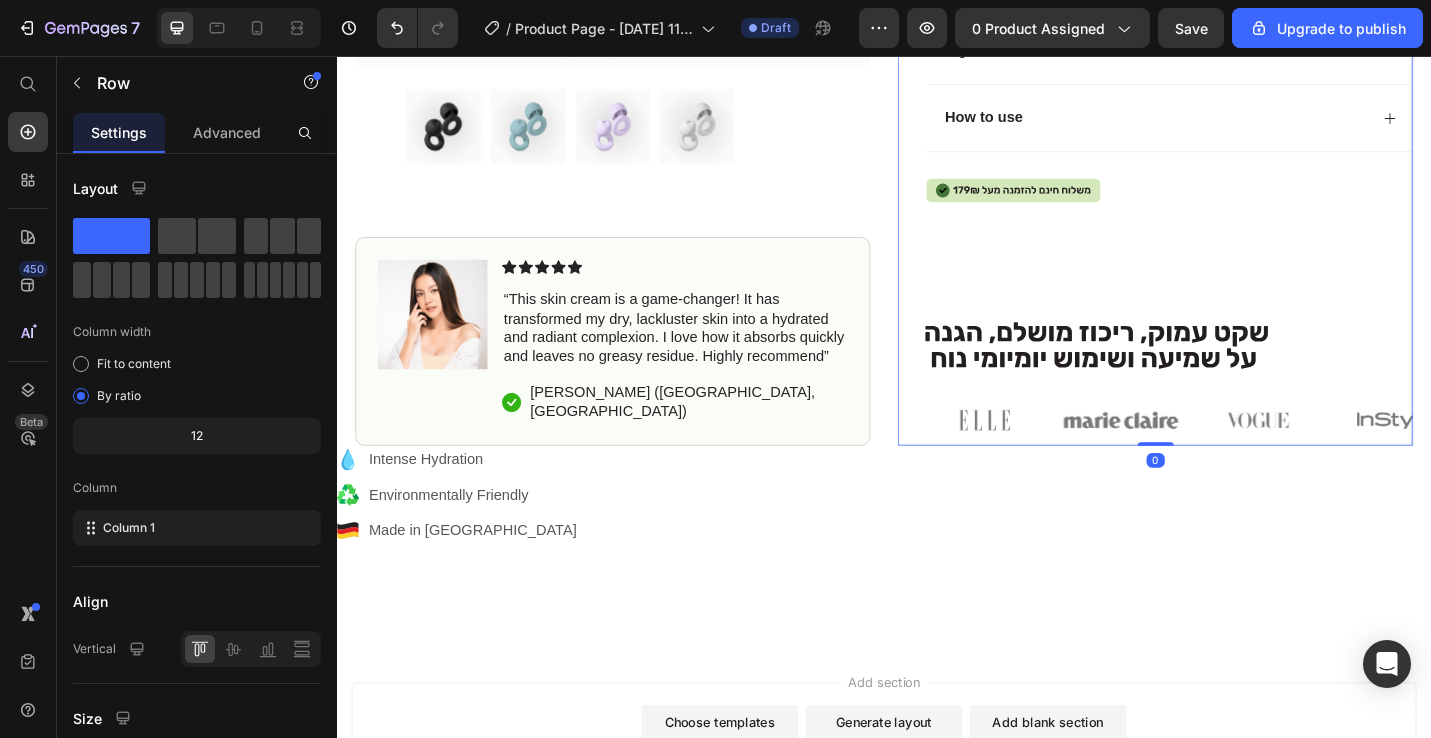 scroll, scrollTop: 734, scrollLeft: 0, axis: vertical 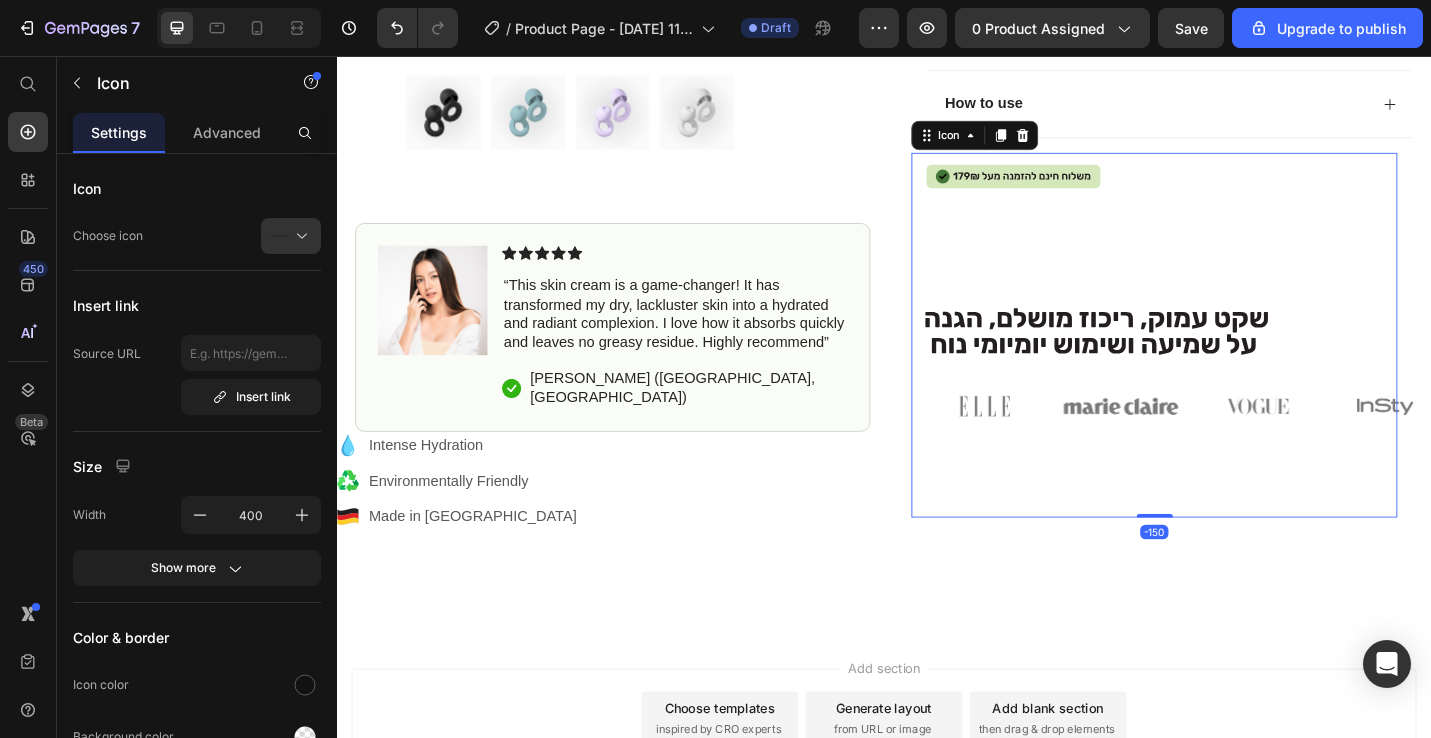 click on ".id574760166596019239 .st0 {
fill: #231f20;
}" 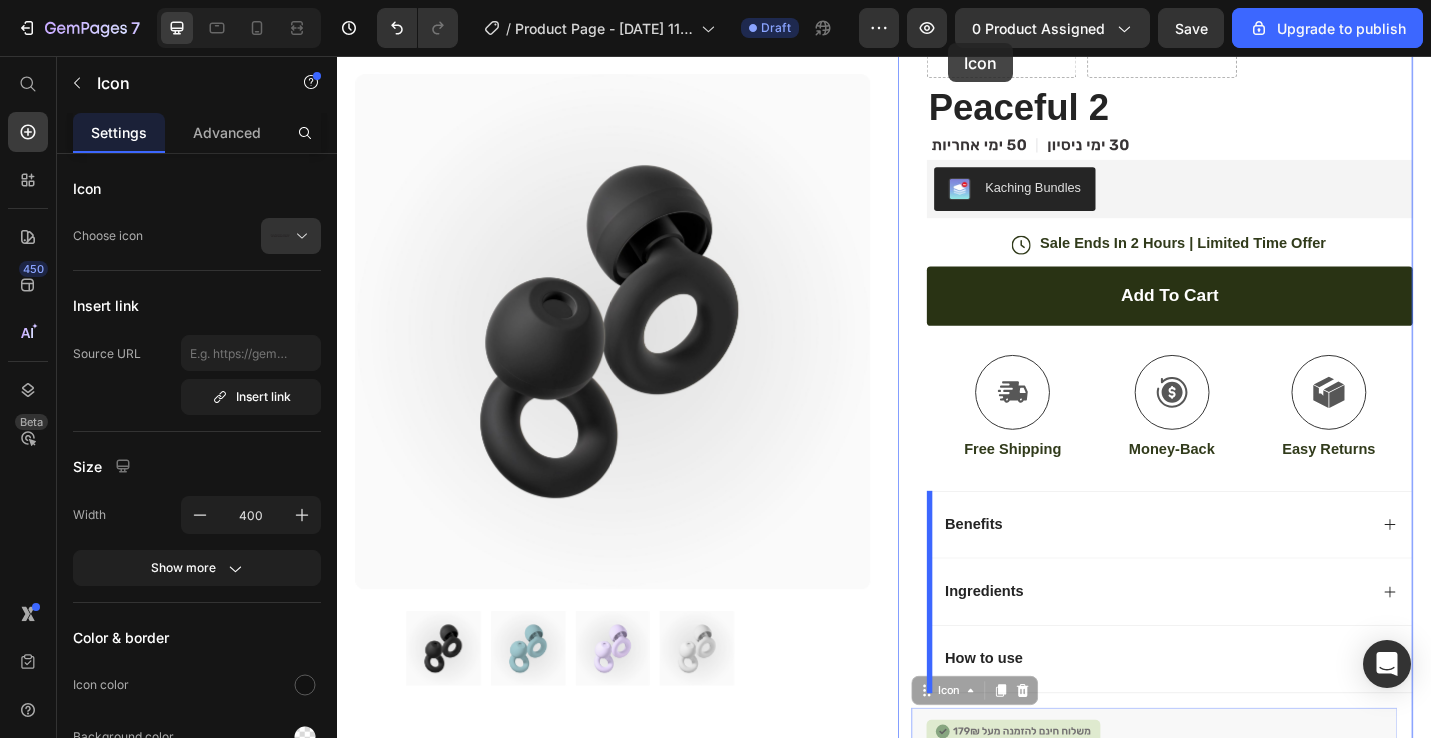 scroll, scrollTop: 0, scrollLeft: 0, axis: both 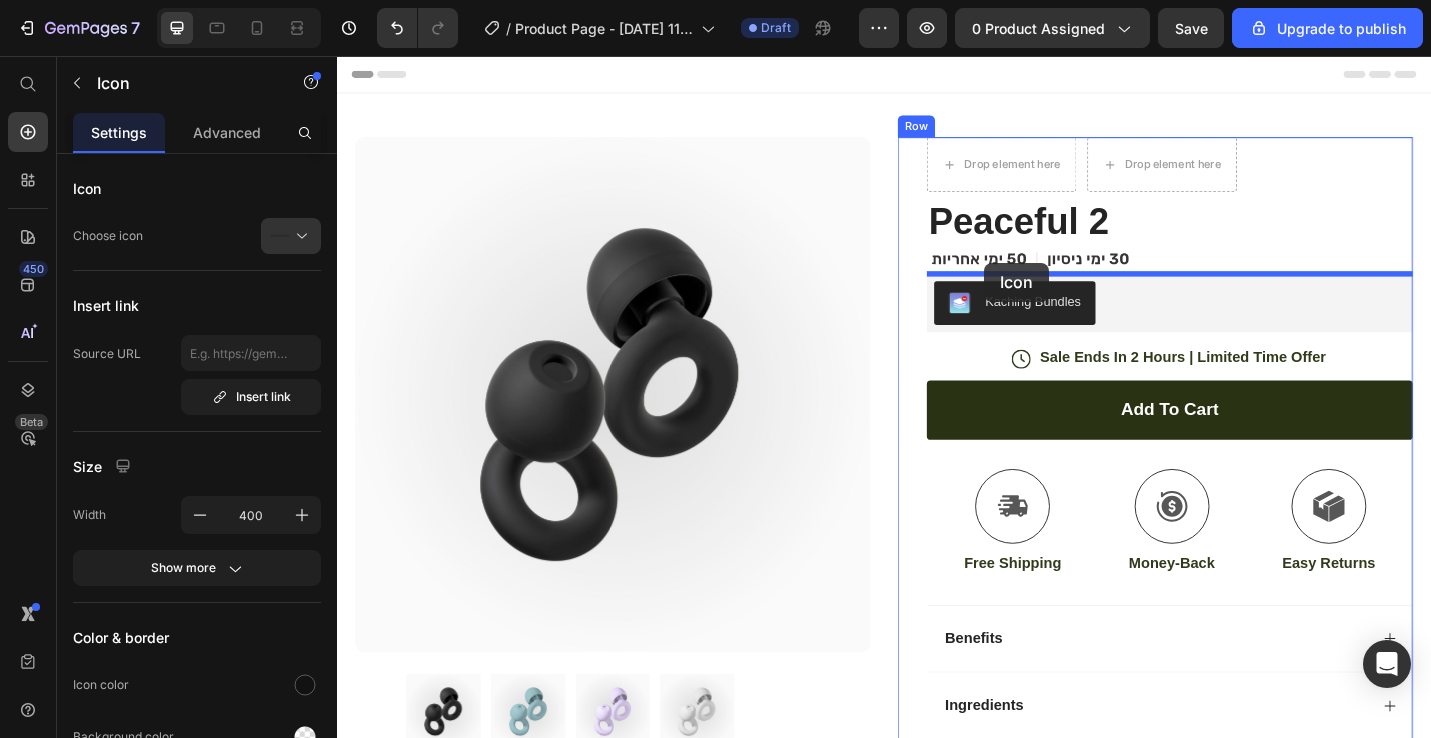 drag, startPoint x: 985, startPoint y: 144, endPoint x: 1045, endPoint y: 285, distance: 153.2351 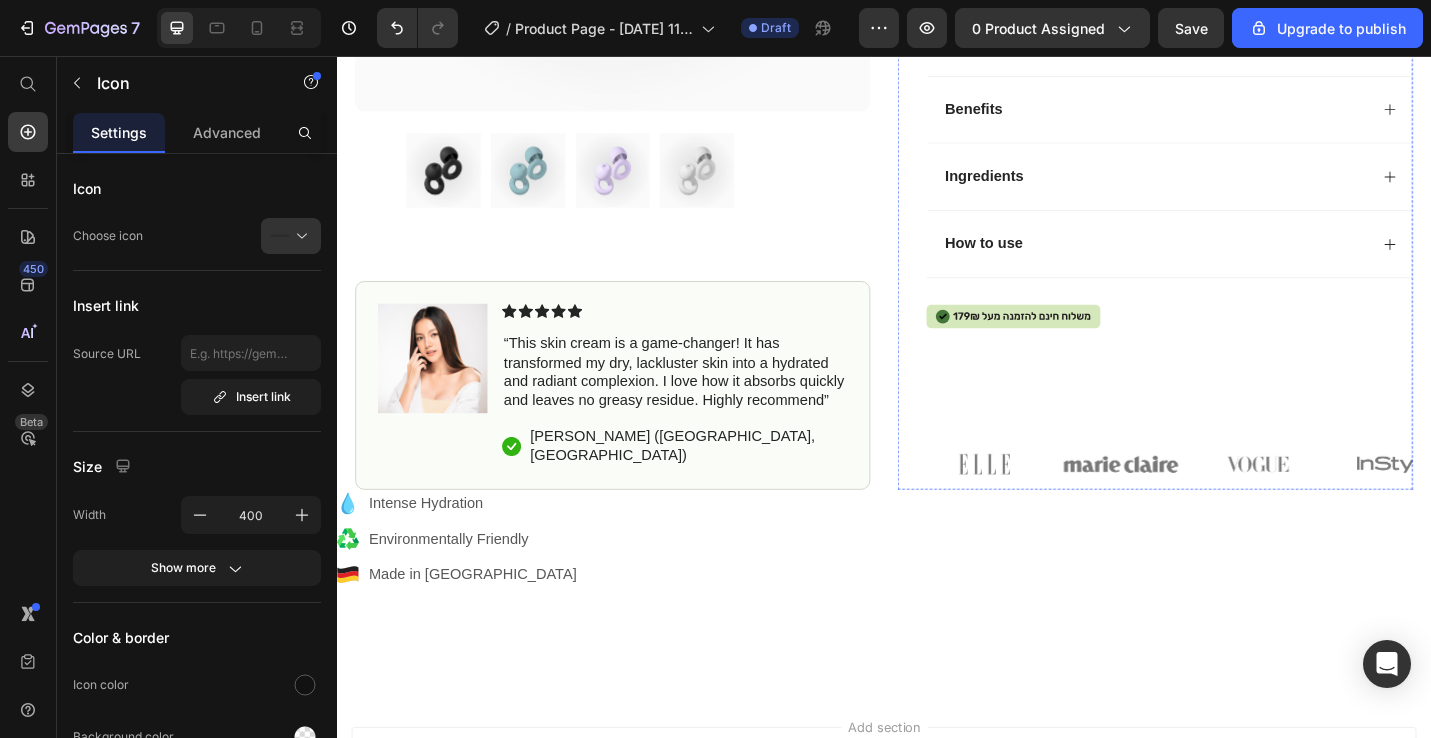 scroll, scrollTop: 676, scrollLeft: 0, axis: vertical 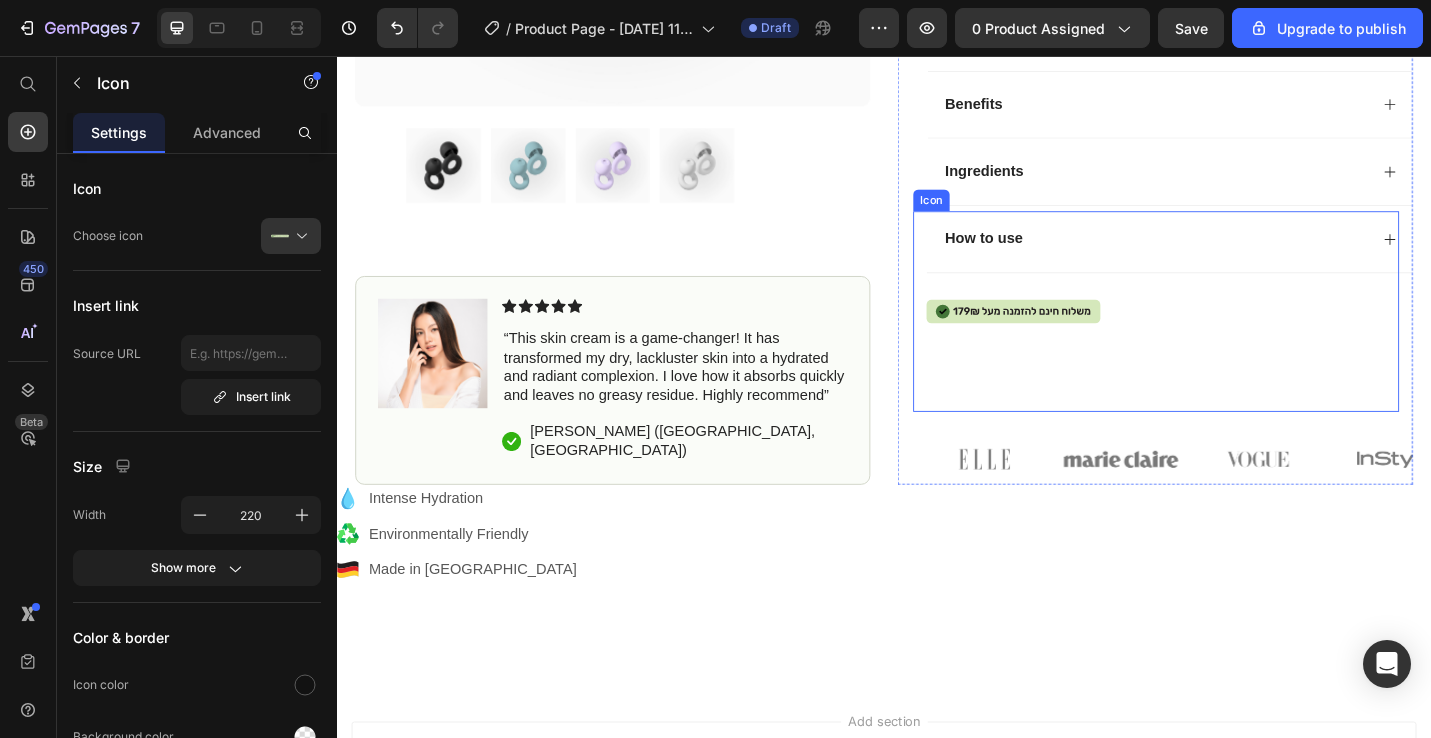 click on ".id574761879767876647 .st0 {
fill: #d5e8bb;
}
.id574761879767876647 .st1 {
fill: #010101;
}
.id574761879767876647 .st2 {
fill: #231f20;
}
.id574761879767876647 .st3 {
fill: #437638;
}" 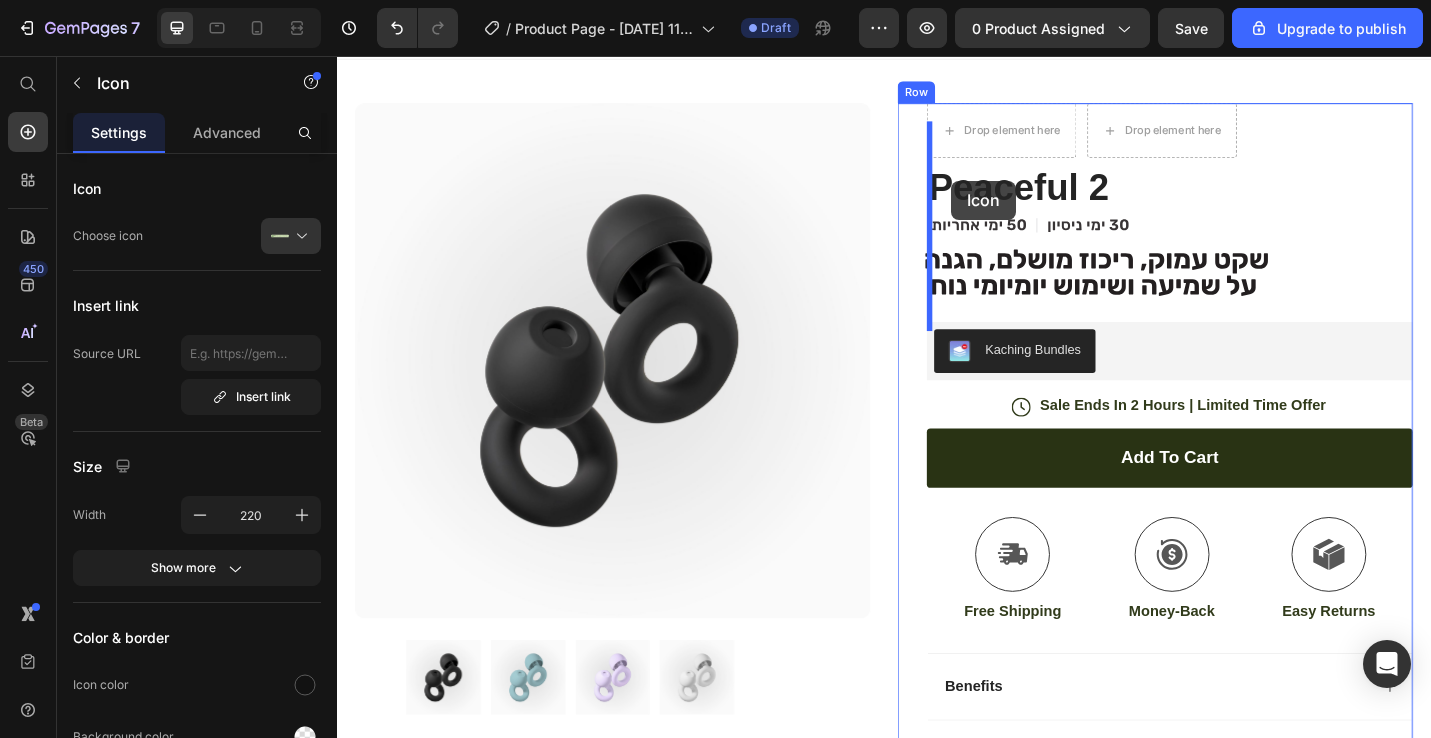 scroll, scrollTop: 0, scrollLeft: 0, axis: both 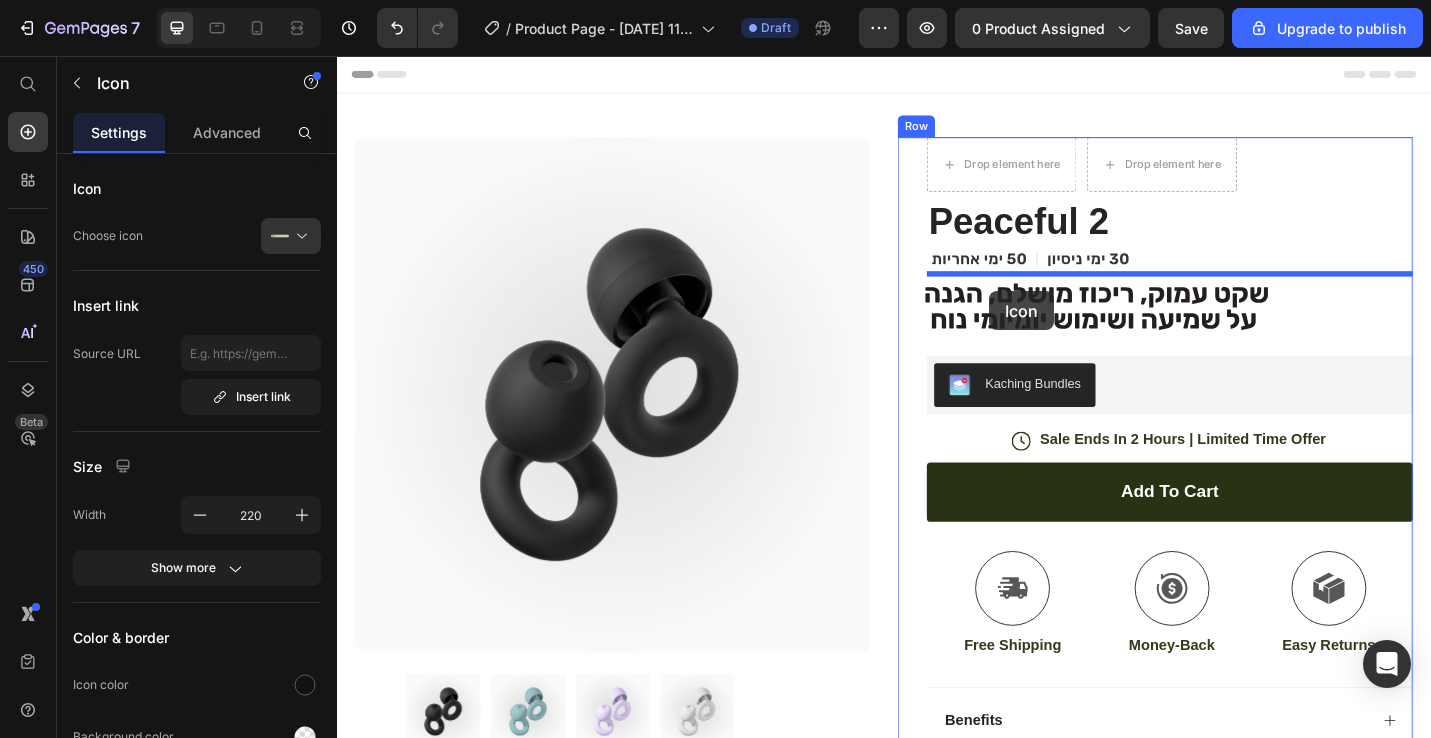 drag, startPoint x: 987, startPoint y: 211, endPoint x: 1051, endPoint y: 314, distance: 121.264175 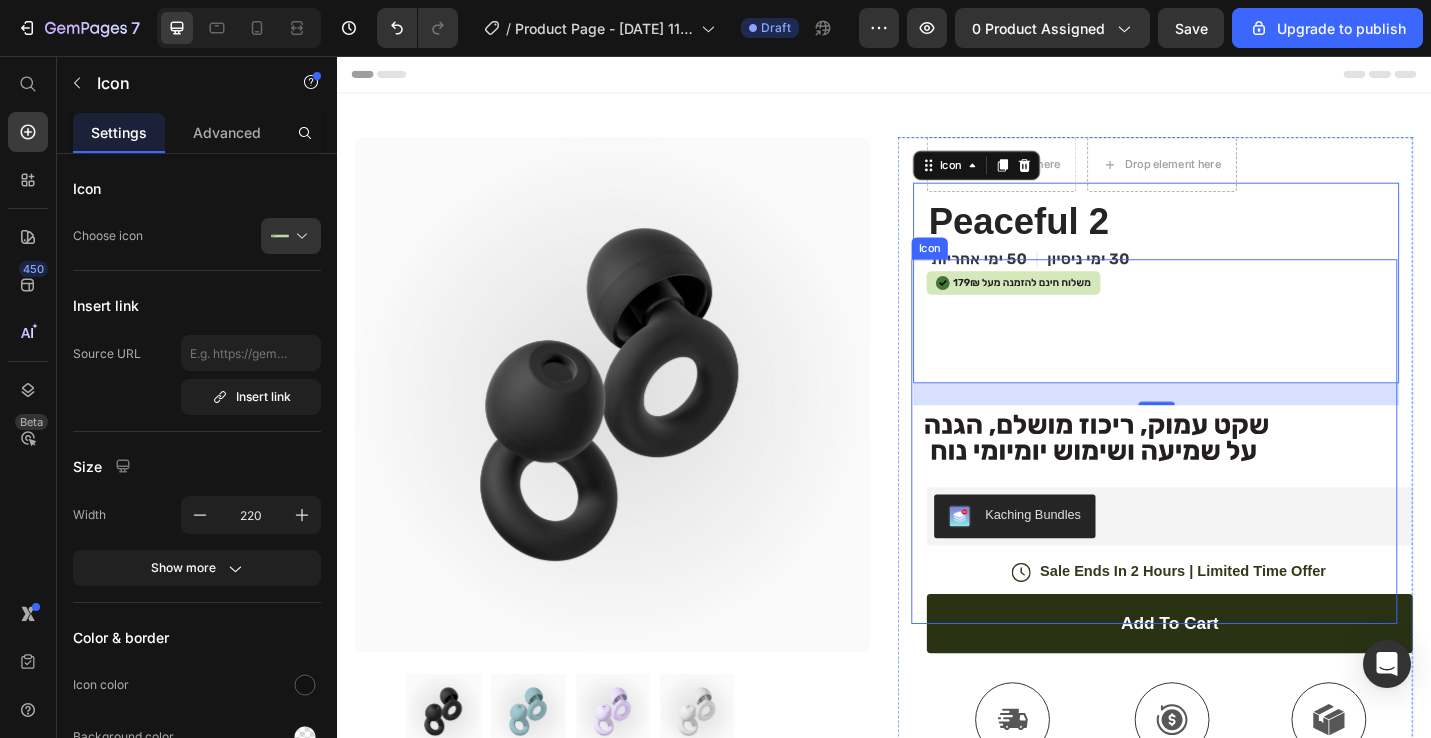 click on ".id574760166596019239 .st0 {
fill: #231f20;
}" 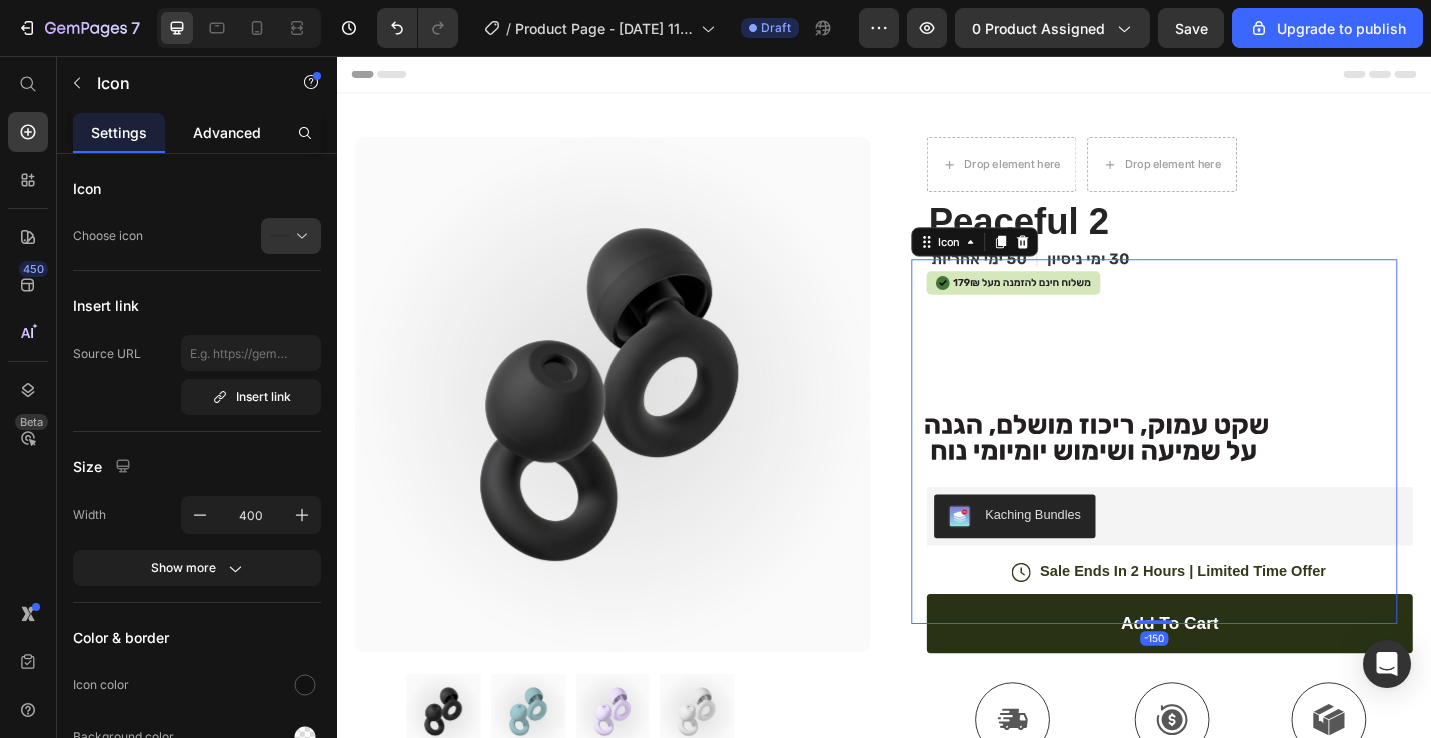 click on "Advanced" at bounding box center (227, 132) 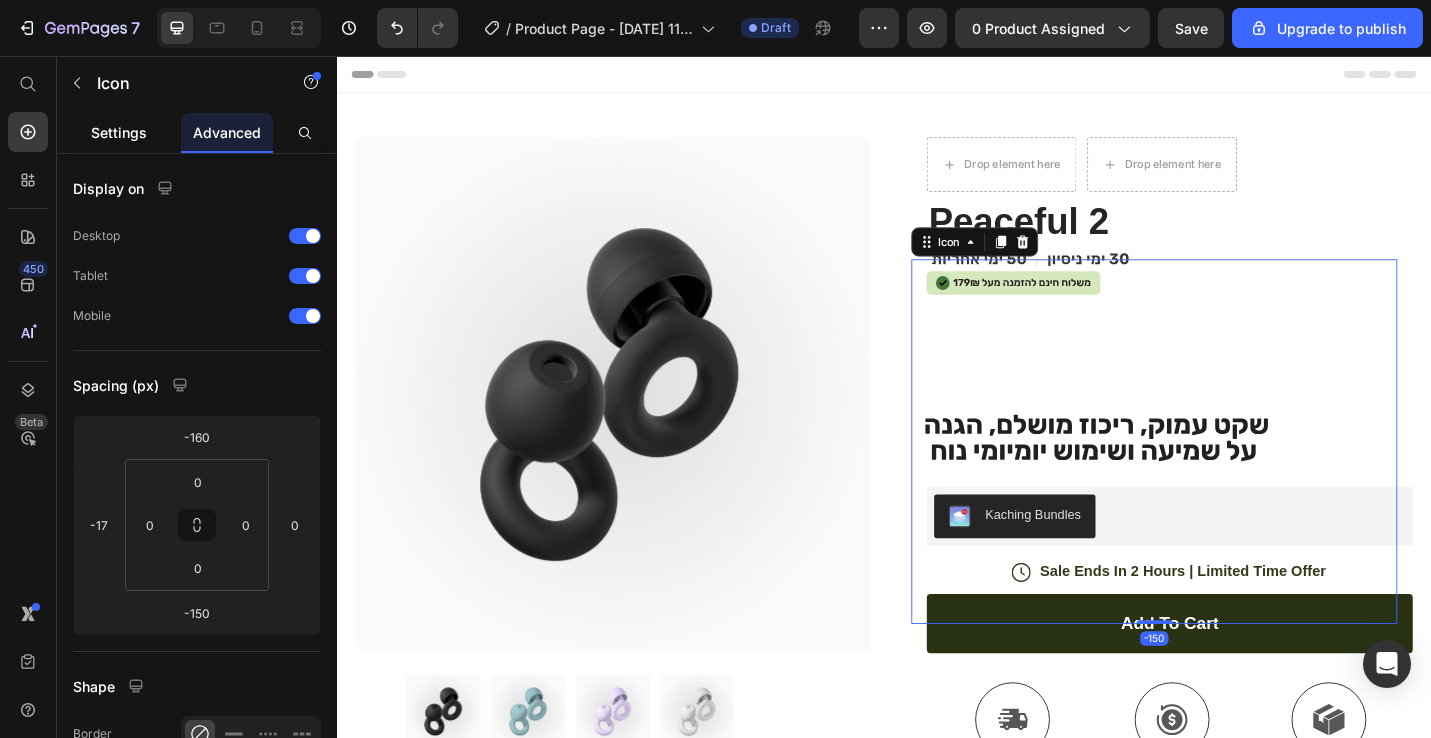 click on "Settings" at bounding box center (119, 132) 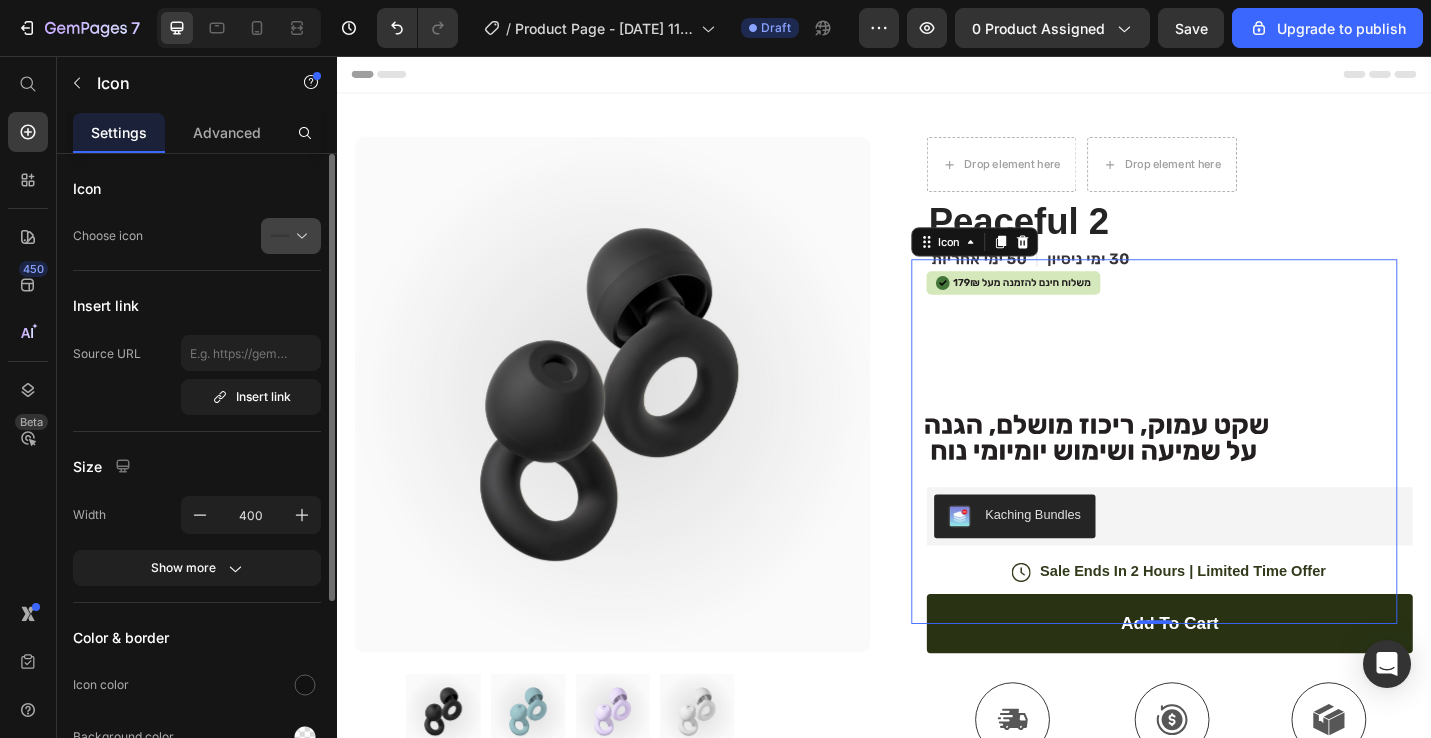 click at bounding box center [299, 236] 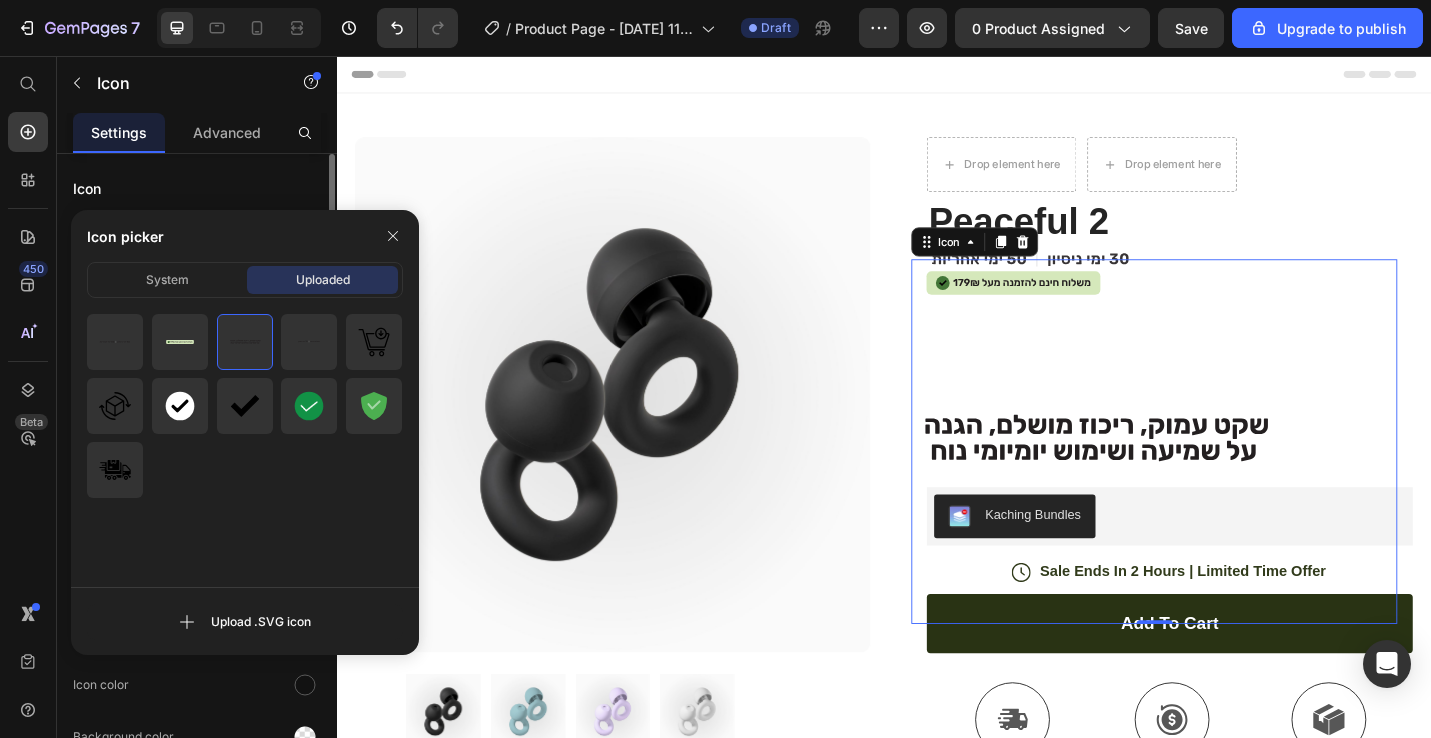 click on "Icon" at bounding box center (197, 188) 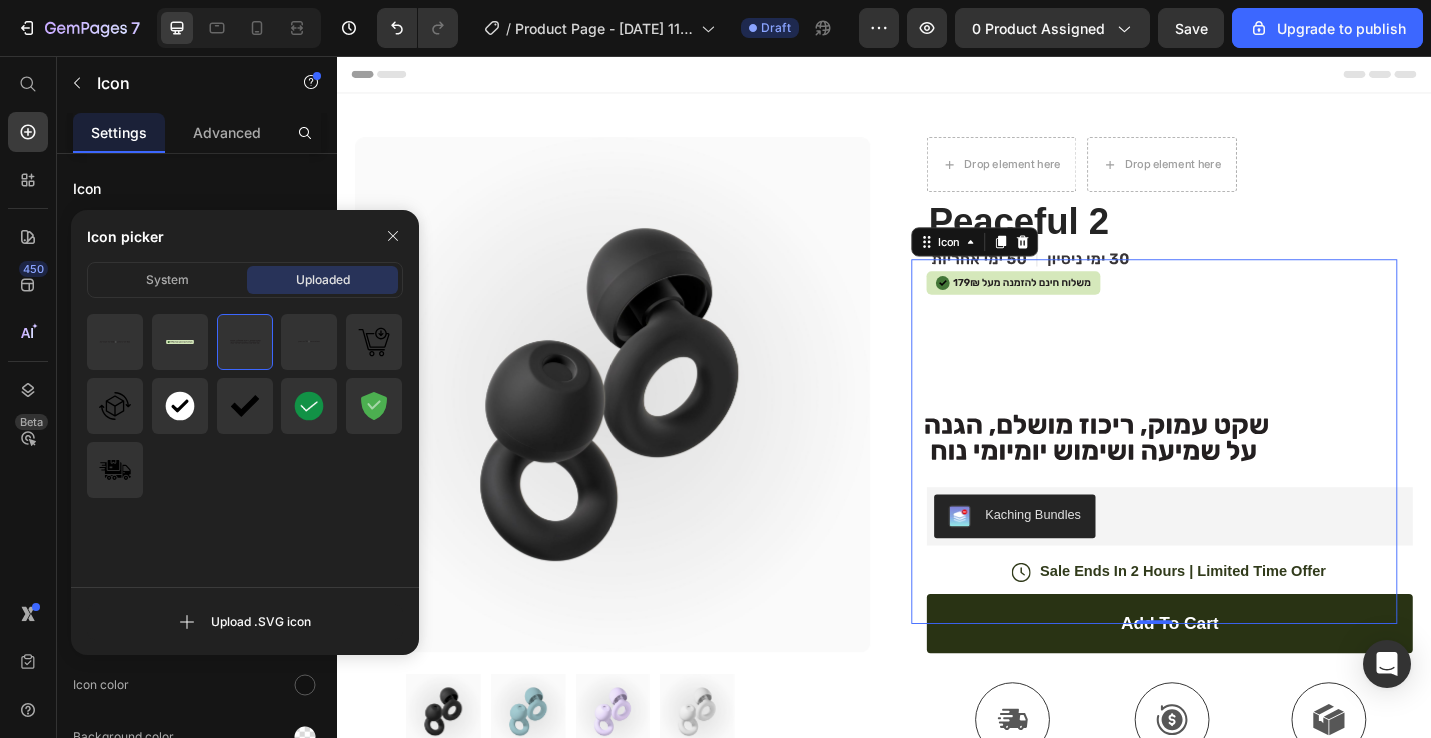 click on "Icon" at bounding box center (1036, 260) 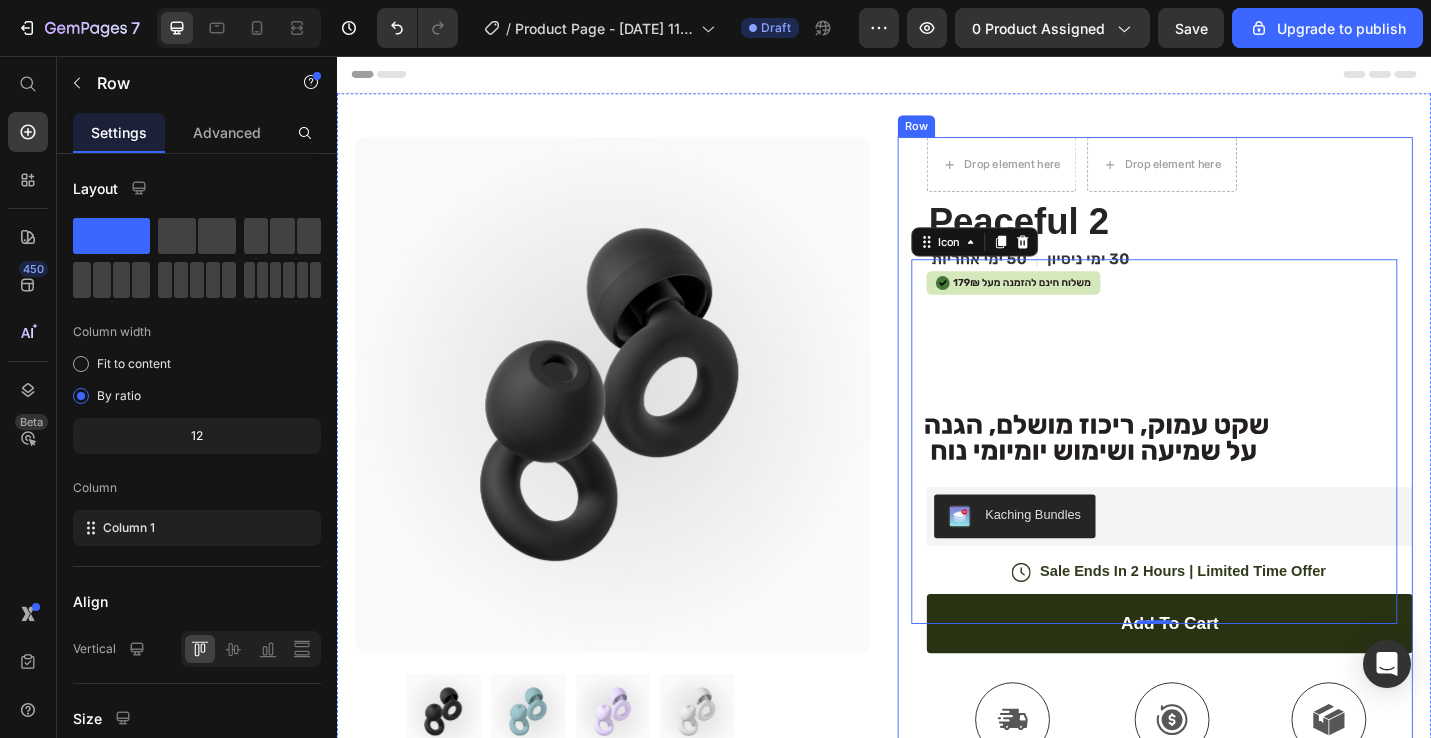 click on "Drop element here
Drop element here Row Peaceful 2 Product Title
.id574762872526079015 .st0 {
fill: #231f20;
}
.id574762872526079015 .st1 {
opacity: .9;
}
.id574762872526079015 .st2 {
fill: none;
opacity: .8;
stroke: #e6e7e8;
stroke-miterlimit: 10;
stroke-width: 40px;
}
Icon
.id574761879767876647 .st0 {
fill: #d5e8bb;
}
.id574761879767876647 .st1 {
fill: #010101;
}
.id574761879767876647 .st2 {
fill: #231f20;
}
.id574761879767876647 .st3 {
fill: #437638;
}" at bounding box center [1234, 673] 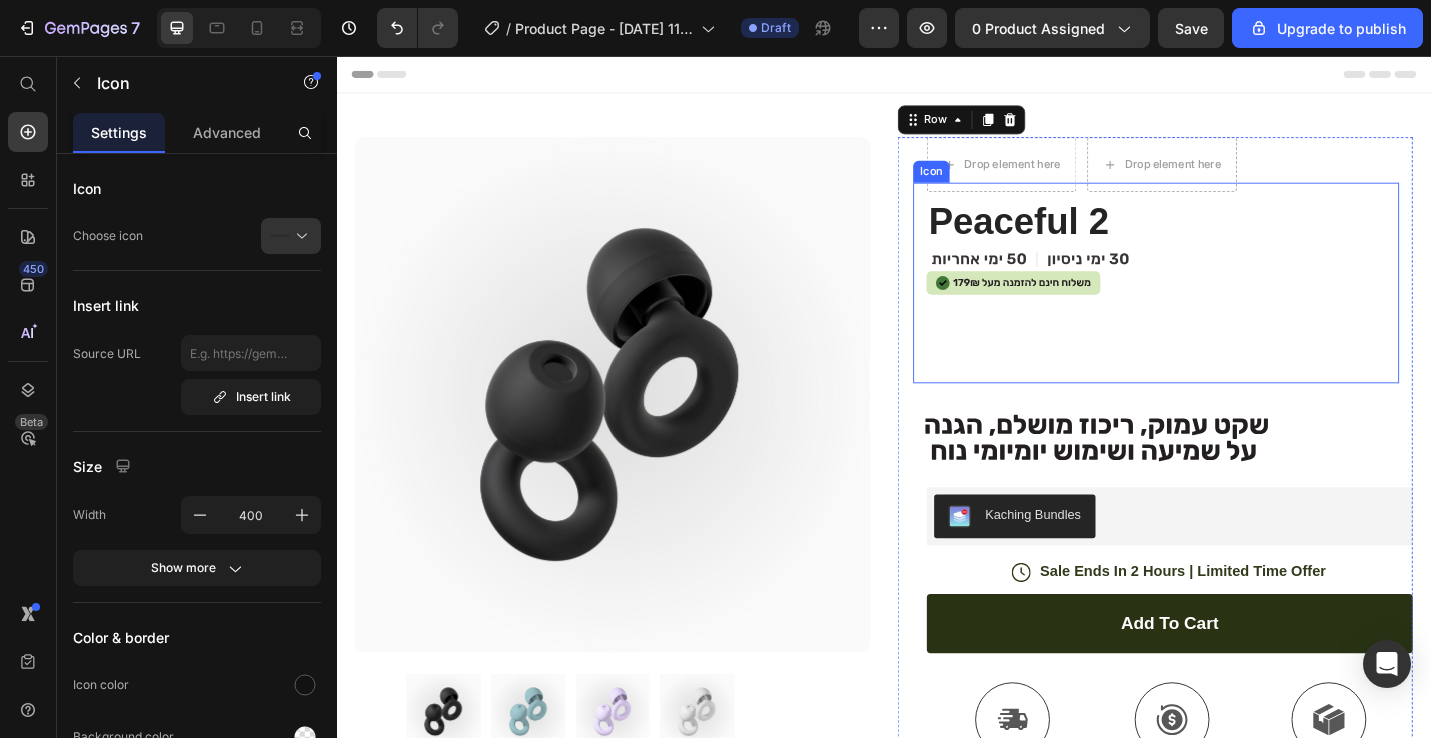 click on ".id574760166596019239 .st0 {
fill: #231f20;
}" 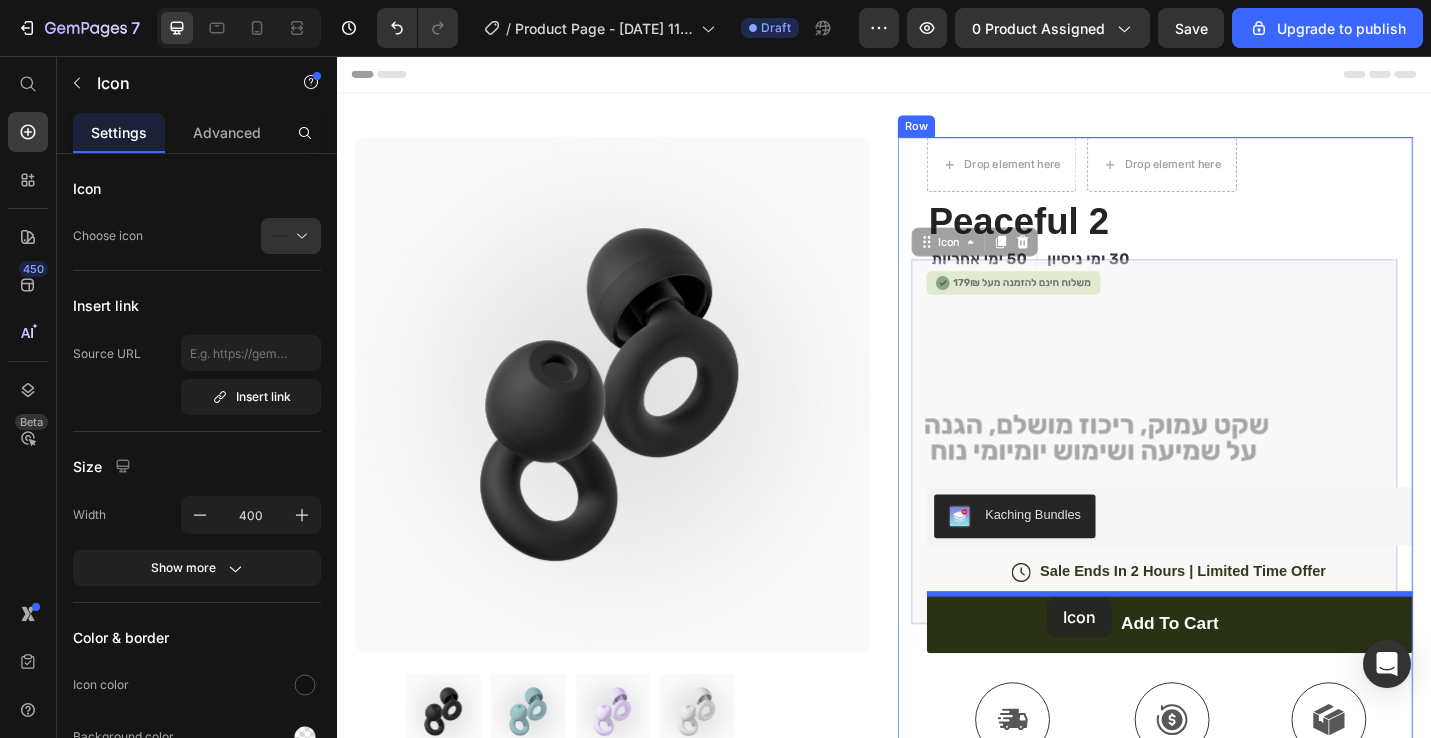 drag, startPoint x: 982, startPoint y: 267, endPoint x: 1116, endPoint y: 648, distance: 403.87744 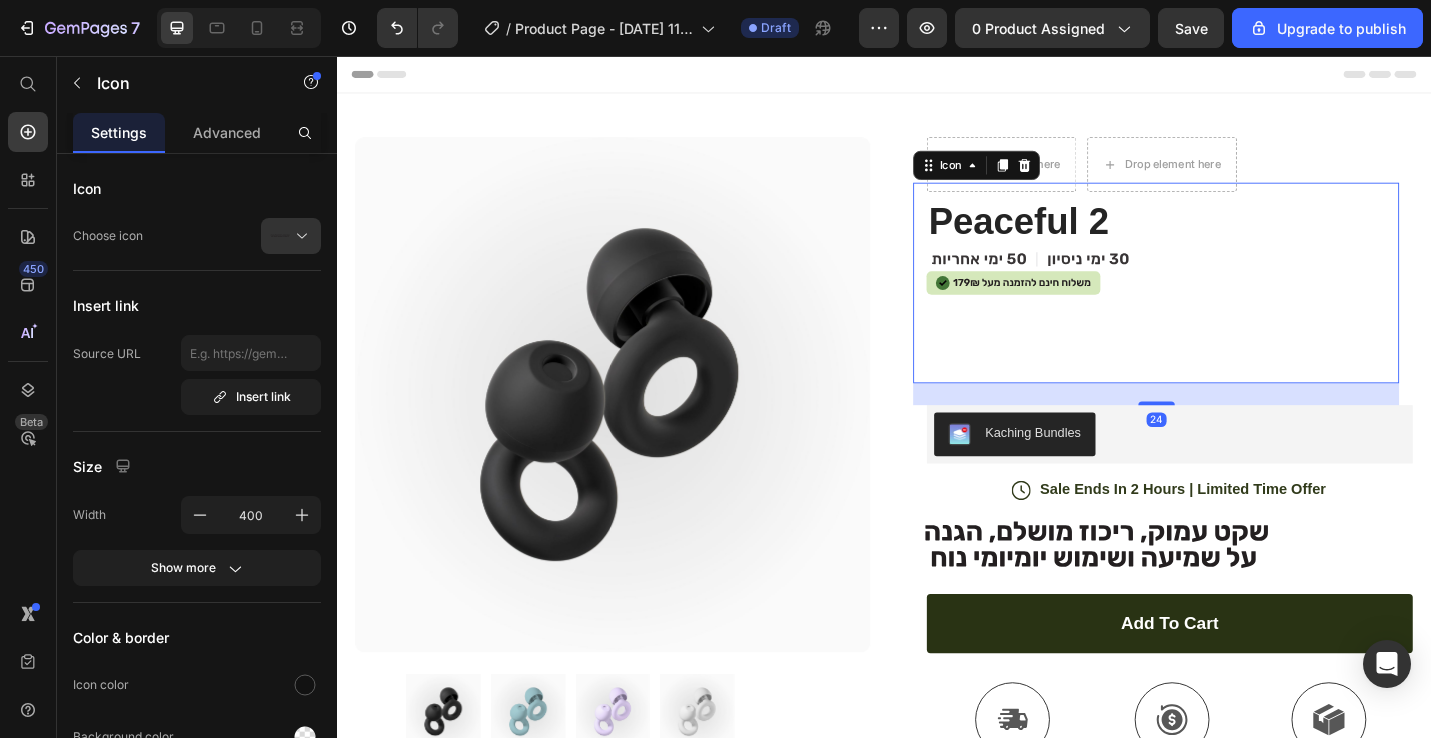 click 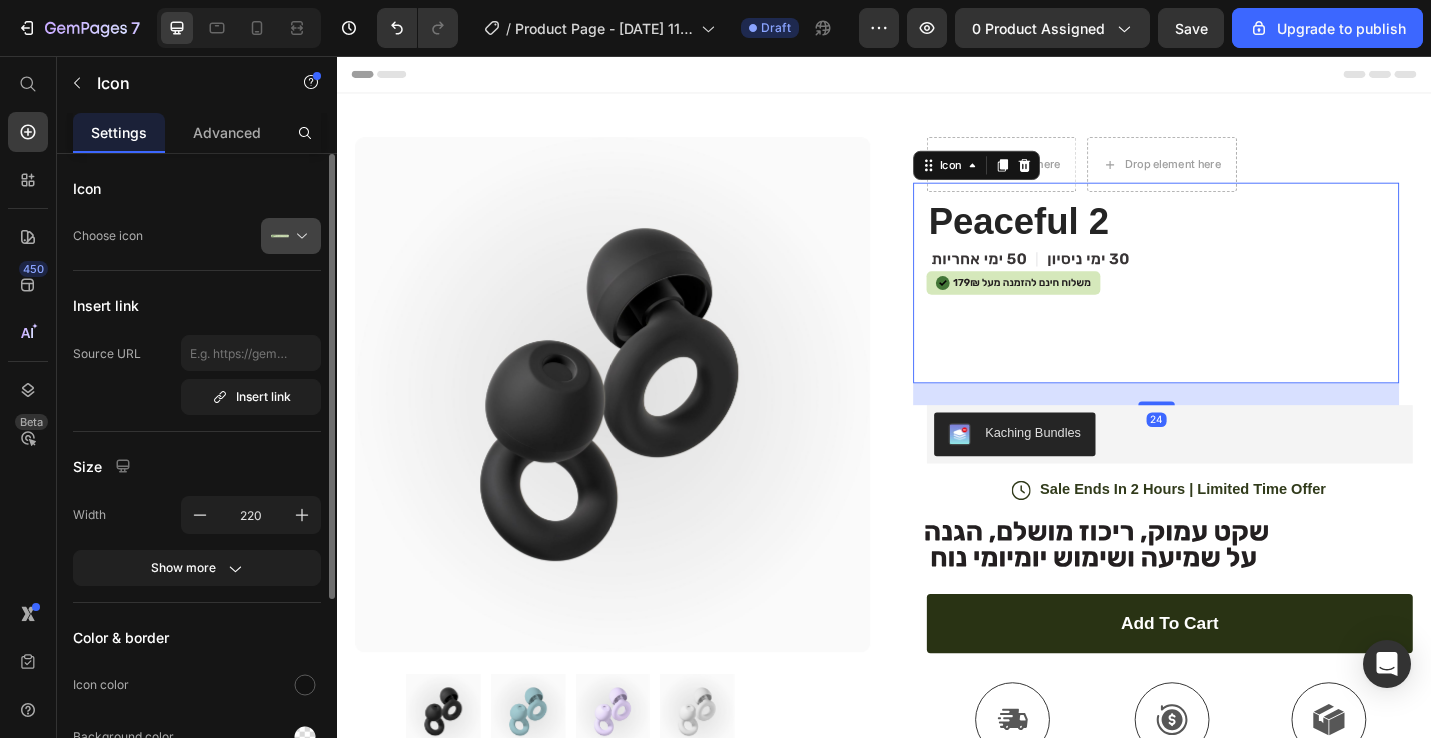 click at bounding box center [299, 236] 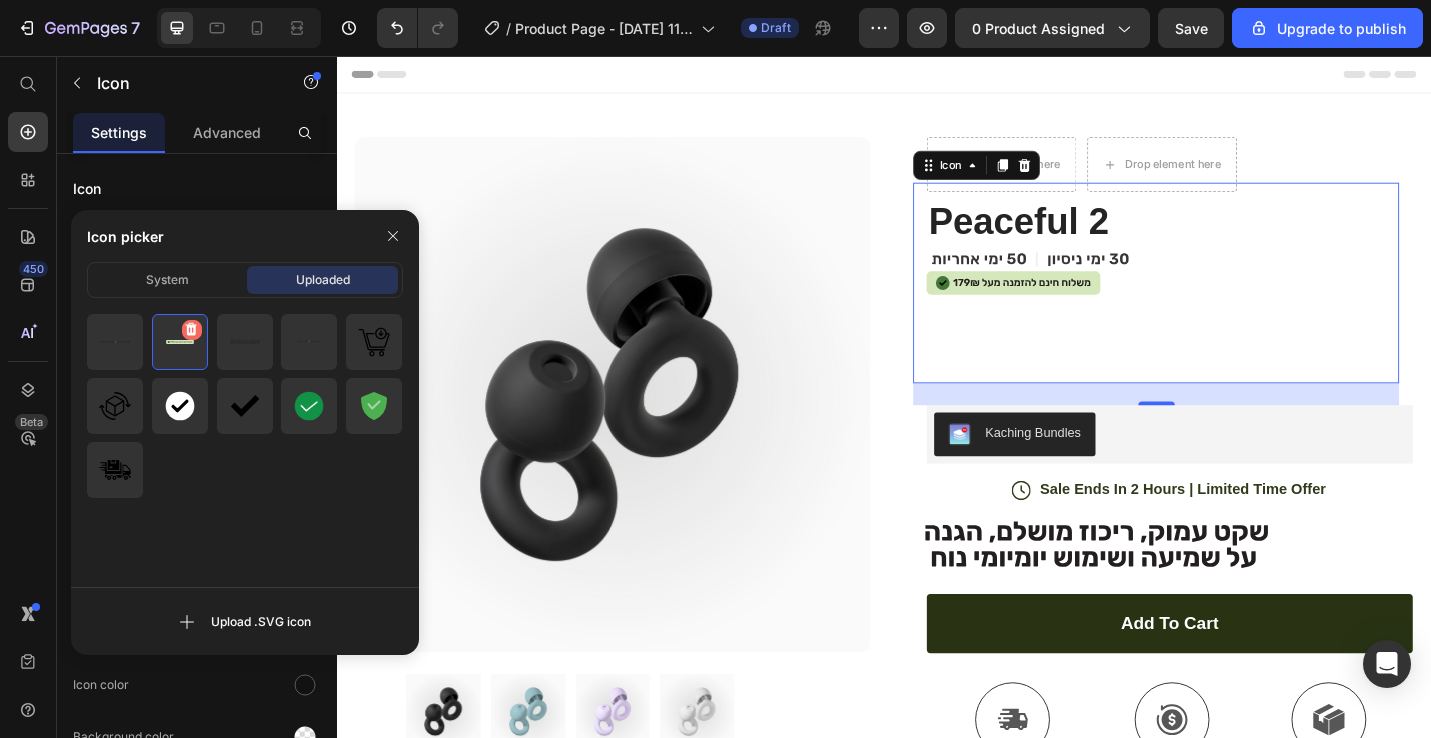 click 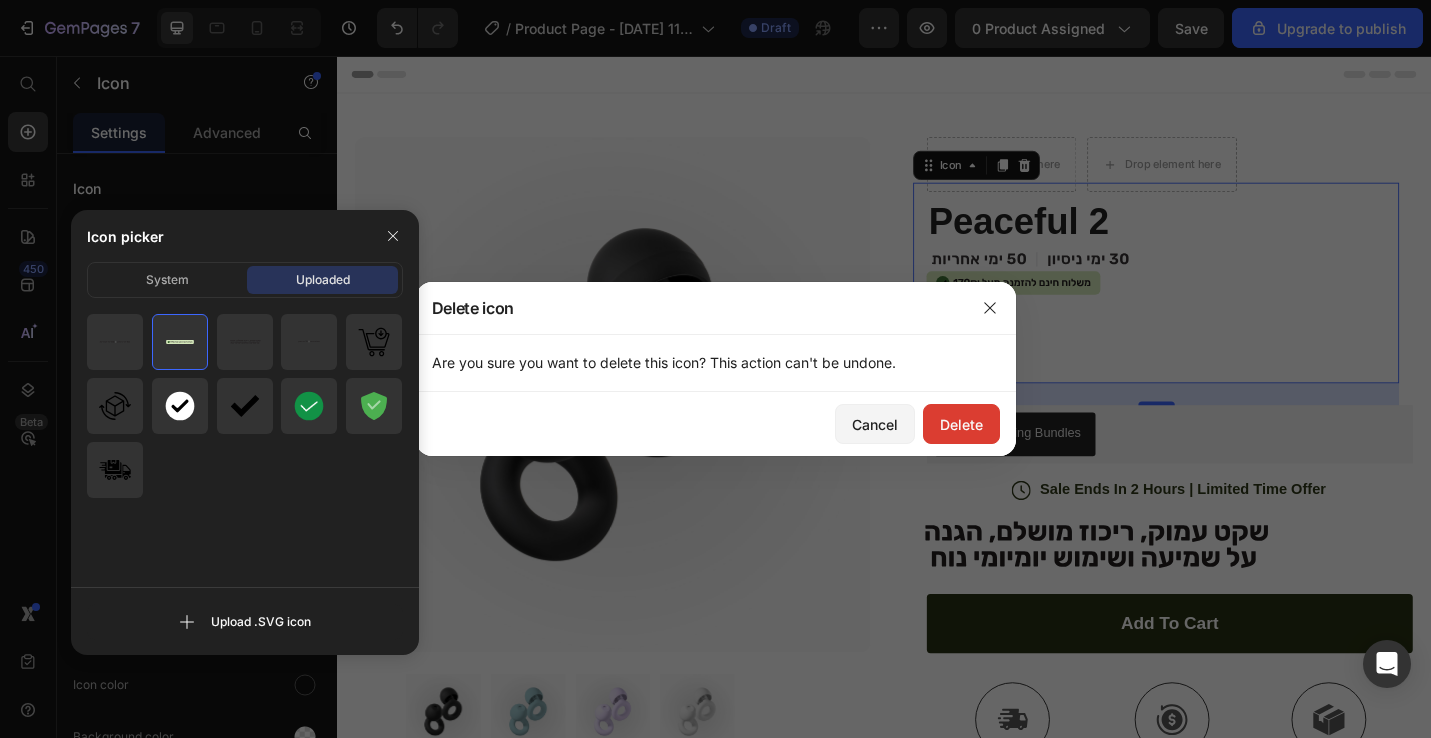 click on "Delete" at bounding box center (961, 424) 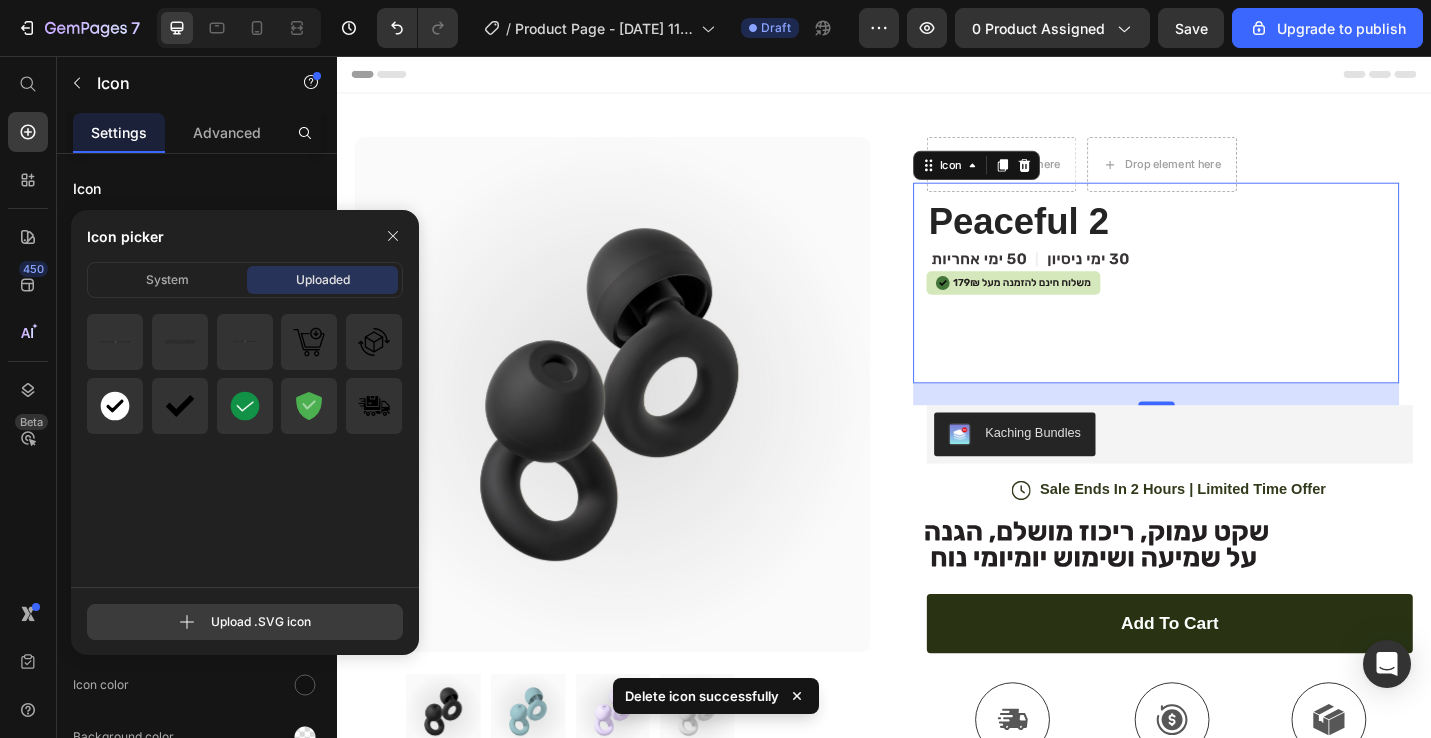 click 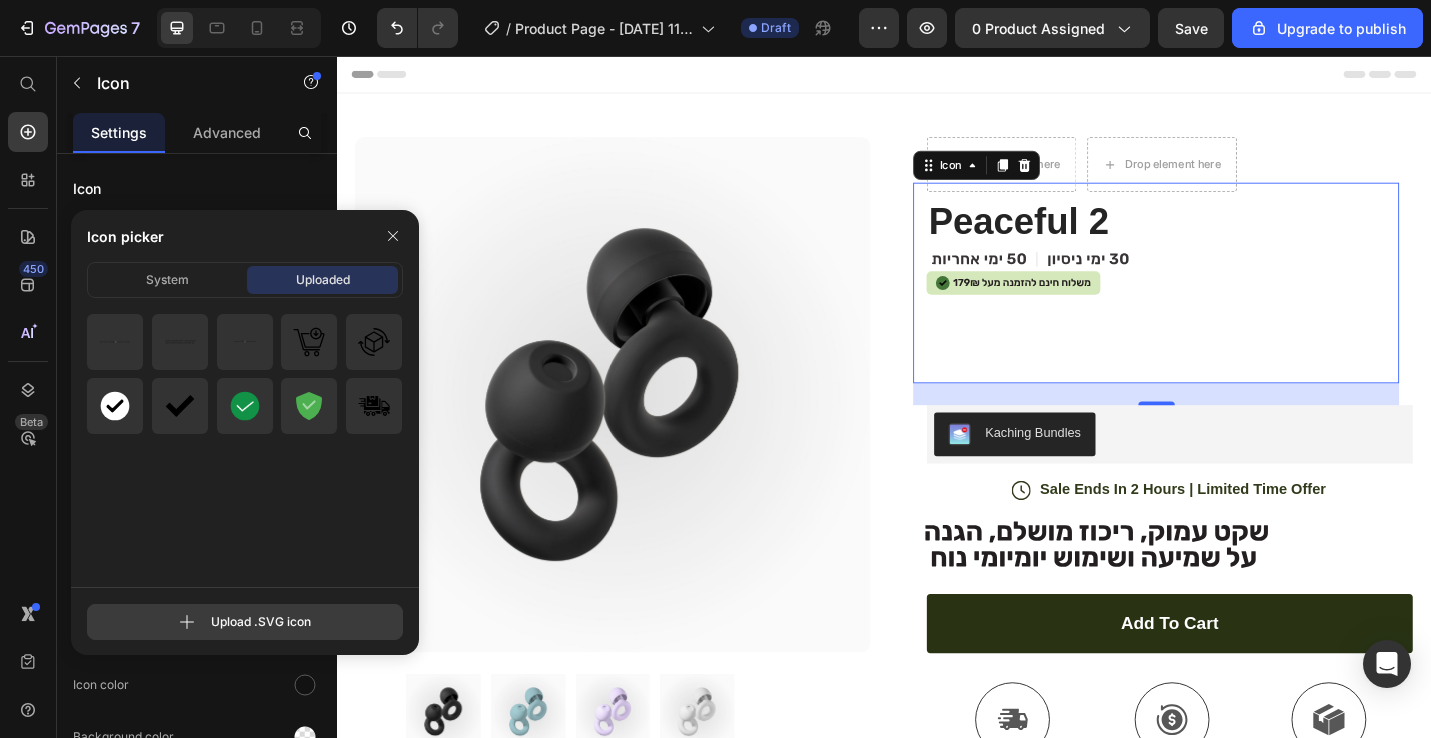 type on "C:\fakepath\משלוח חינם מעלkkk.svg" 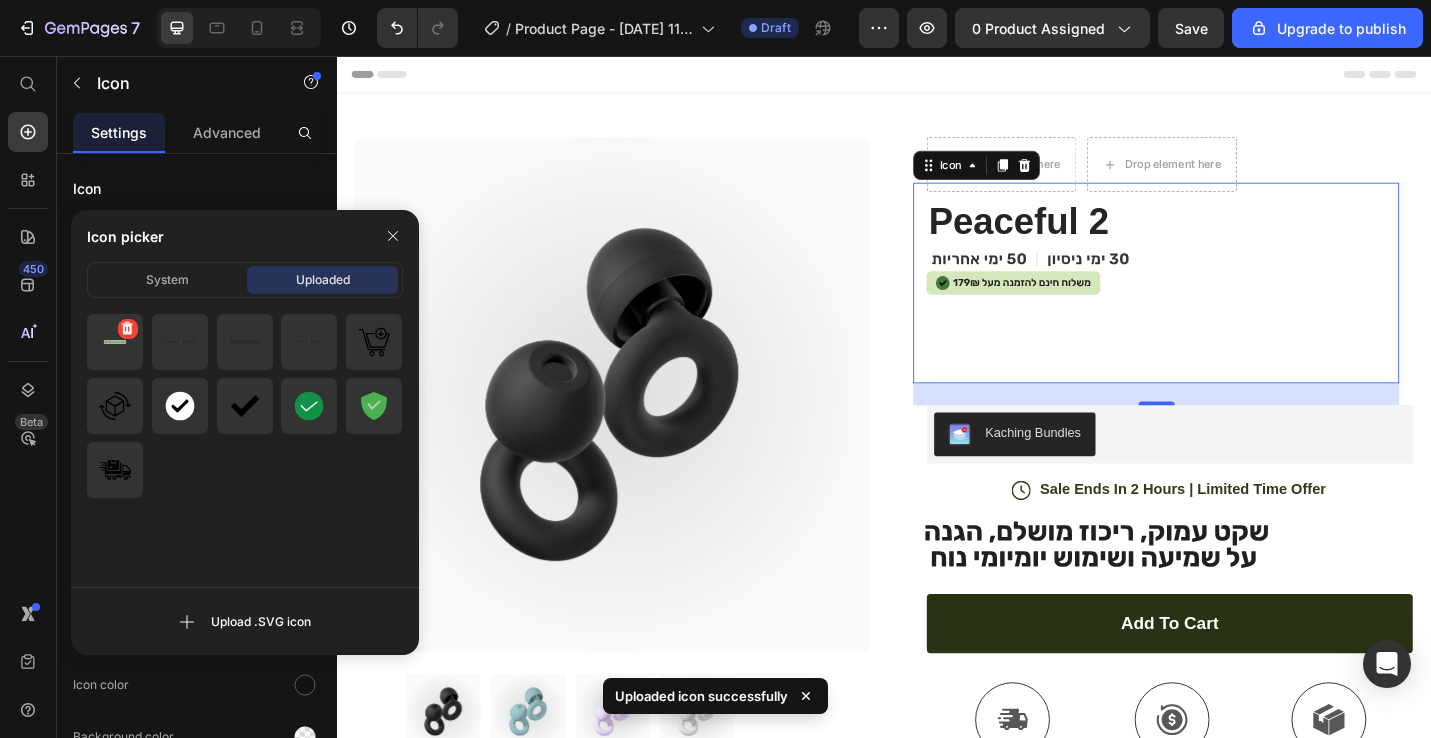 click at bounding box center [115, 342] 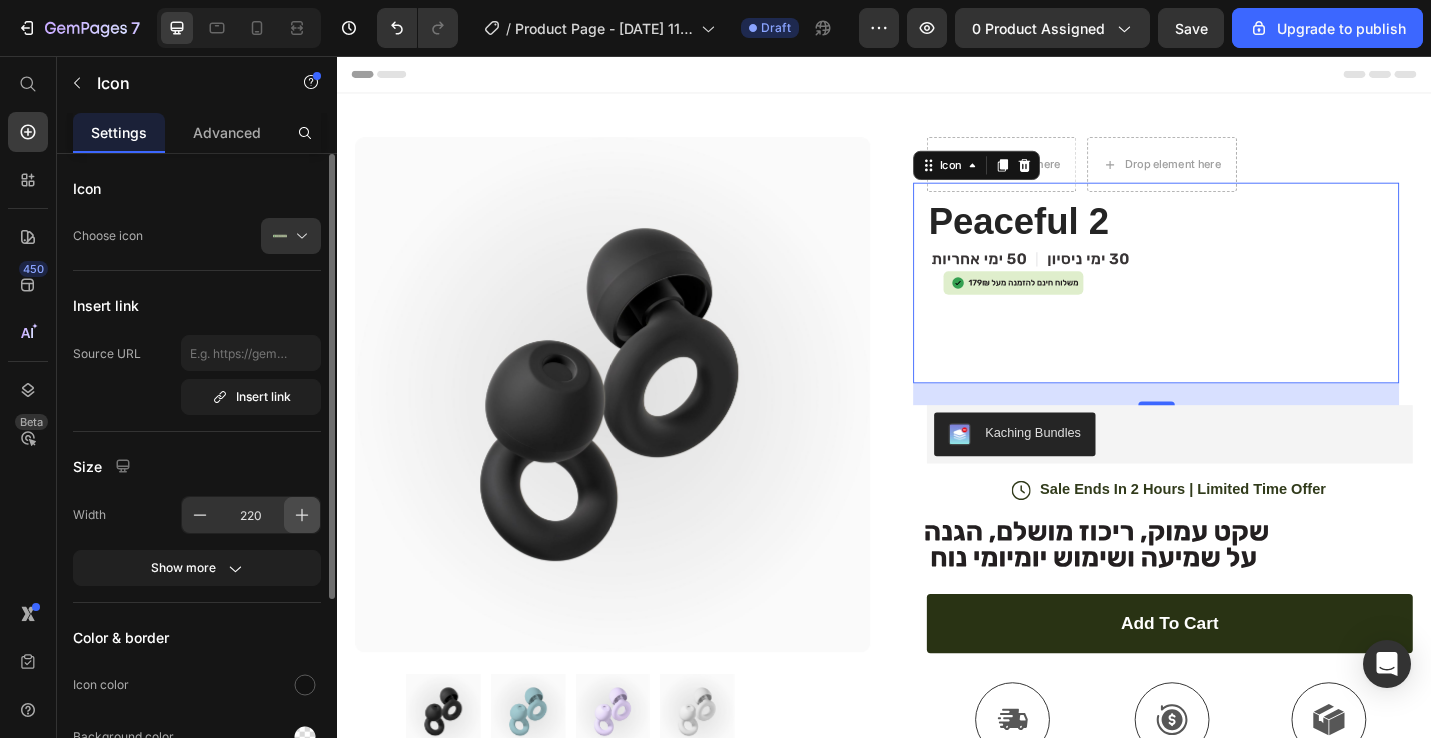 click 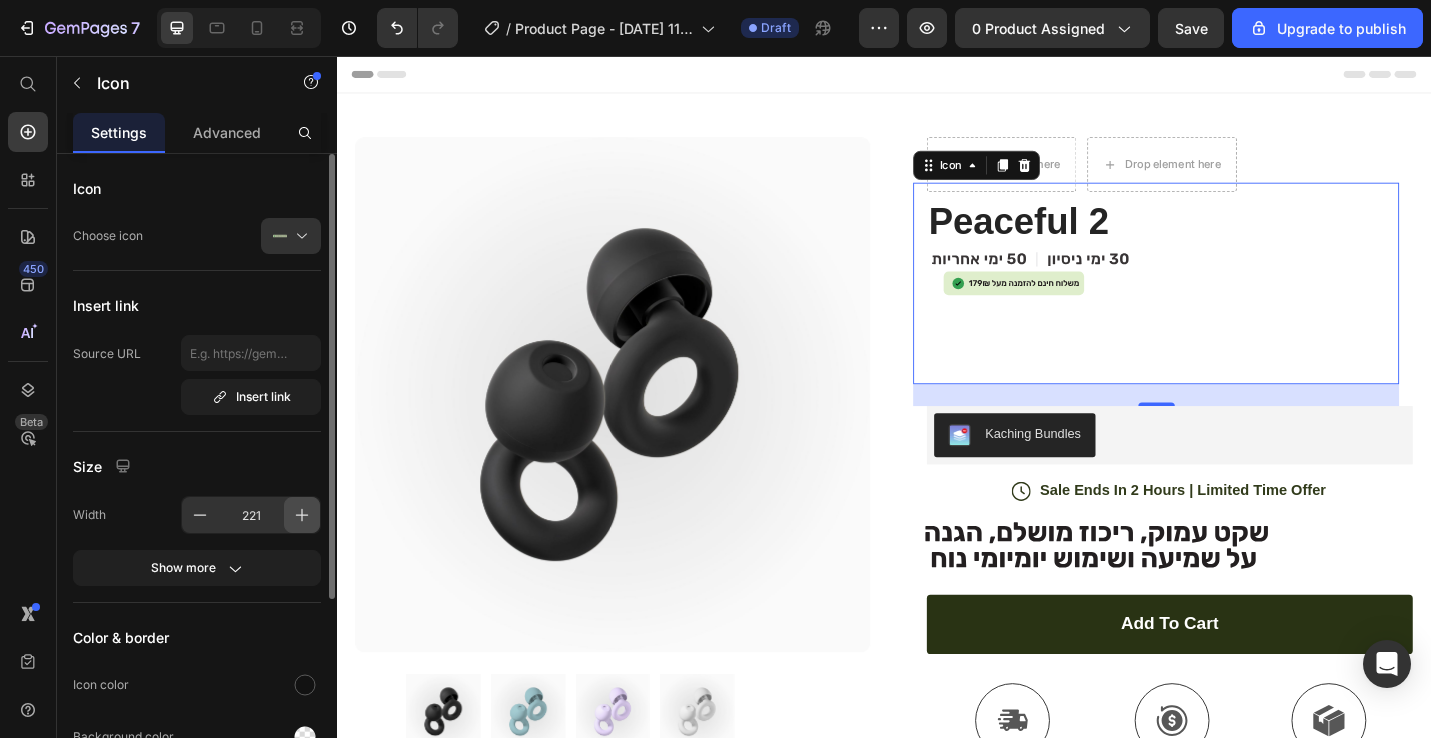 click 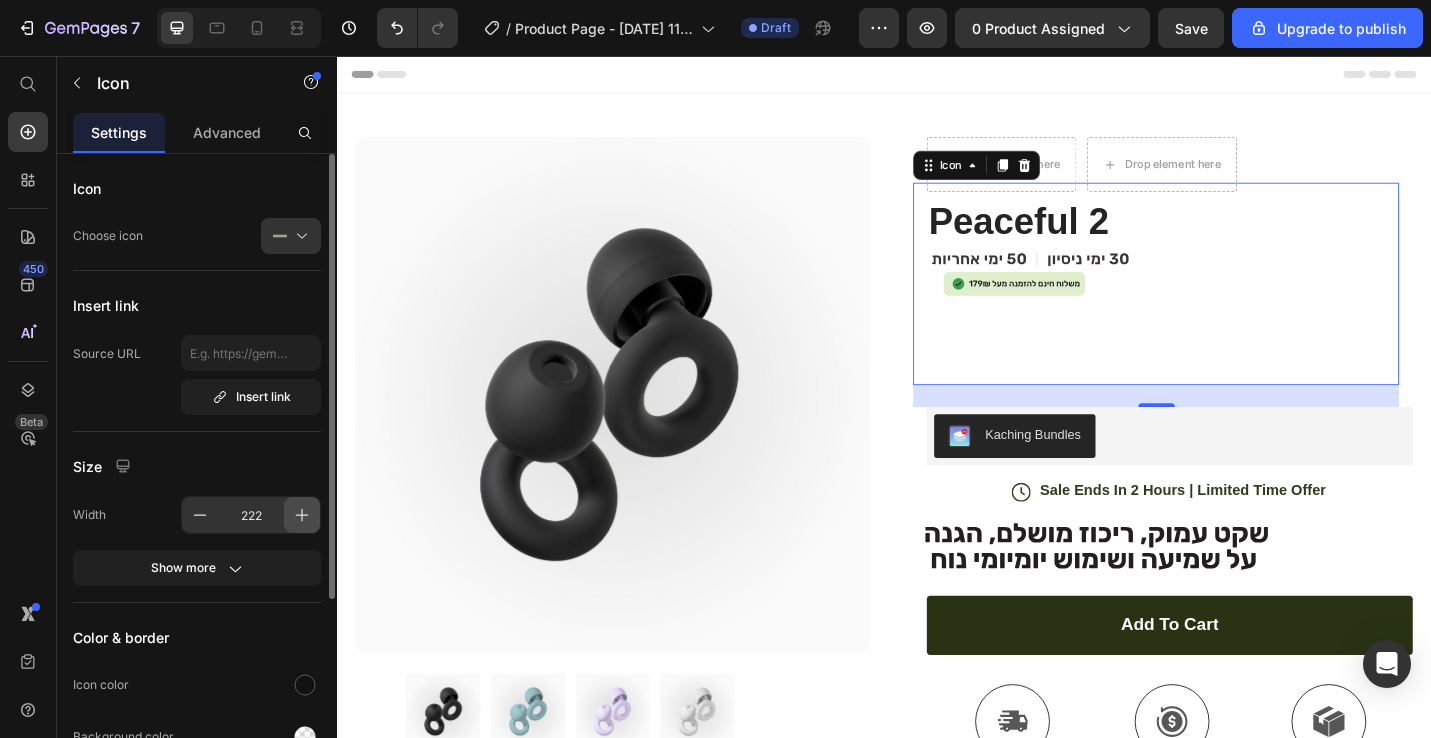 click 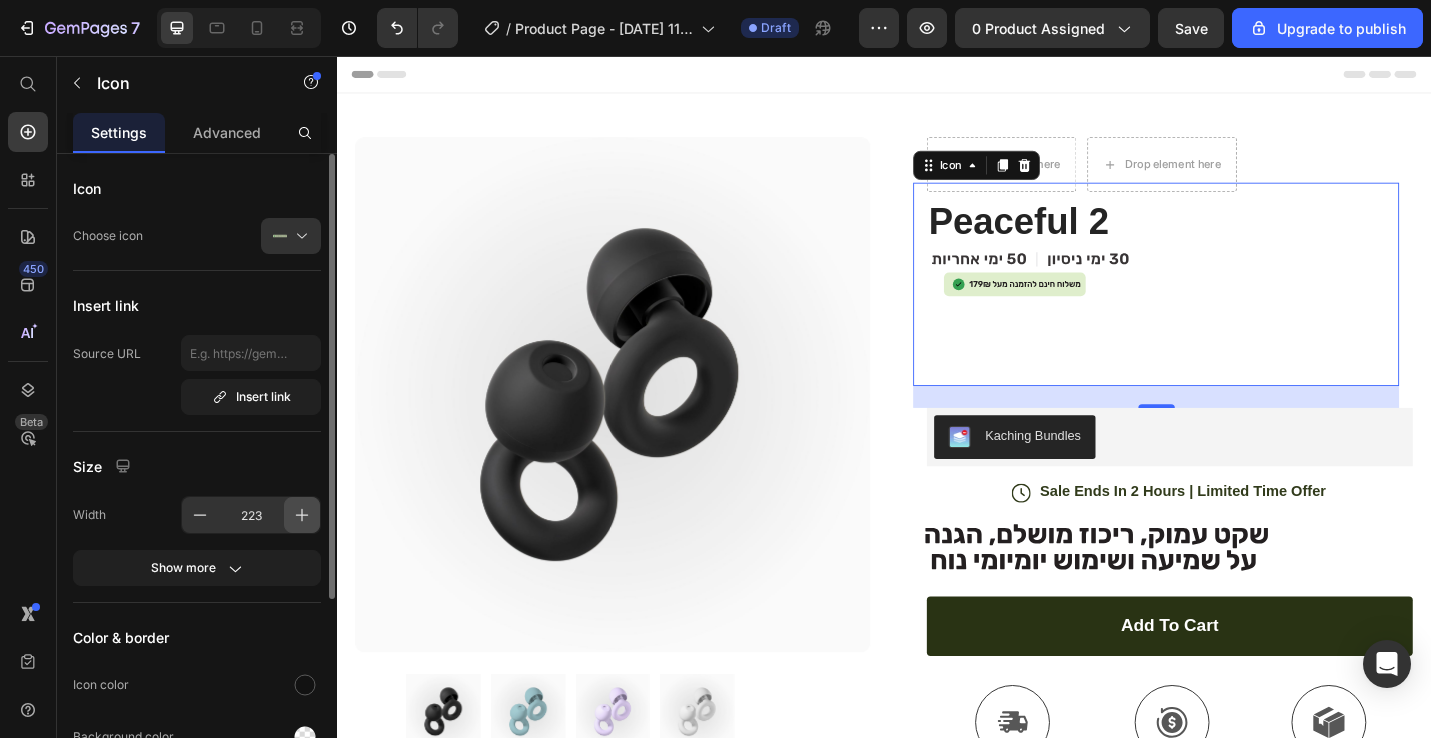 click 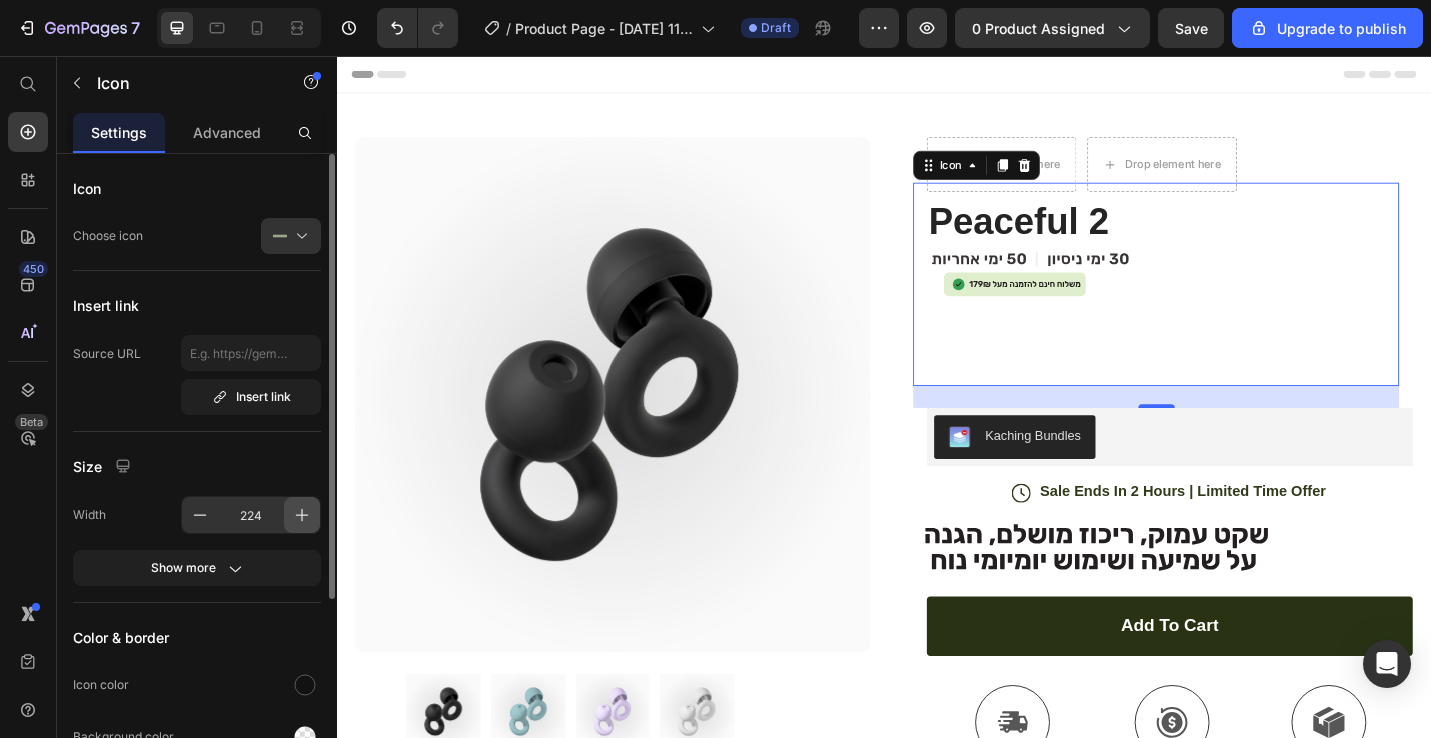 click 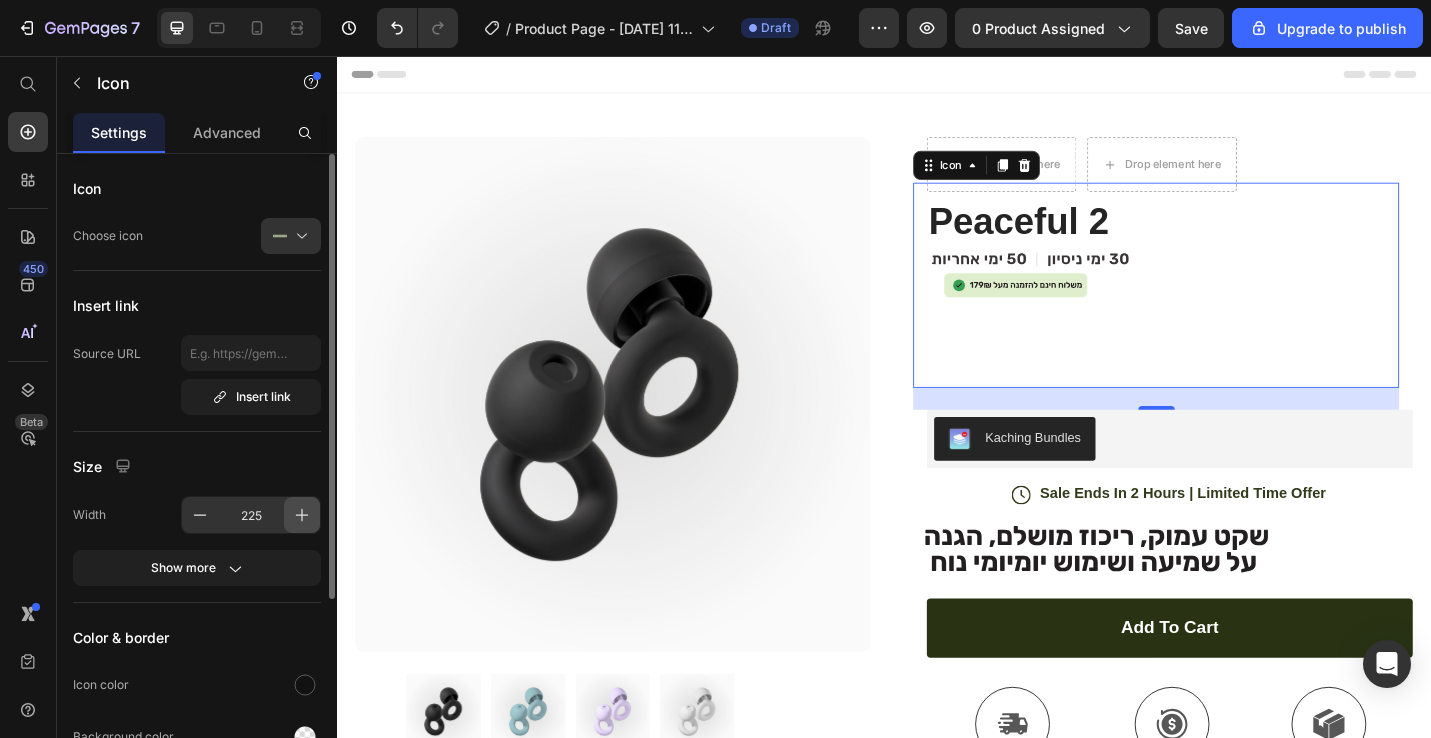 click 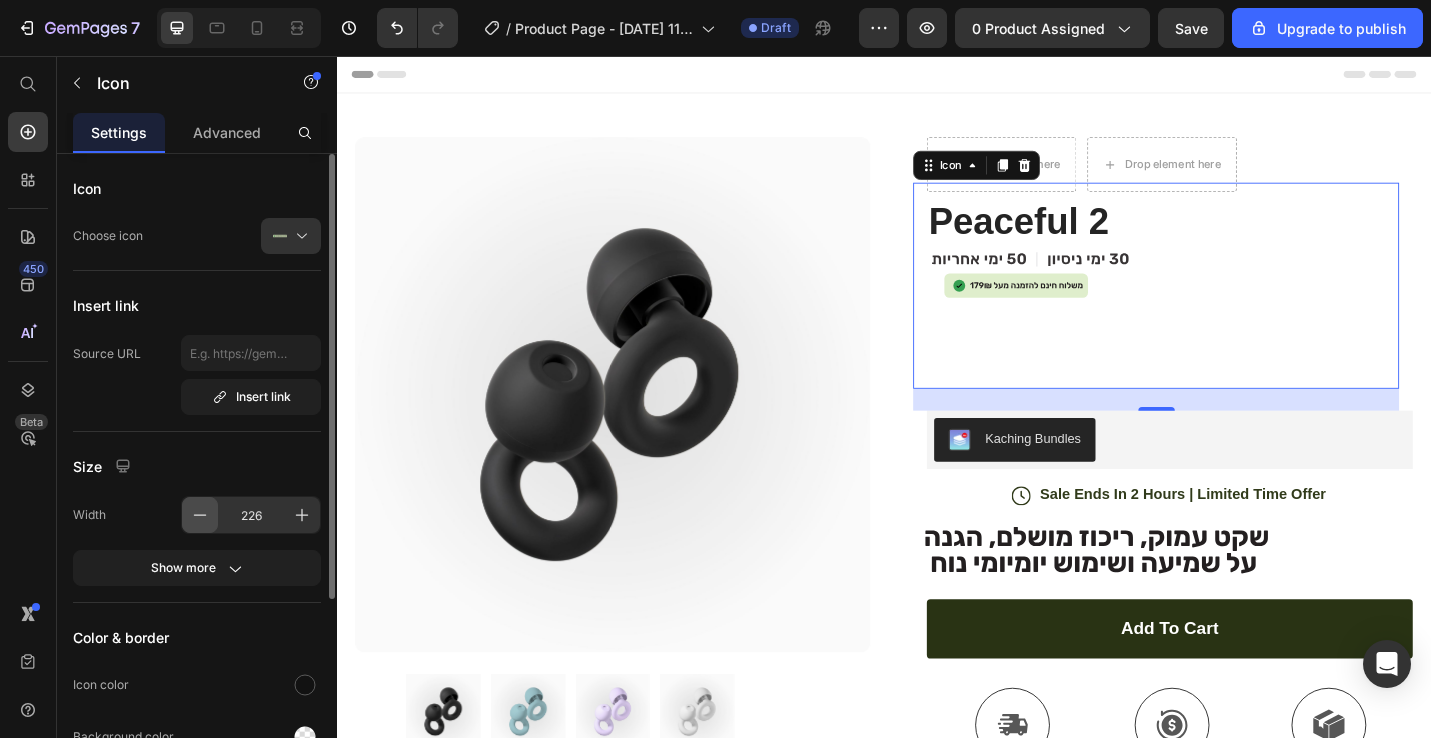 click 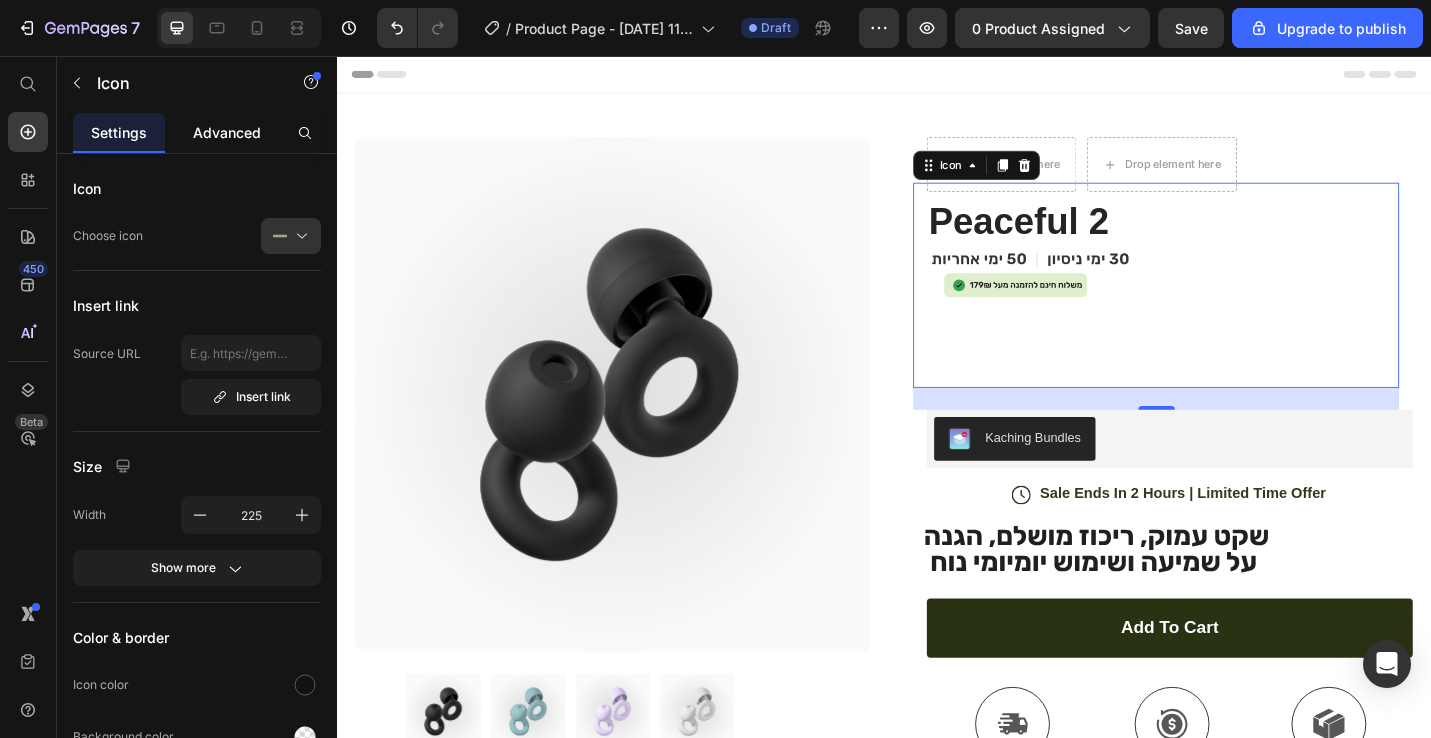 click on "Advanced" at bounding box center (227, 132) 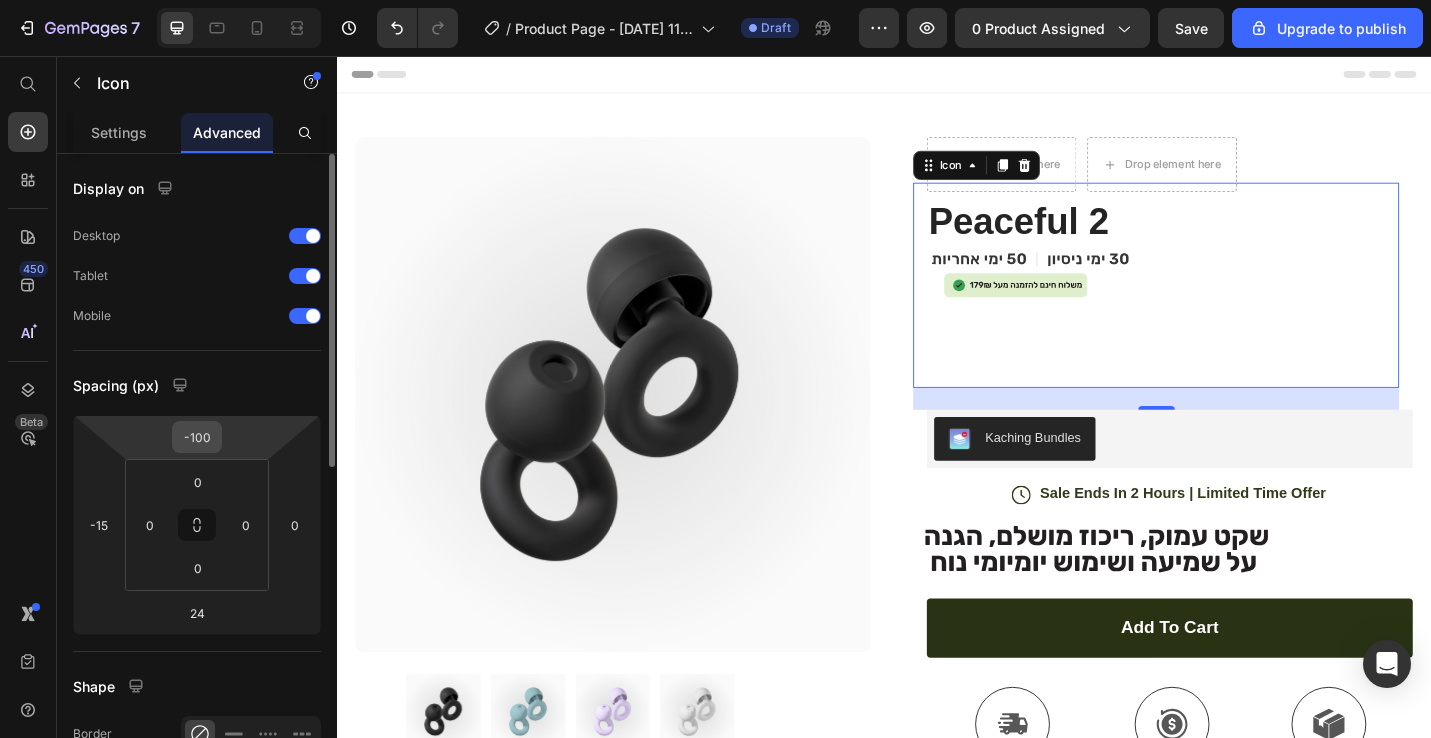 click on "-100" at bounding box center [197, 437] 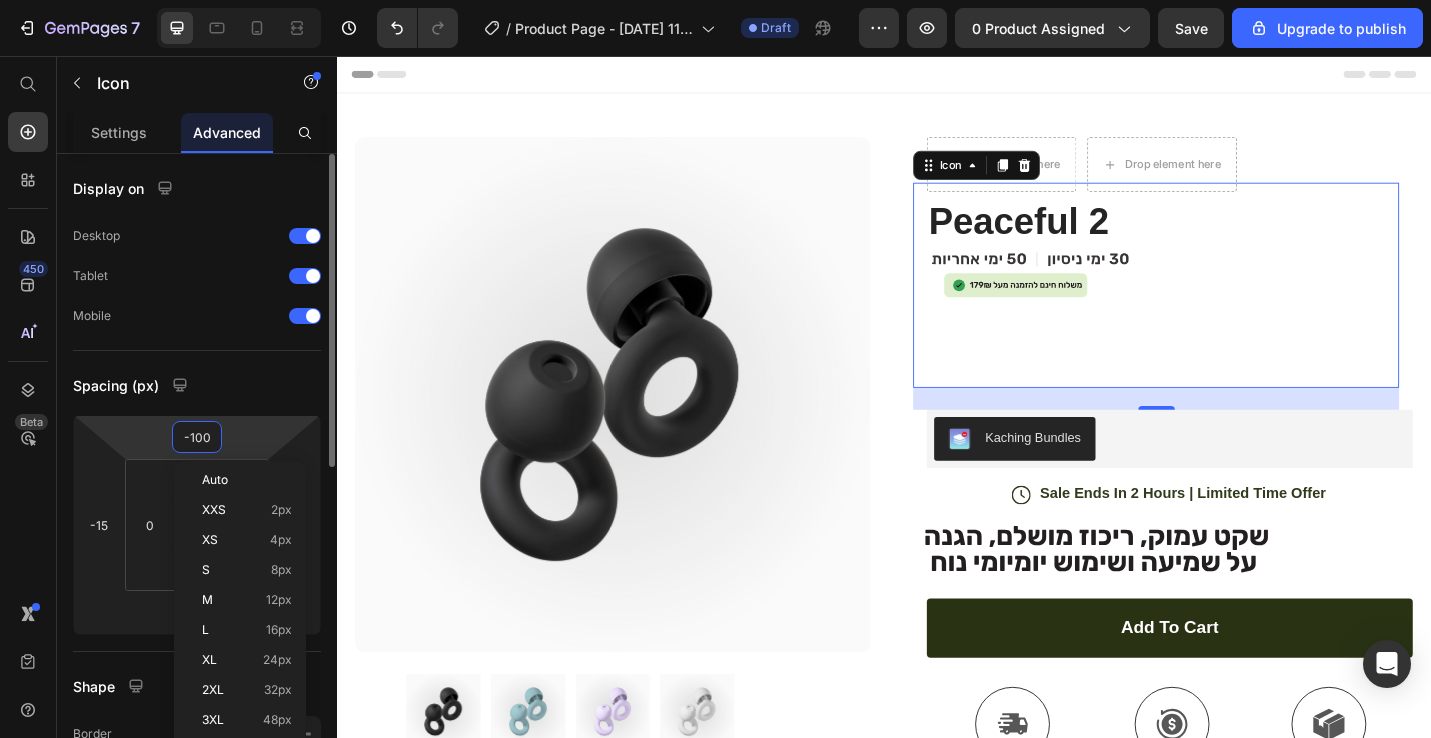 click on "-100" at bounding box center [197, 437] 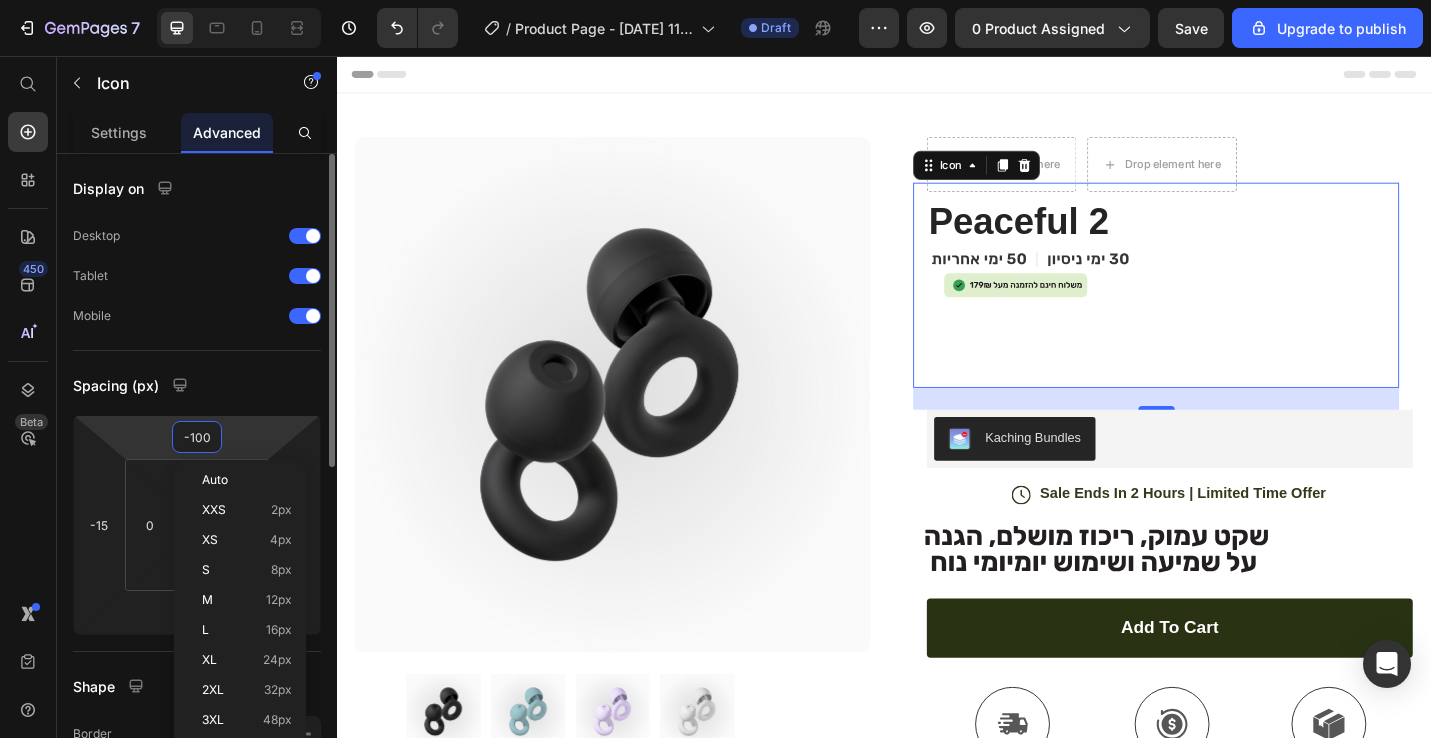 click on "-100" at bounding box center (197, 437) 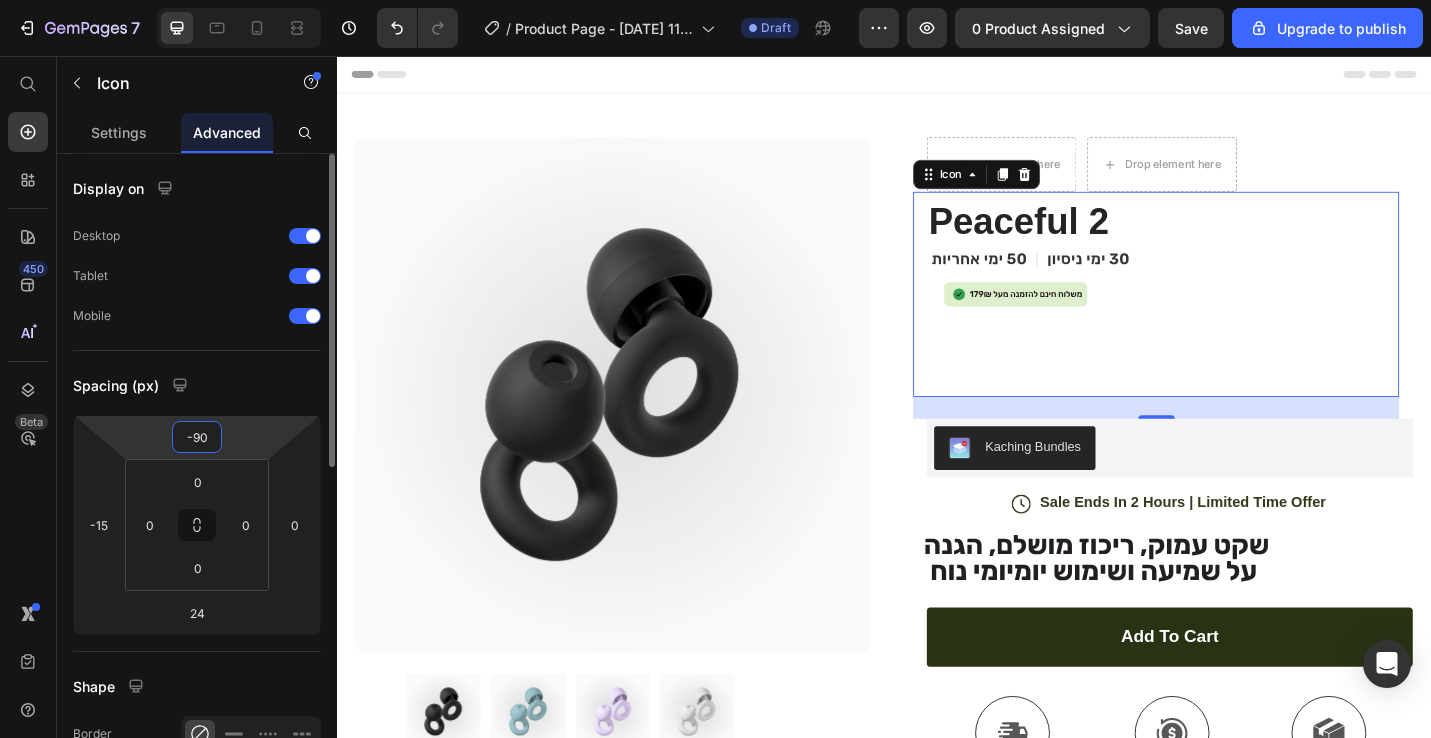 type on "-9" 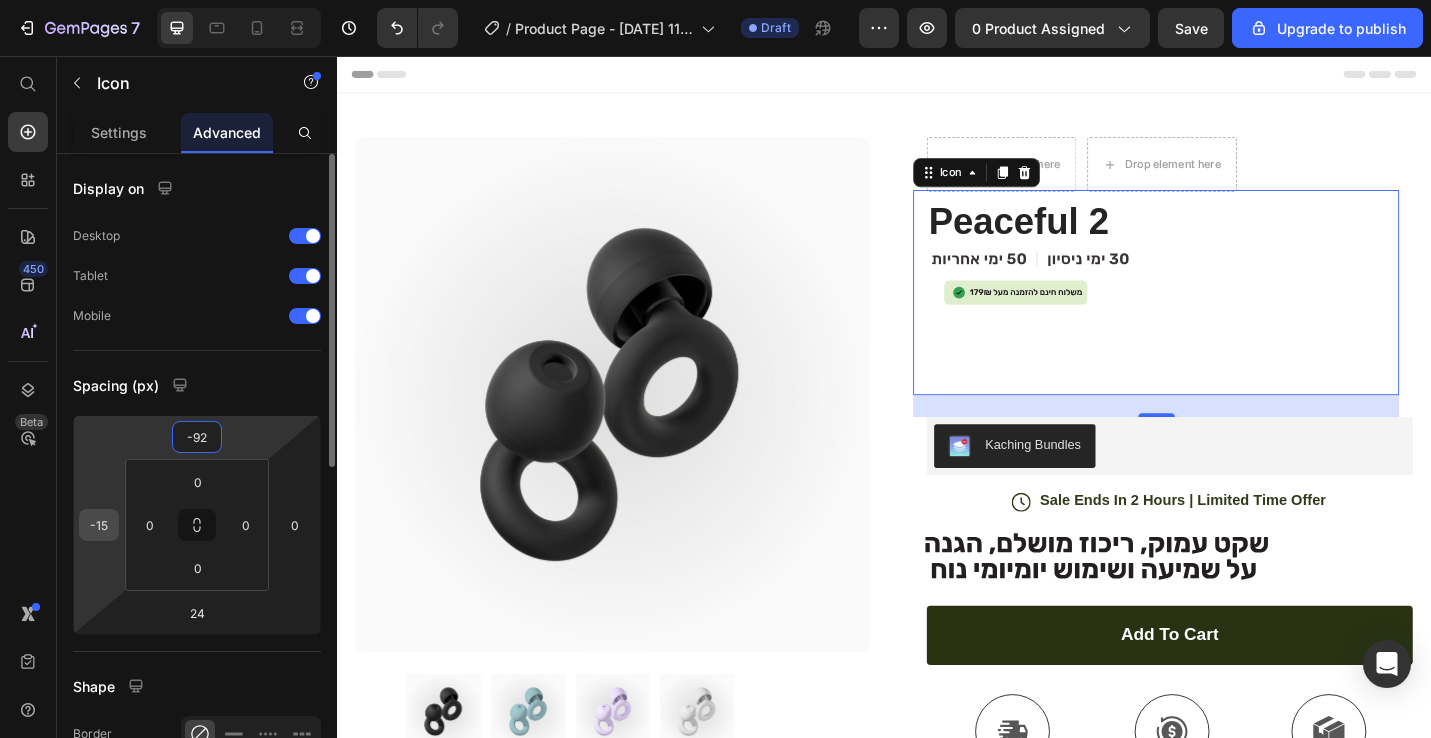type on "-92" 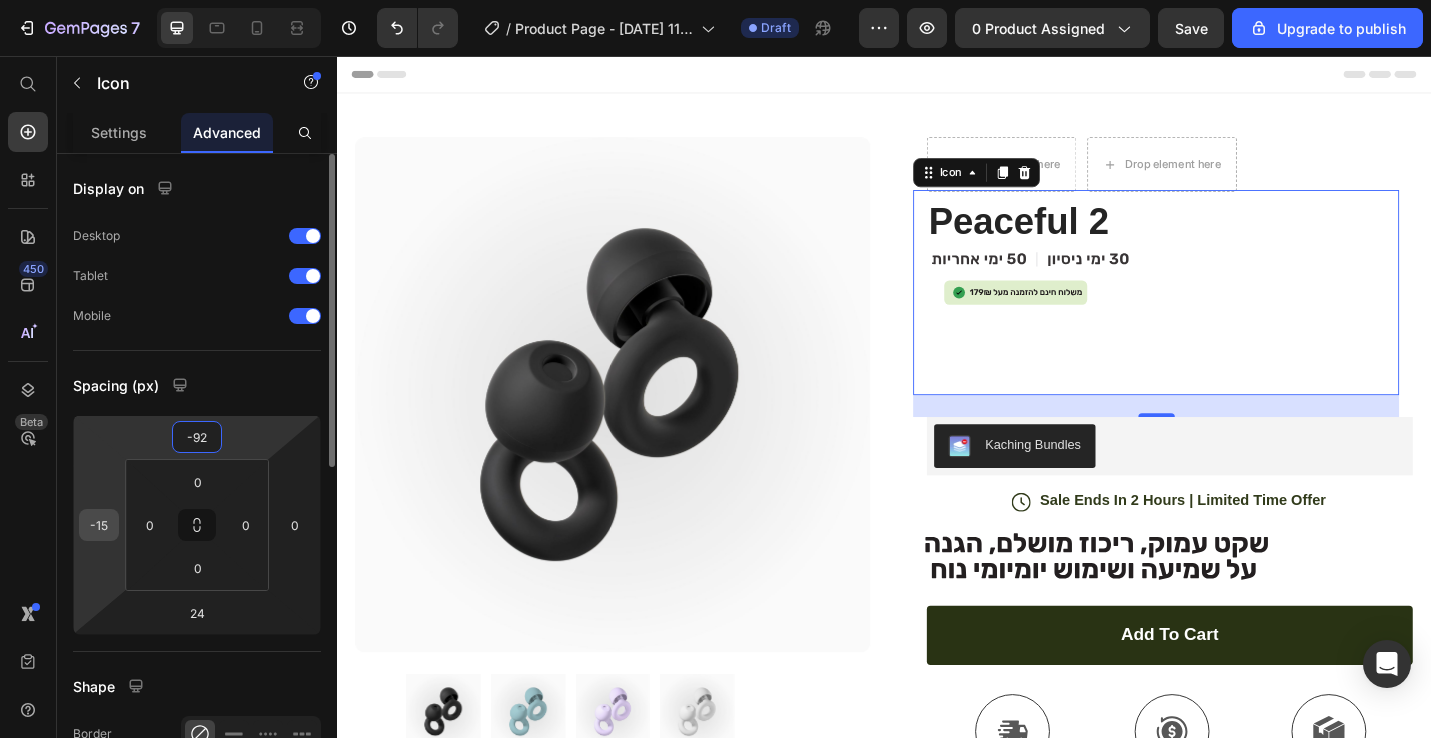 click on "-15" at bounding box center [99, 525] 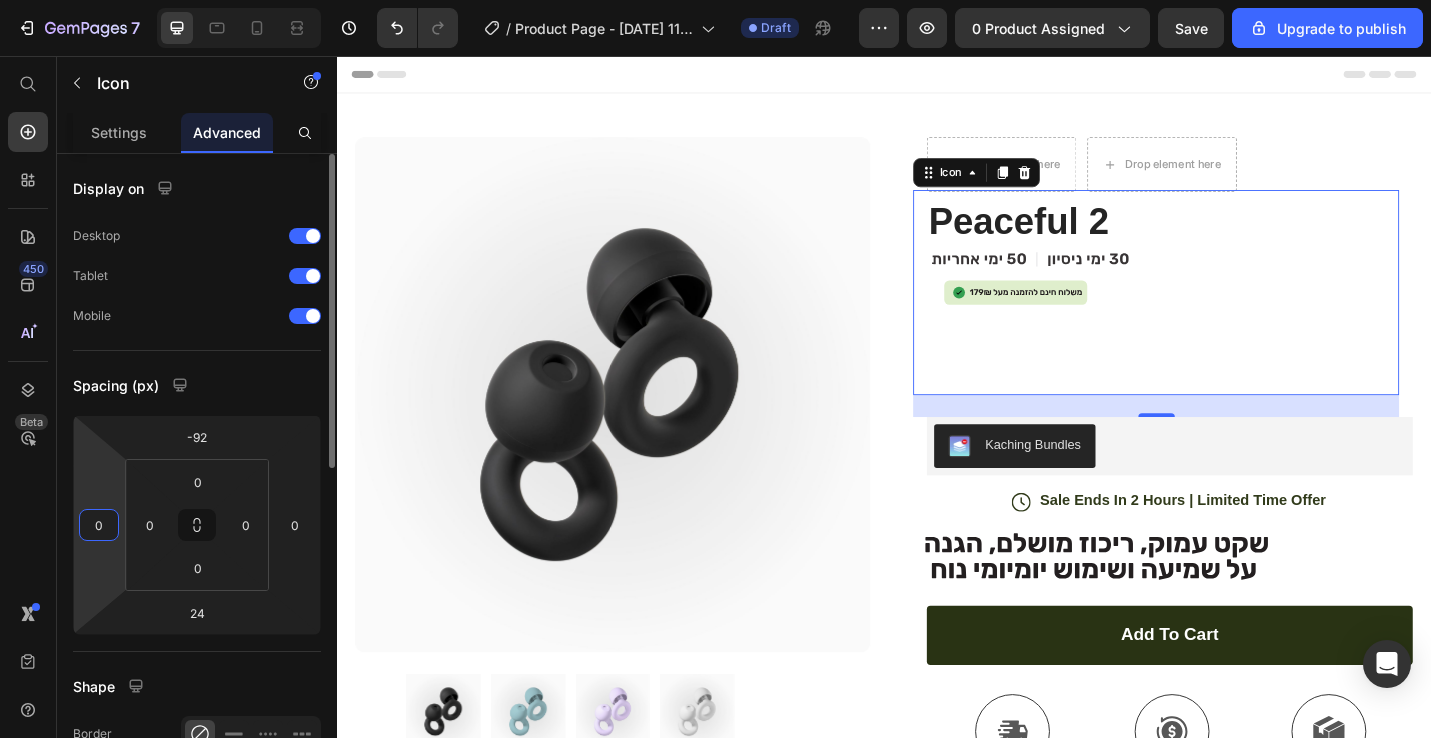 type on "0" 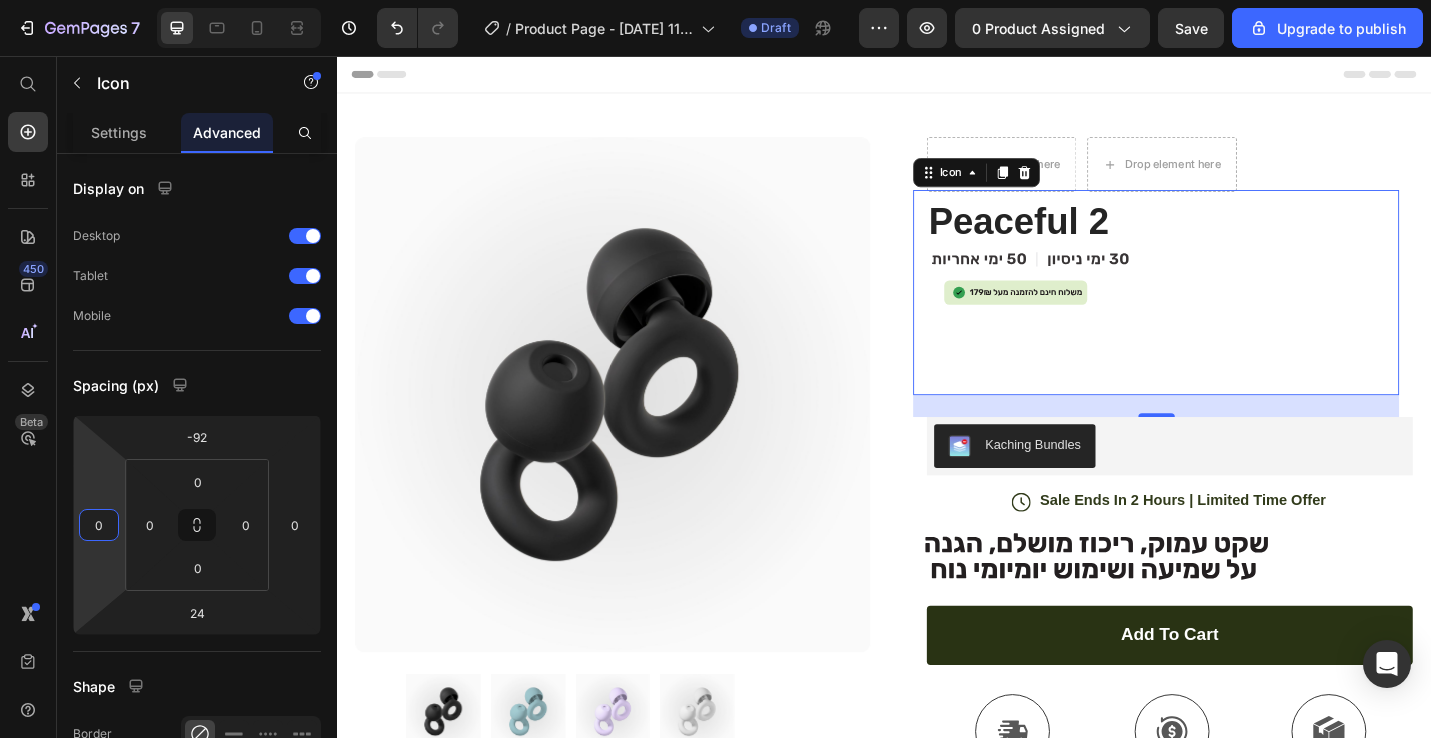 click on "7   /  Product Page - [DATE] 11:34:08 Draft Preview 0 product assigned  Save  Upgrade to publish 450 Beta Shopify Apps Sections Elements Hero Section Product Detail Brands Trusted Badges Guarantee Product Breakdown How to use Testimonials Compare Bundle FAQs Social Proof Brand Story Product List Collection Blog List Contact Sticky Add to Cart Custom Footer Browse Library 450 Layout
Row
Row
Row
Row Text
Heading
Text Block Button
Button
Button
Sticky Back to top Media
Image" at bounding box center [715, 0] 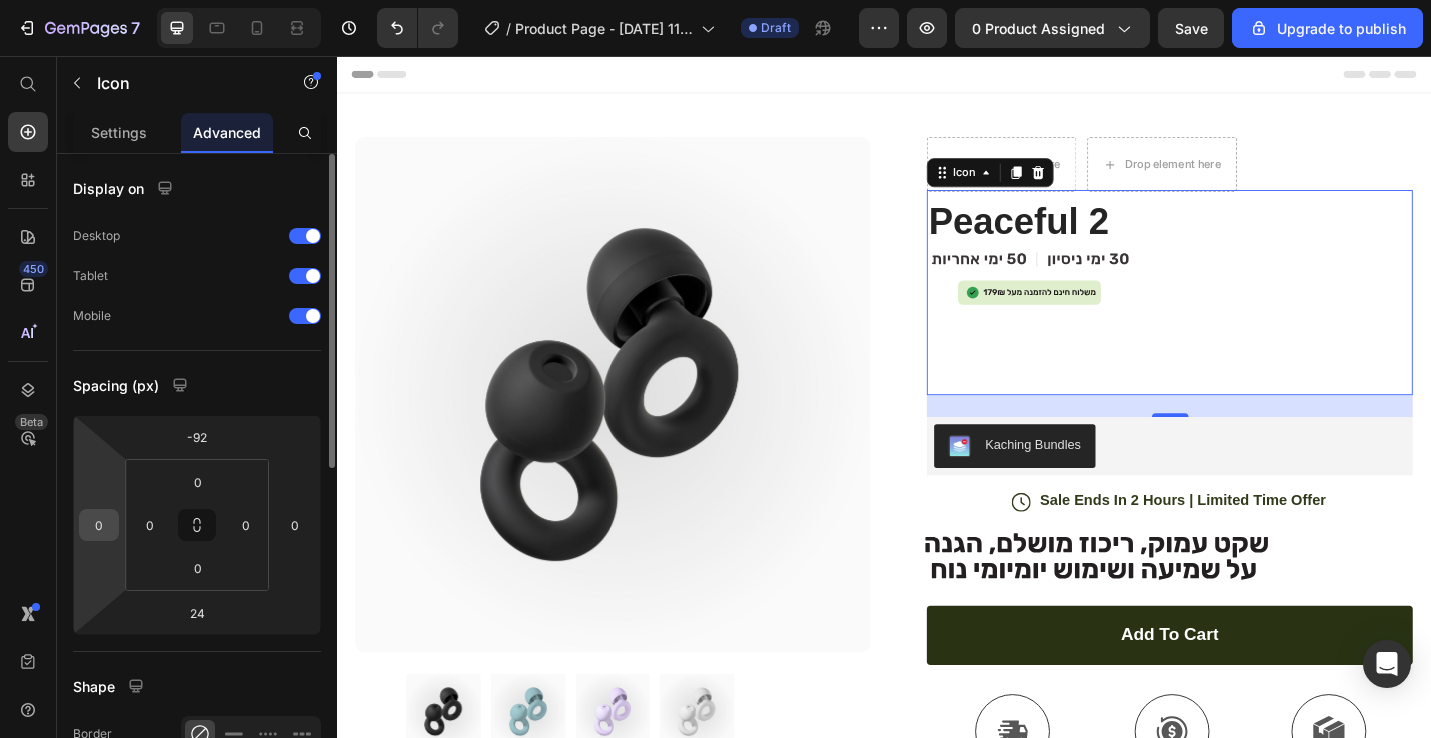 click on "0" at bounding box center (99, 525) 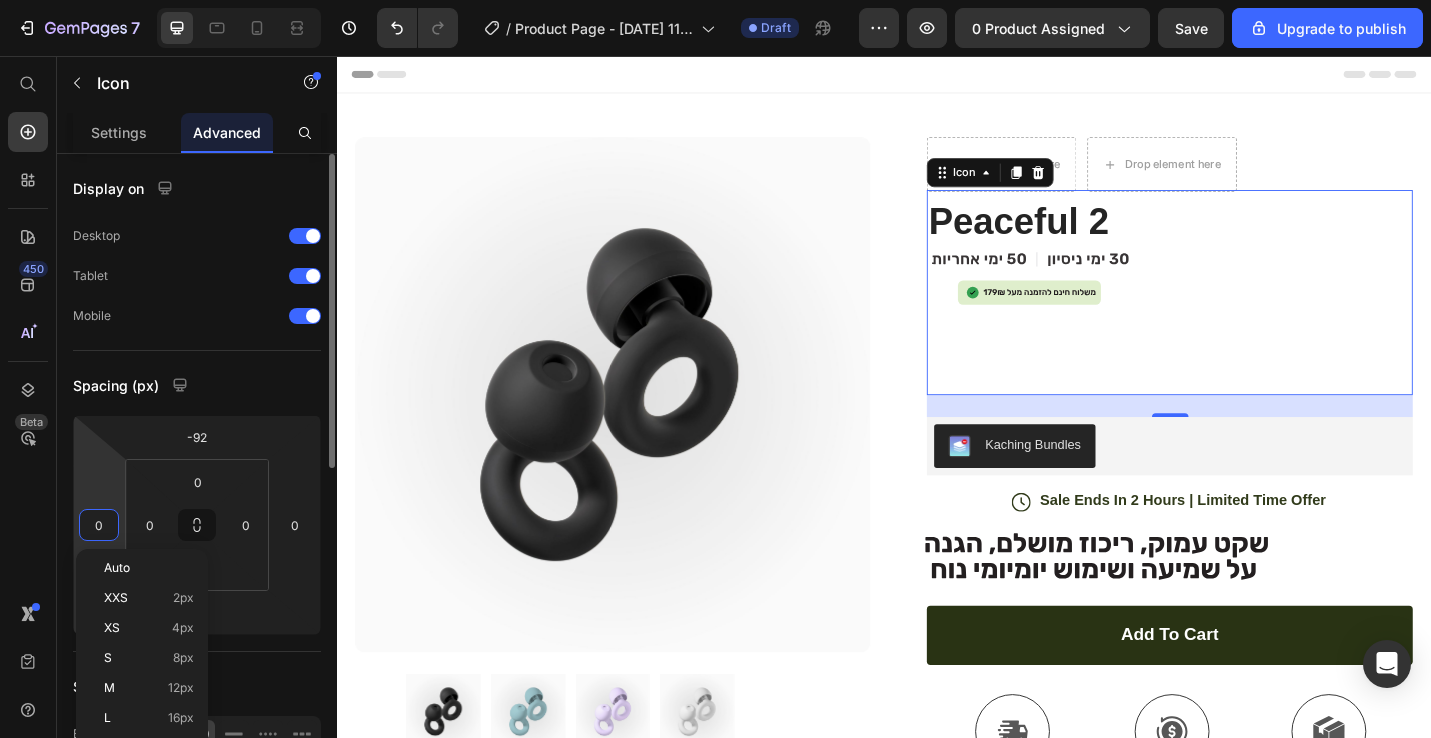 click on "0" at bounding box center (99, 525) 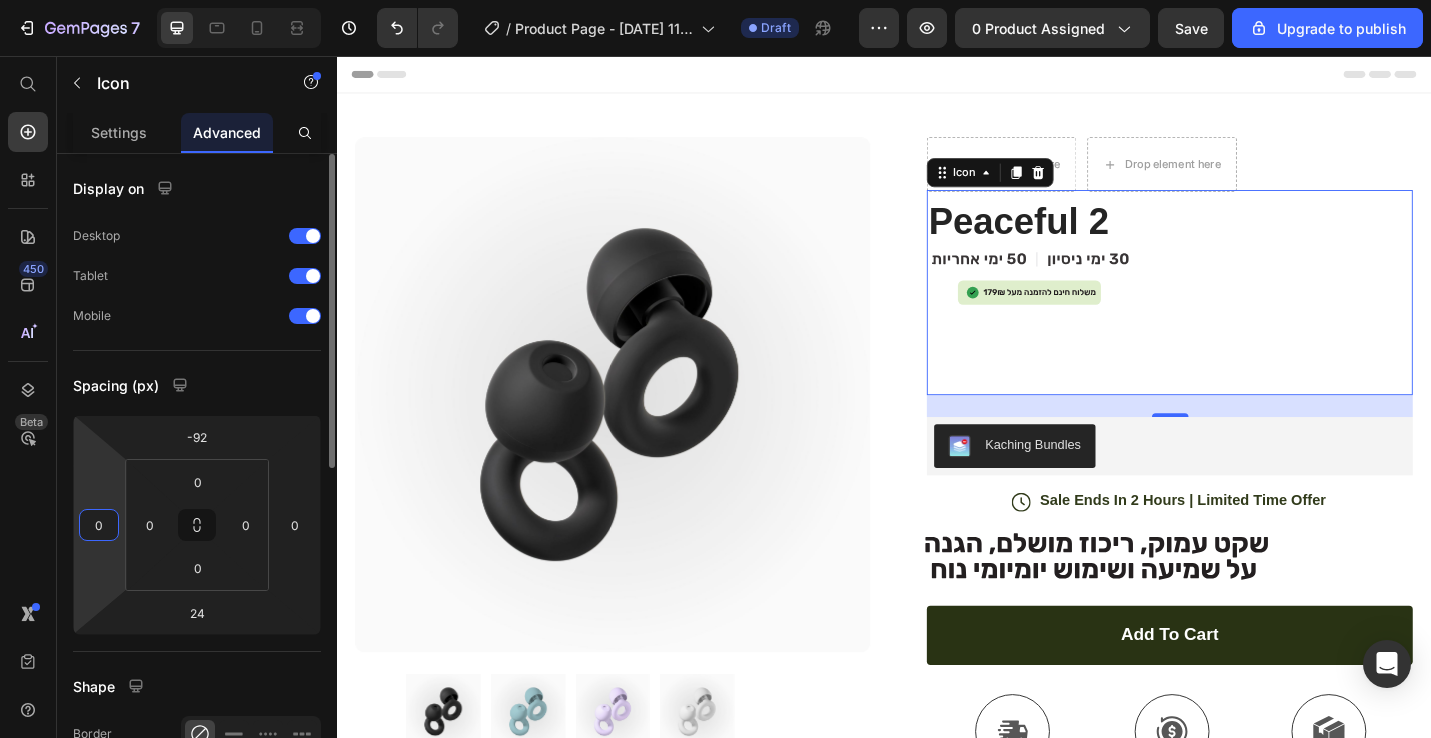 click on "0" at bounding box center (99, 525) 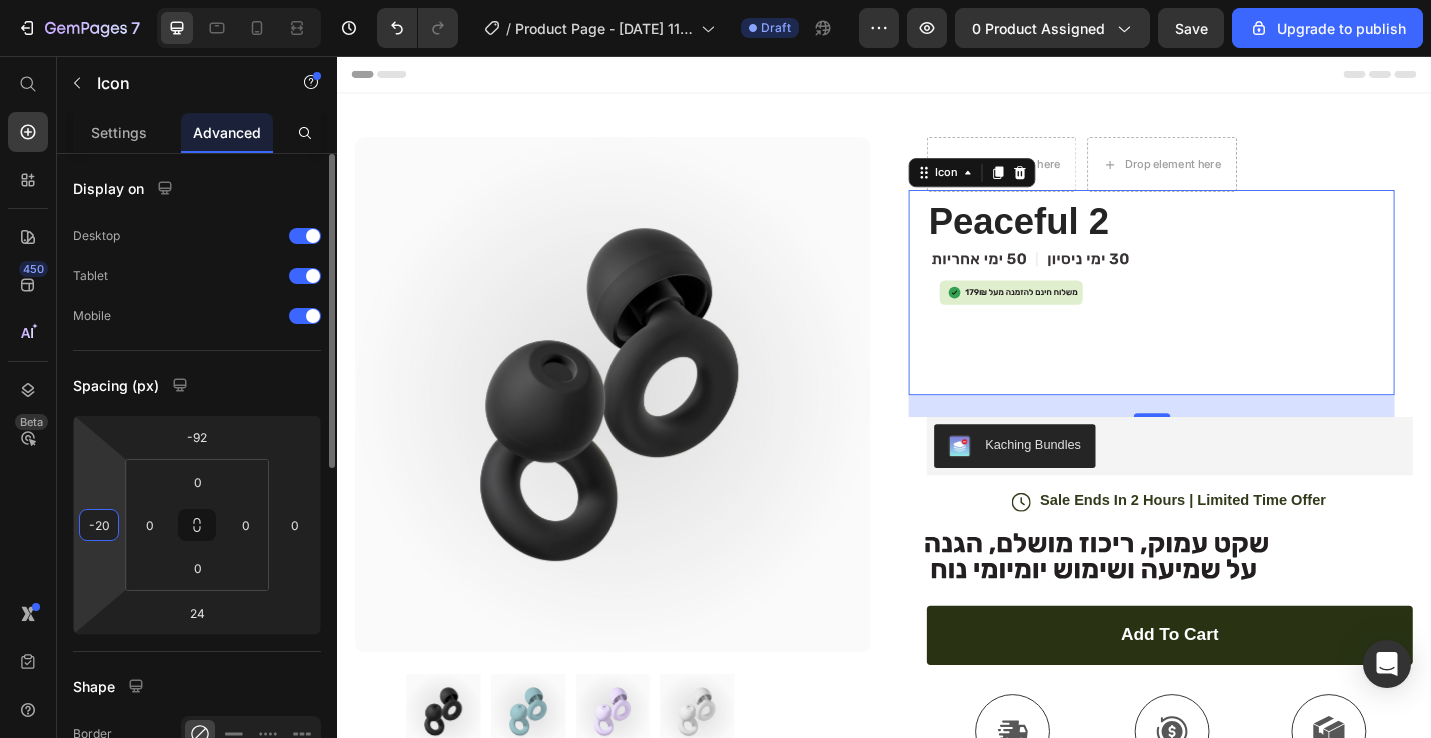 click on "-20" at bounding box center [99, 525] 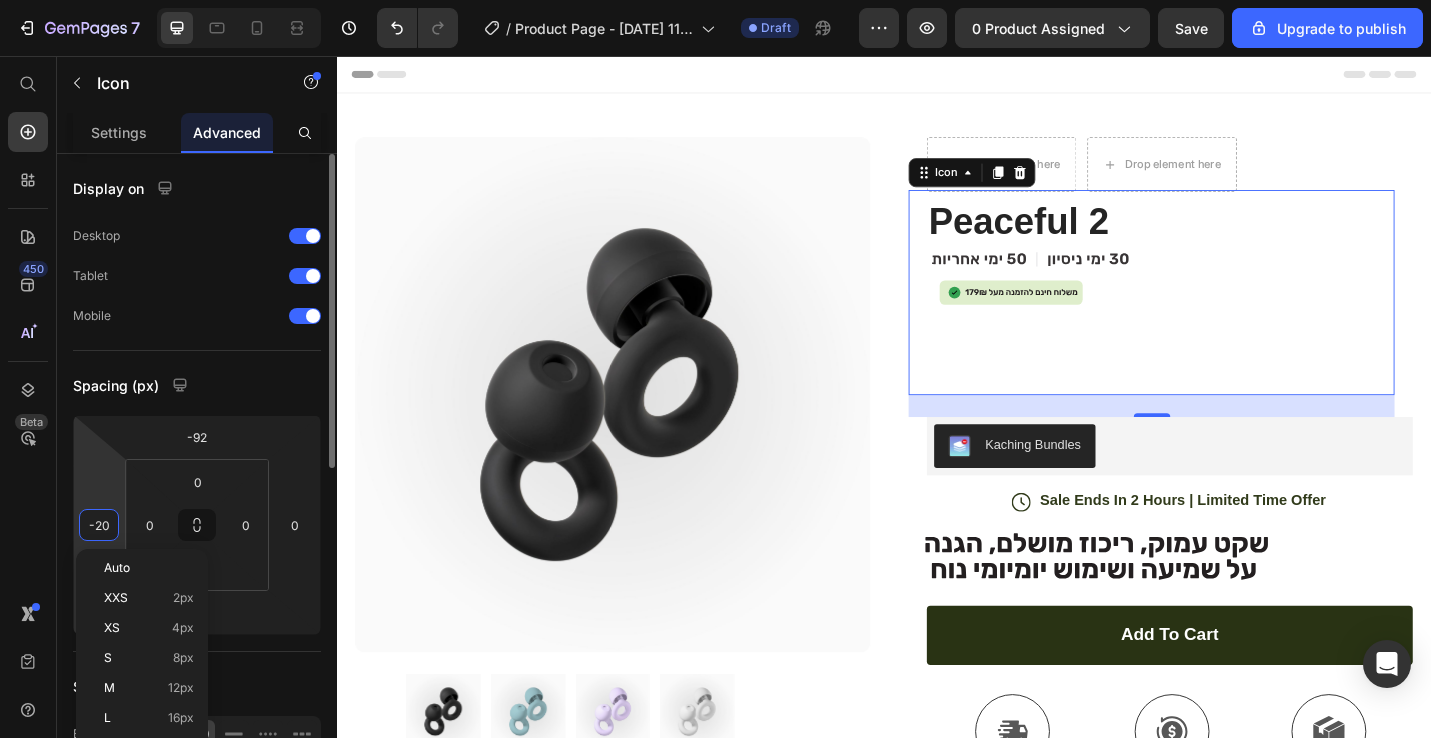 click on "-20" at bounding box center [99, 525] 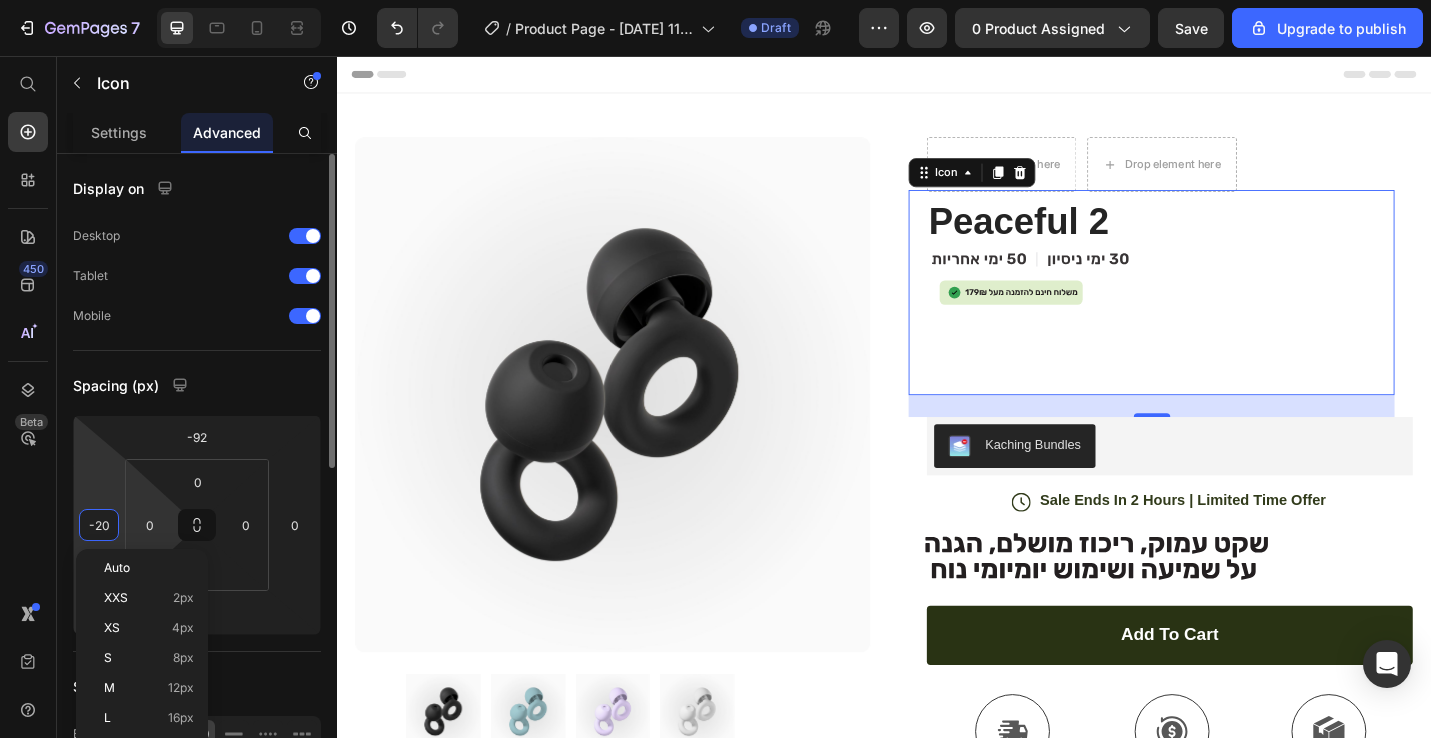 drag, startPoint x: 115, startPoint y: 467, endPoint x: 153, endPoint y: 497, distance: 48.414875 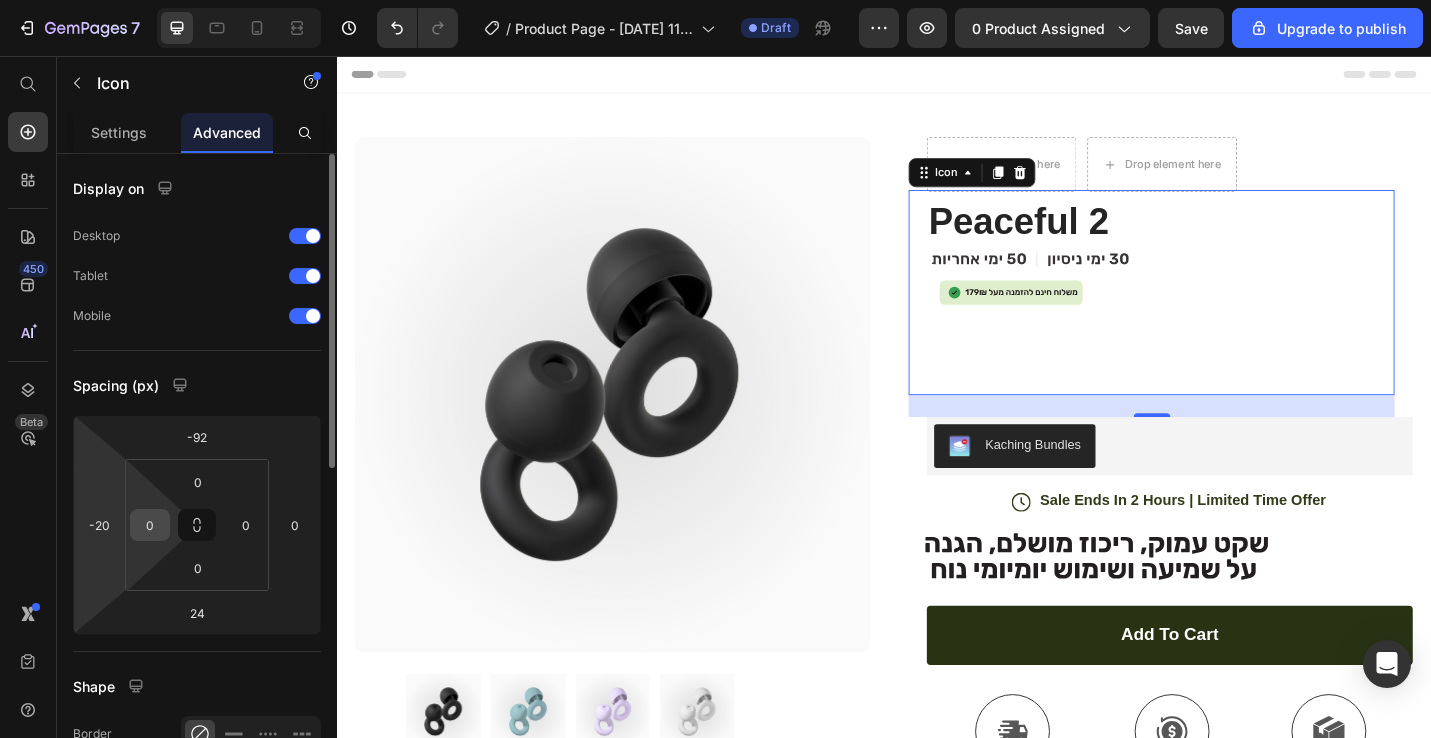 click on "0" at bounding box center [150, 525] 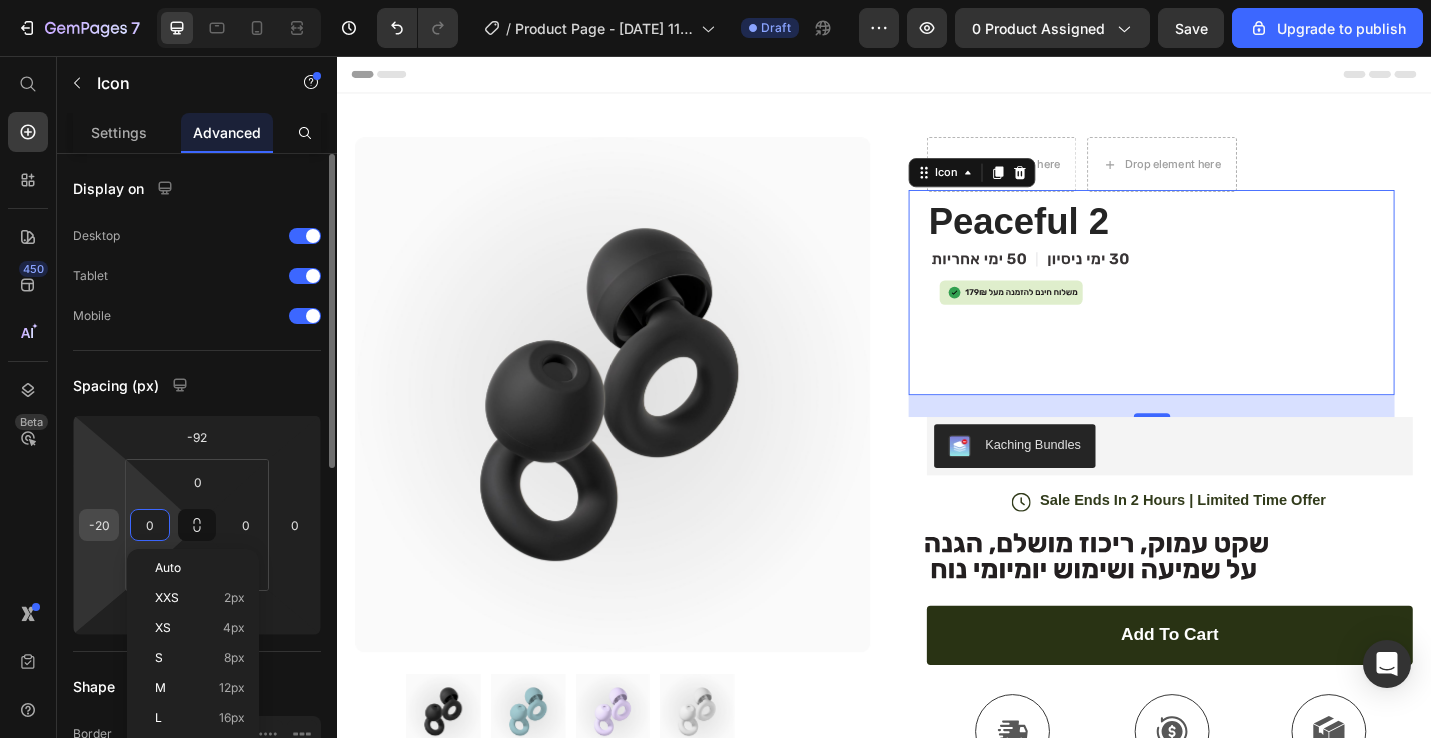 click on "-20" at bounding box center (99, 525) 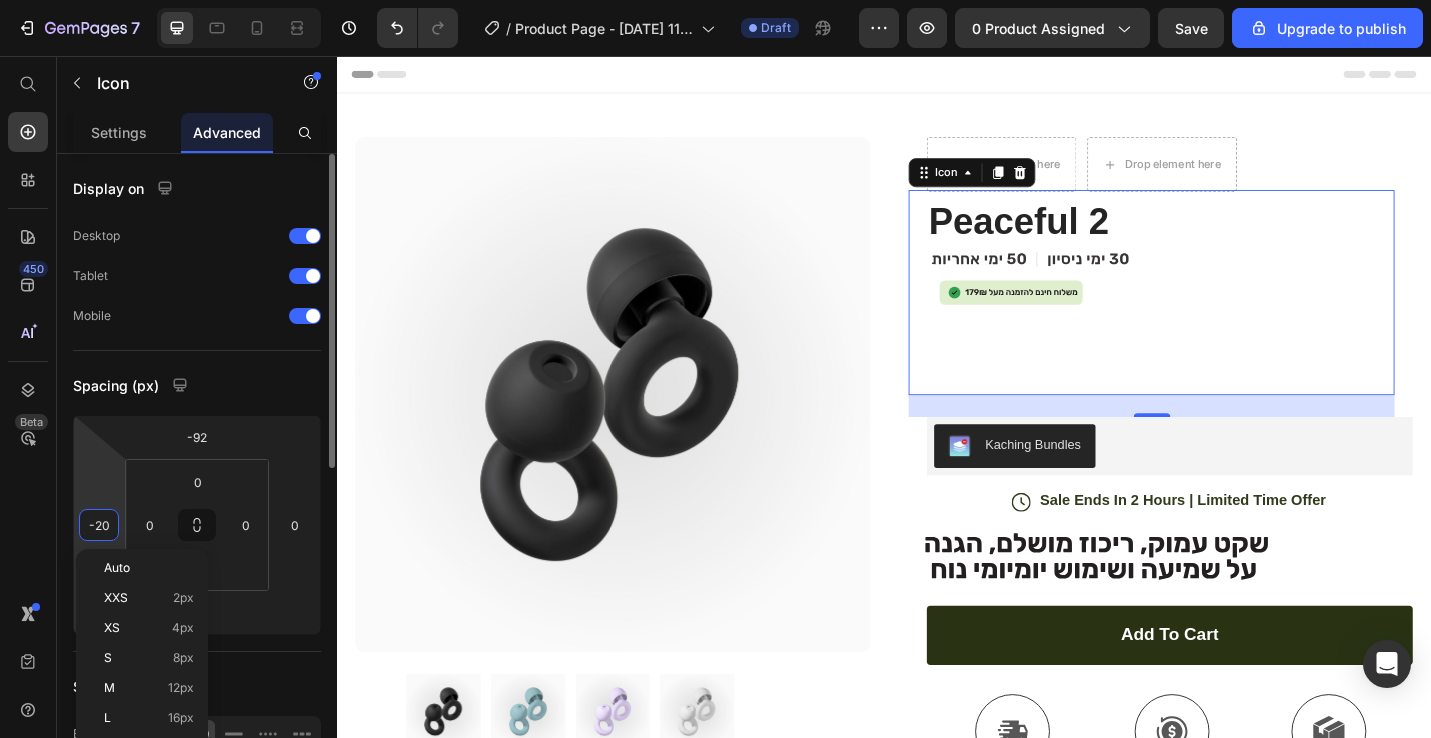 click on "-20" at bounding box center (99, 525) 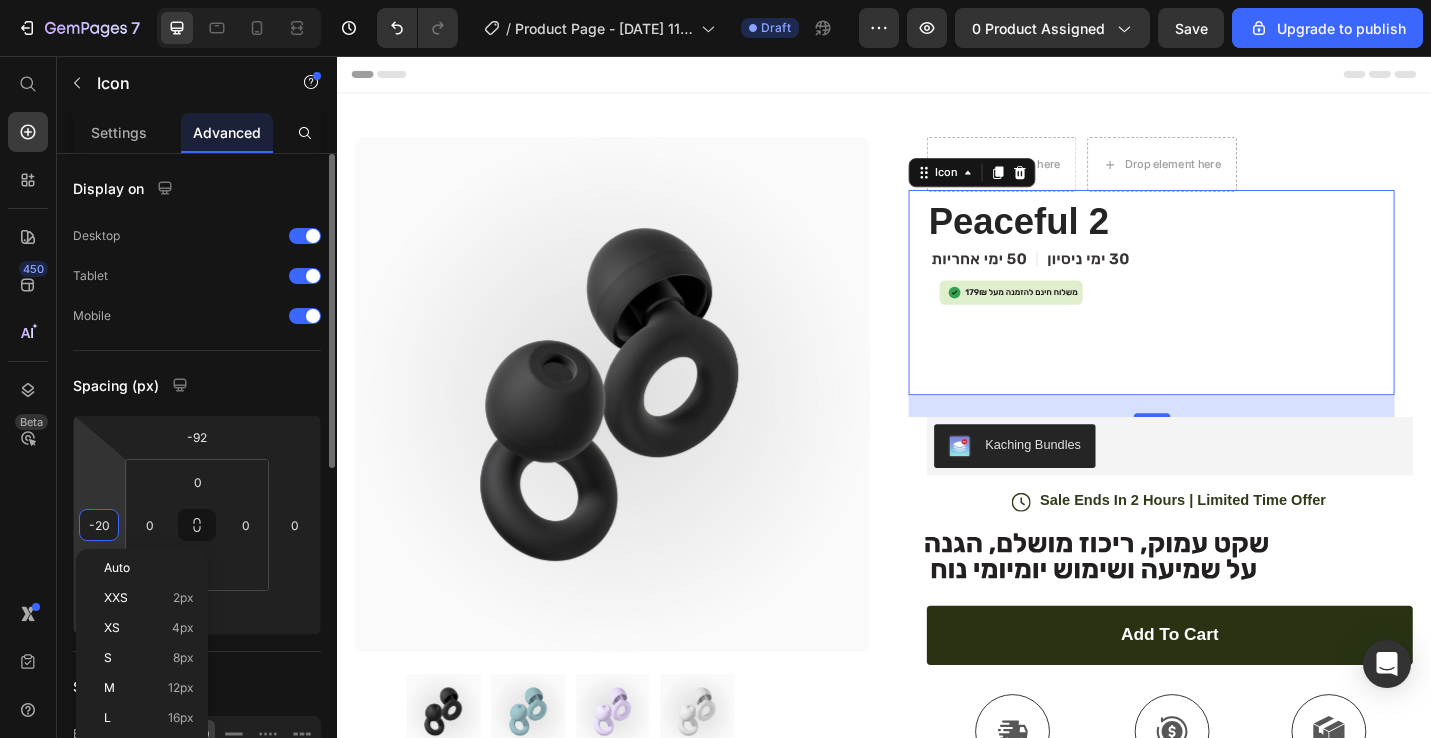 click on "-20" at bounding box center [99, 525] 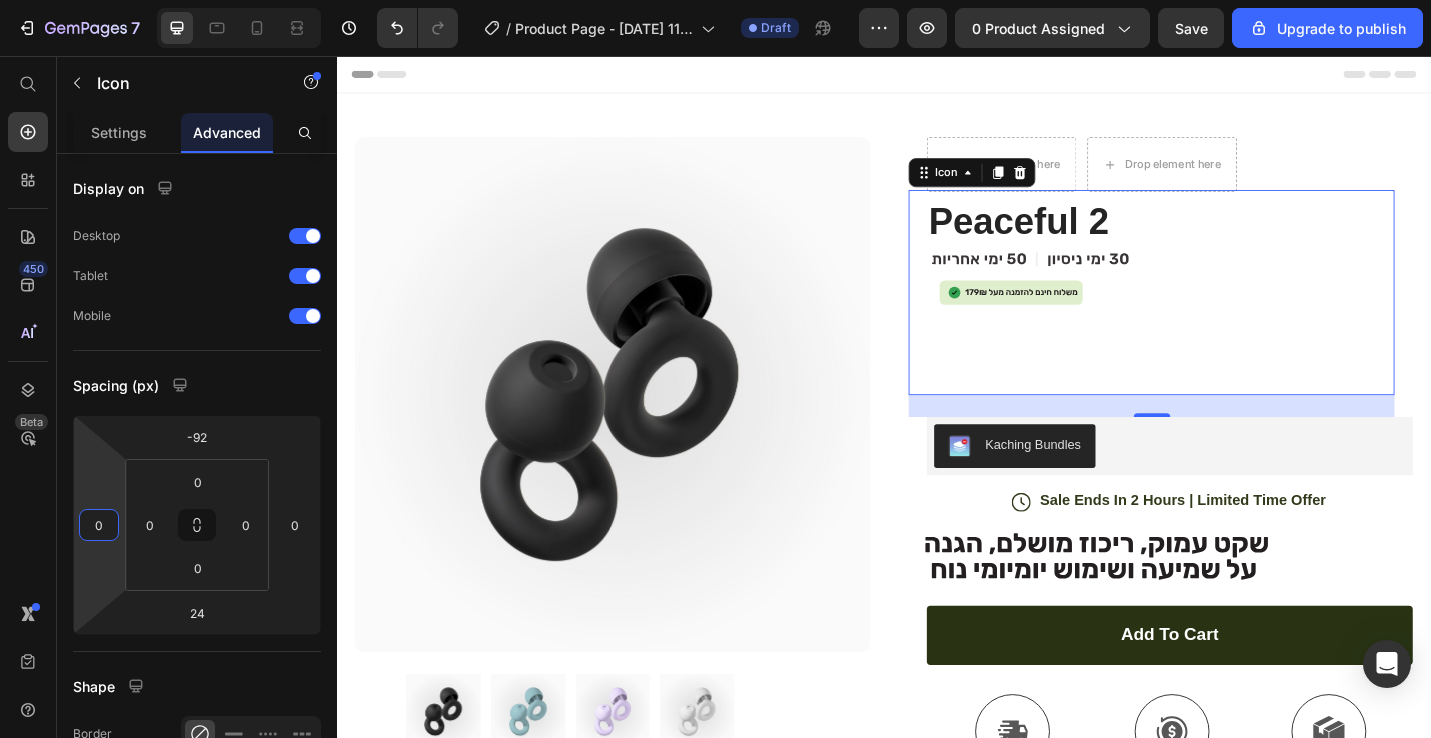 type on "0" 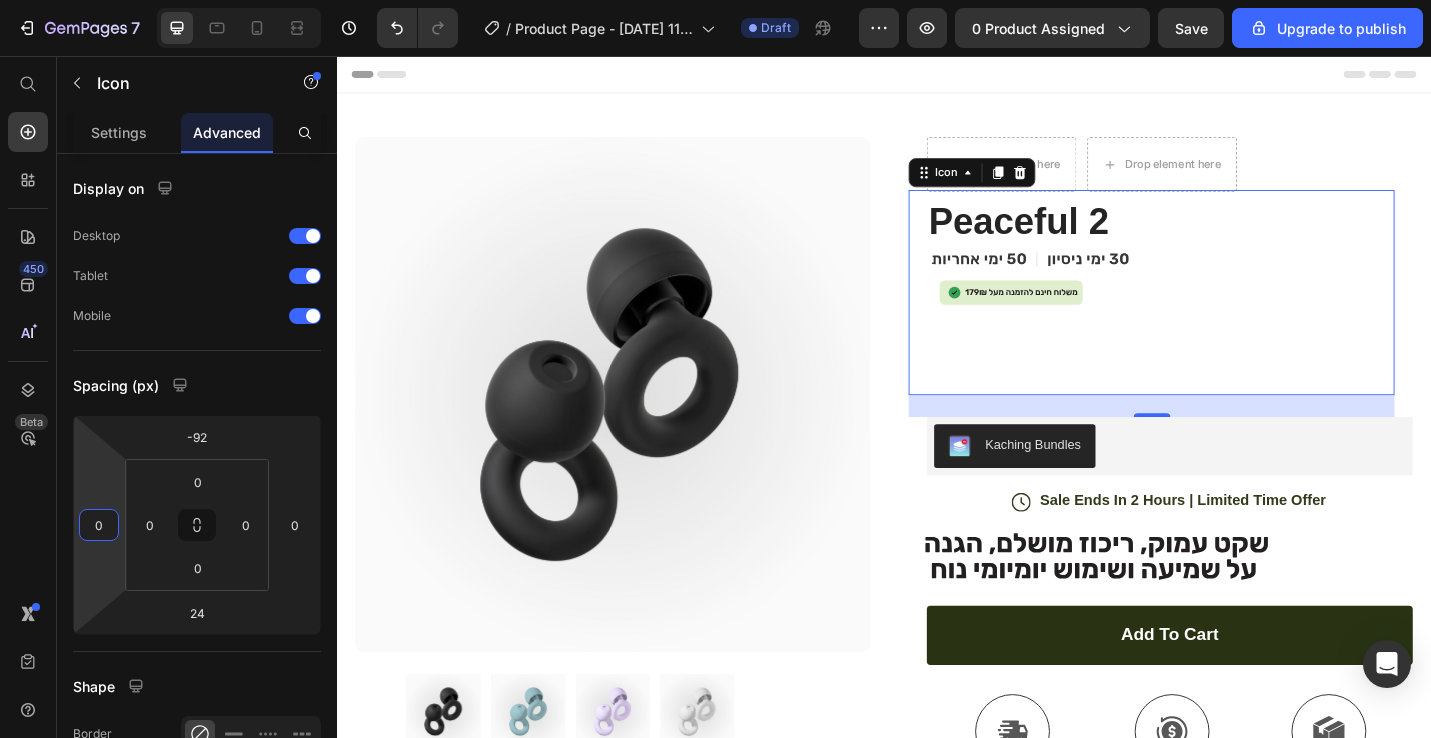 click on "7   /  Product Page - [DATE] 11:34:08 Draft Preview 0 product assigned  Save  Upgrade to publish 450 Beta Shopify Apps Sections Elements Hero Section Product Detail Brands Trusted Badges Guarantee Product Breakdown How to use Testimonials Compare Bundle FAQs Social Proof Brand Story Product List Collection Blog List Contact Sticky Add to Cart Custom Footer Browse Library 450 Layout
Row
Row
Row
Row Text
Heading
Text Block Button
Button
Button
Sticky Back to top Media
Image" at bounding box center (715, 0) 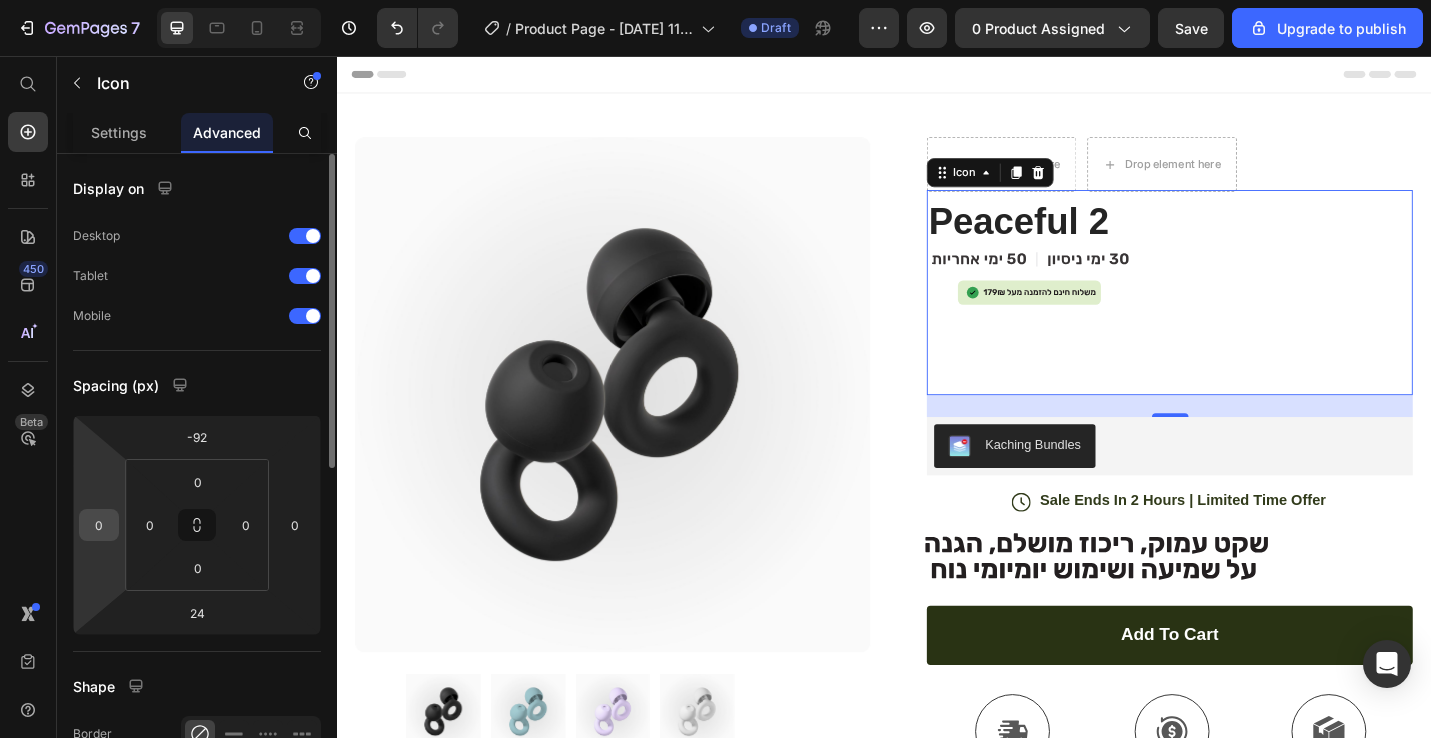 click on "0" at bounding box center (99, 525) 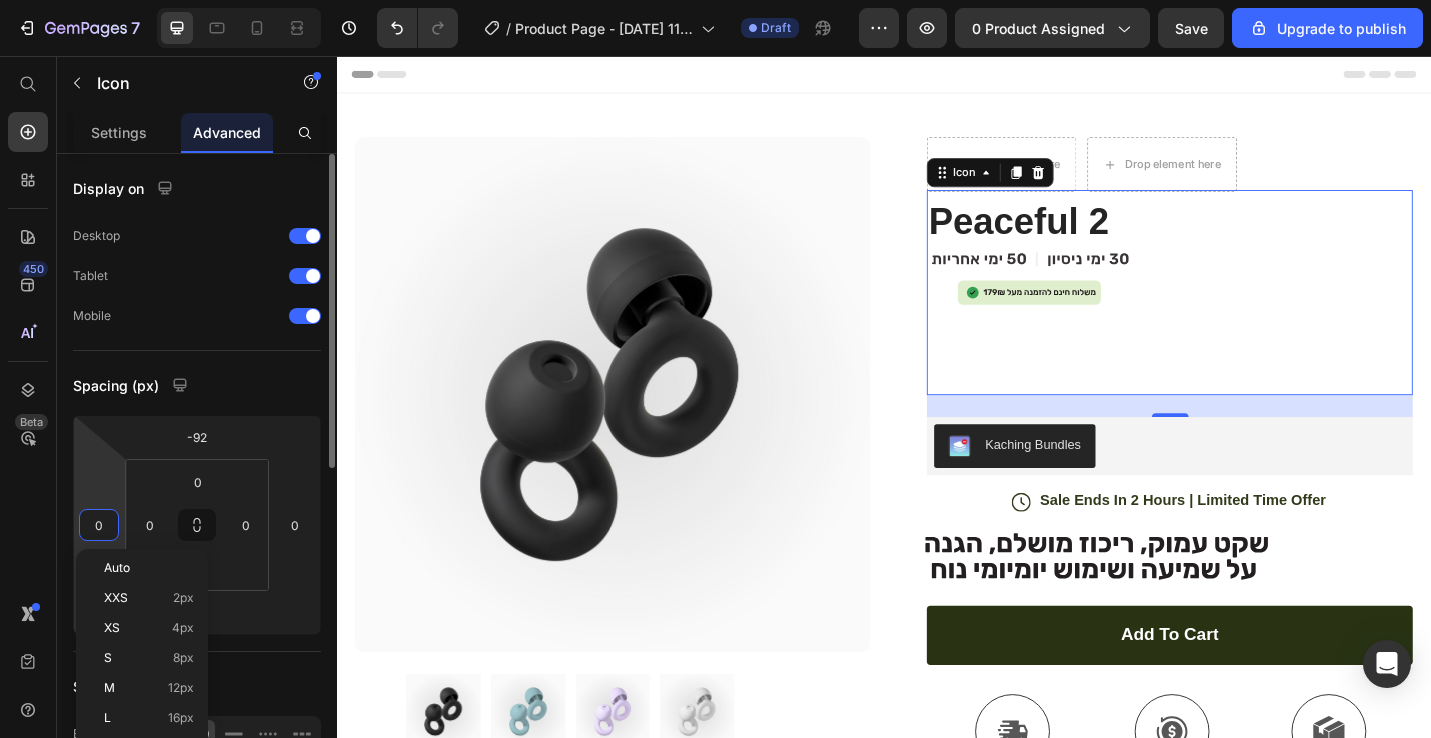 click on "0" at bounding box center [99, 525] 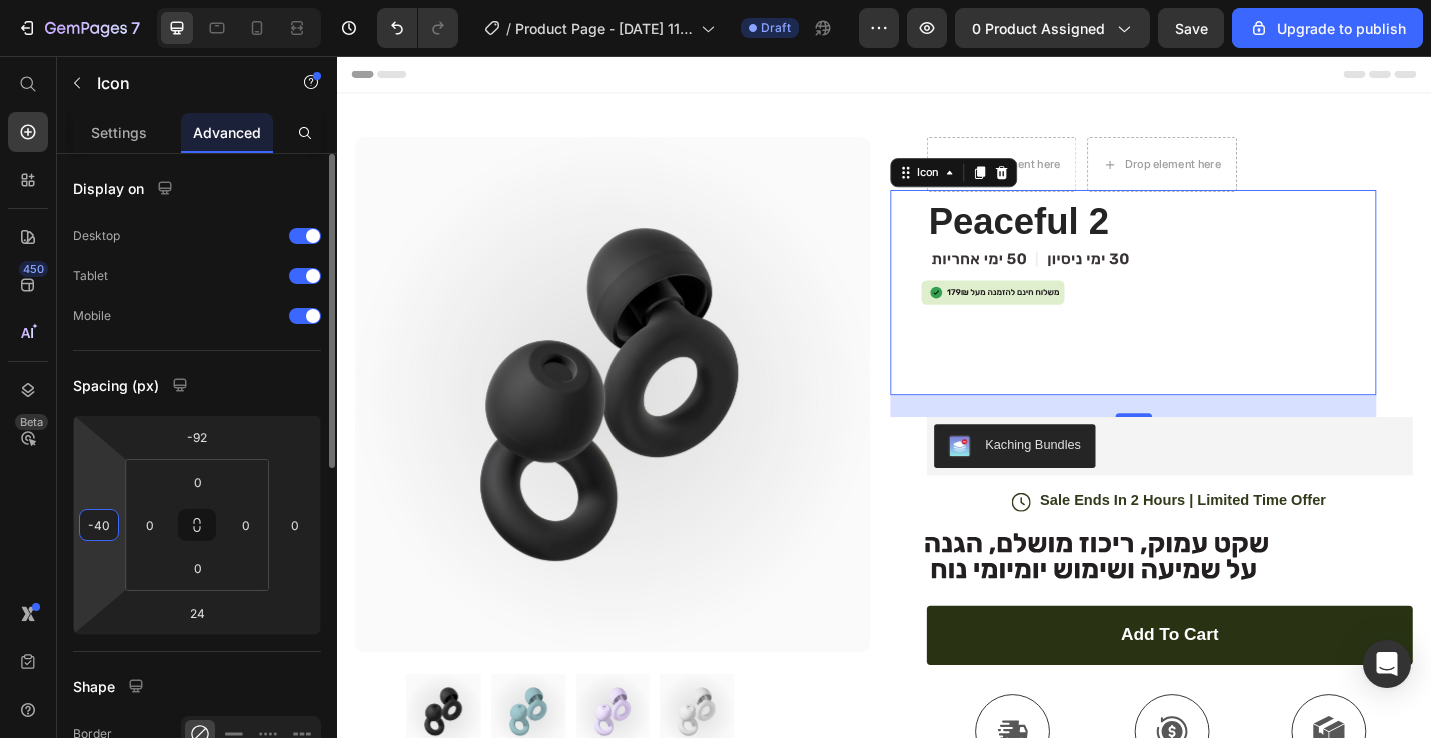 type on "-4" 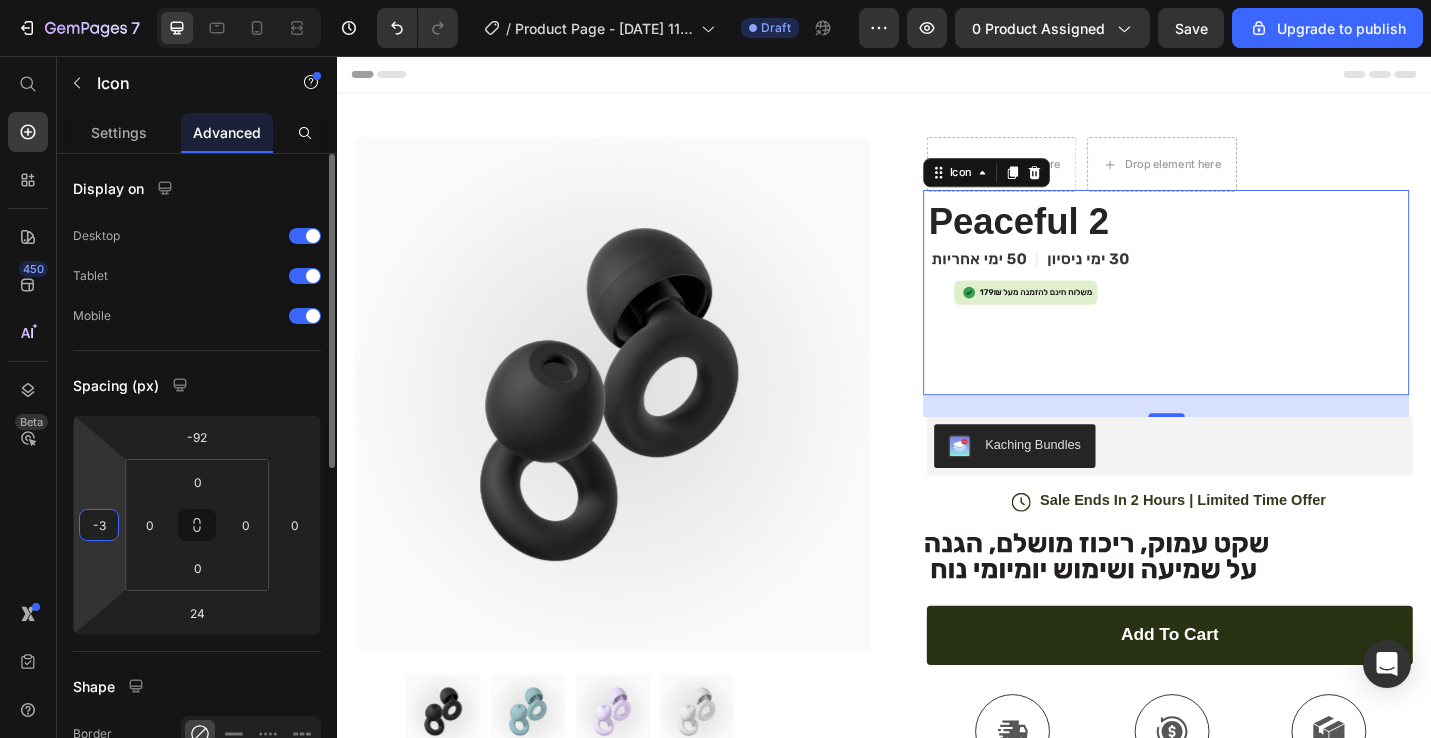 type on "-30" 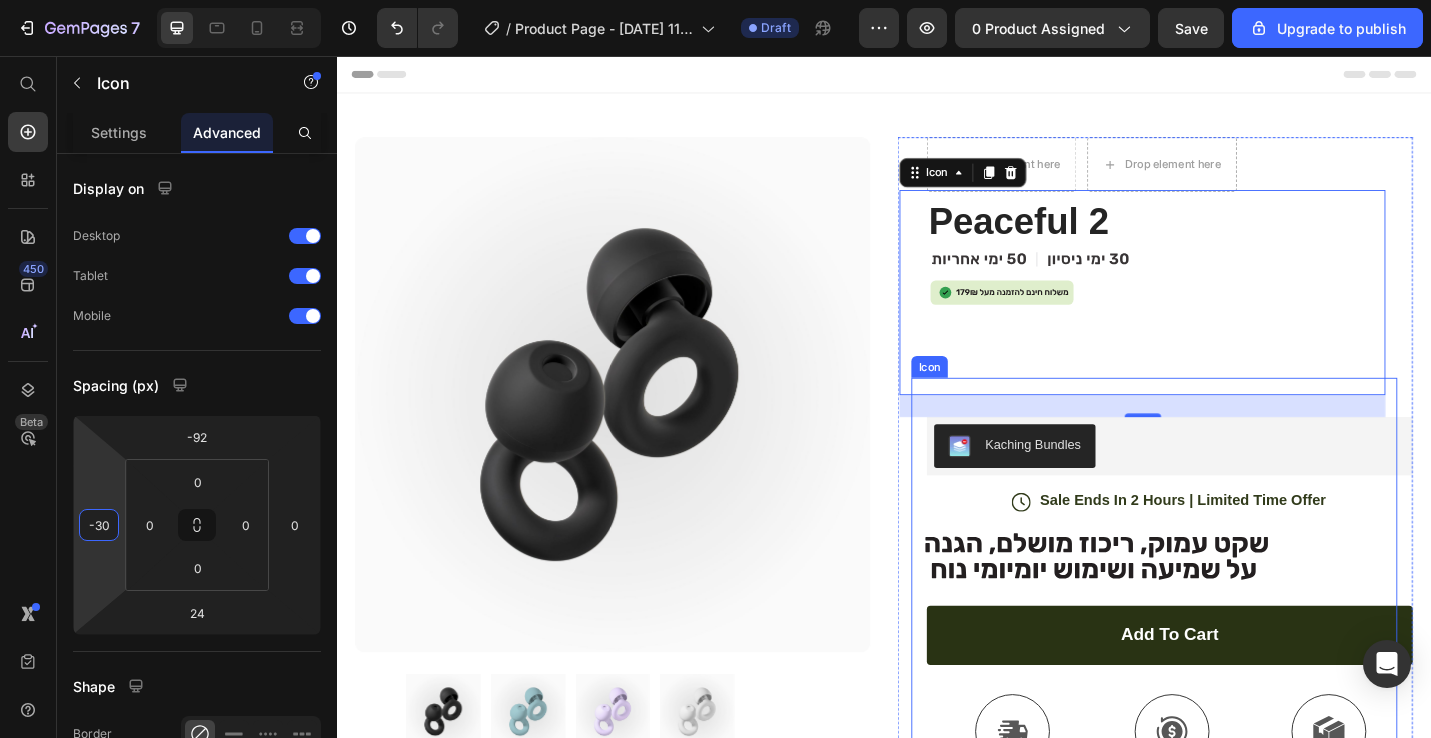 click on "add to cart Add to Cart" at bounding box center [1250, 691] 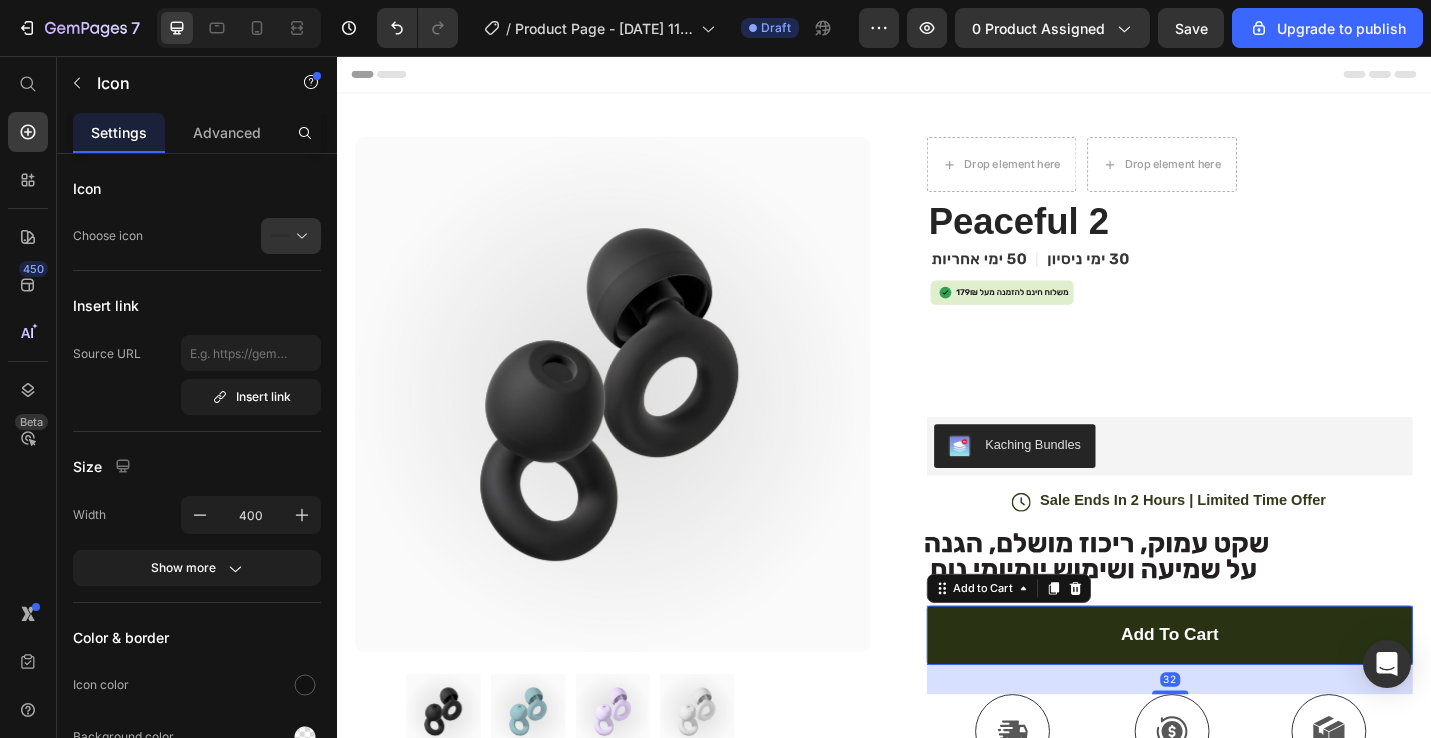 click on ".id574760166596019239 .st0 {
fill: #231f20;
}" 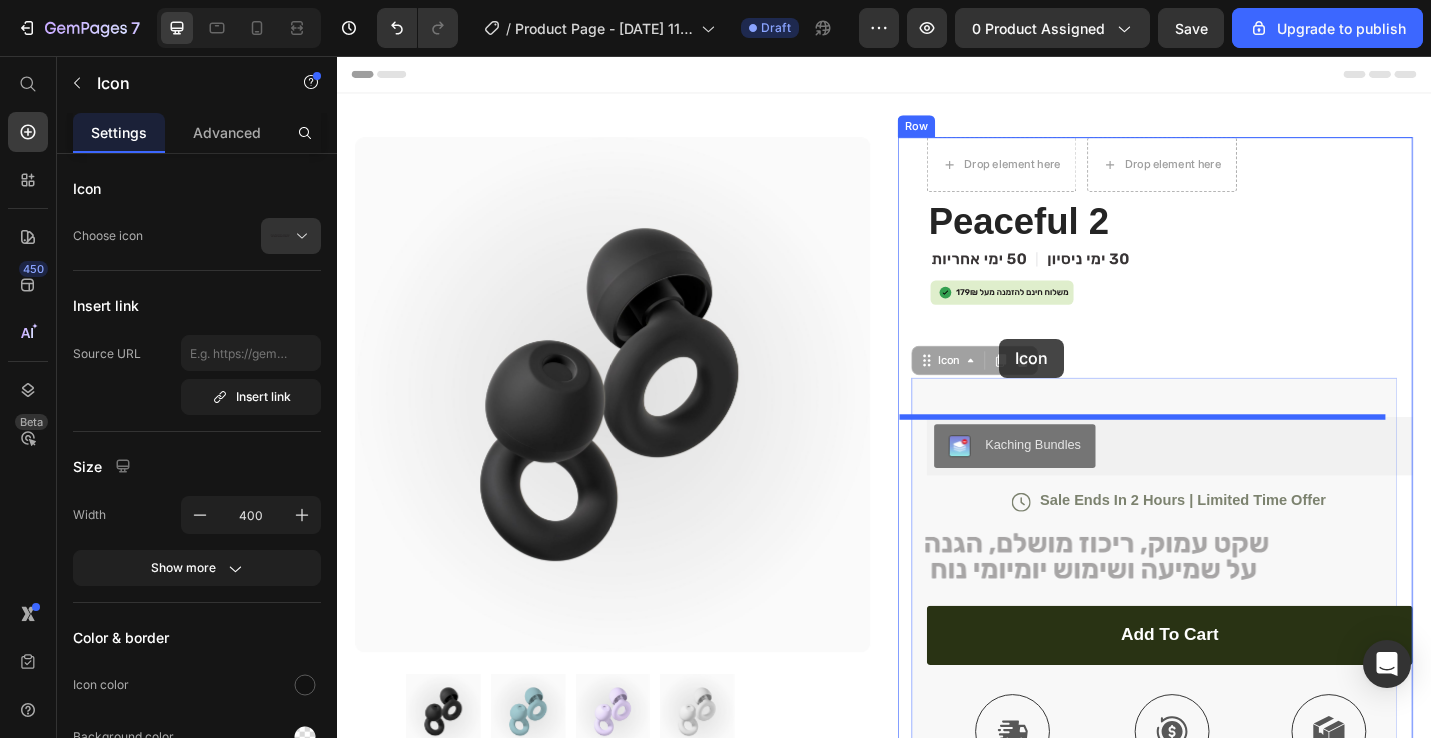 drag, startPoint x: 993, startPoint y: 385, endPoint x: 1062, endPoint y: 364, distance: 72.12489 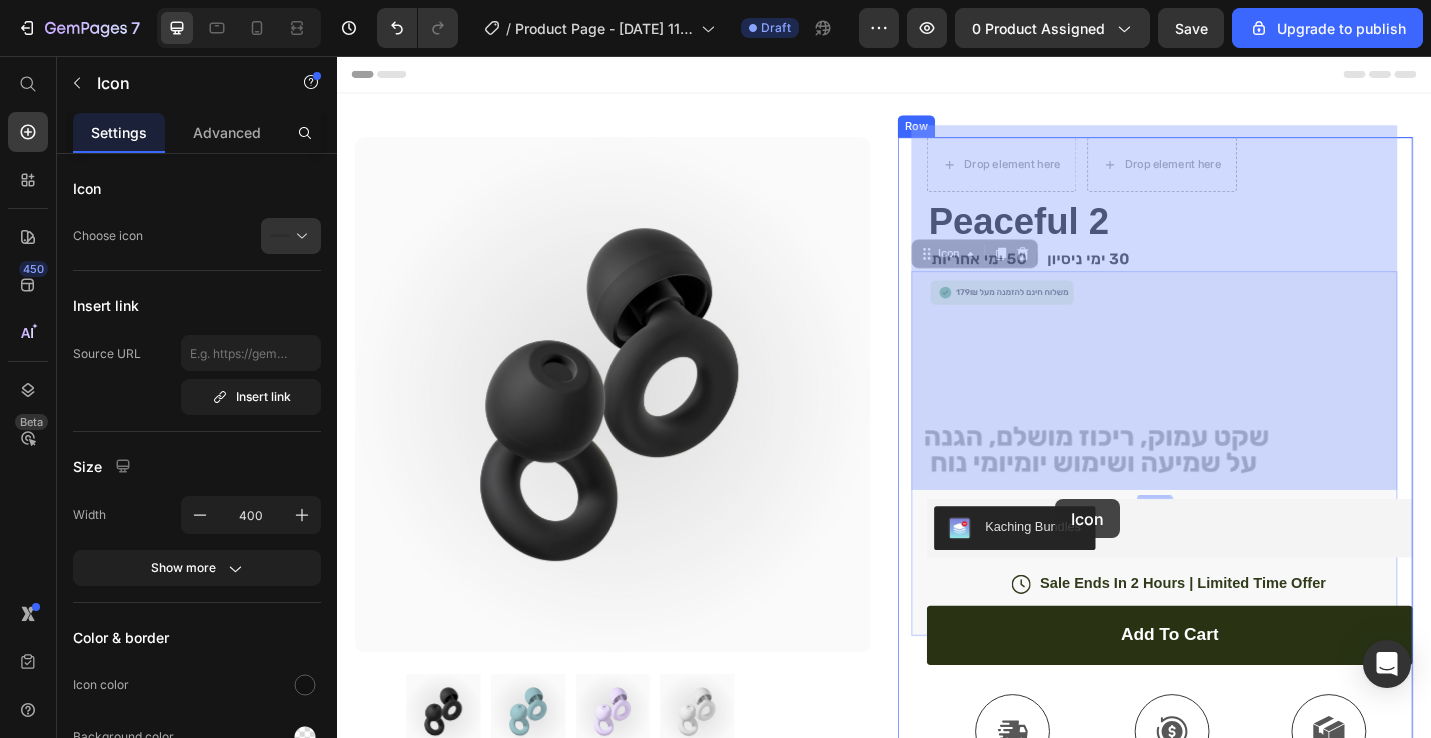 drag, startPoint x: 988, startPoint y: 276, endPoint x: 1136, endPoint y: 555, distance: 315.8243 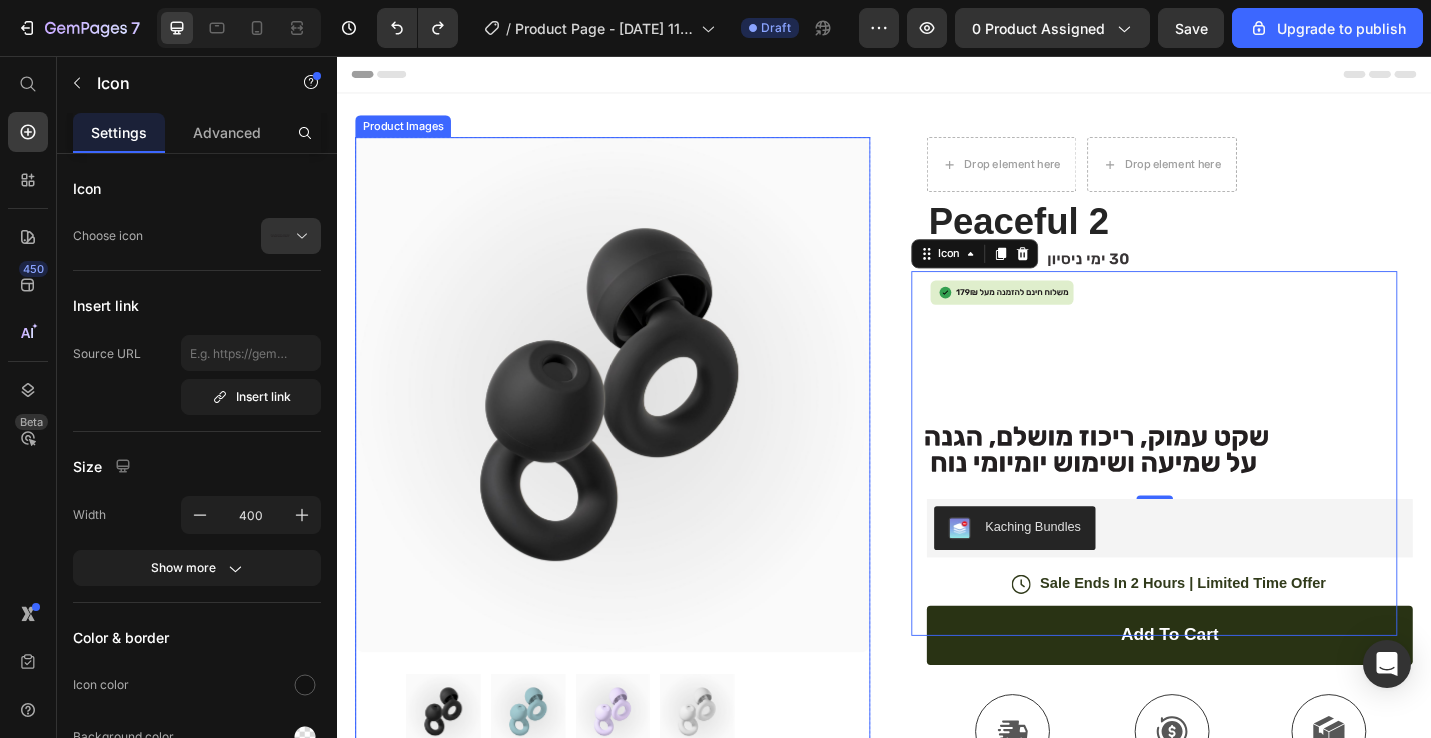 click at bounding box center (639, 427) 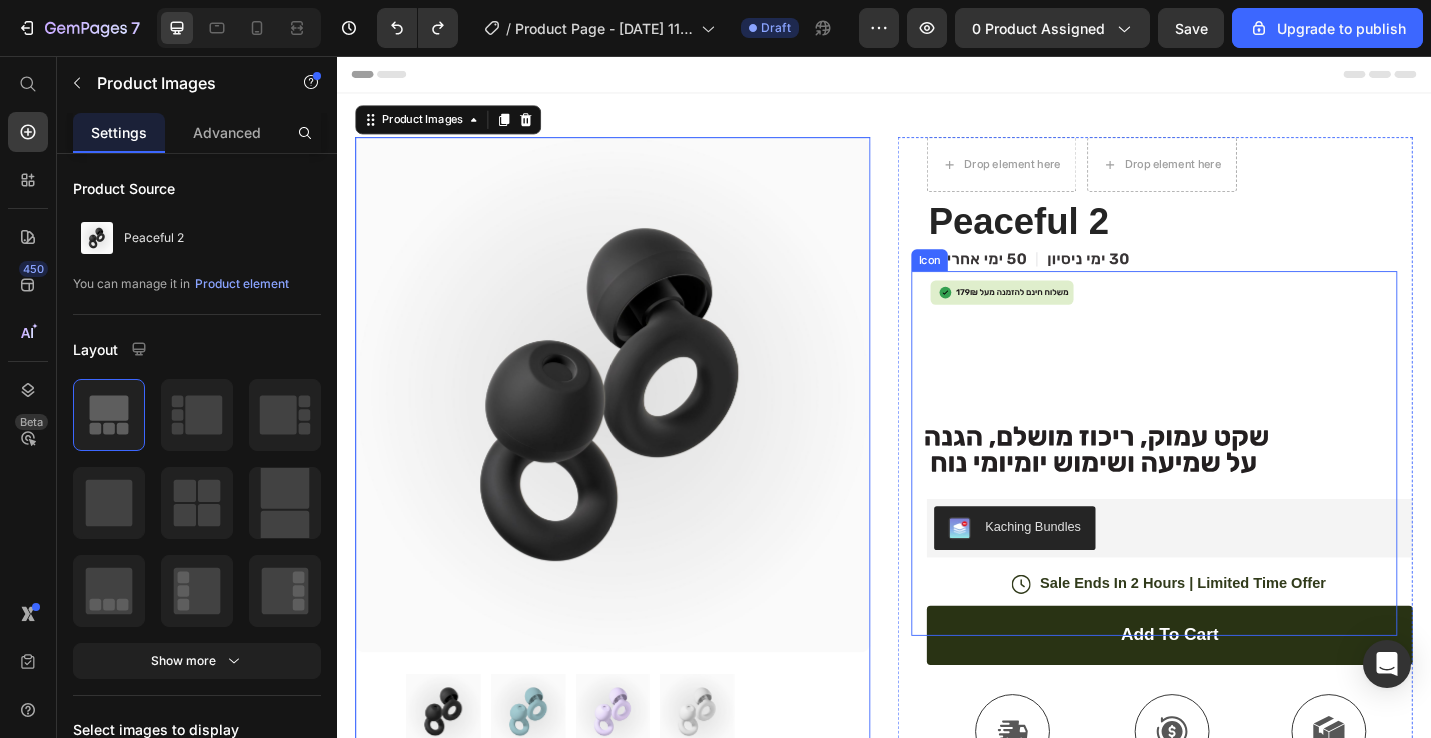 click 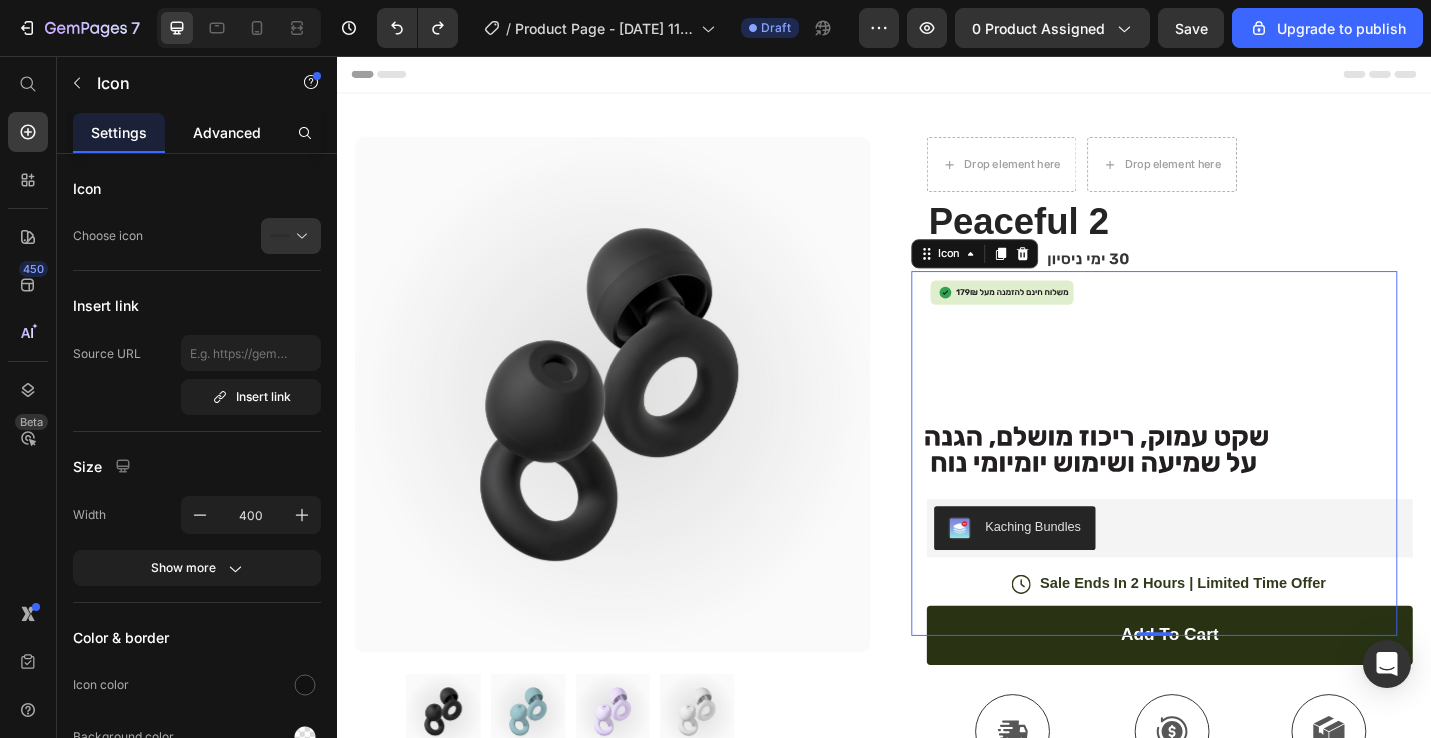 click on "Advanced" at bounding box center (227, 132) 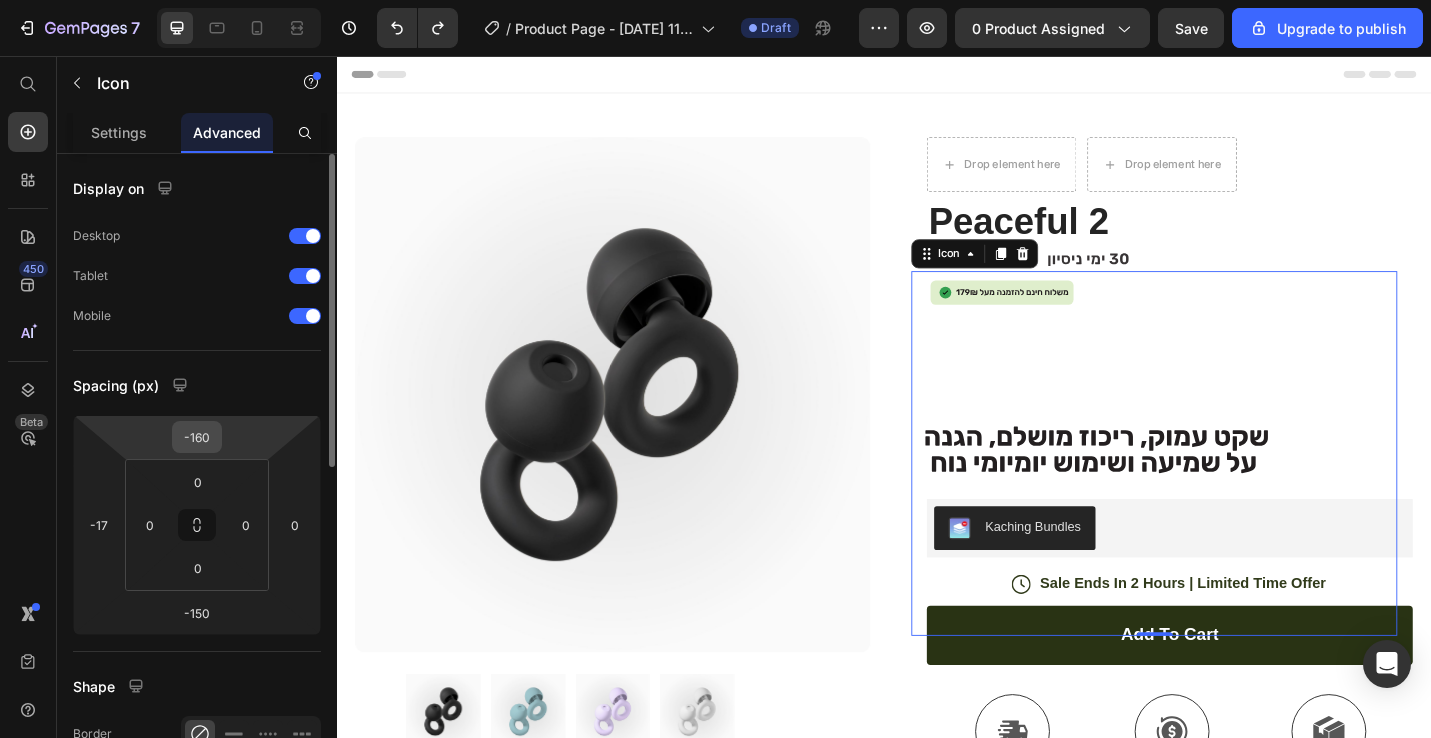 click on "-160" at bounding box center (197, 437) 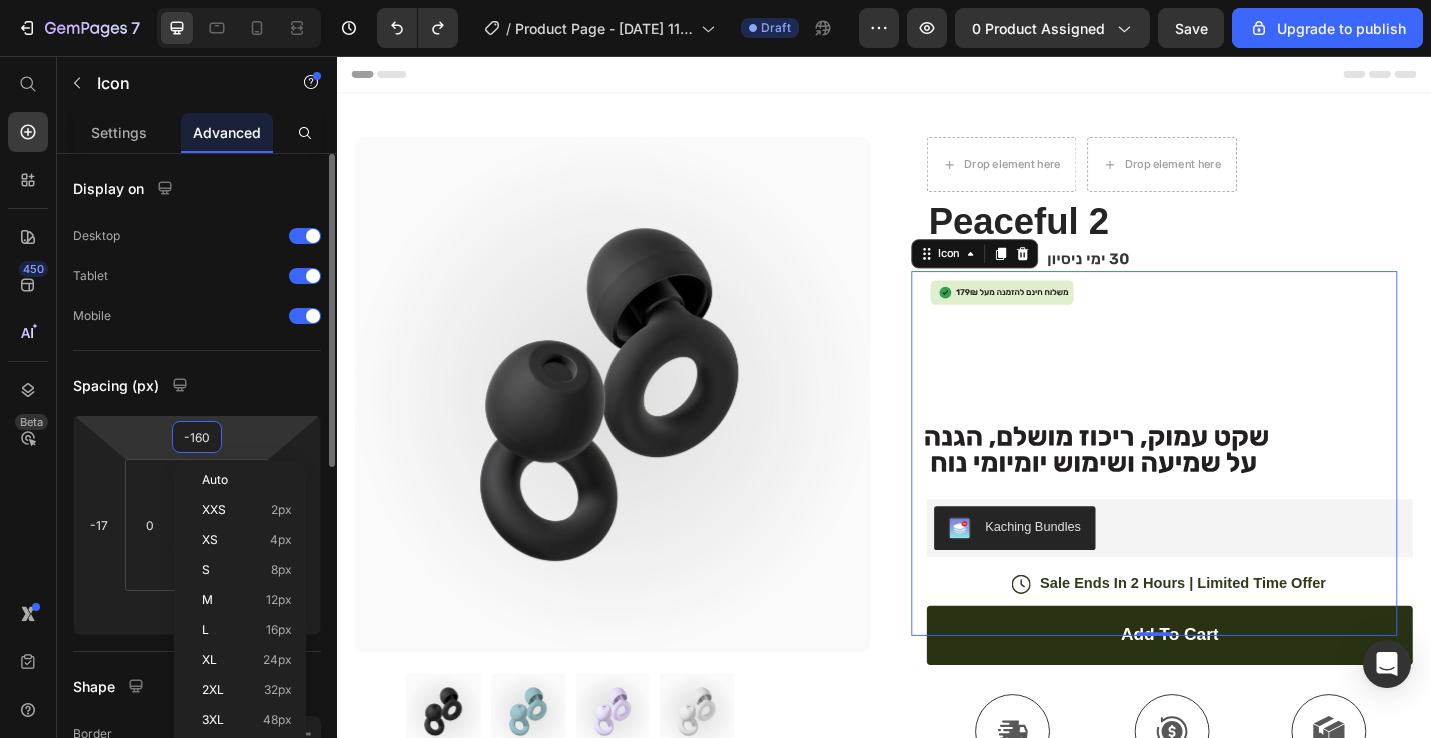 click on "-160" at bounding box center (197, 437) 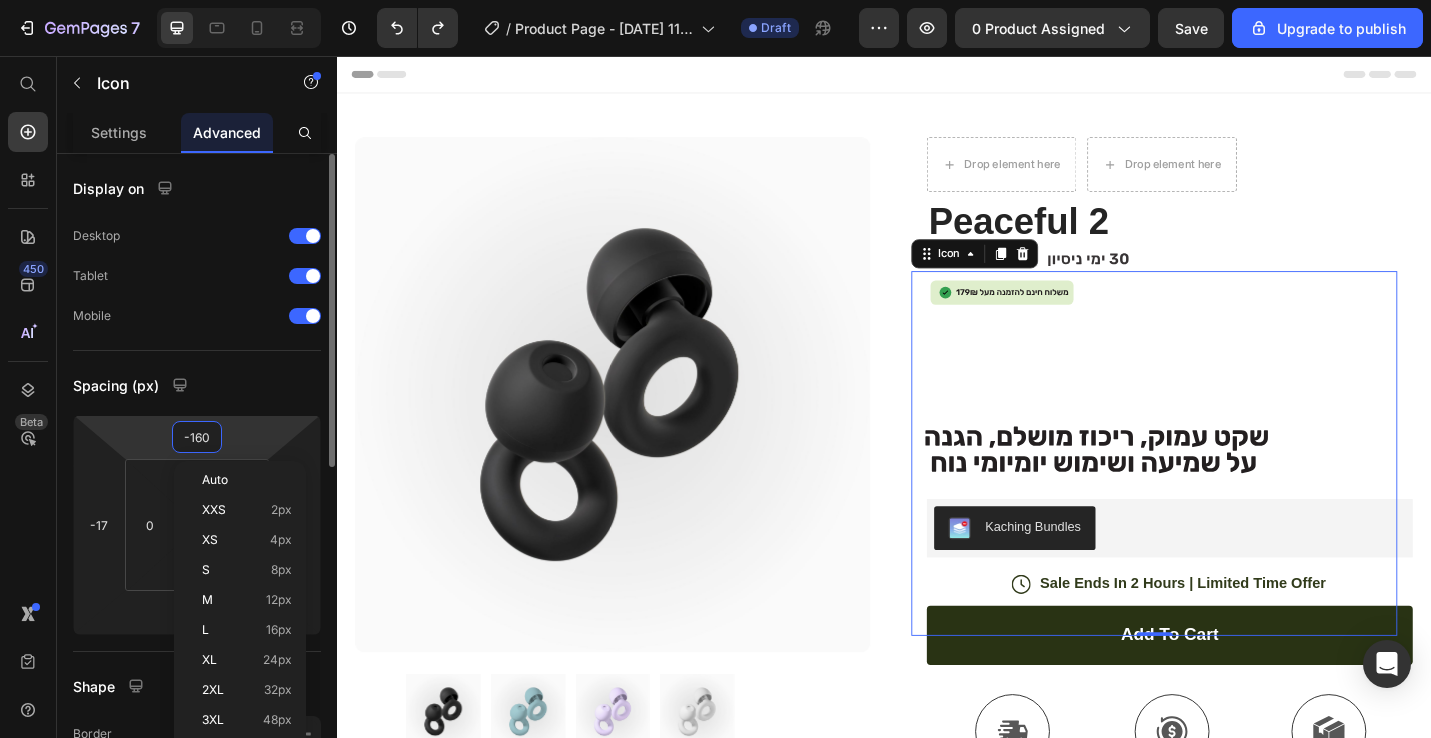 click on "-160" at bounding box center [197, 437] 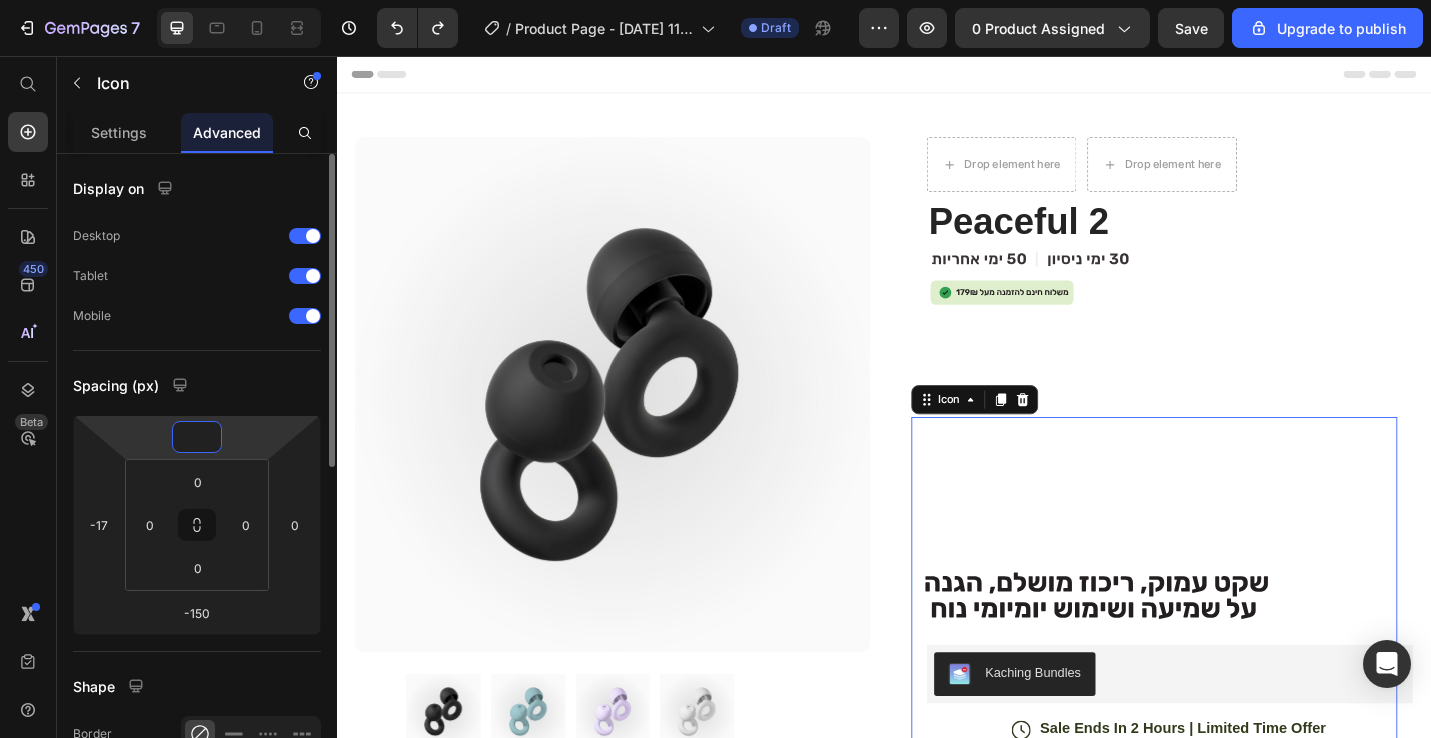 click at bounding box center (197, 437) 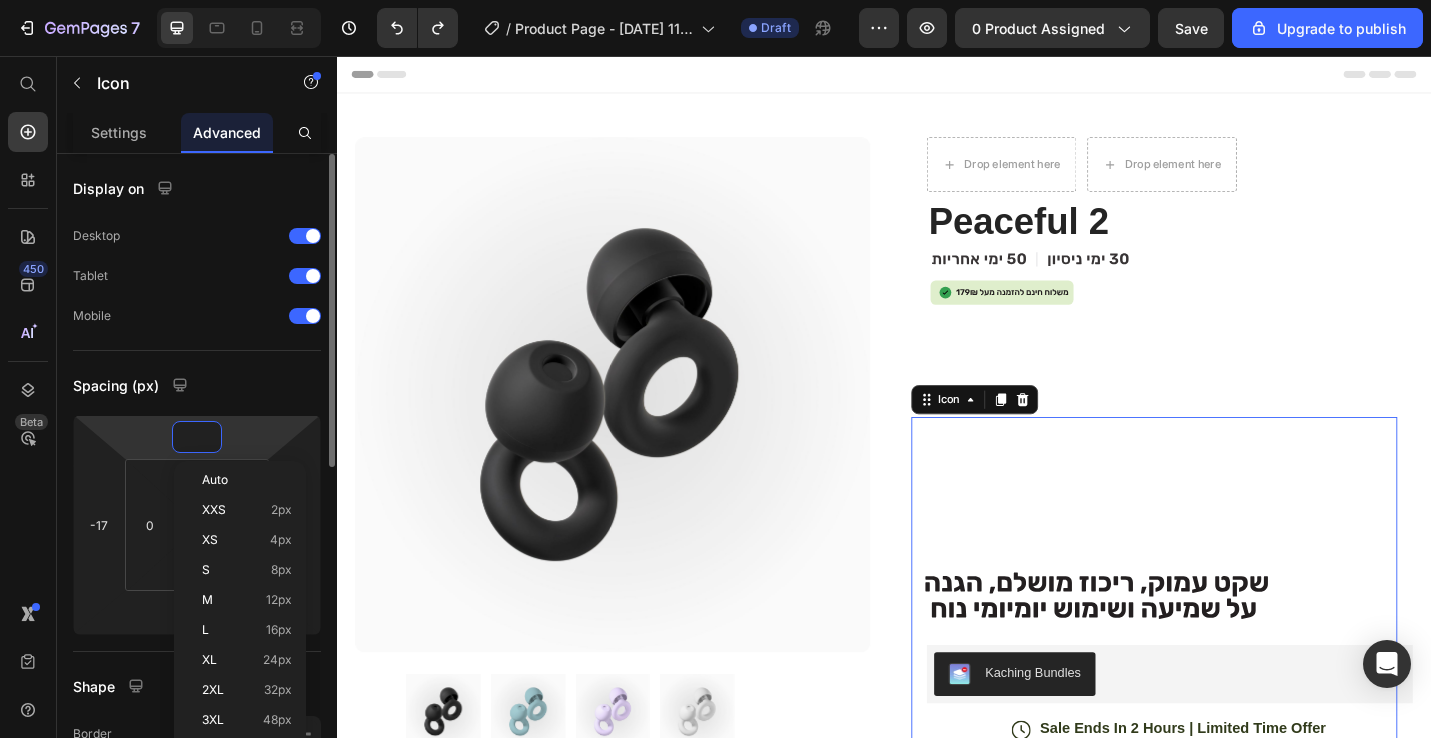click at bounding box center [197, 437] 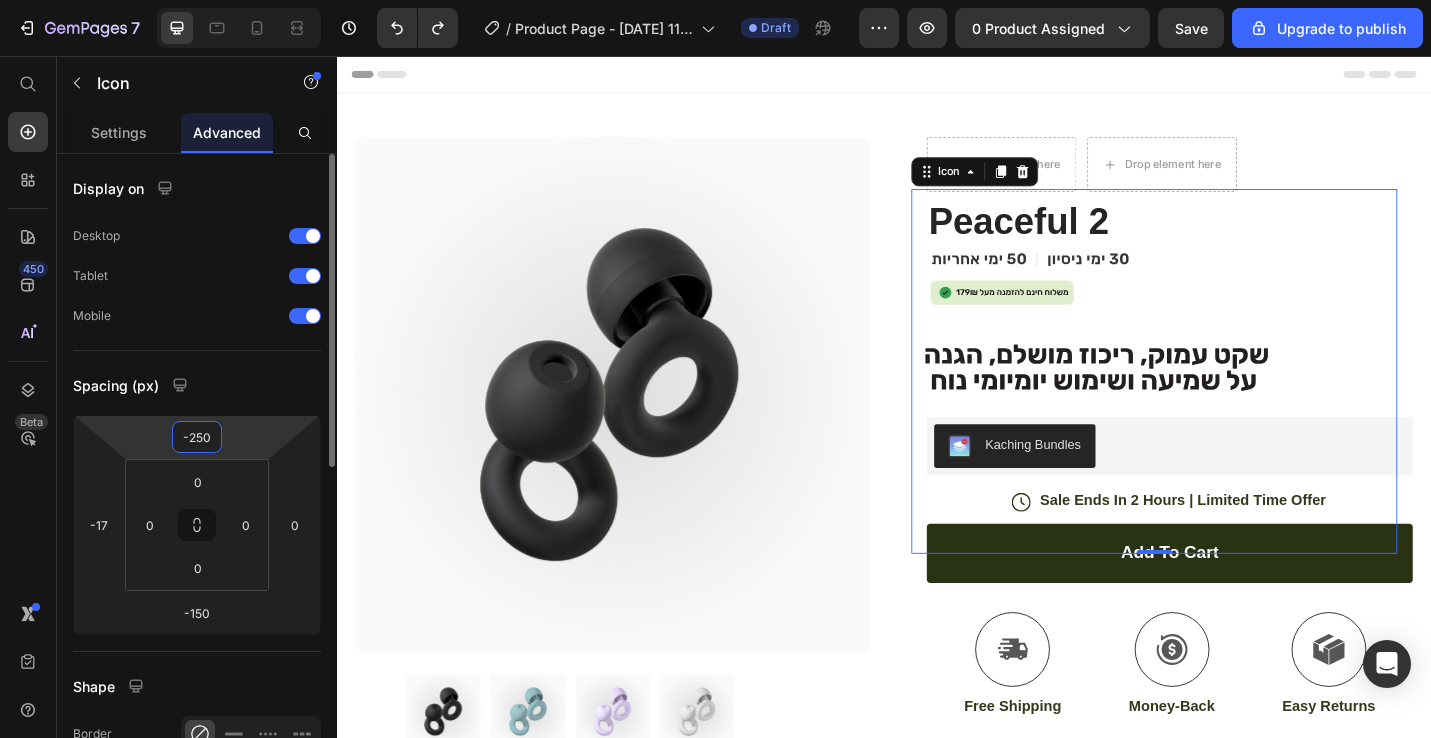 click on "-250" at bounding box center (197, 437) 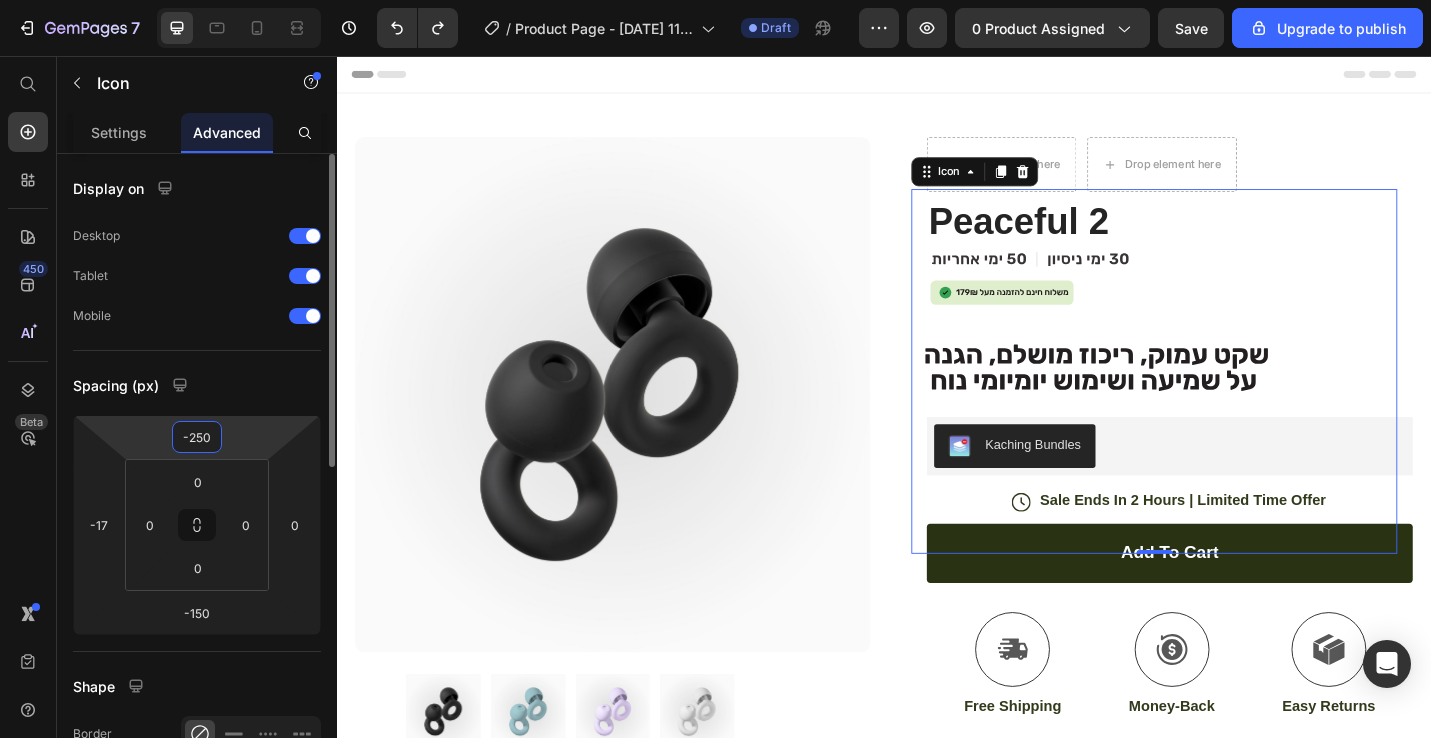 click on "-250" at bounding box center [197, 437] 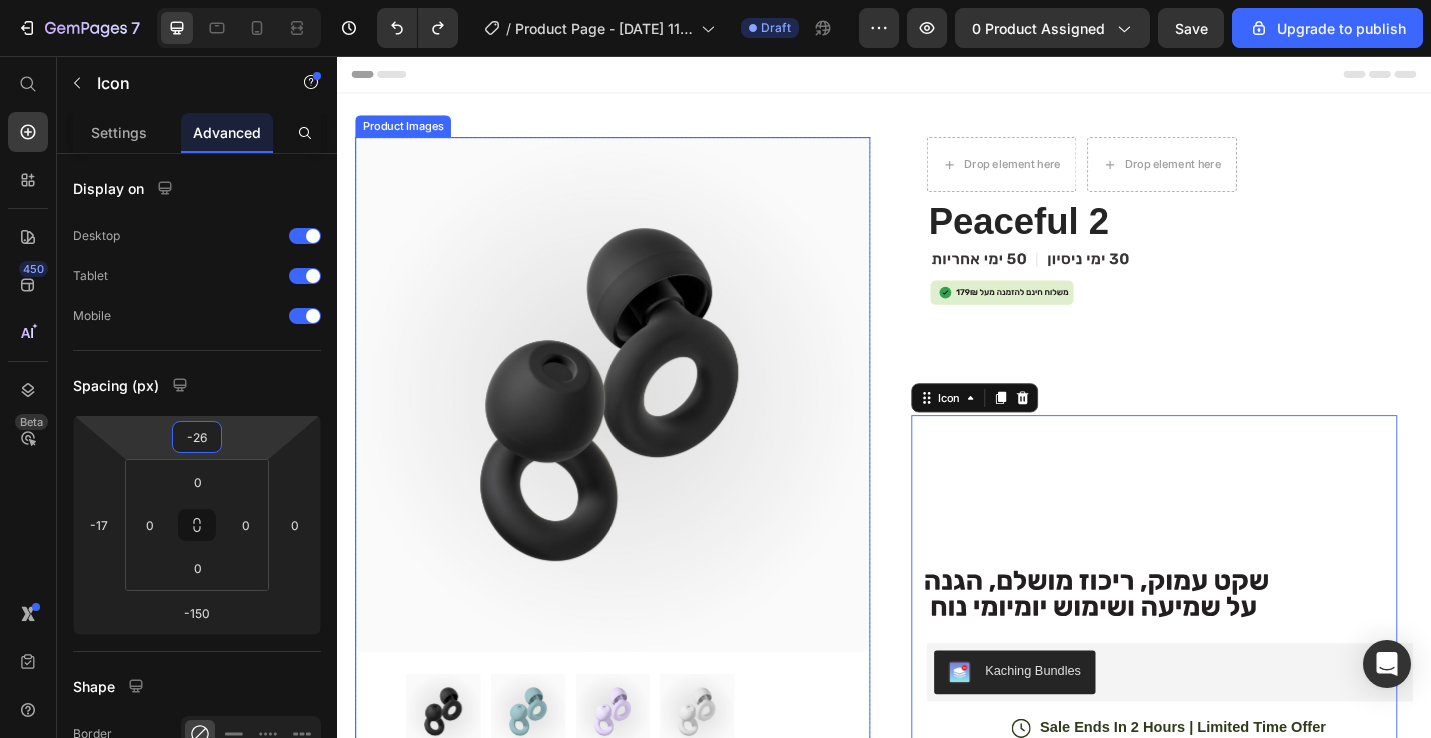 type on "-260" 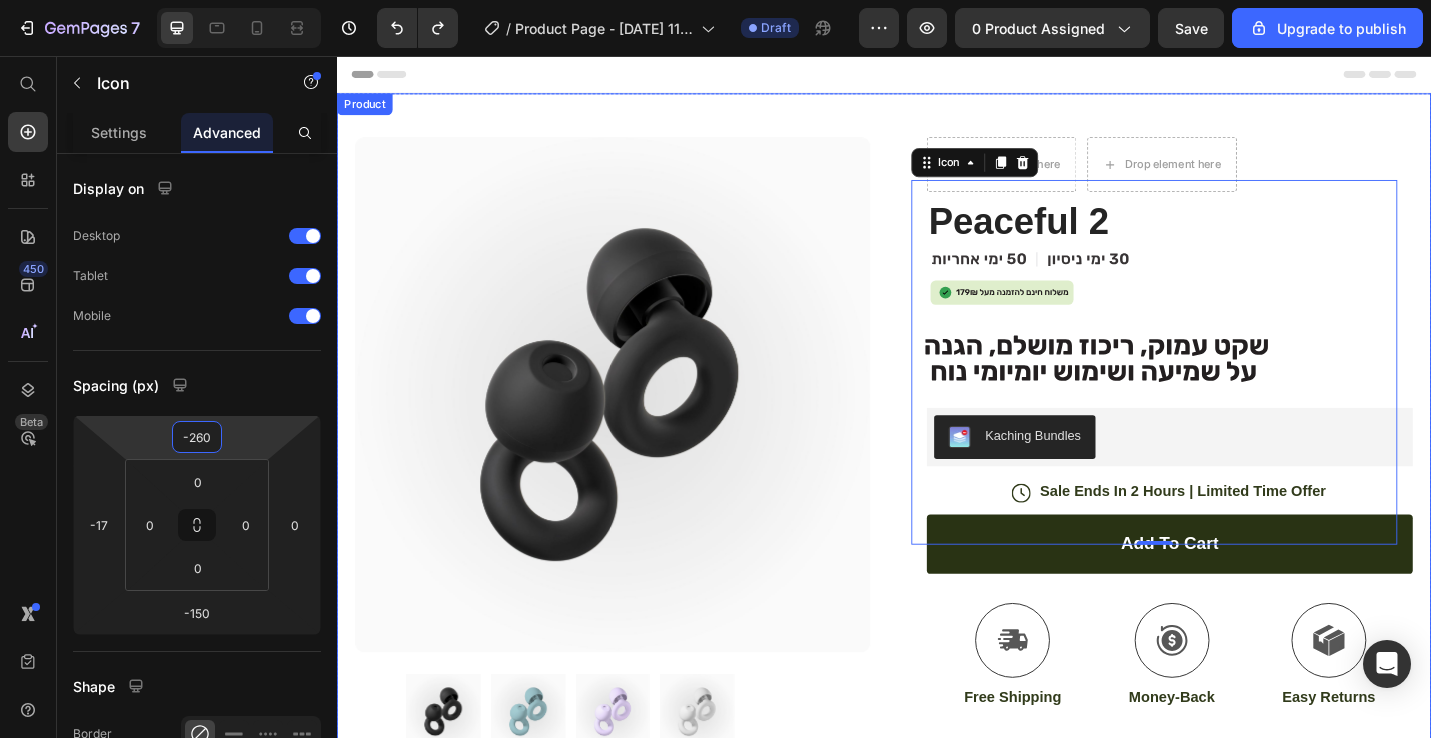 click on "Product Images Image Icon Icon Icon Icon Icon Icon List “This skin cream is a game-changer! It has transformed my dry, lackluster skin into a hydrated and radiant complexion. I love how it absorbs quickly and leaves no greasy residue. Highly recommend” Text Block
Icon [PERSON_NAME] ([GEOGRAPHIC_DATA], [GEOGRAPHIC_DATA]) Text Block Row Row Row
Drop element here
Drop element here Row Peaceful 2 Product Title
.id574762872526079015 .st0 {
fill: #231f20;
}
.id574762872526079015 .st1 {
opacity: .9;
}
.id574762872526079015 .st2 {
fill: none;
opacity: .8;
stroke: #e6e7e8;
stroke-miterlimit: 10;
stroke-width: 40px;
}
Icon" at bounding box center [937, 611] 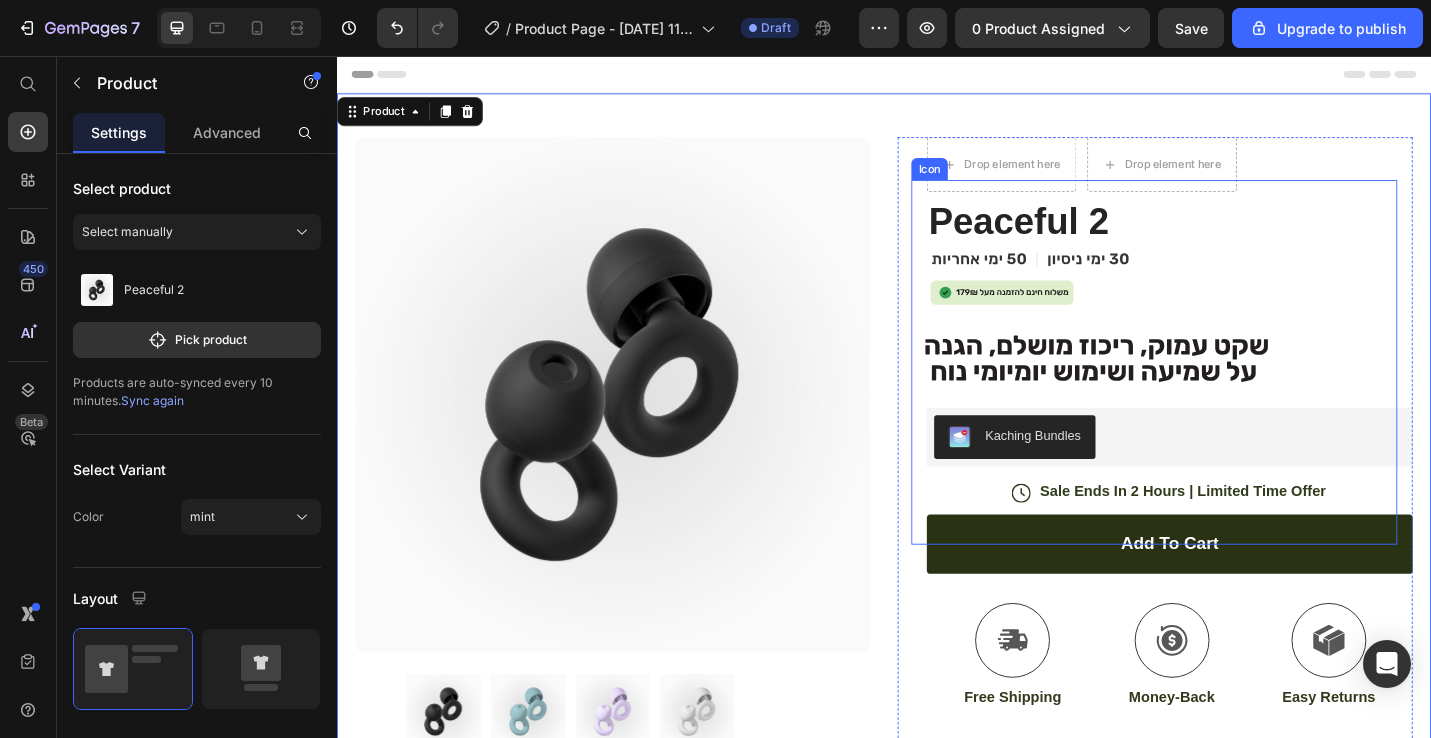 click on ".id574760166596019239 .st0 {
fill: #231f20;
}" 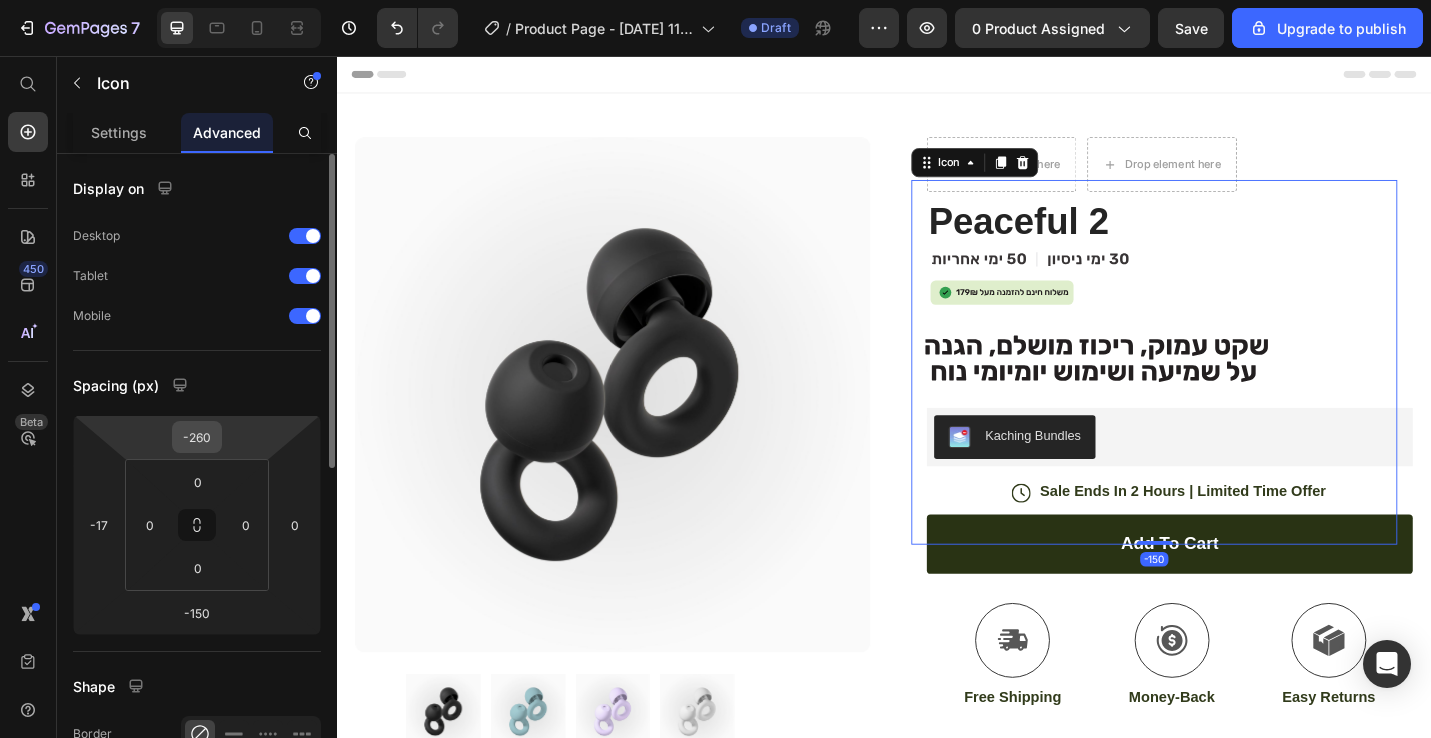 click on "-260" at bounding box center (197, 437) 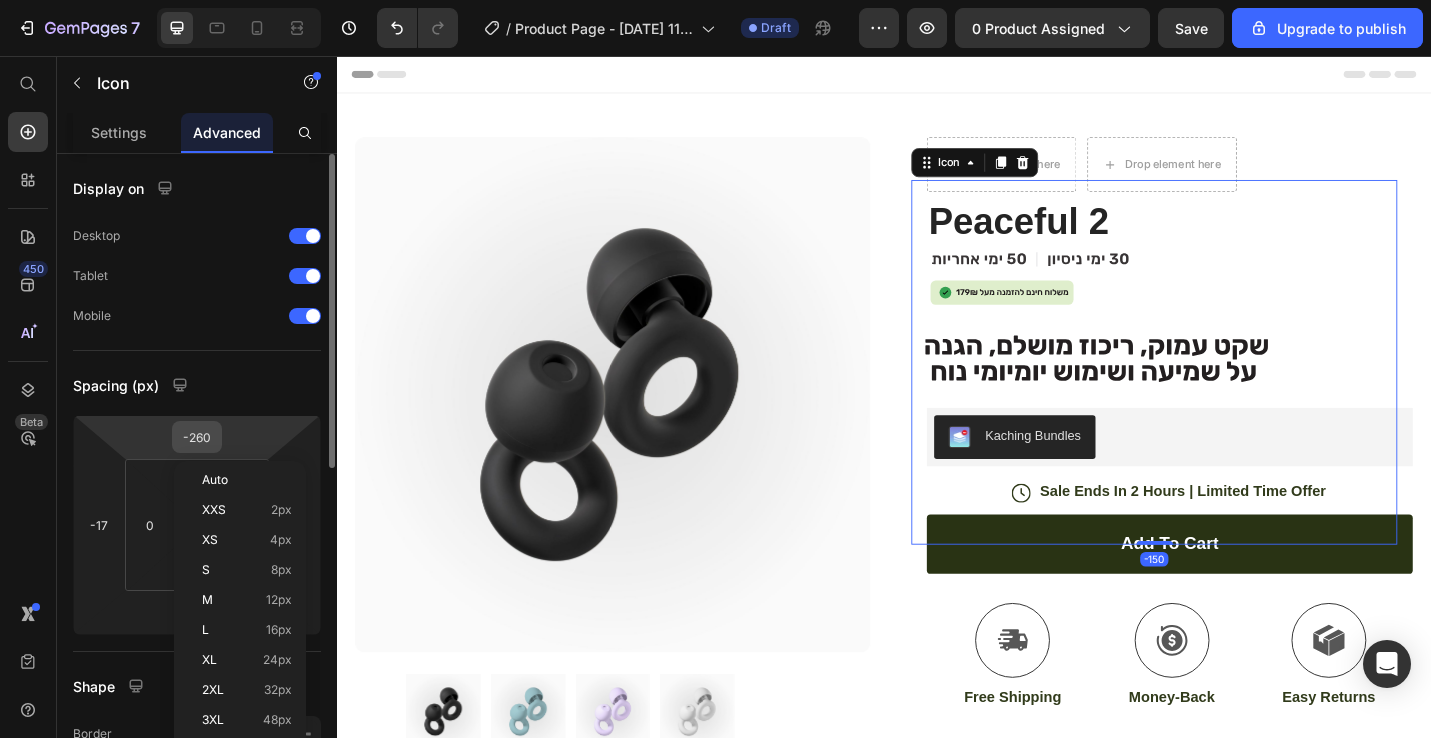 click on "-260" at bounding box center [197, 437] 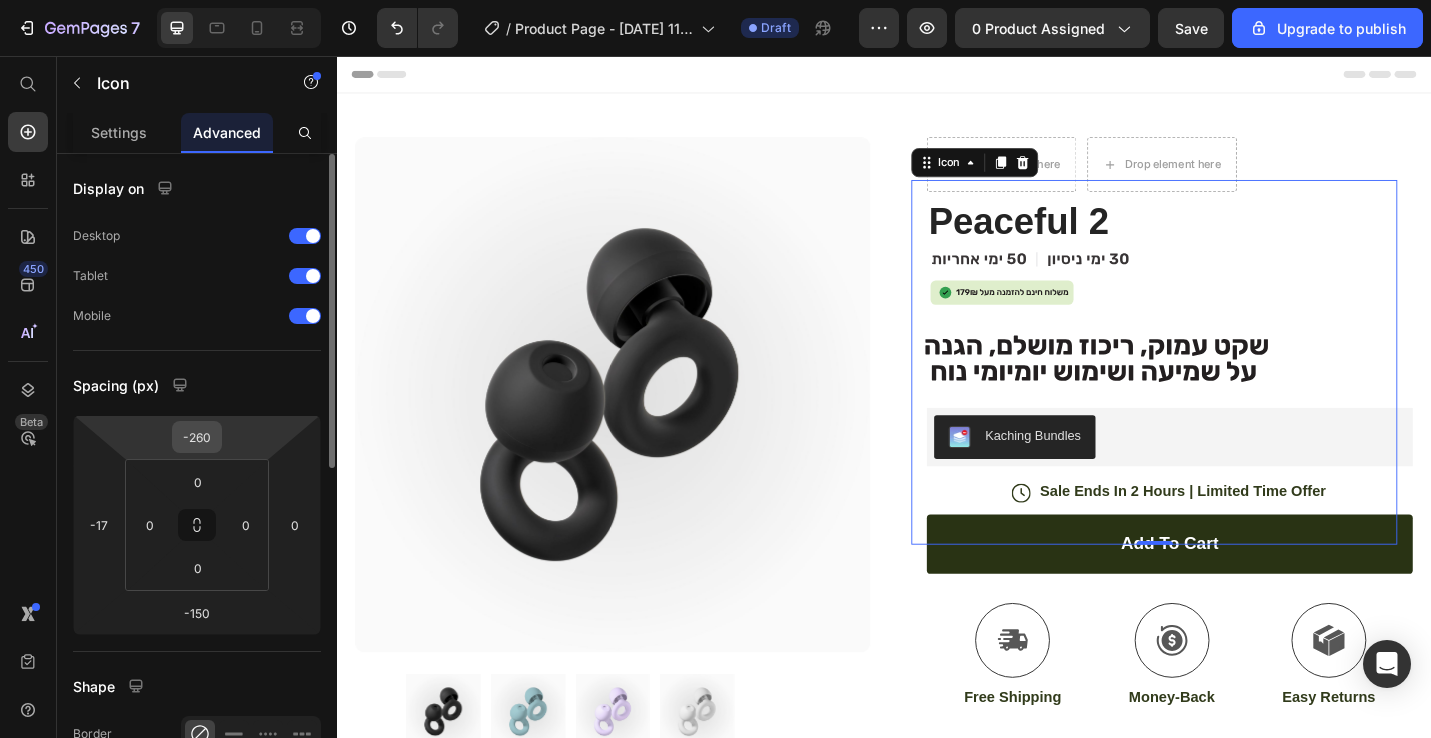 click on "-260" at bounding box center [197, 437] 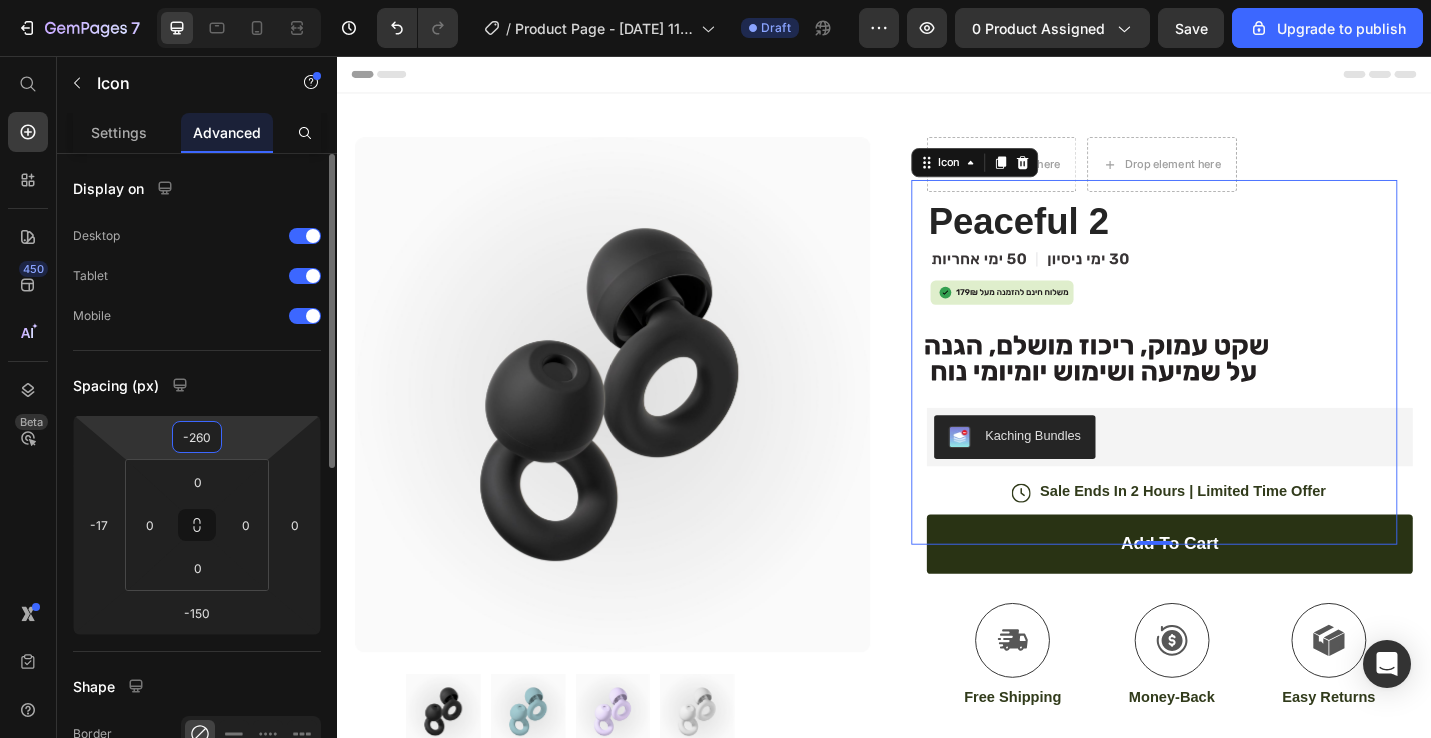 click on "-260" at bounding box center [197, 437] 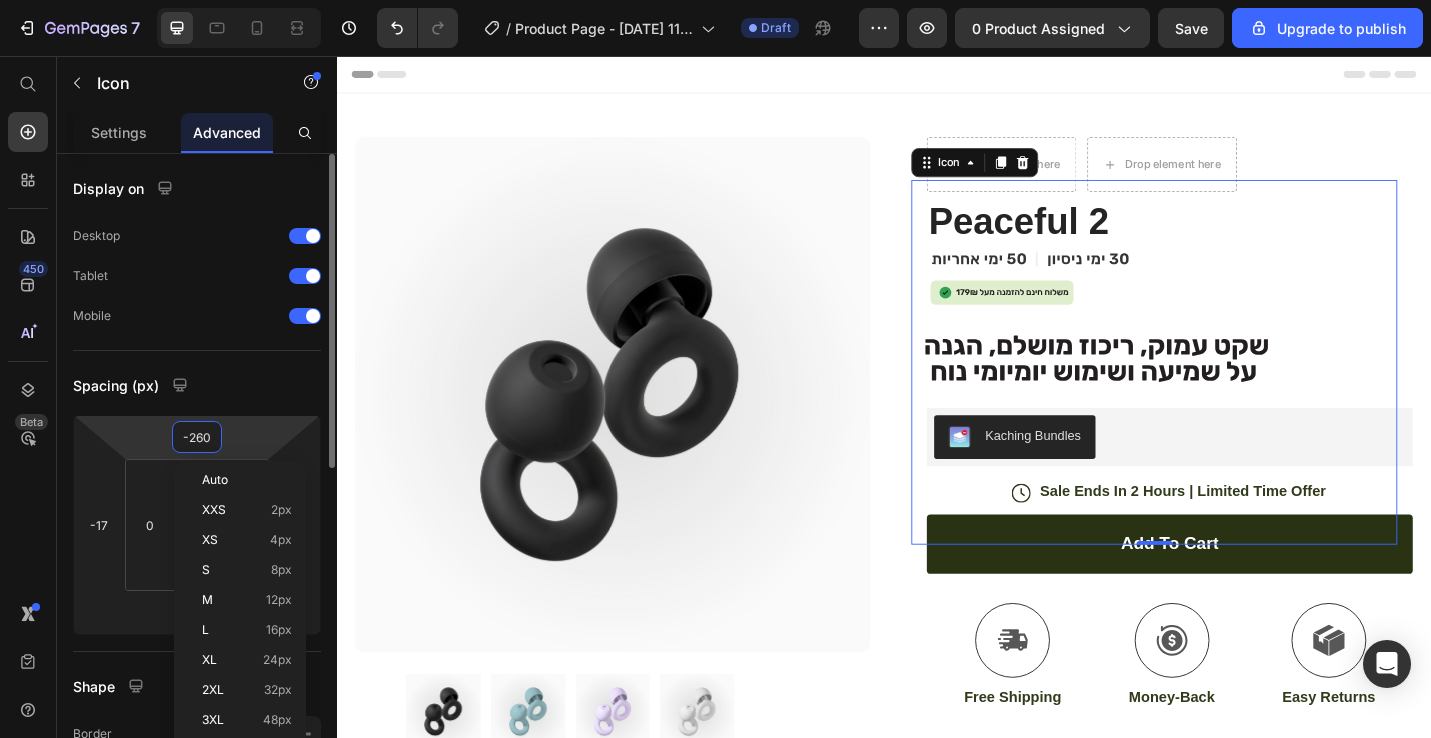 click on "-260" at bounding box center (197, 437) 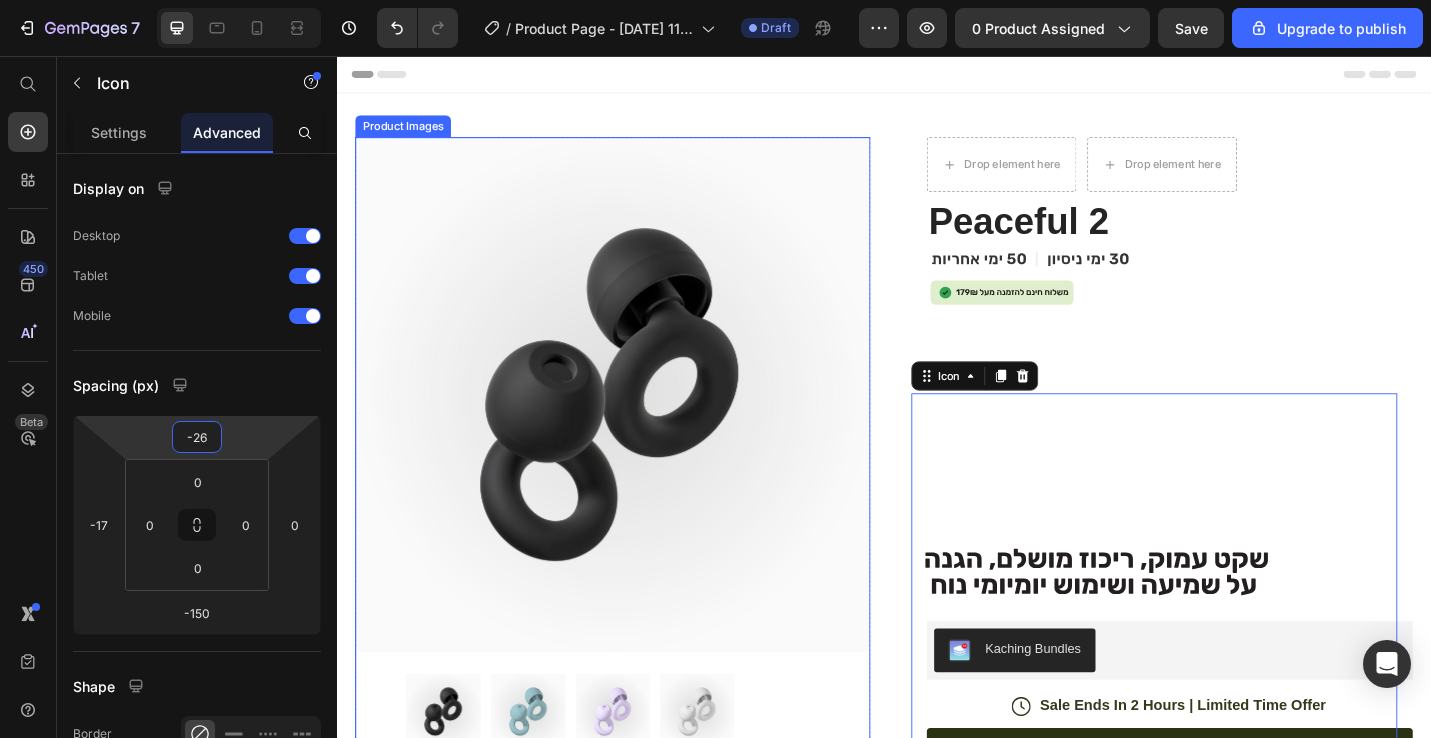 type on "-265" 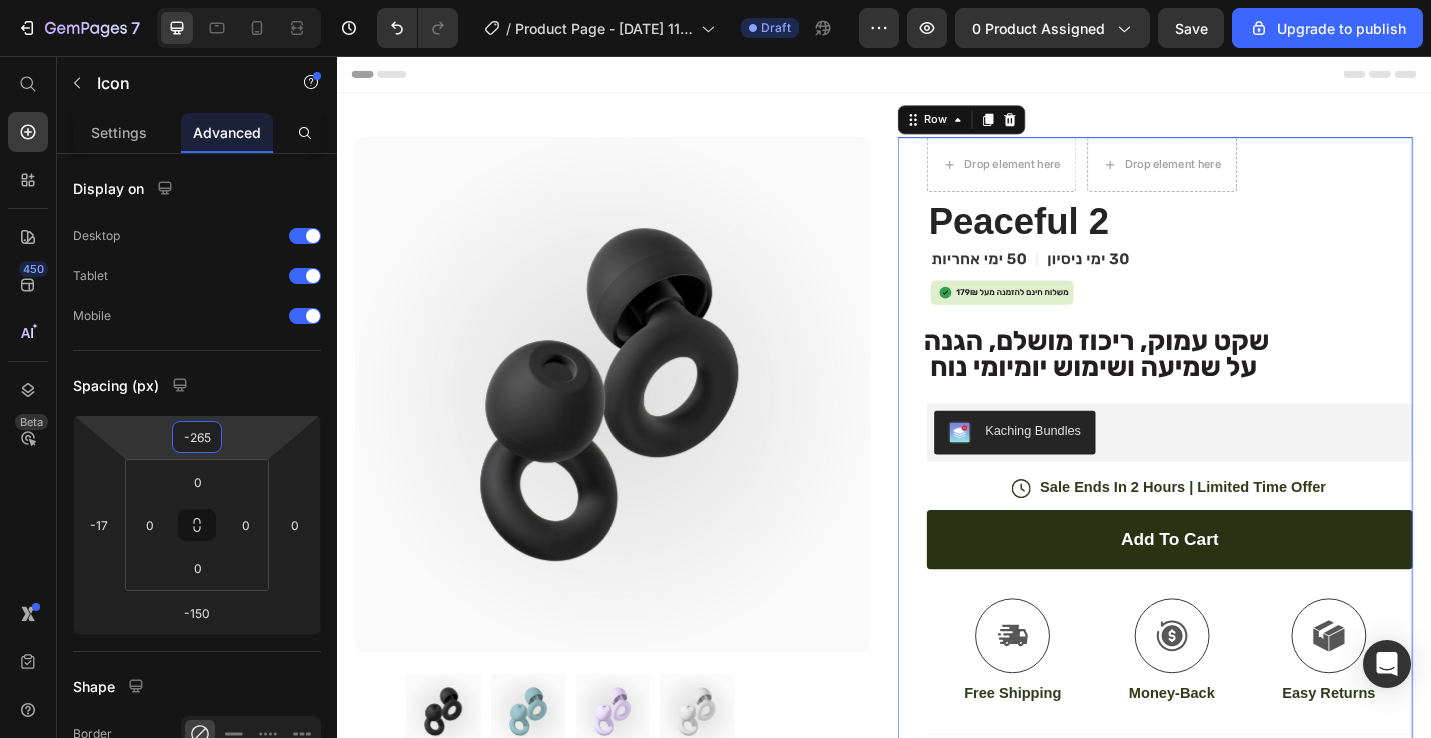 click on "Drop element here
Drop element here Row Peaceful 2 Product Title
.id574762872526079015 .st0 {
fill: #231f20;
}
.id574762872526079015 .st1 {
opacity: .9;
}
.id574762872526079015 .st2 {
fill: none;
opacity: .8;
stroke: #e6e7e8;
stroke-miterlimit: 10;
stroke-width: 40px;
}
Icon
.id574763766013494311 .st0 {
fill: #010101;
}
.id574763766013494311 .st1 {
fill: #231f20;
}
.id574763766013494311 .st2 {
fill: #269947;
opacity: .92;
}
.id574763766013494311 .st3 {
fill: #d5e8bb;
opacity: .75;
}" at bounding box center [1234, 635] 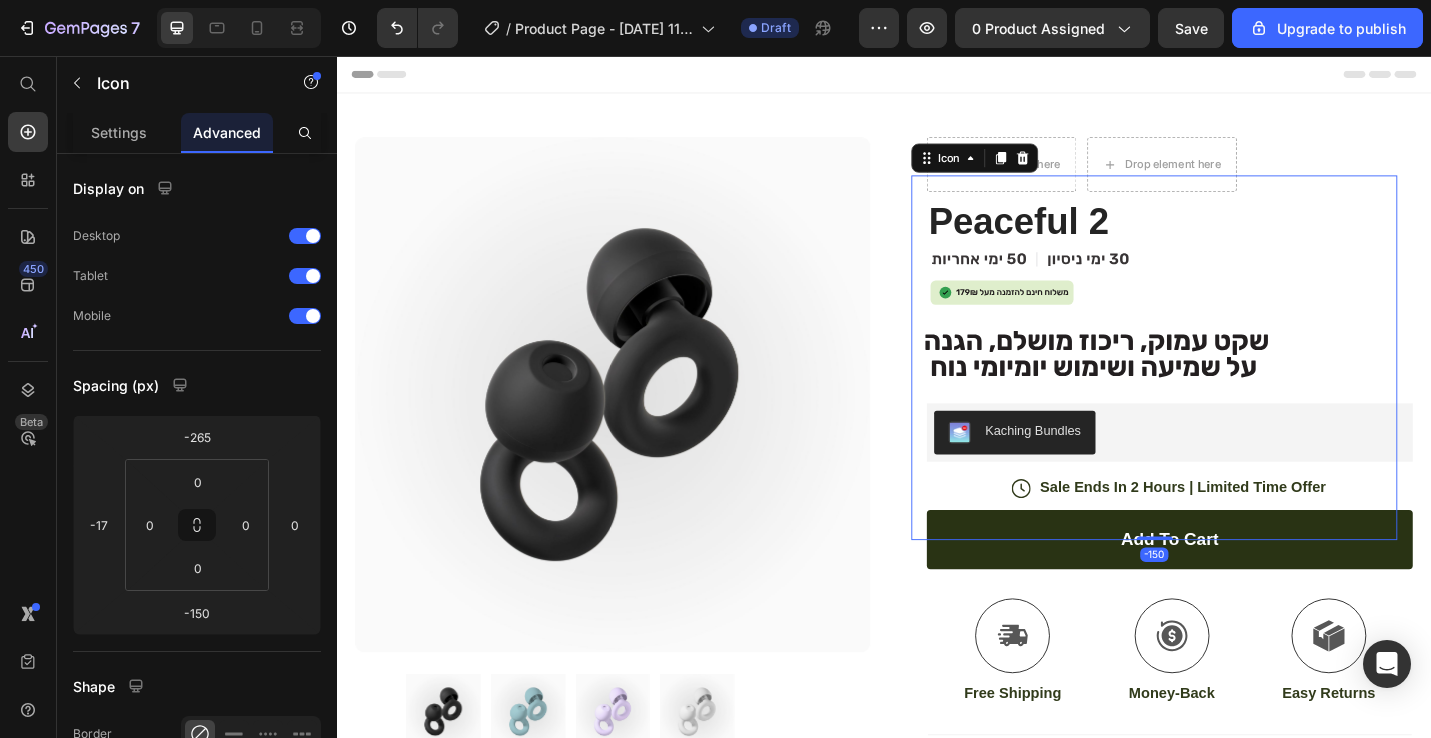 click on ".id574760166596019239 .st0 {
fill: #231f20;
}" 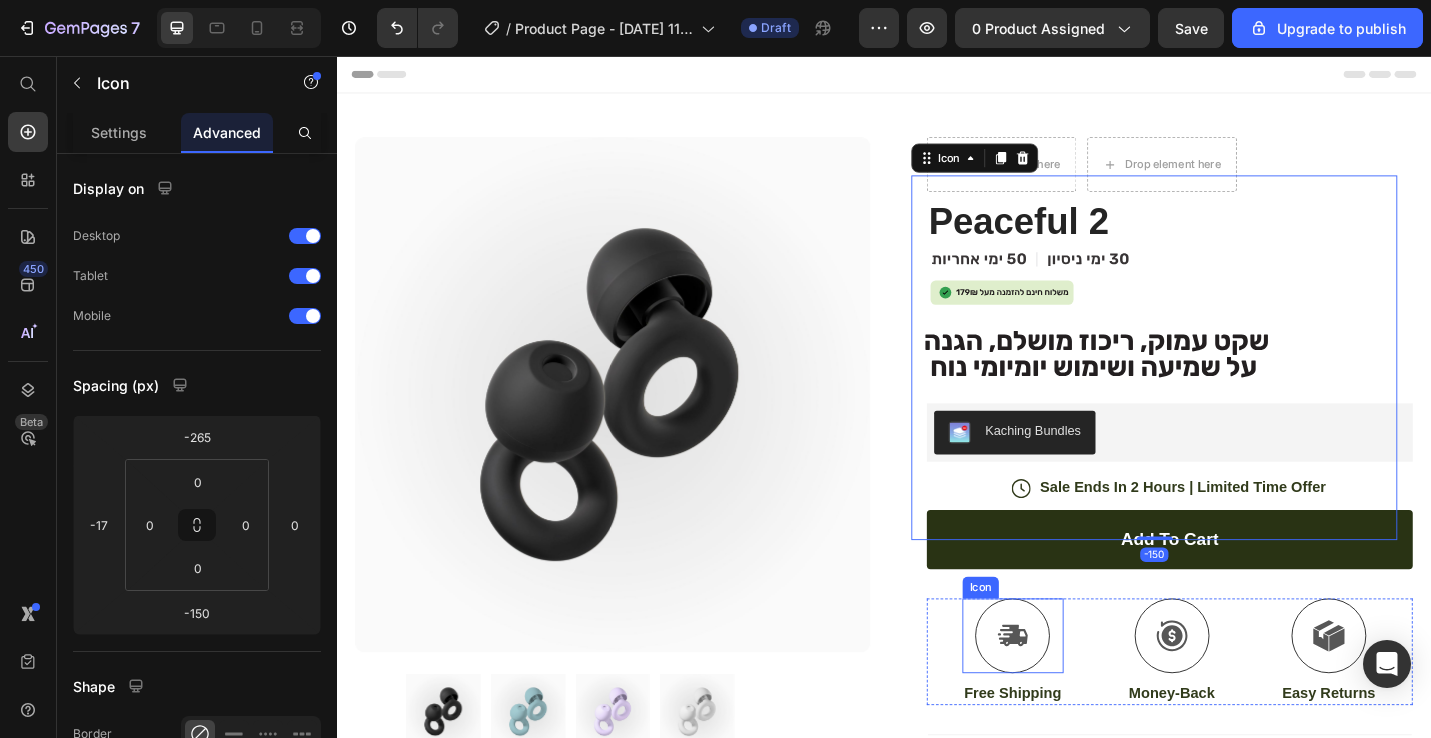 click 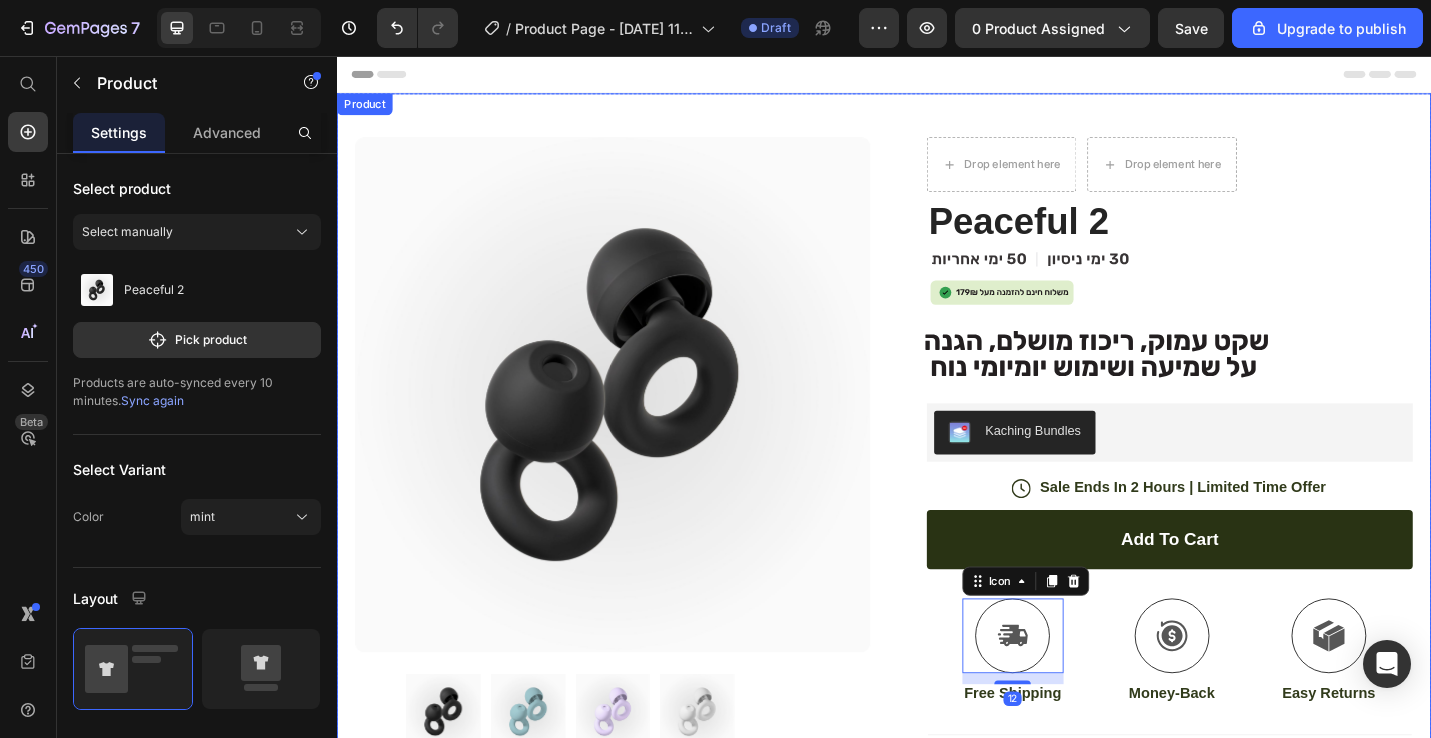 click on "Product Images Image Icon Icon Icon Icon Icon Icon List “This skin cream is a game-changer! It has transformed my dry, lackluster skin into a hydrated and radiant complexion. I love how it absorbs quickly and leaves no greasy residue. Highly recommend” Text Block
Icon [PERSON_NAME] ([GEOGRAPHIC_DATA], [GEOGRAPHIC_DATA]) Text Block Row Row Row
Drop element here
Drop element here Row Peaceful 2 Product Title
.id574762872526079015 .st0 {
fill: #231f20;
}
.id574762872526079015 .st1 {
opacity: .9;
}
.id574762872526079015 .st2 {
fill: none;
opacity: .8;
stroke: #e6e7e8;
stroke-miterlimit: 10;
stroke-width: 40px;
}
Icon" at bounding box center (937, 611) 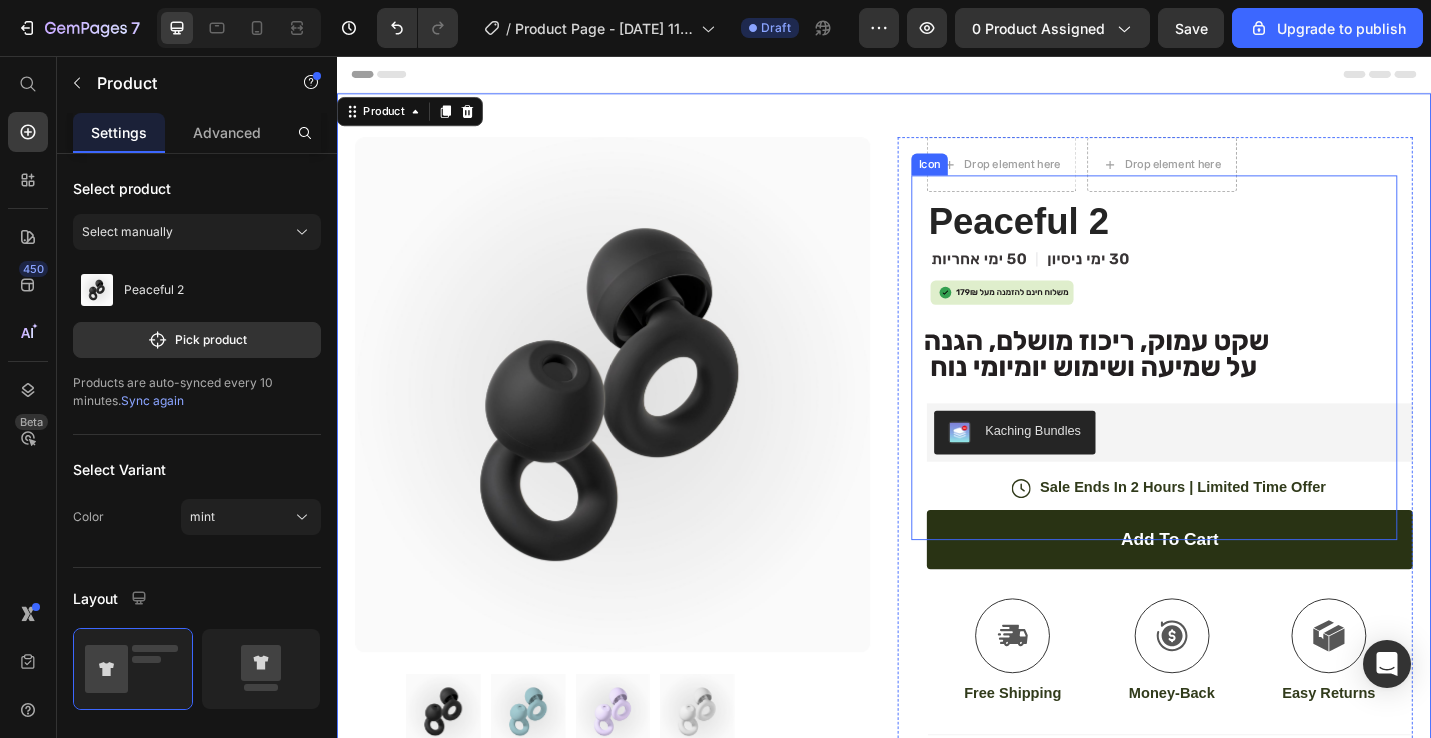 click on ".id574760166596019239 .st0 {
fill: #231f20;
}" 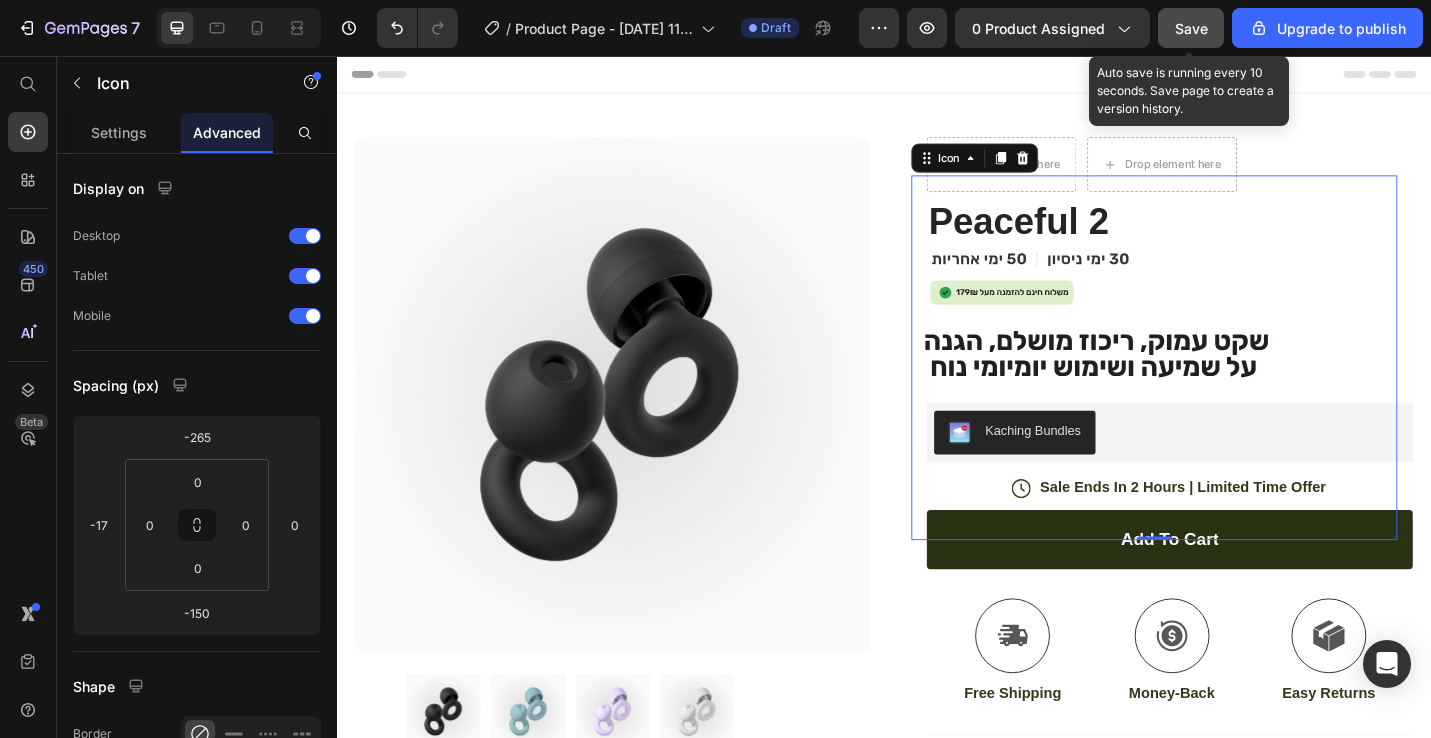 click on "Save" 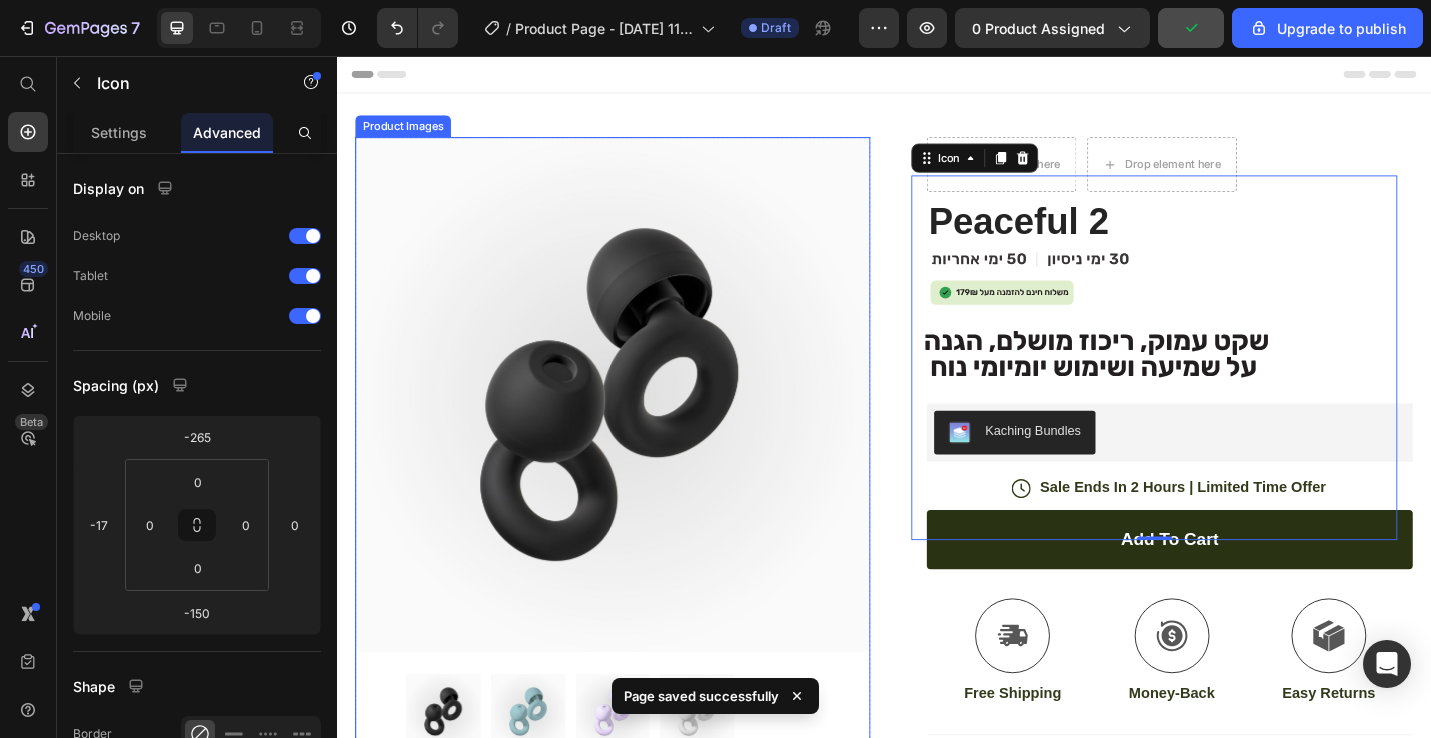 click at bounding box center (639, 427) 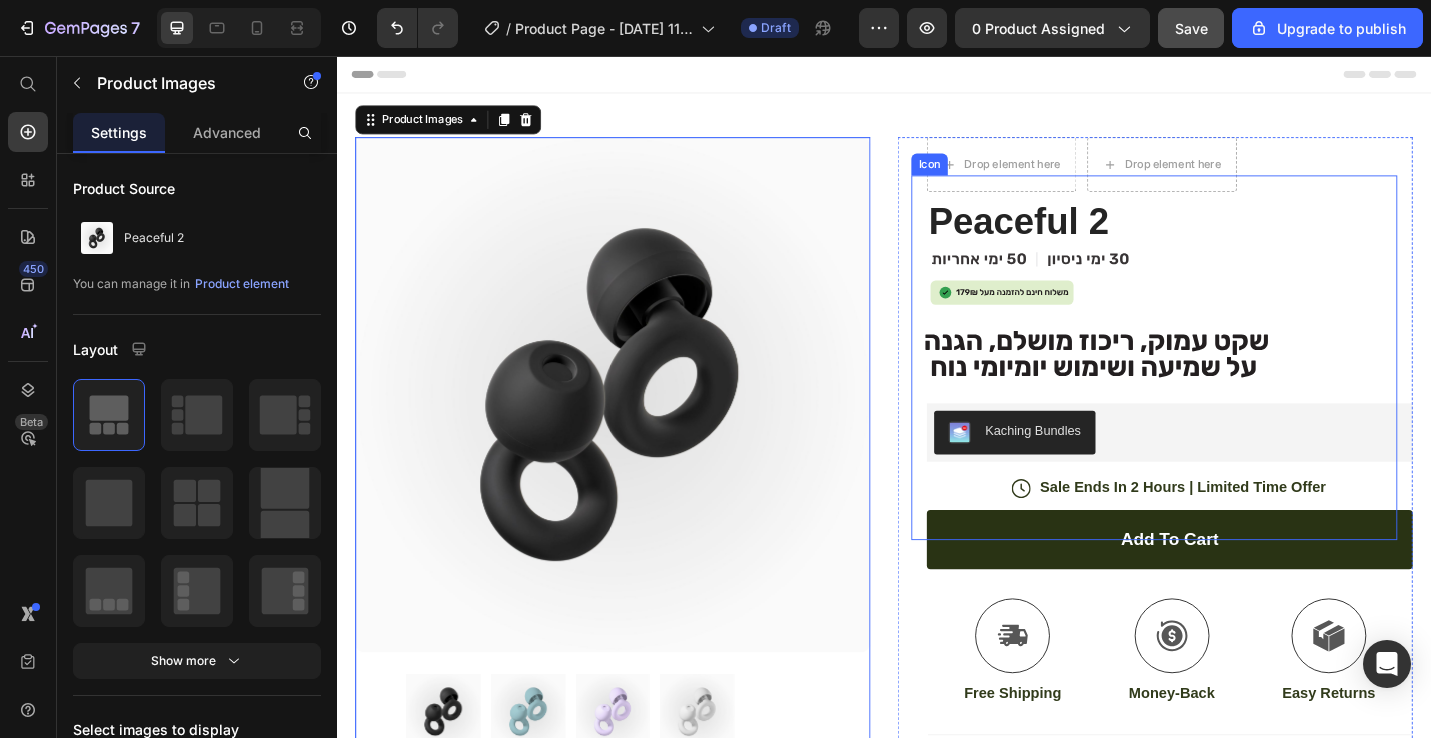 click on ".id574760166596019239 .st0 {
fill: #231f20;
}" 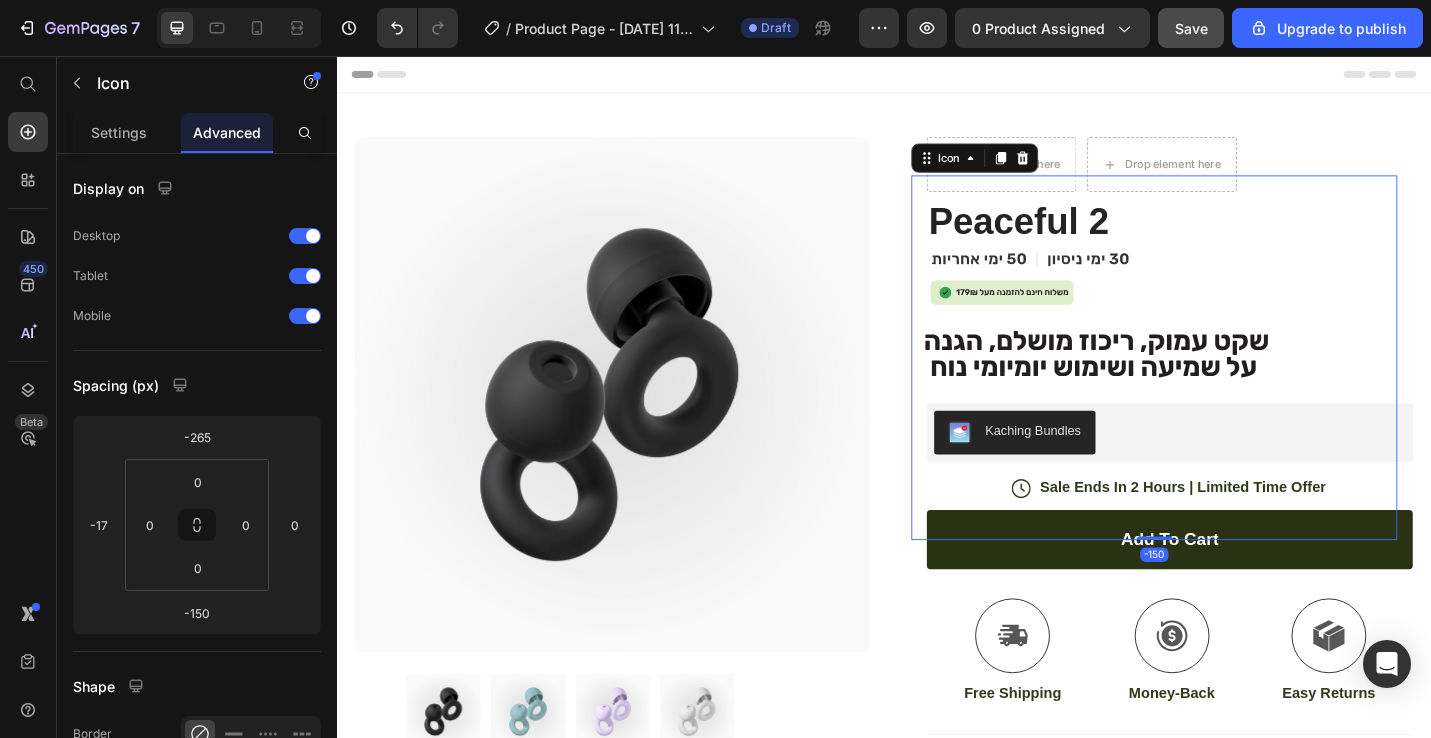 click on ".id574762872526079015 .st0 {
fill: #231f20;
}
.id574762872526079015 .st1 {
opacity: .9;
}
.id574762872526079015 .st2 {
fill: none;
opacity: .8;
stroke: #e6e7e8;
stroke-miterlimit: 10;
stroke-width: 40px;
}" 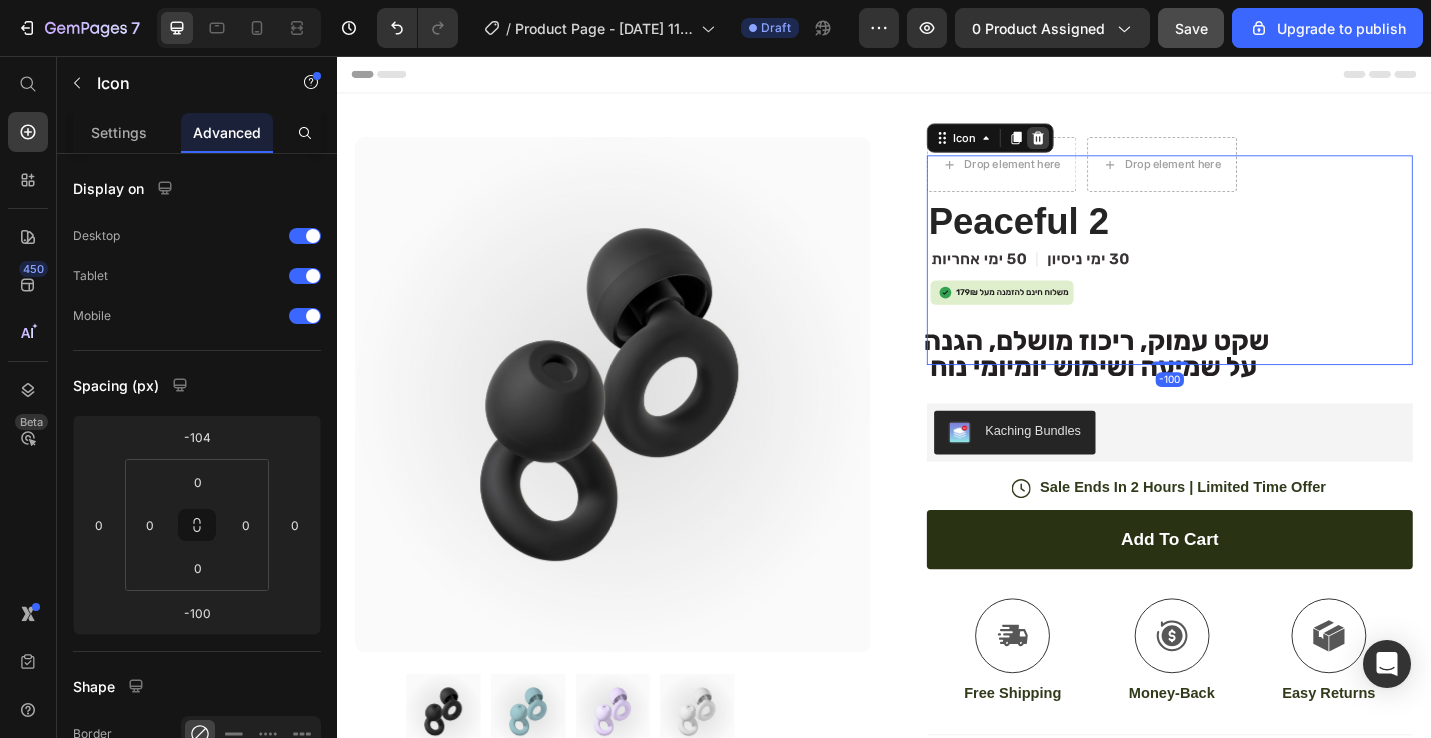 click 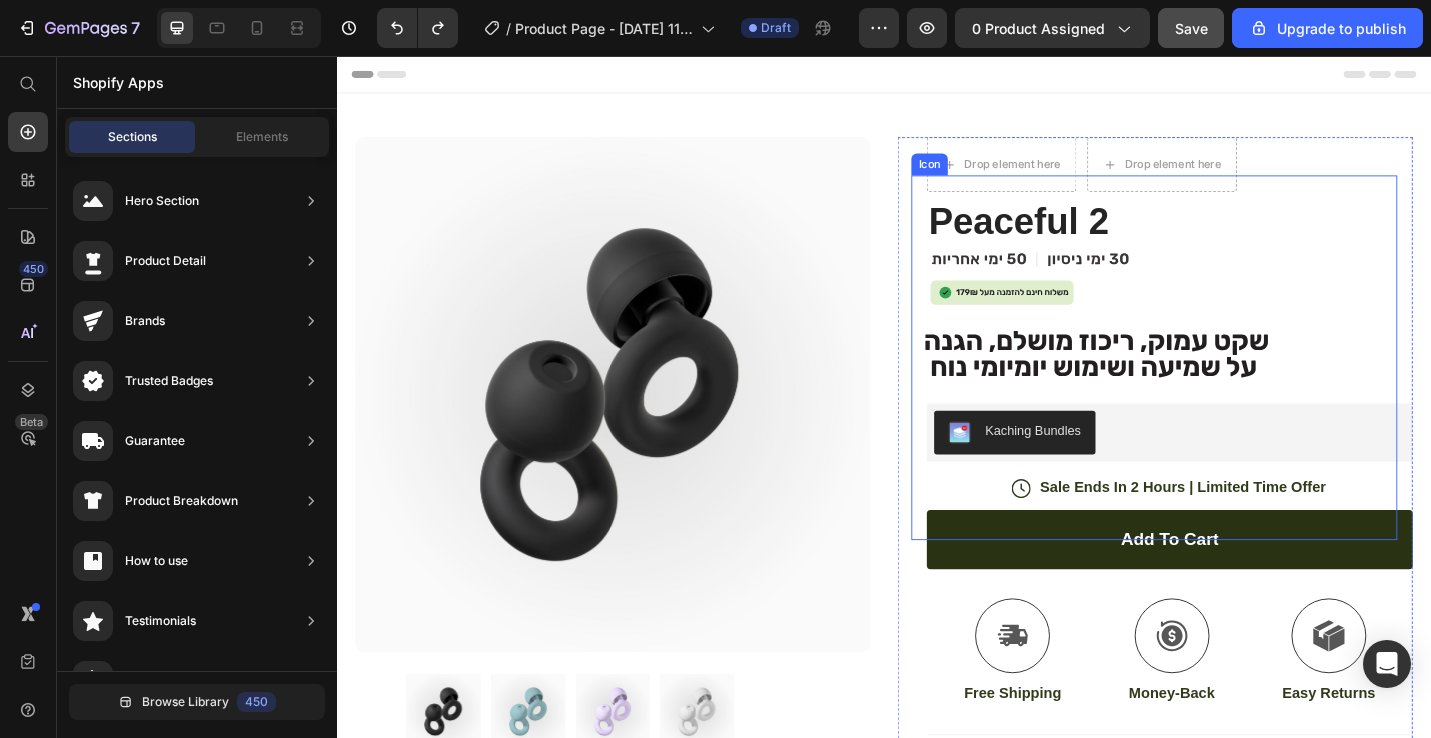 click on ".id574760166596019239 .st0 {
fill: #231f20;
}" 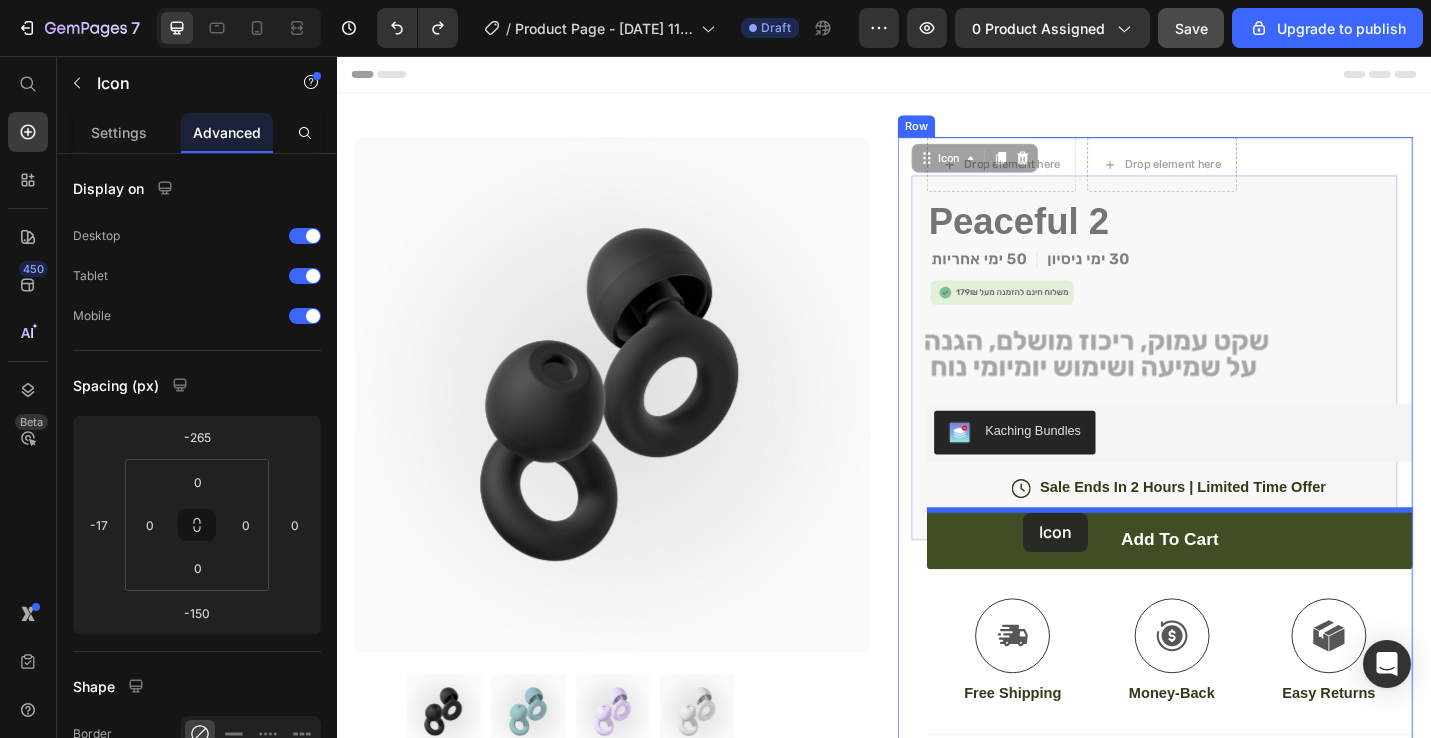 drag, startPoint x: 988, startPoint y: 172, endPoint x: 1097, endPoint y: 558, distance: 401.09476 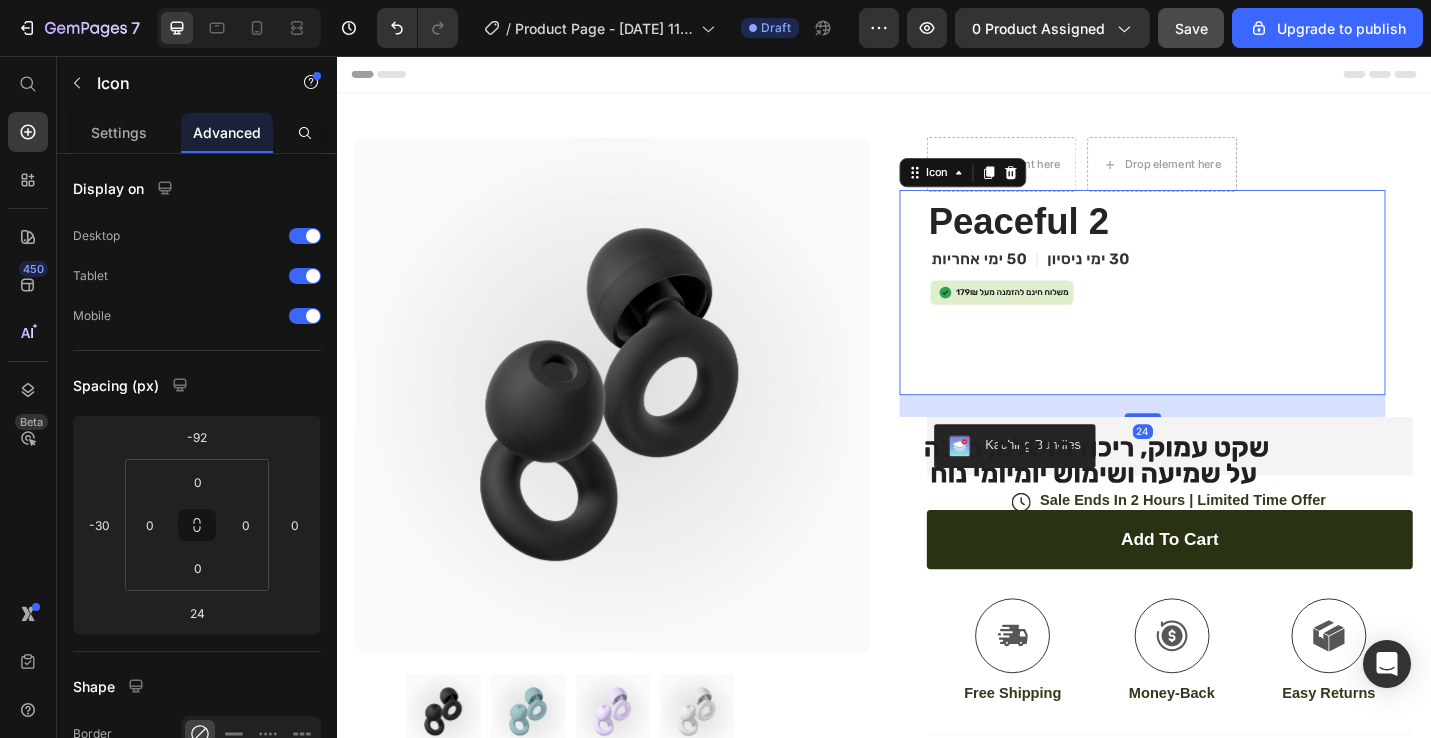 click on ".id574763766013494311 .st0 {
fill: #010101;
}
.id574763766013494311 .st1 {
fill: #231f20;
}
.id574763766013494311 .st2 {
fill: #269947;
opacity: .92;
}
.id574763766013494311 .st3 {
fill: #d5e8bb;
opacity: .75;
}" 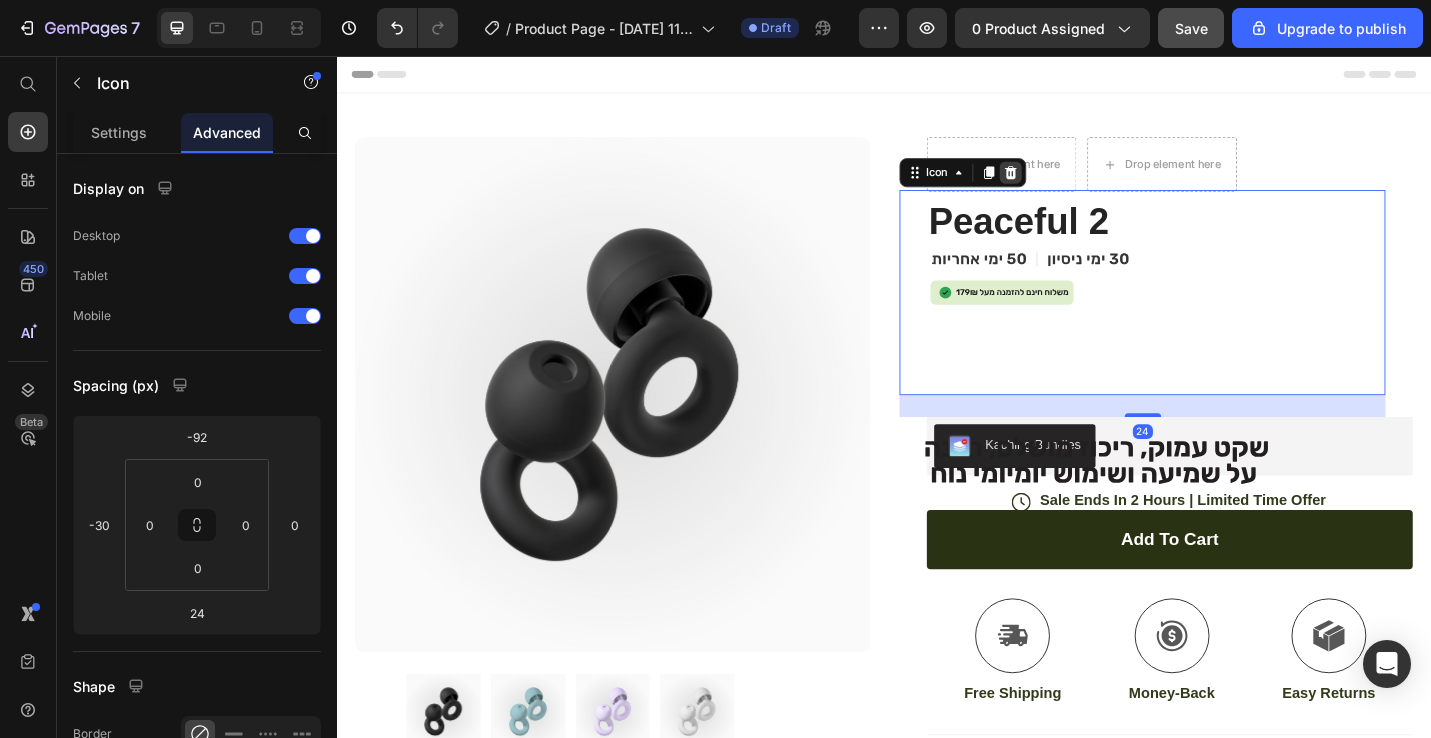 click 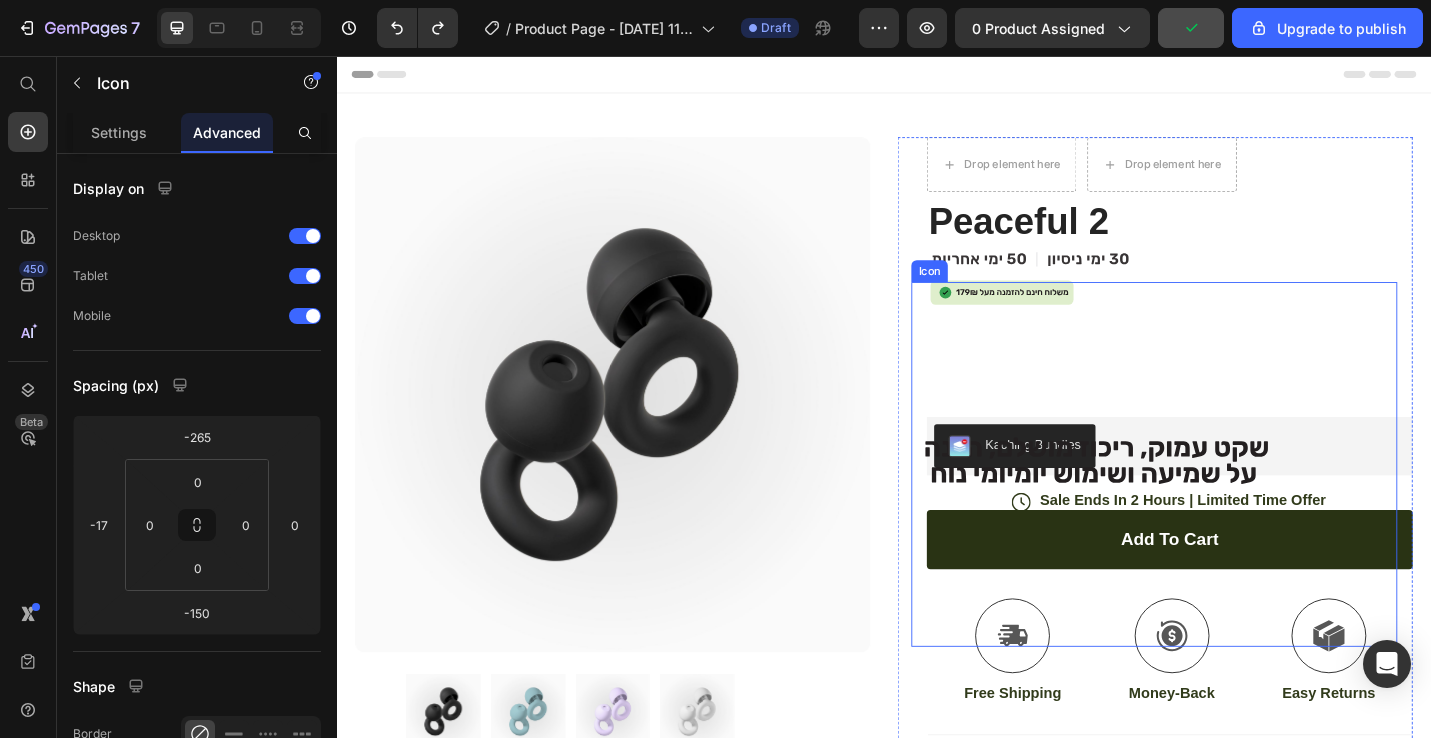 click on ".id574760166596019239 .st0 {
fill: #231f20;
}" 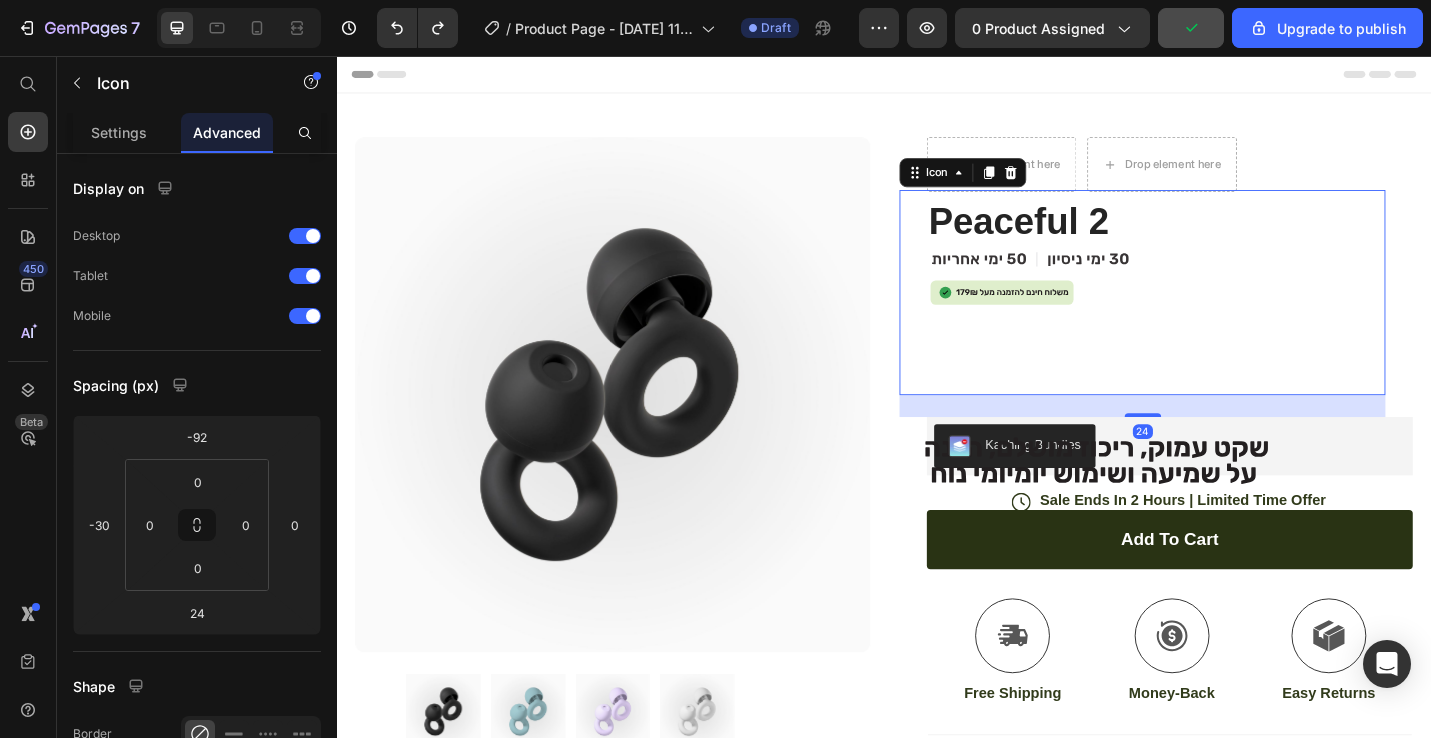 click on ".id574763766013494311 .st0 {
fill: #010101;
}
.id574763766013494311 .st1 {
fill: #231f20;
}
.id574763766013494311 .st2 {
fill: #269947;
opacity: .92;
}
.id574763766013494311 .st3 {
fill: #d5e8bb;
opacity: .75;
}" 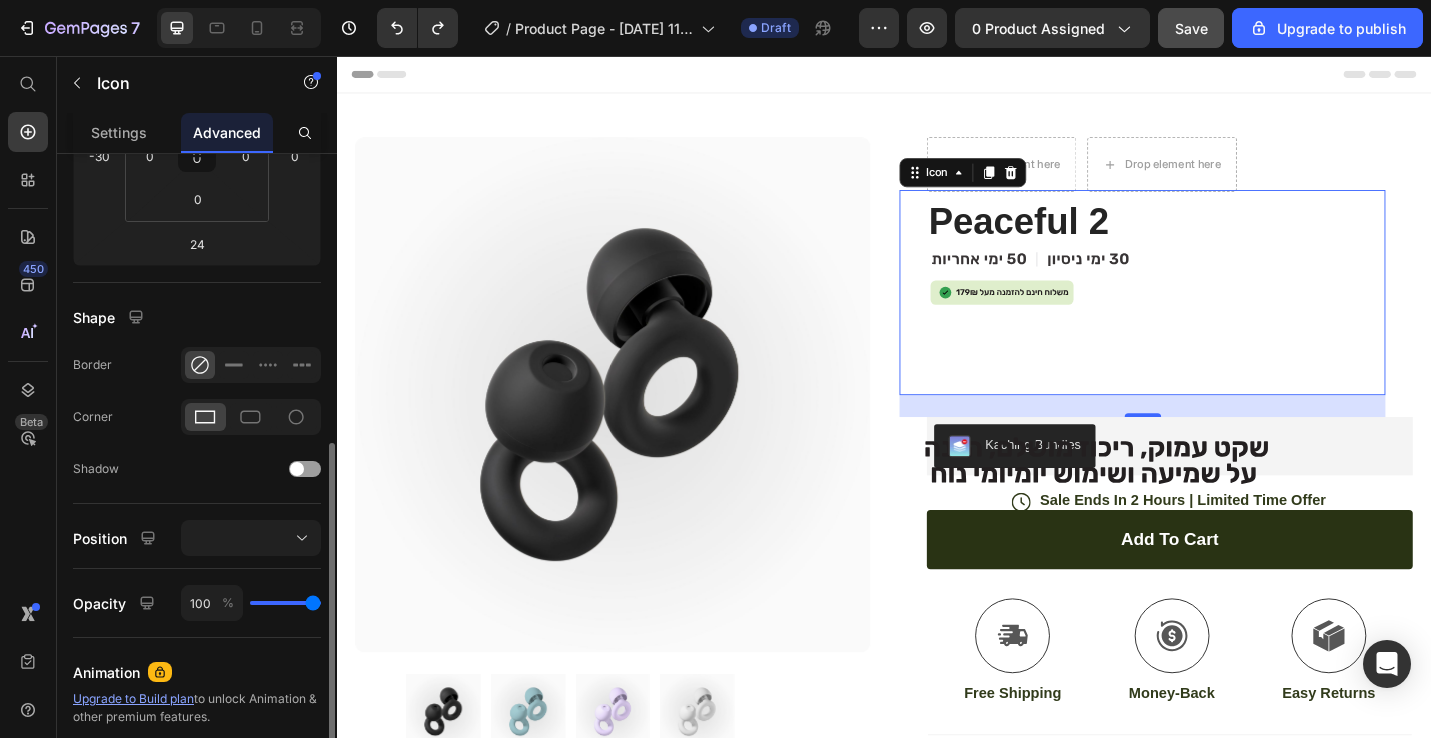 scroll, scrollTop: 198, scrollLeft: 0, axis: vertical 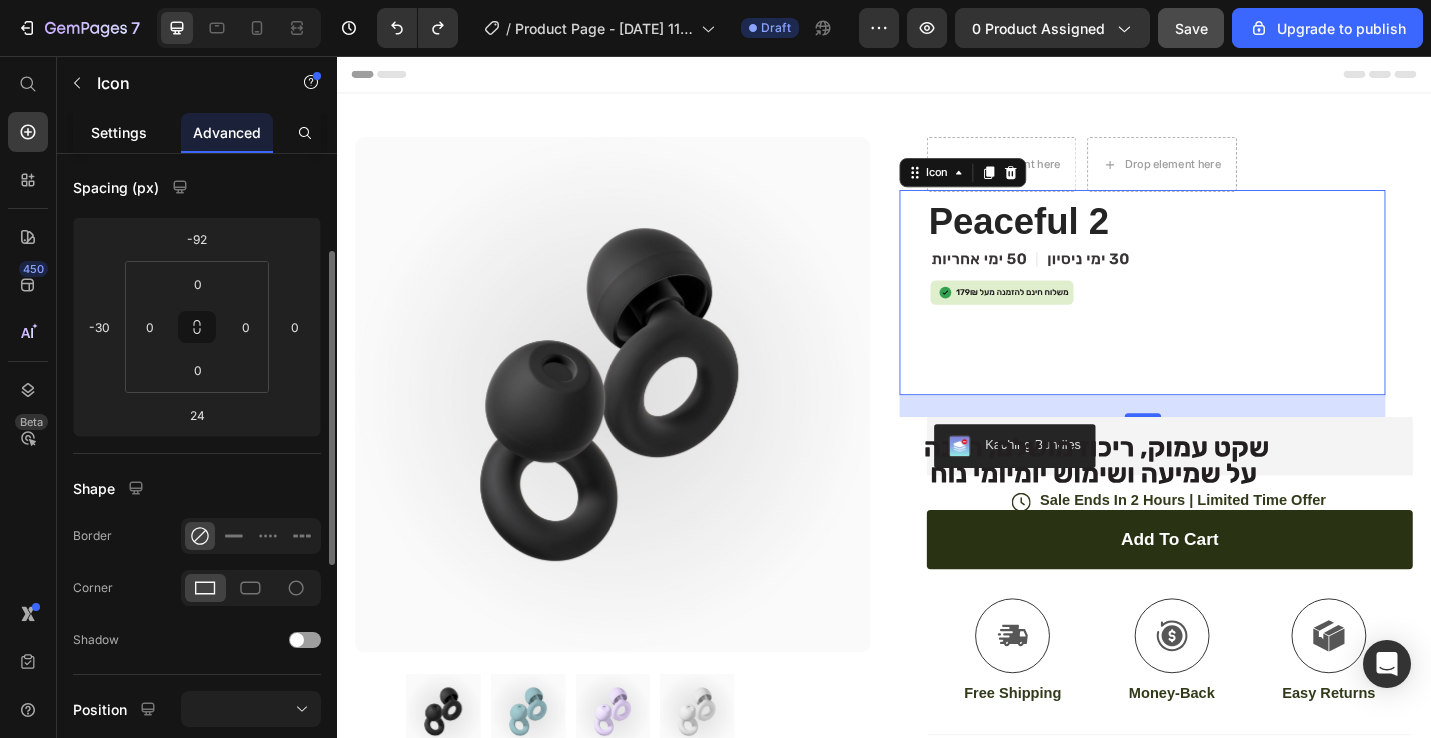 click on "Settings" at bounding box center (119, 132) 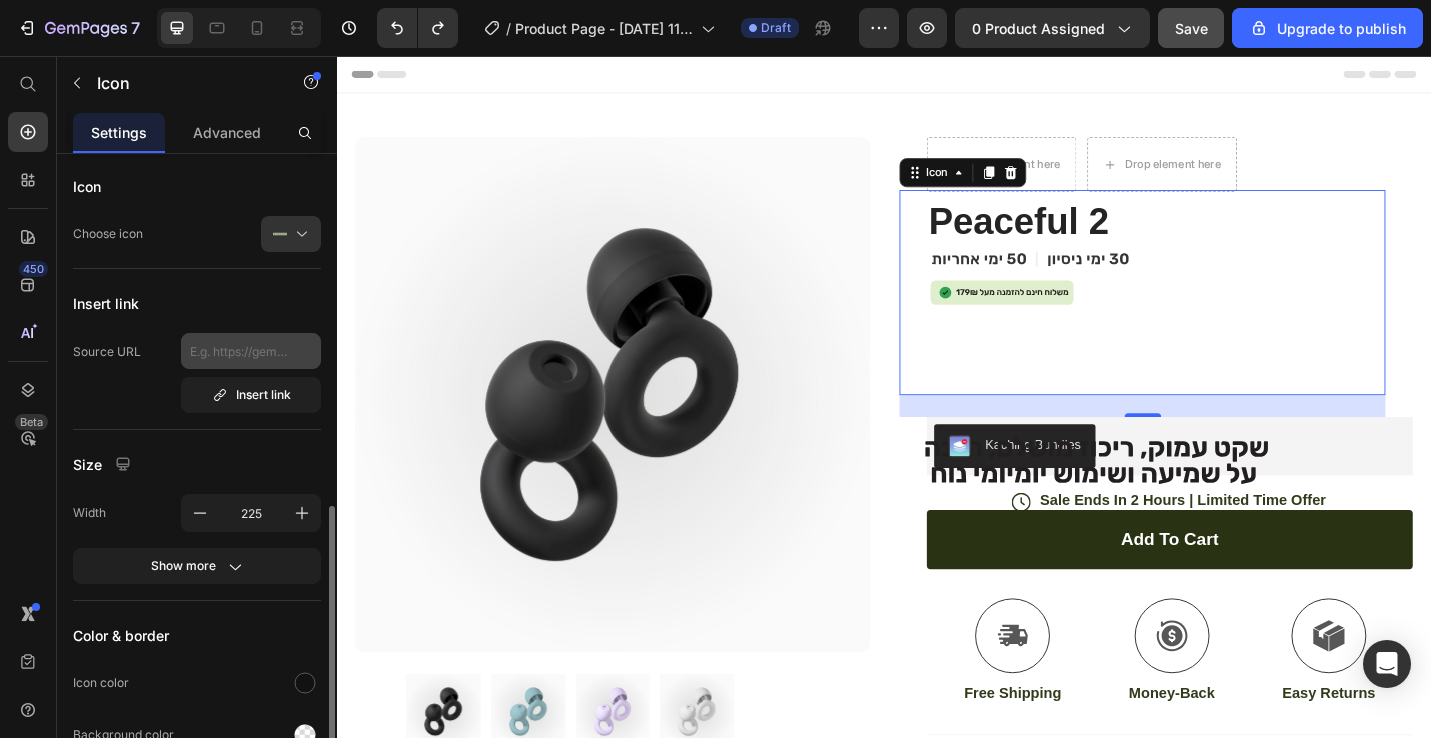 scroll, scrollTop: 0, scrollLeft: 0, axis: both 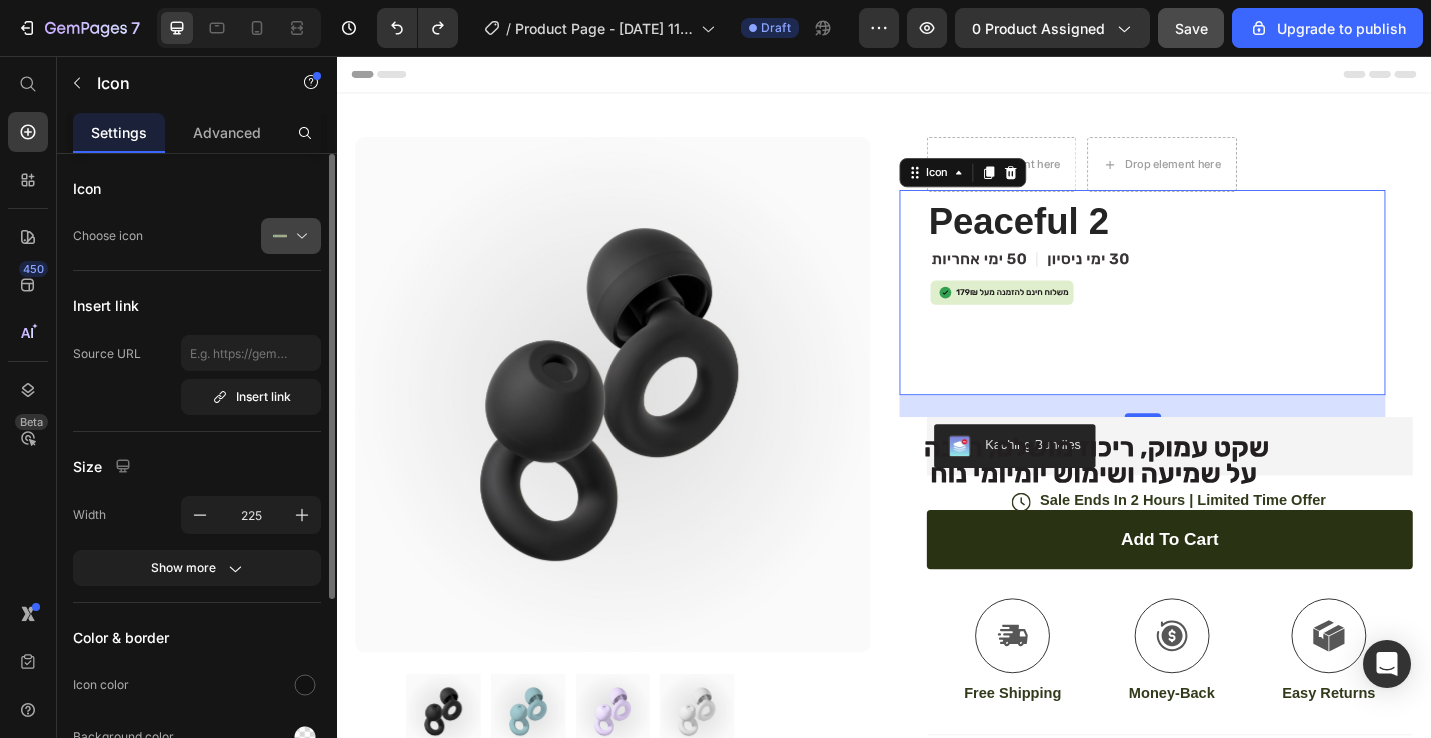 click at bounding box center [299, 236] 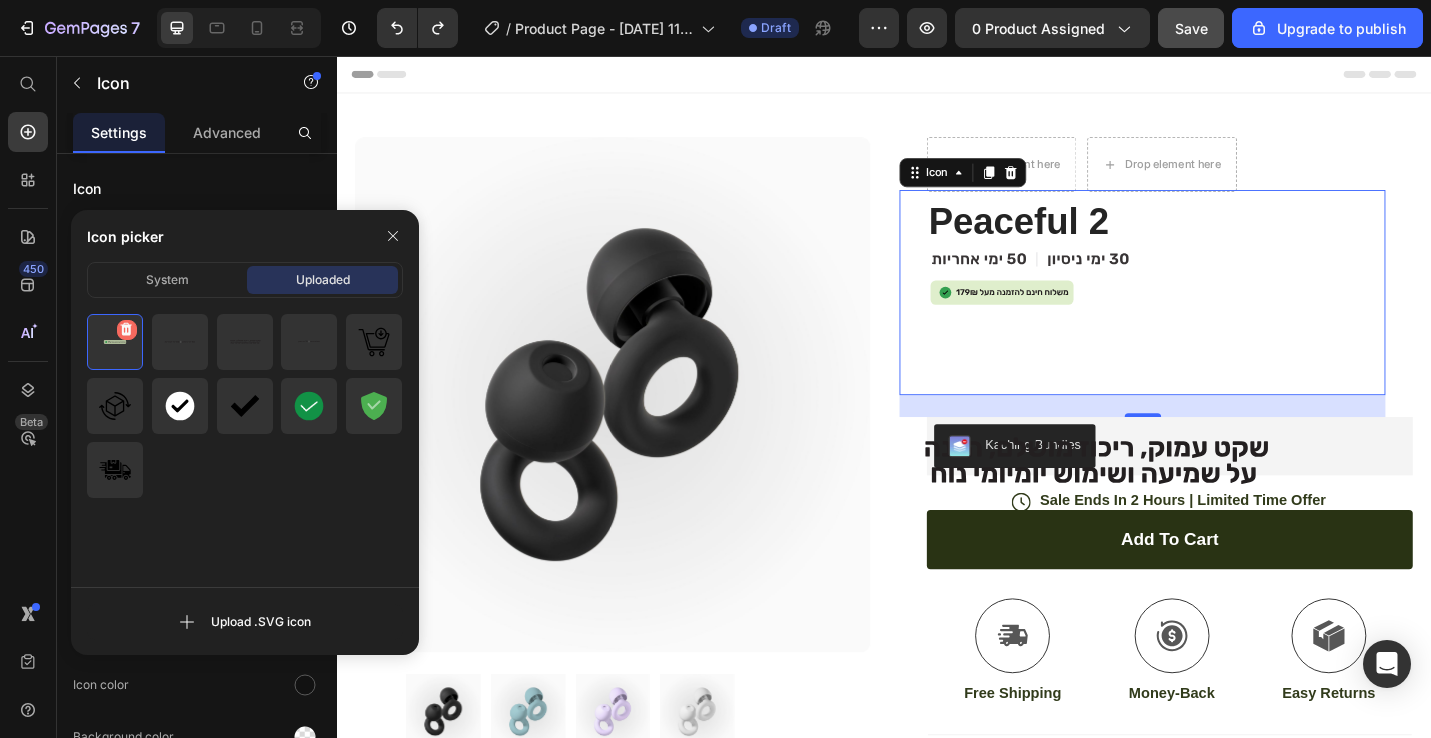 click 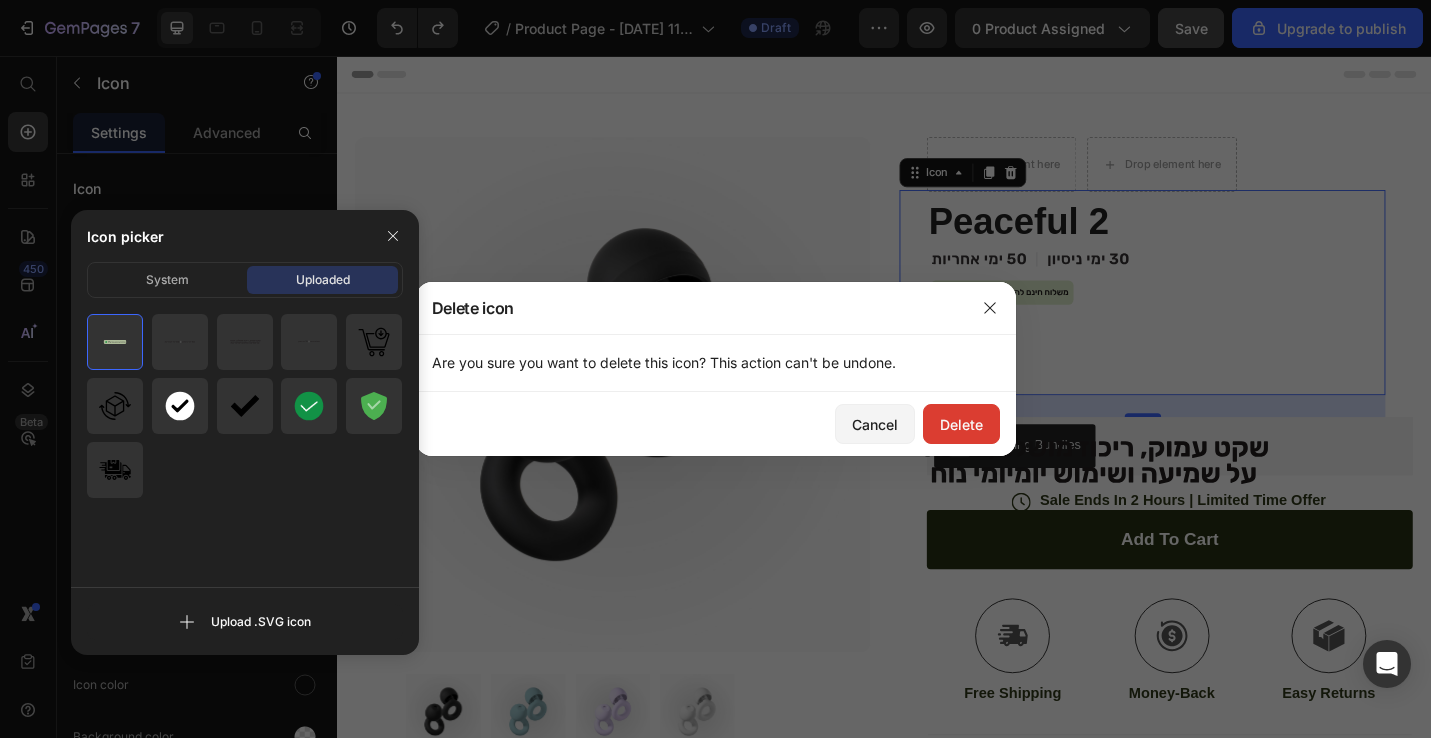 click on "Delete" at bounding box center [961, 424] 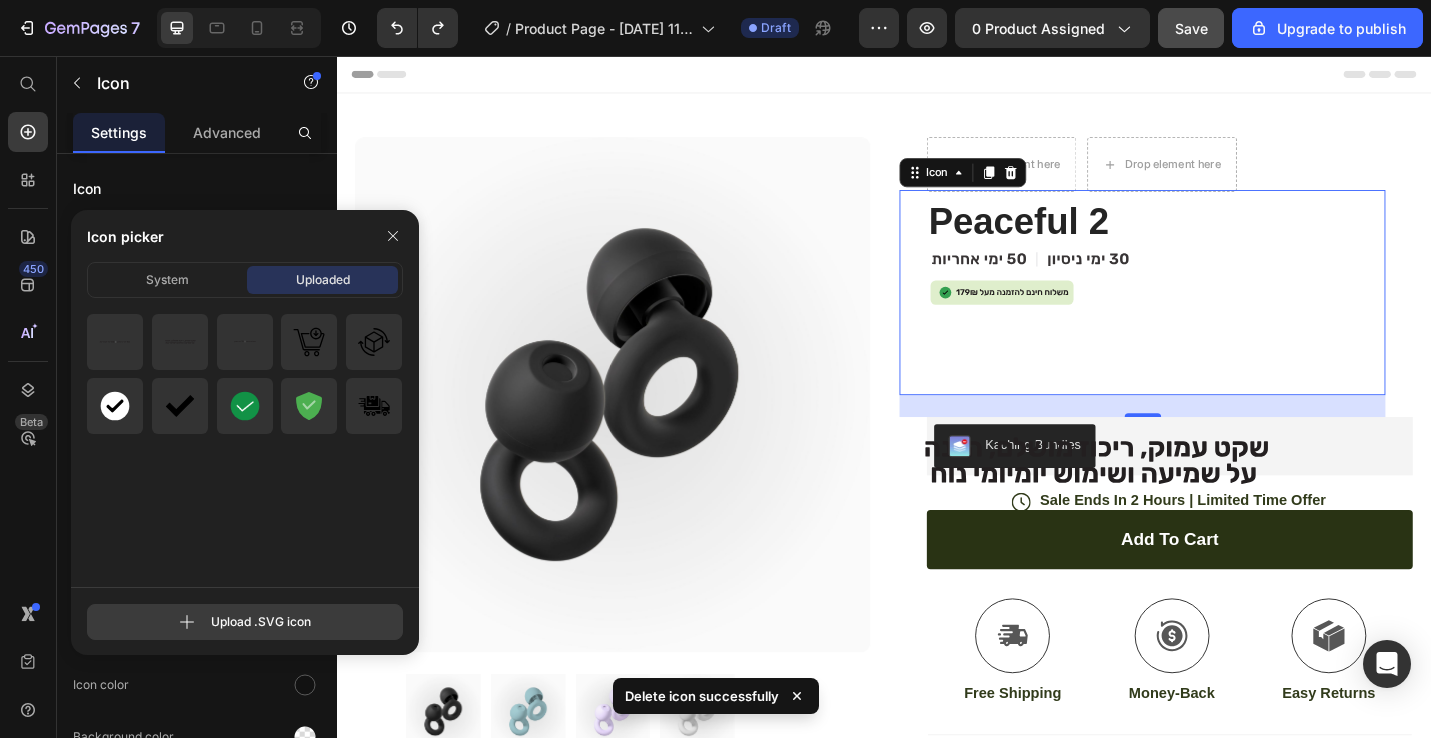 click 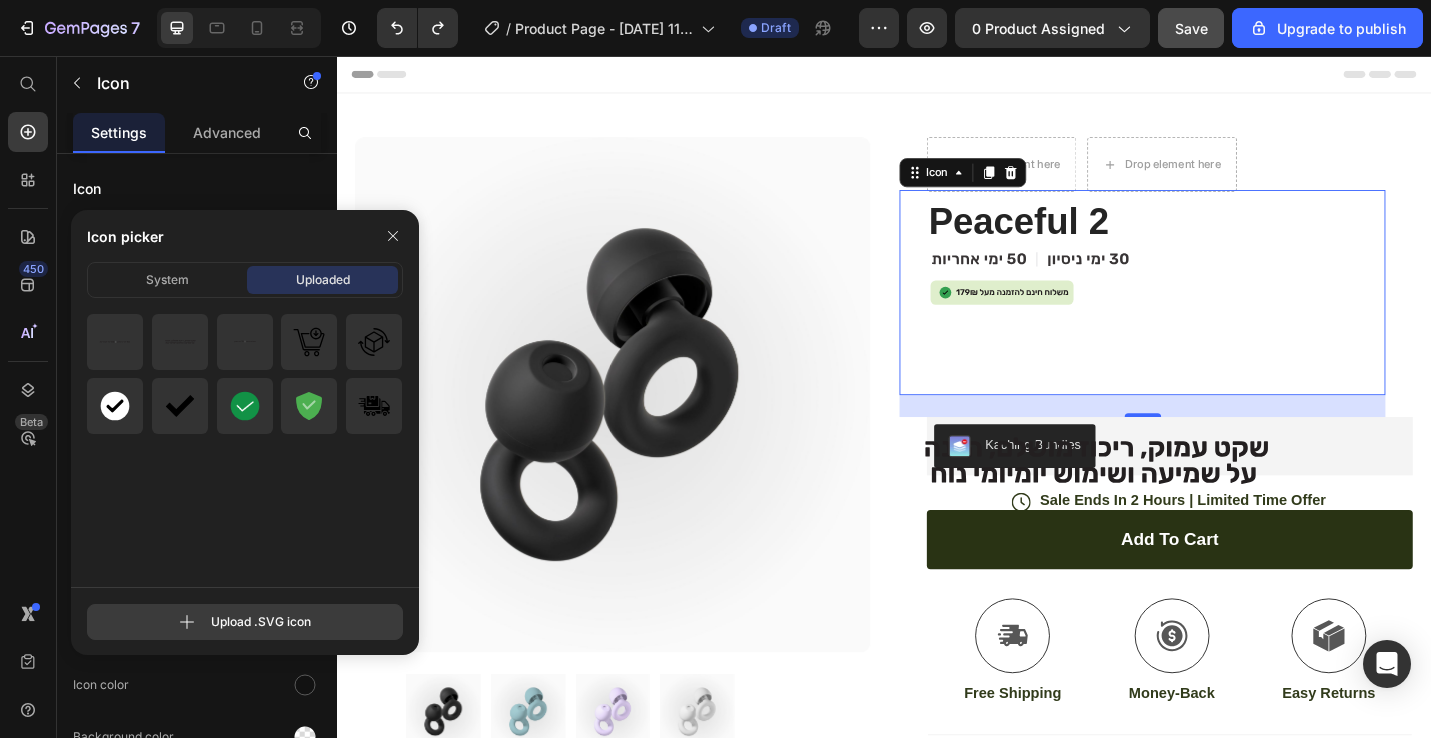 type on "C:\fakepath\משלוח חינם מעלkkk.svg" 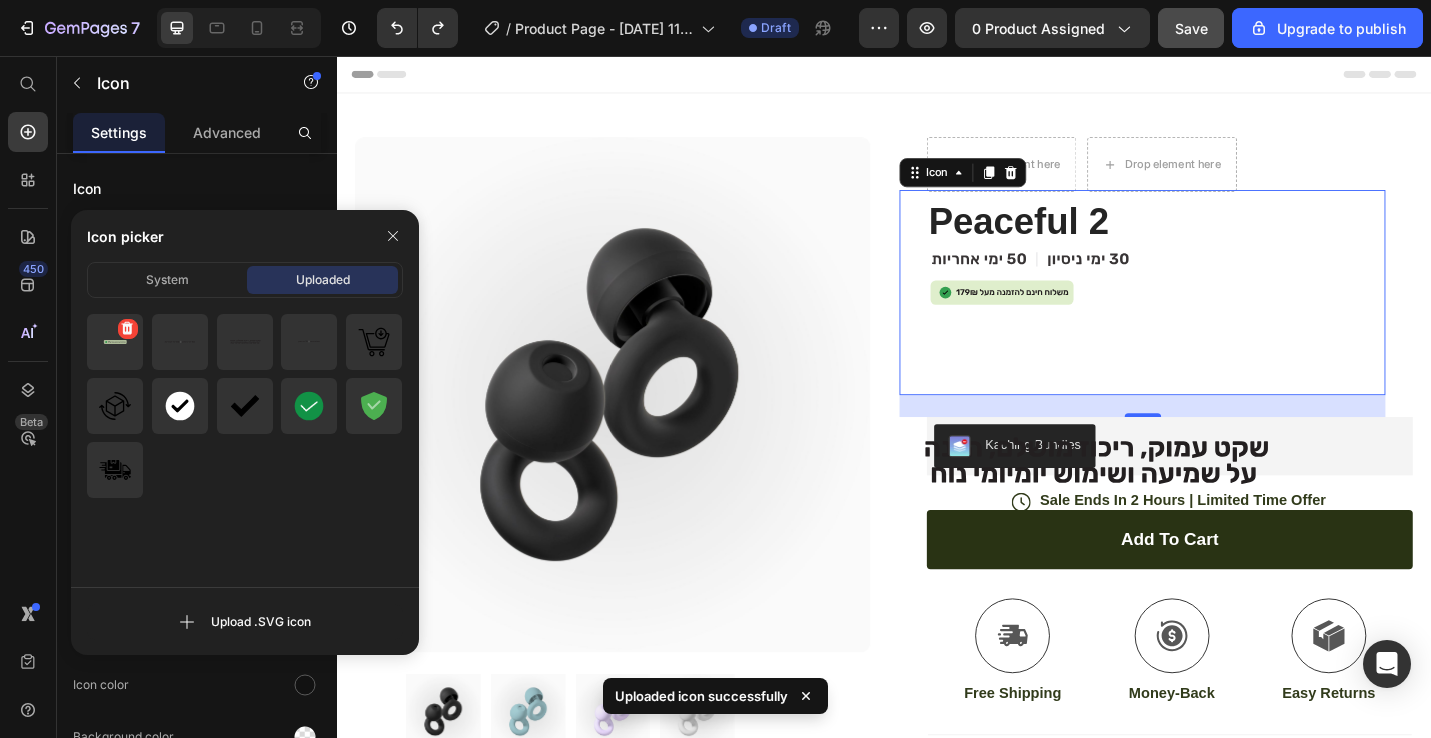 click at bounding box center [115, 342] 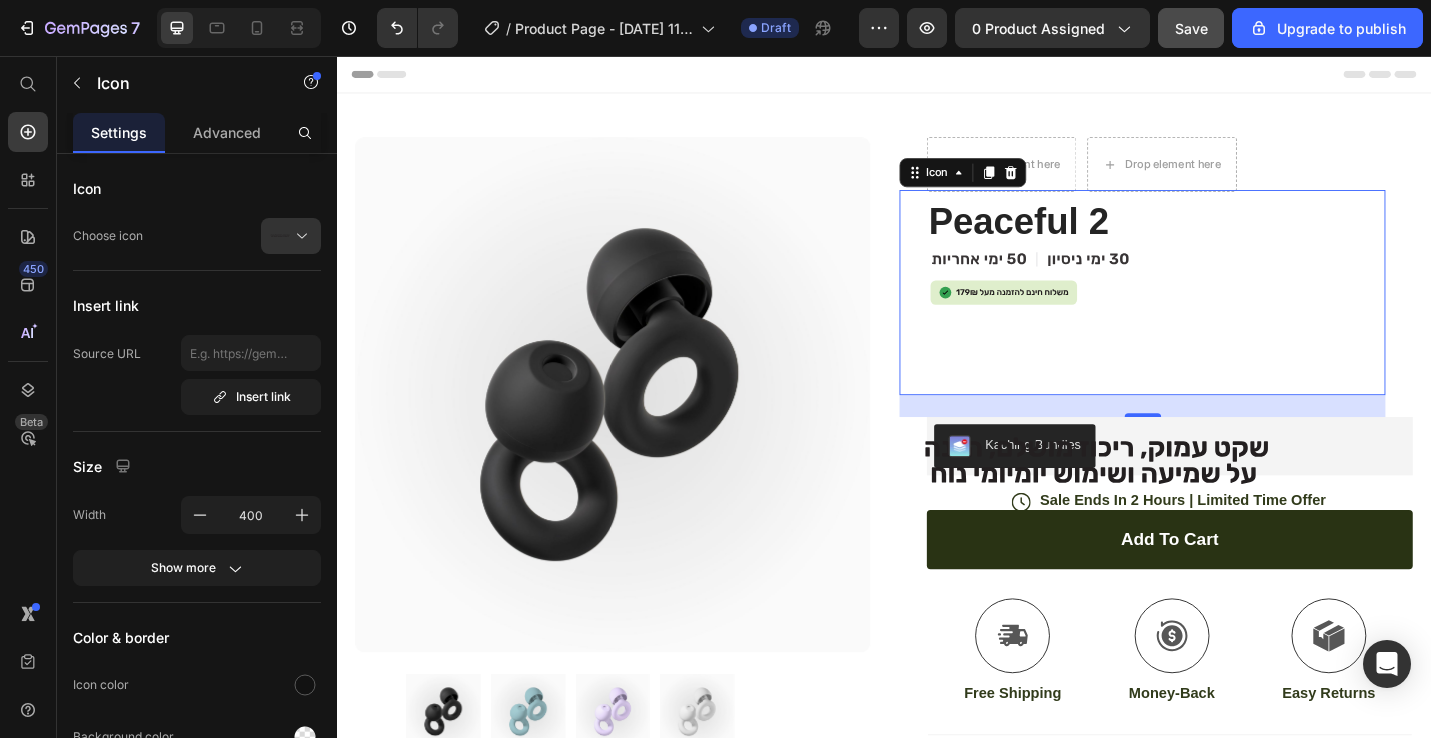 click on ".id574760166596019239 .st0 {
fill: #231f20;
}" 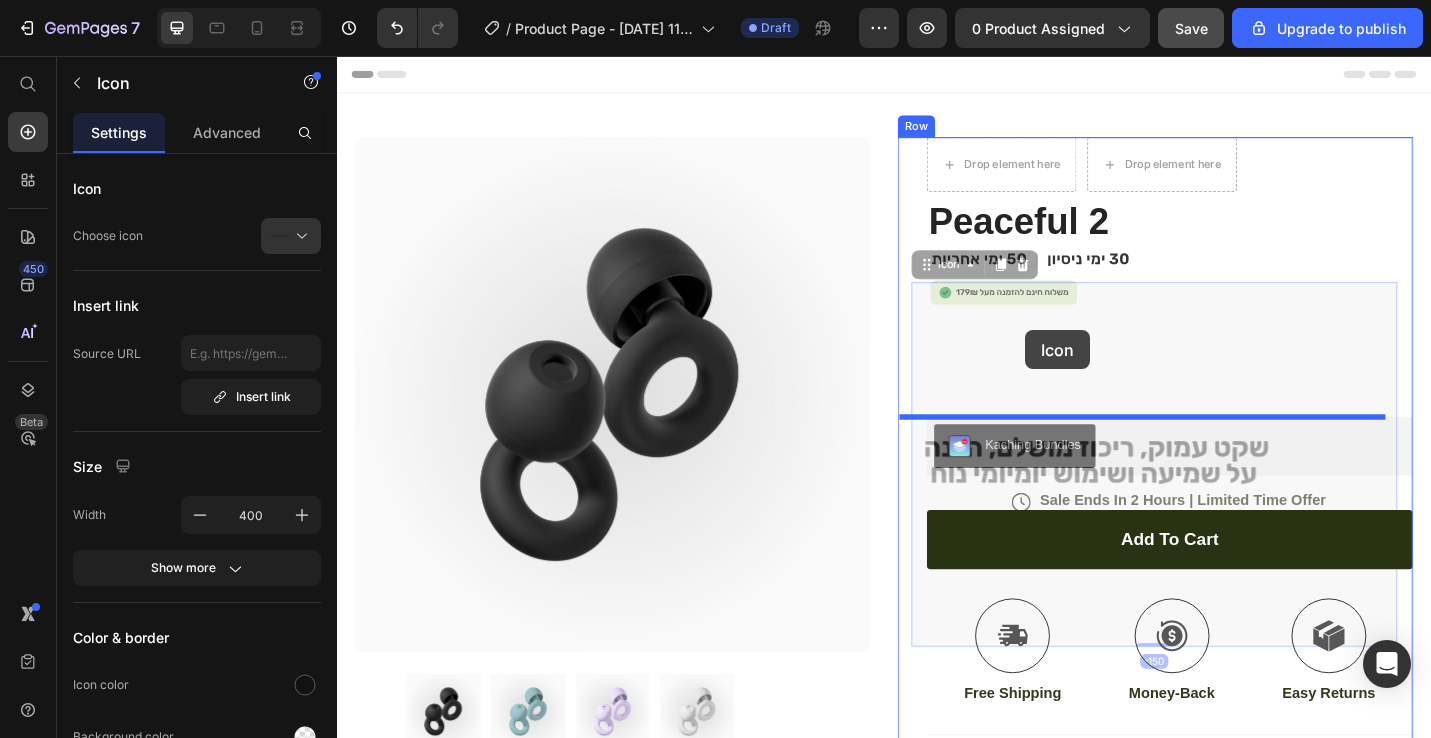 drag, startPoint x: 984, startPoint y: 280, endPoint x: 1093, endPoint y: 353, distance: 131.18689 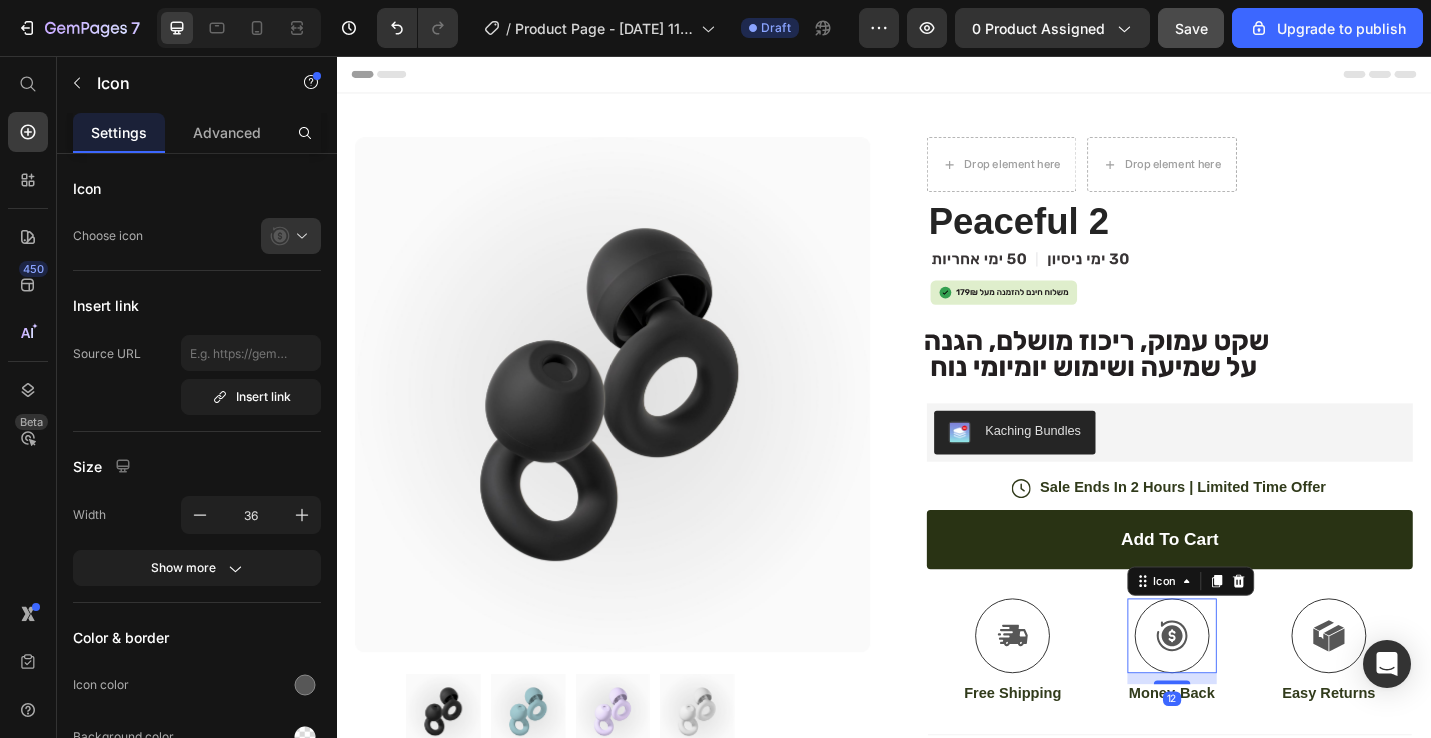 click on "Icon   12" at bounding box center (1253, 692) 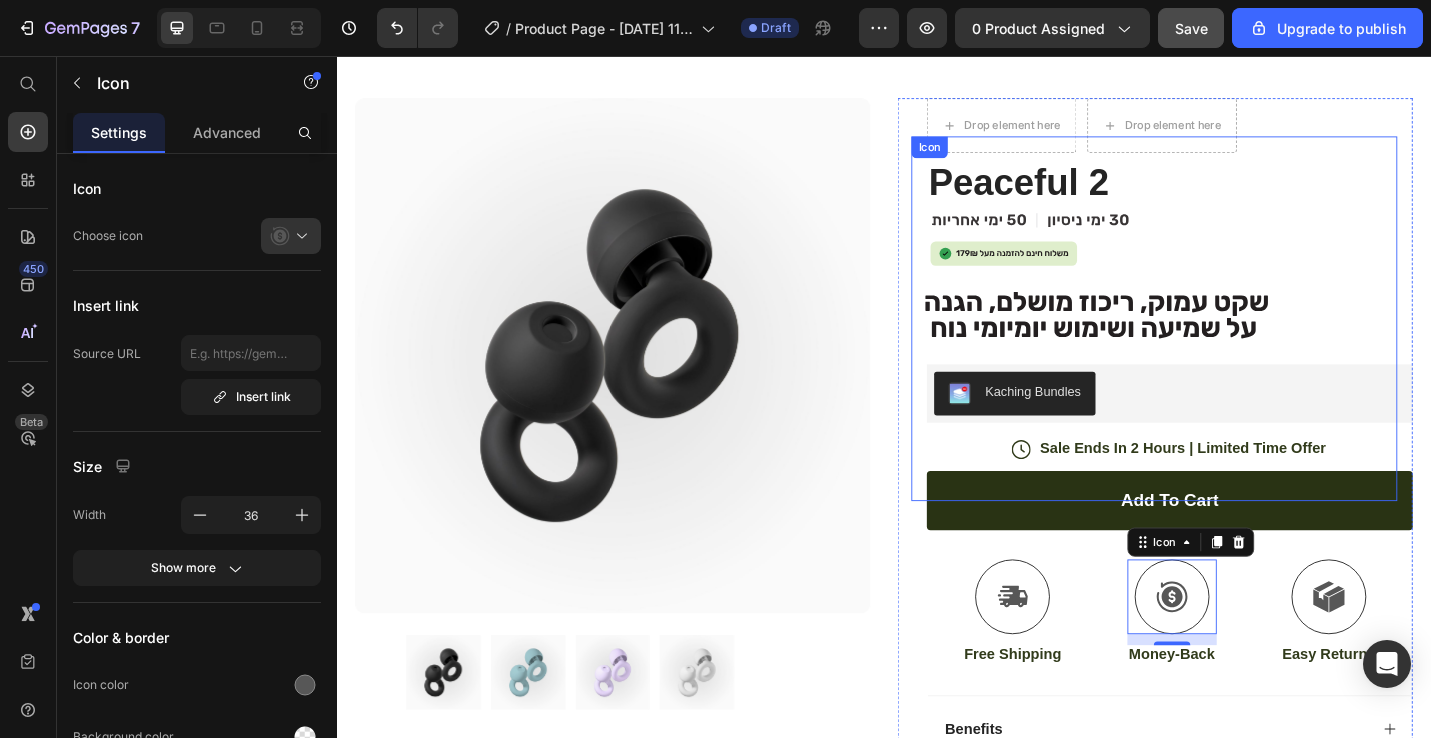 scroll, scrollTop: 0, scrollLeft: 0, axis: both 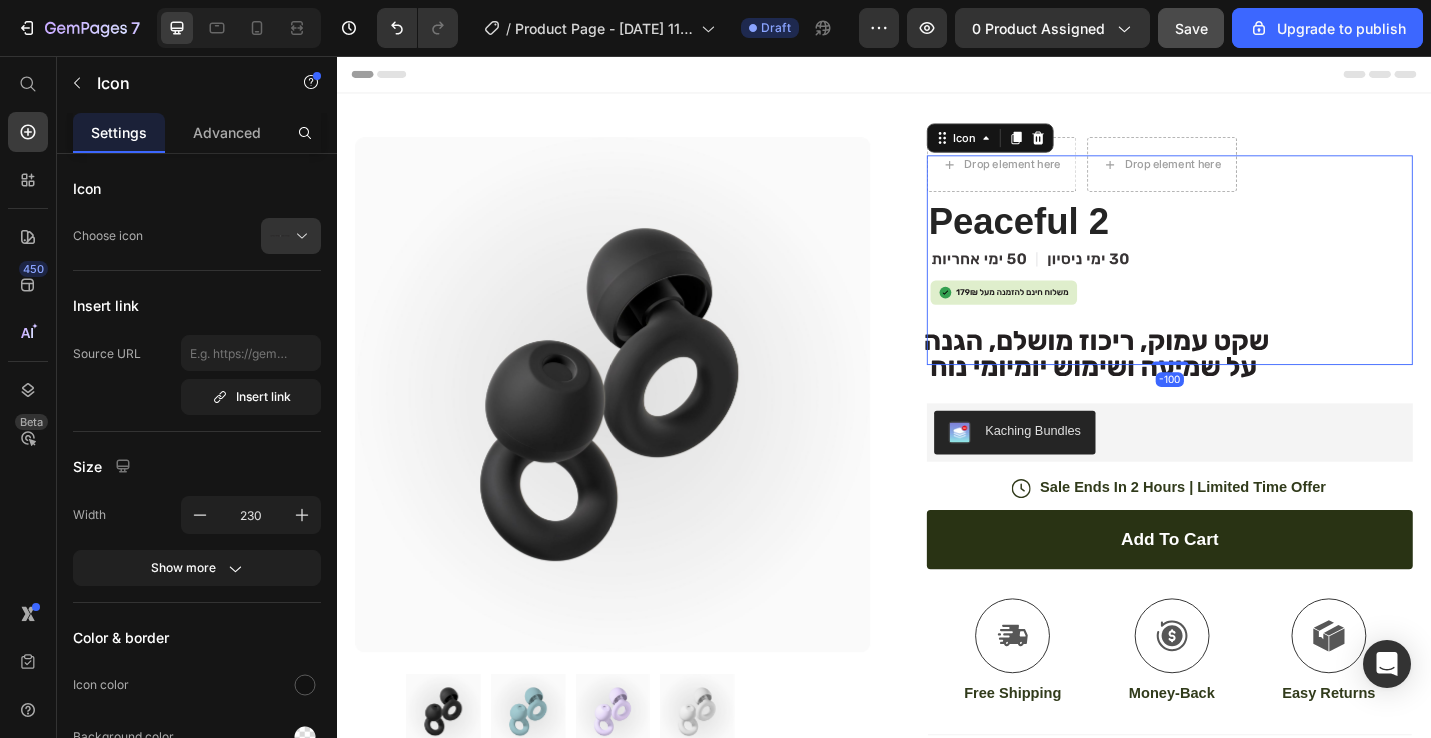 click on ".id574762872526079015 .st0 {
fill: #231f20;
}
.id574762872526079015 .st1 {
opacity: .9;
}
.id574762872526079015 .st2 {
fill: none;
opacity: .8;
stroke: #e6e7e8;
stroke-miterlimit: 10;
stroke-width: 40px;
}" 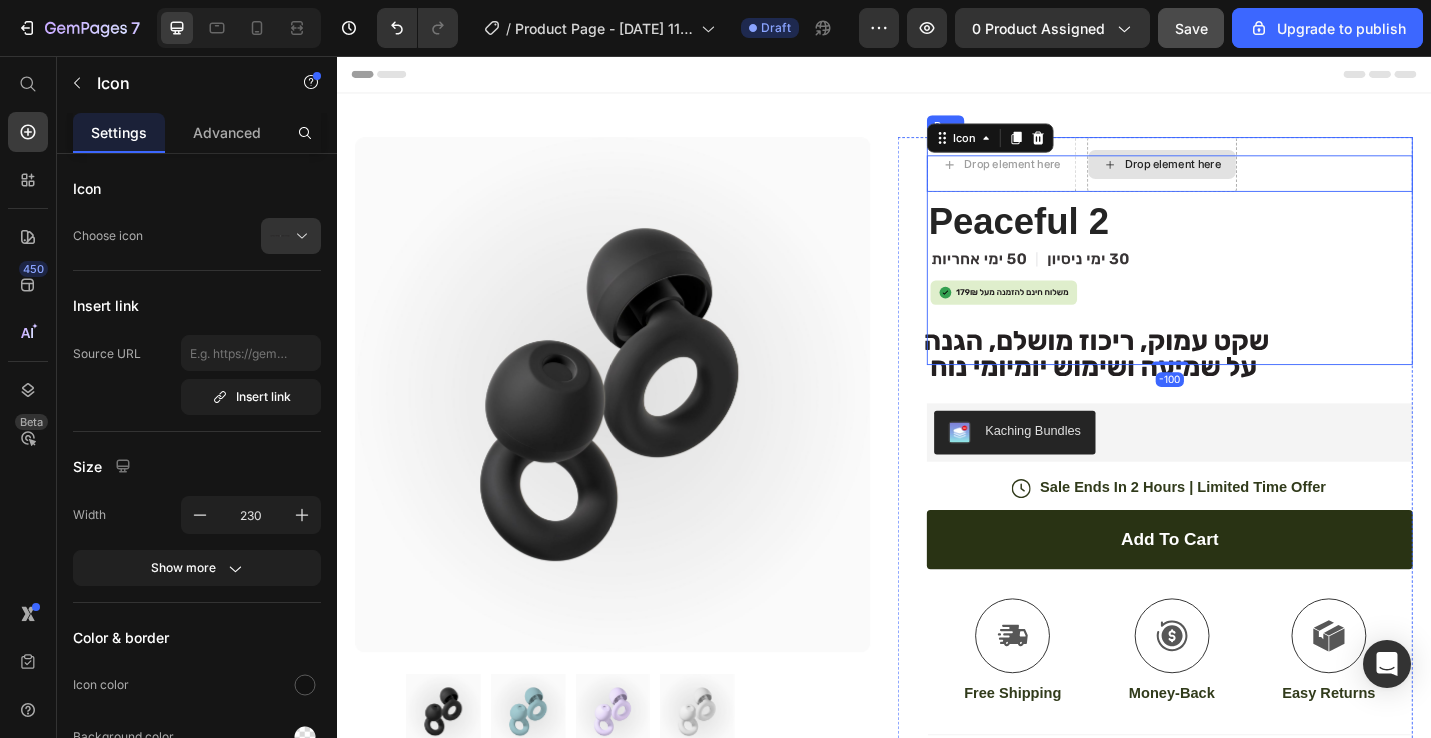 click on "Drop element here" at bounding box center (1242, 175) 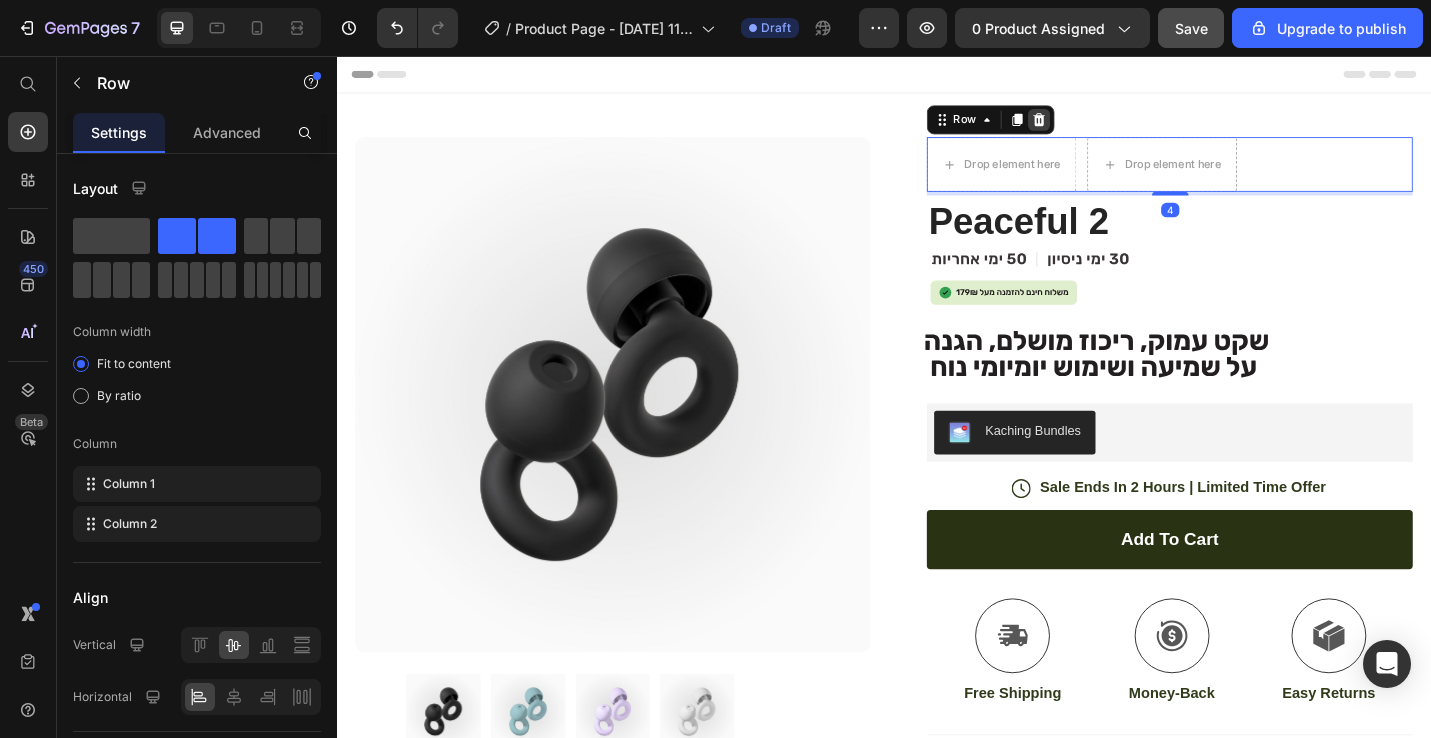 click at bounding box center (1107, 126) 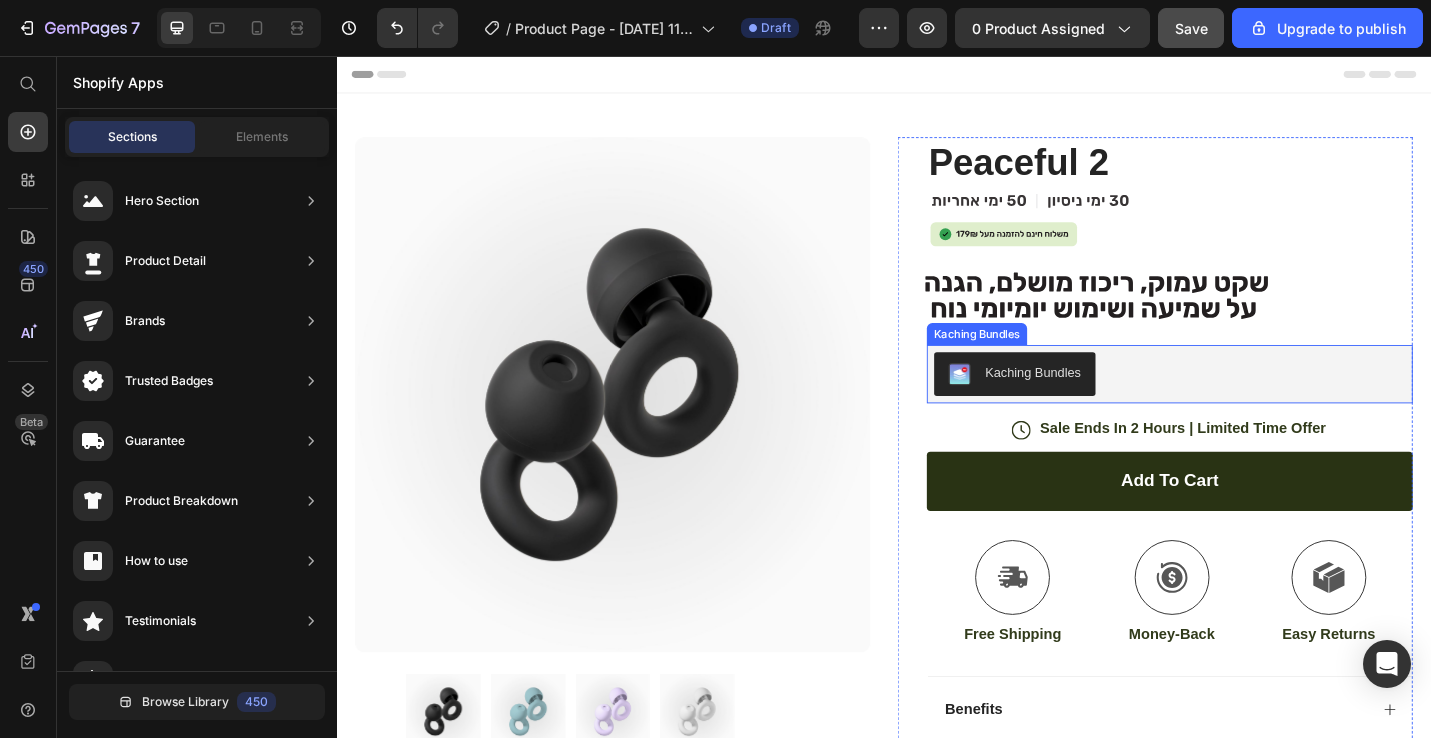 click on "Kaching Bundles" at bounding box center [1100, 403] 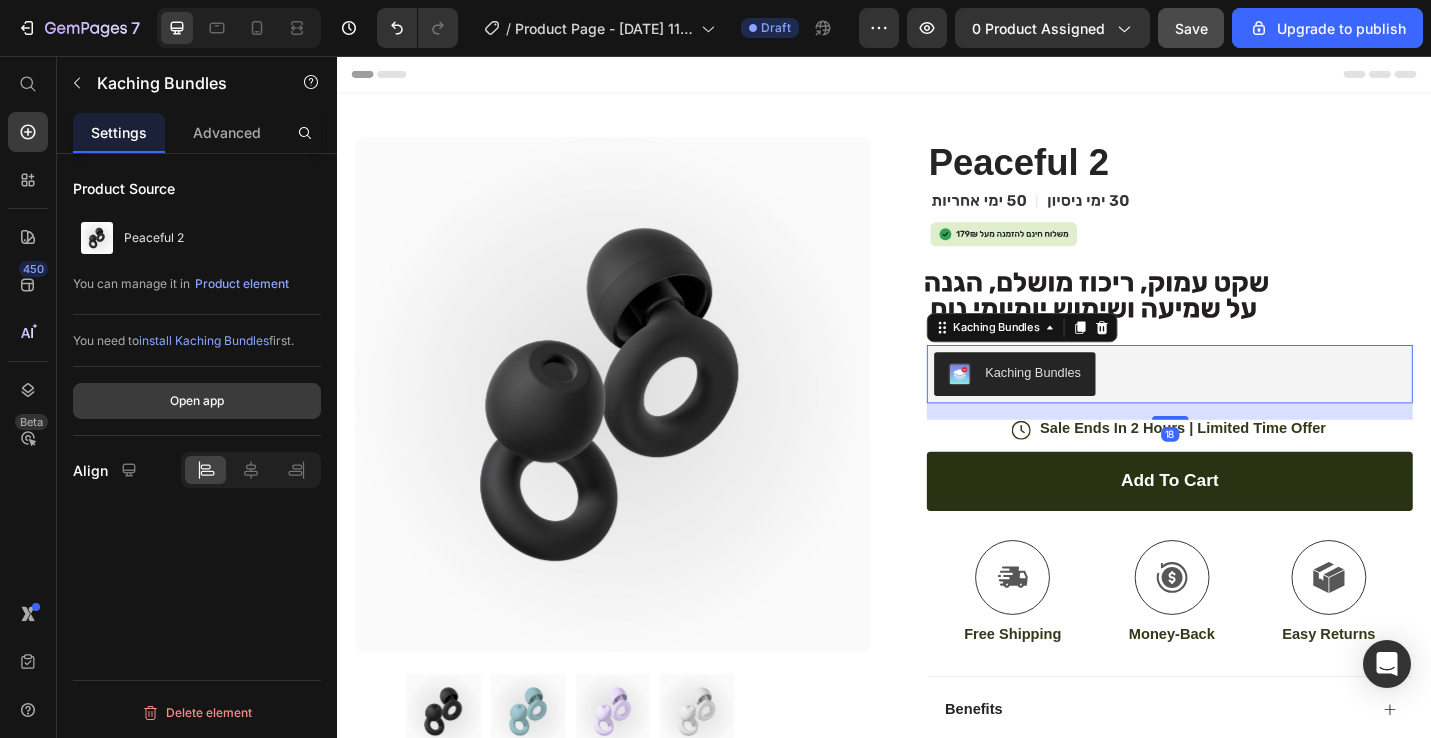 click on "Open app" at bounding box center (197, 401) 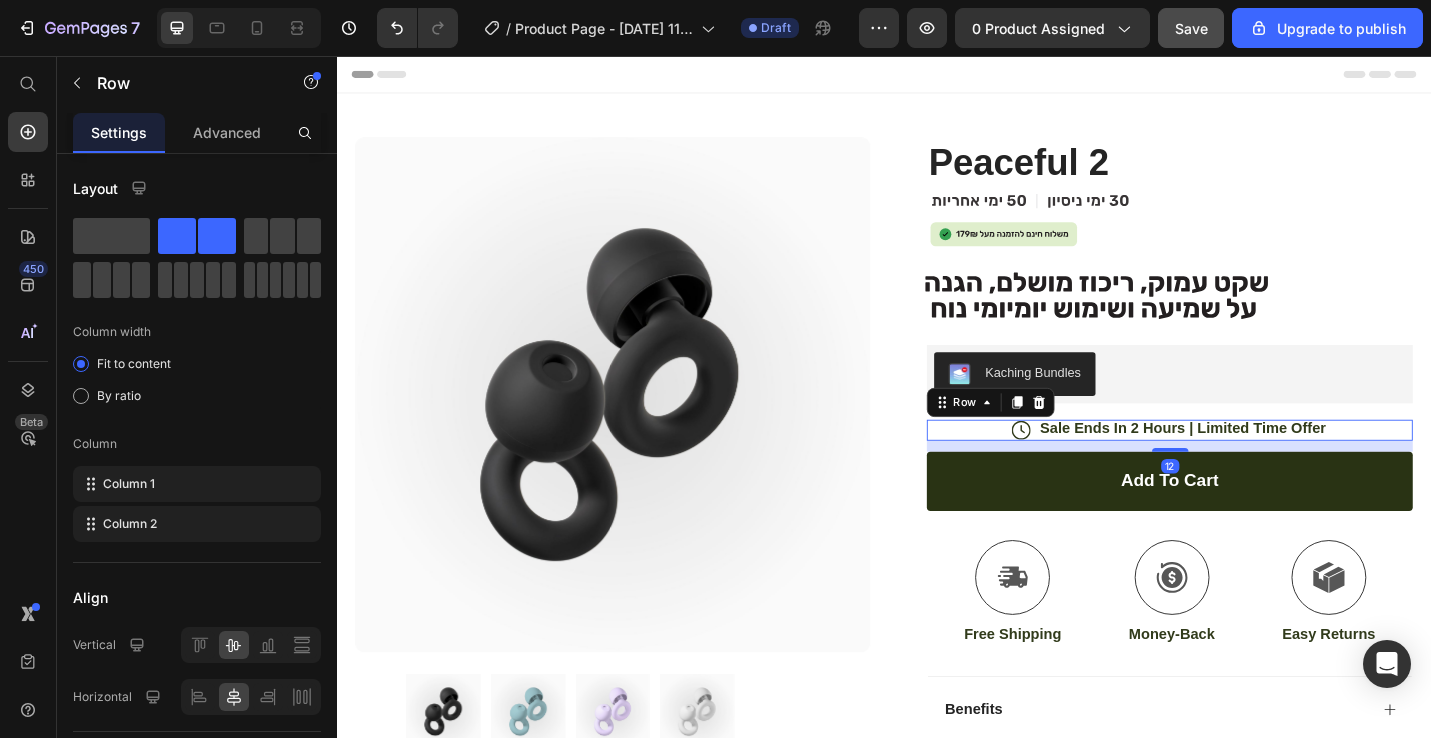 click on "Icon Sale Ends In 2 Hours | Limited Time Offer Text Block Row   12" at bounding box center (1250, 466) 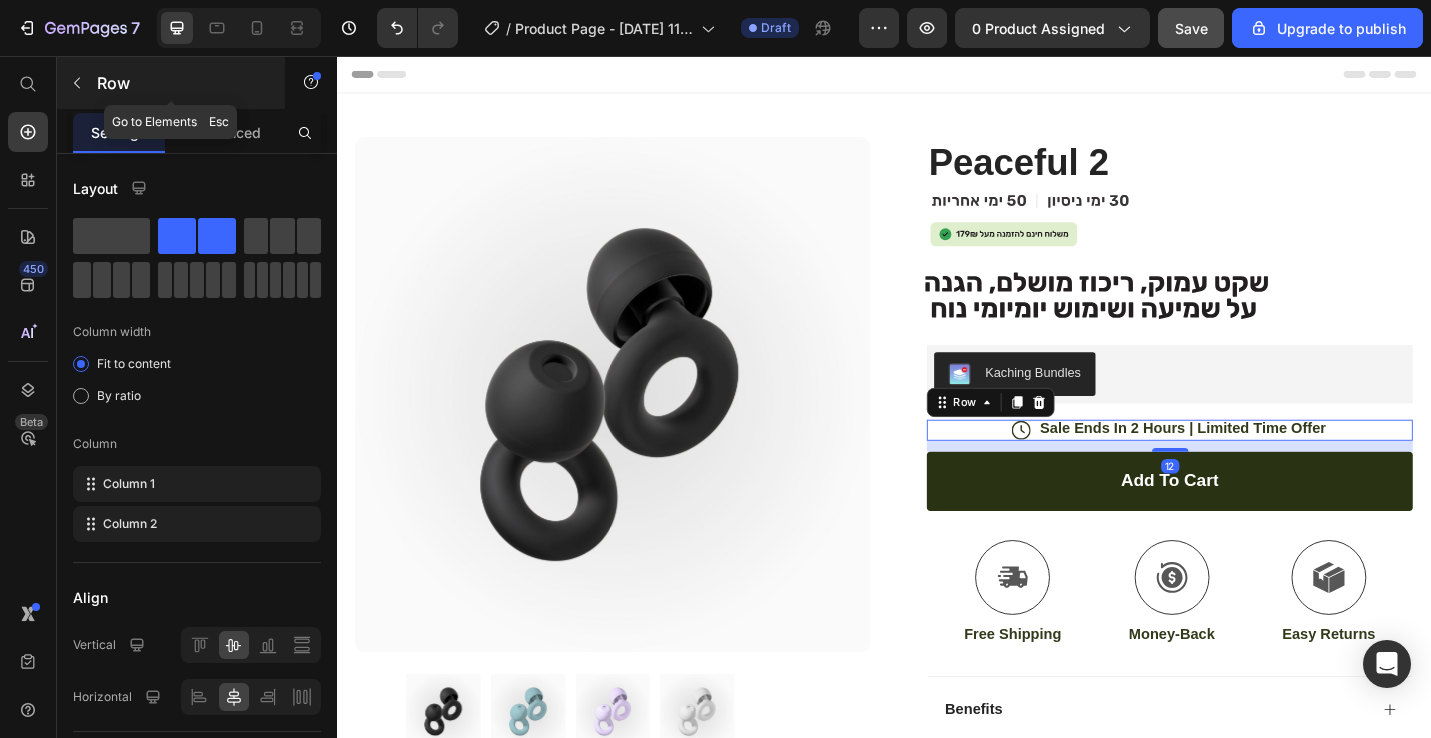 click at bounding box center [77, 83] 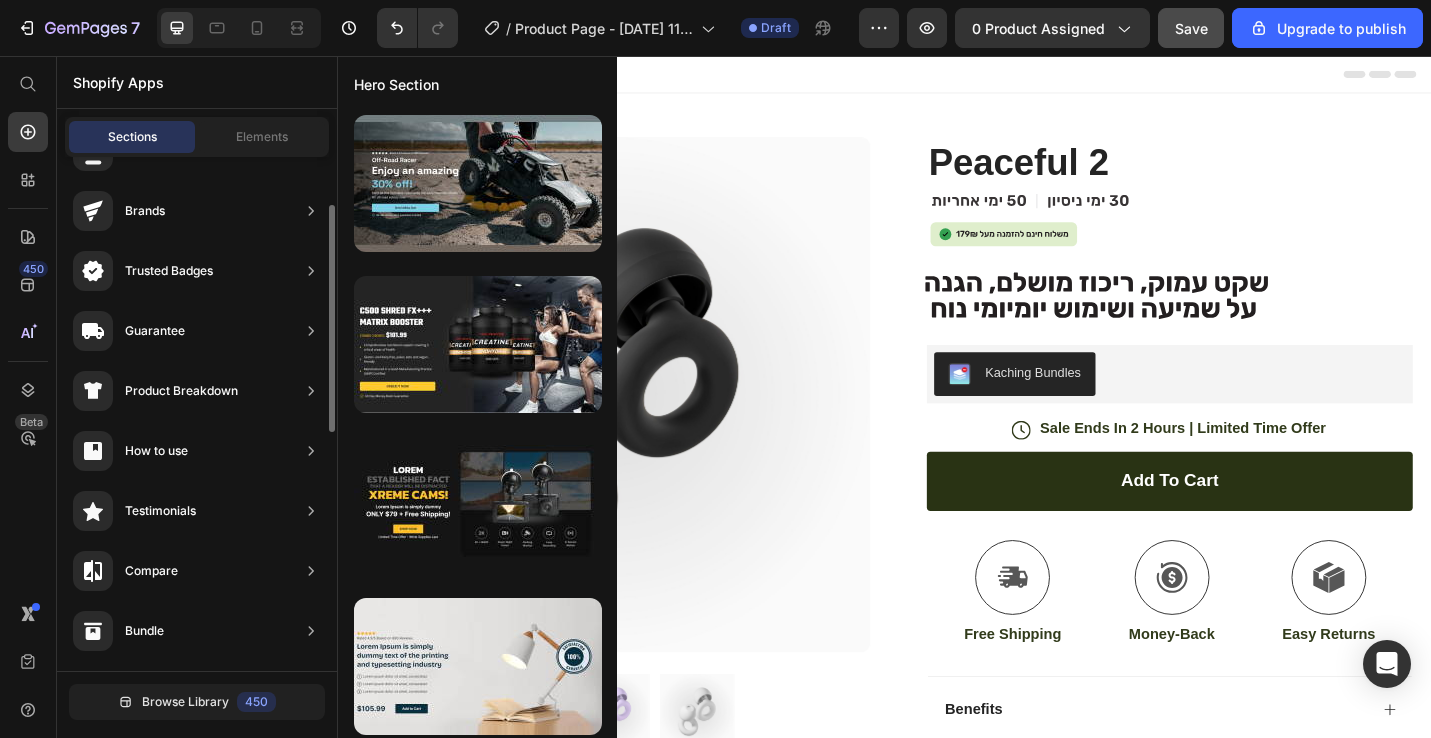 scroll, scrollTop: 247, scrollLeft: 0, axis: vertical 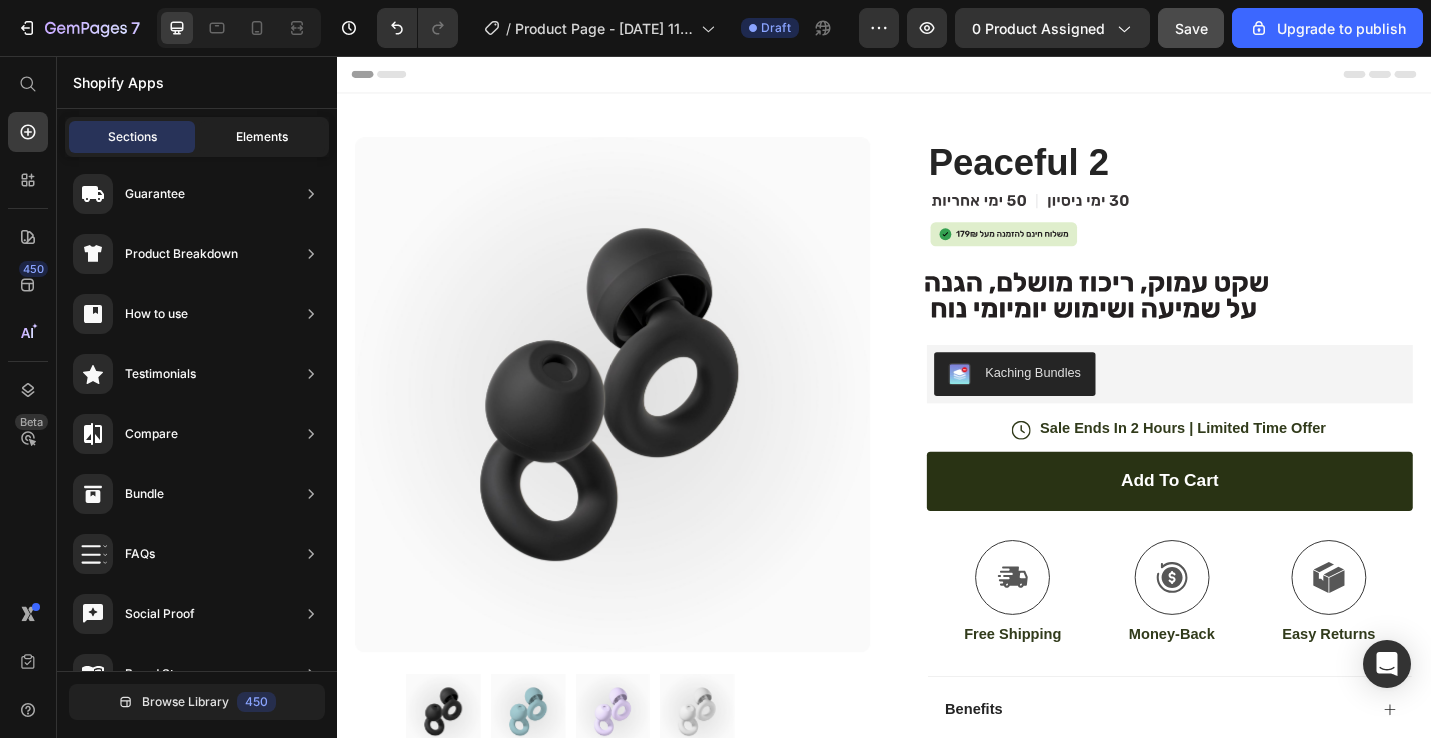 click on "Elements" 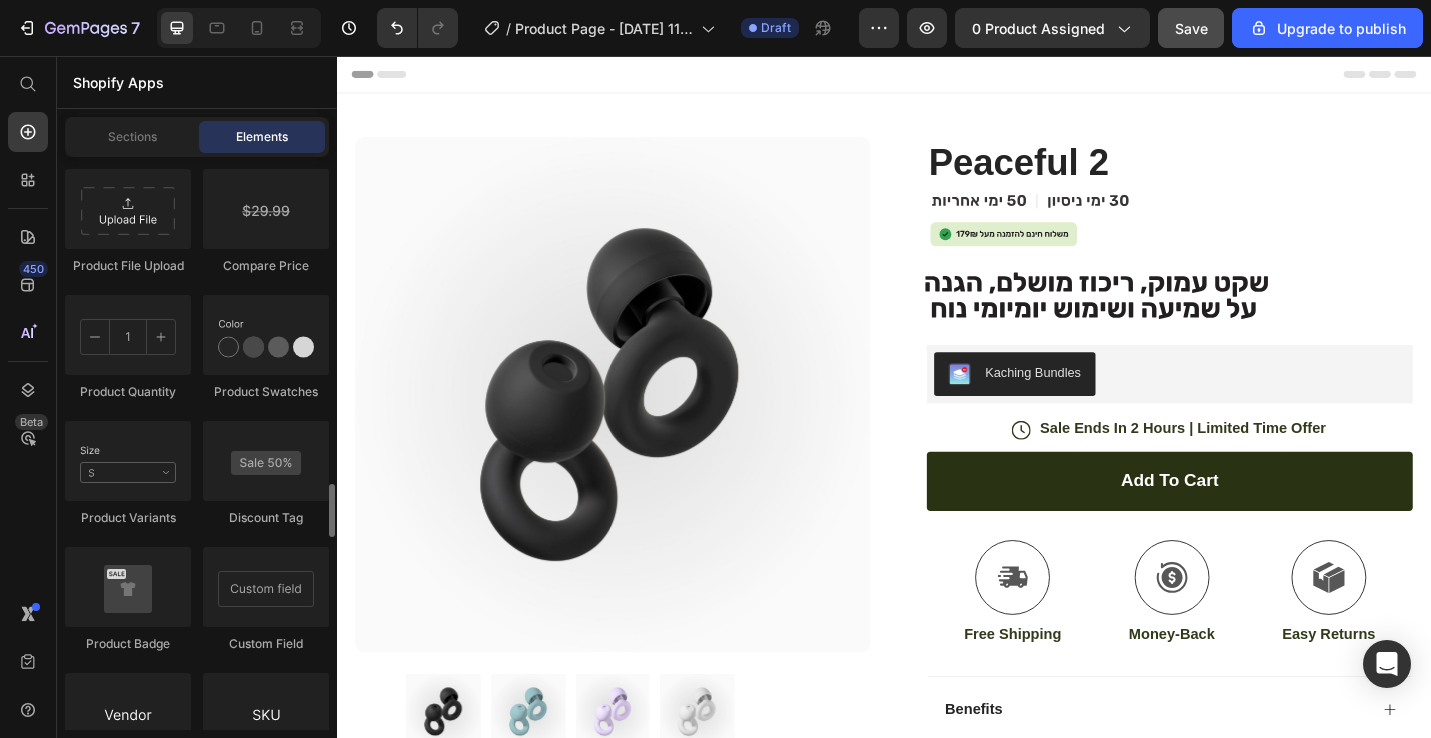 scroll, scrollTop: 3617, scrollLeft: 0, axis: vertical 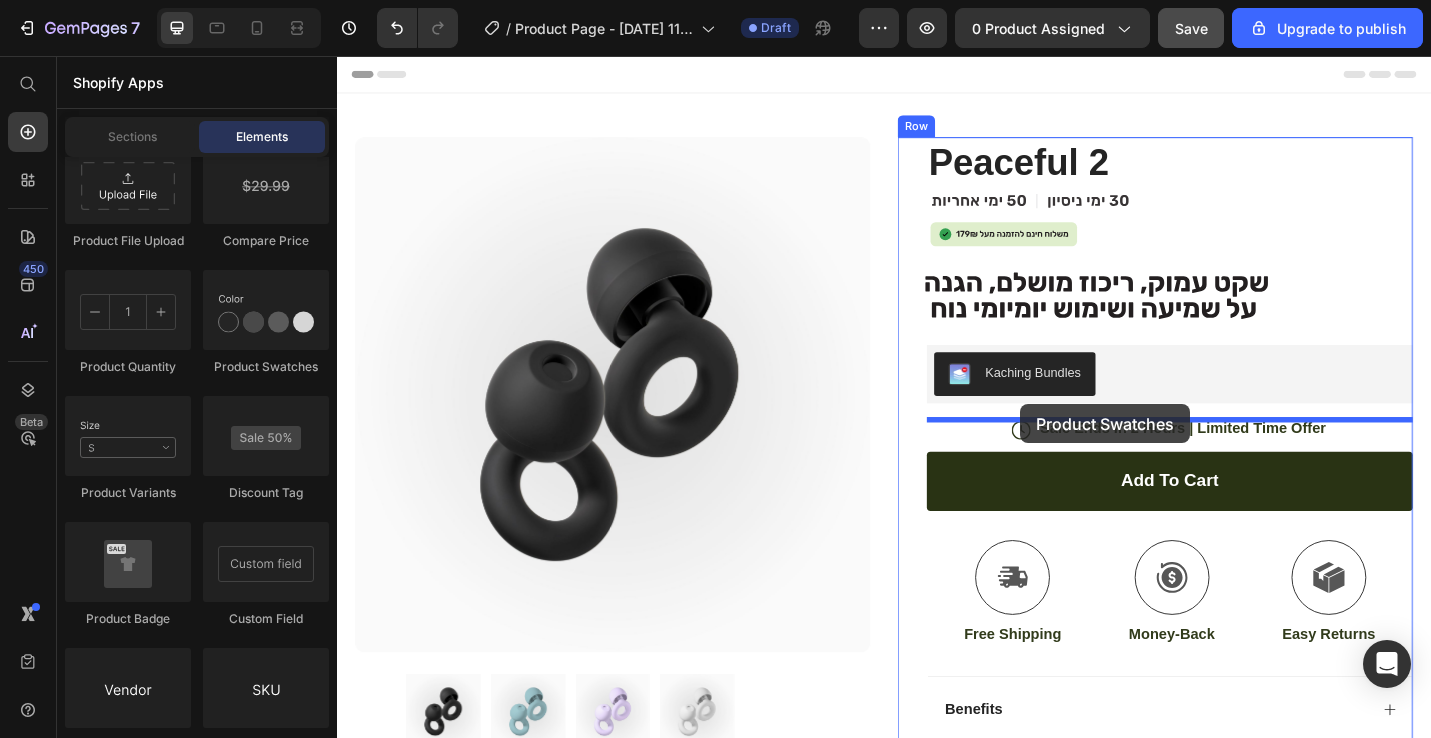 drag, startPoint x: 561, startPoint y: 381, endPoint x: 1092, endPoint y: 442, distance: 534.4923 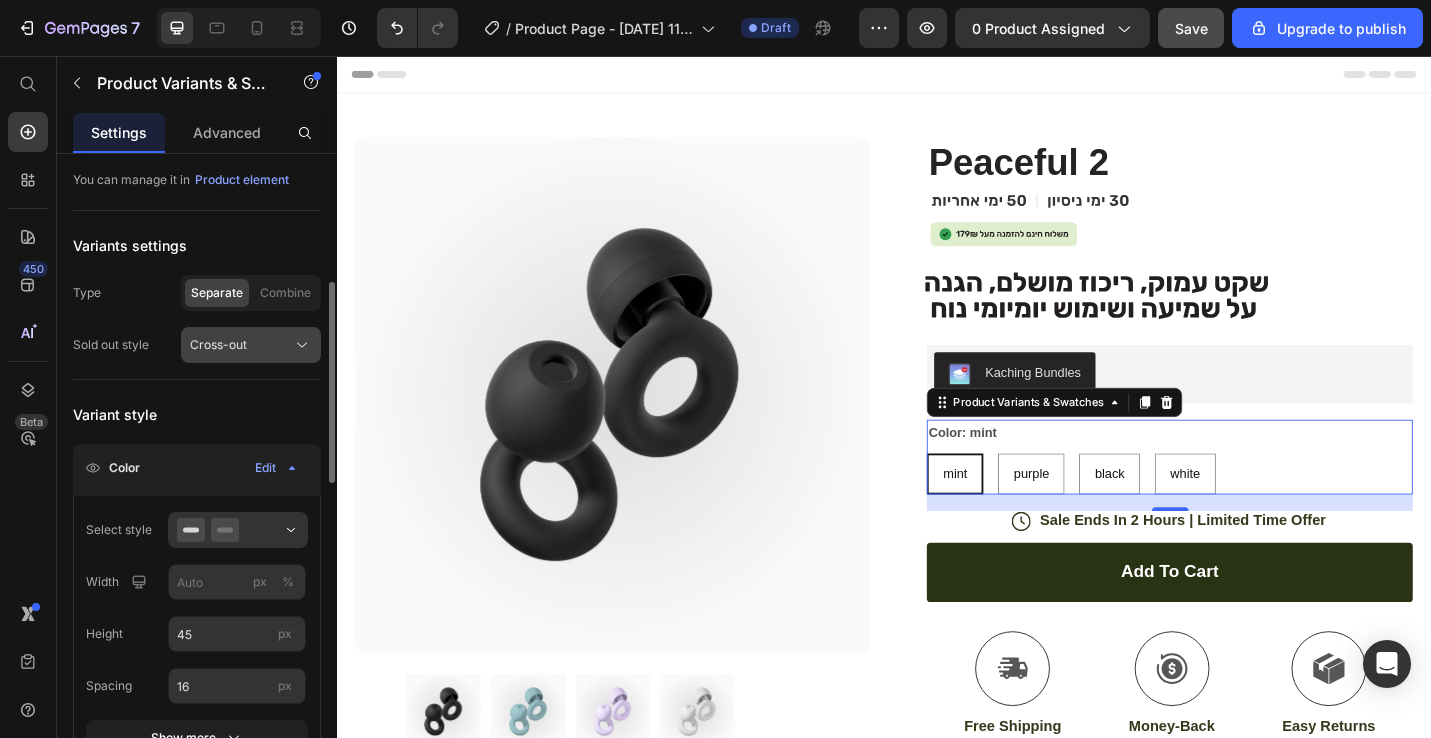 scroll, scrollTop: 216, scrollLeft: 0, axis: vertical 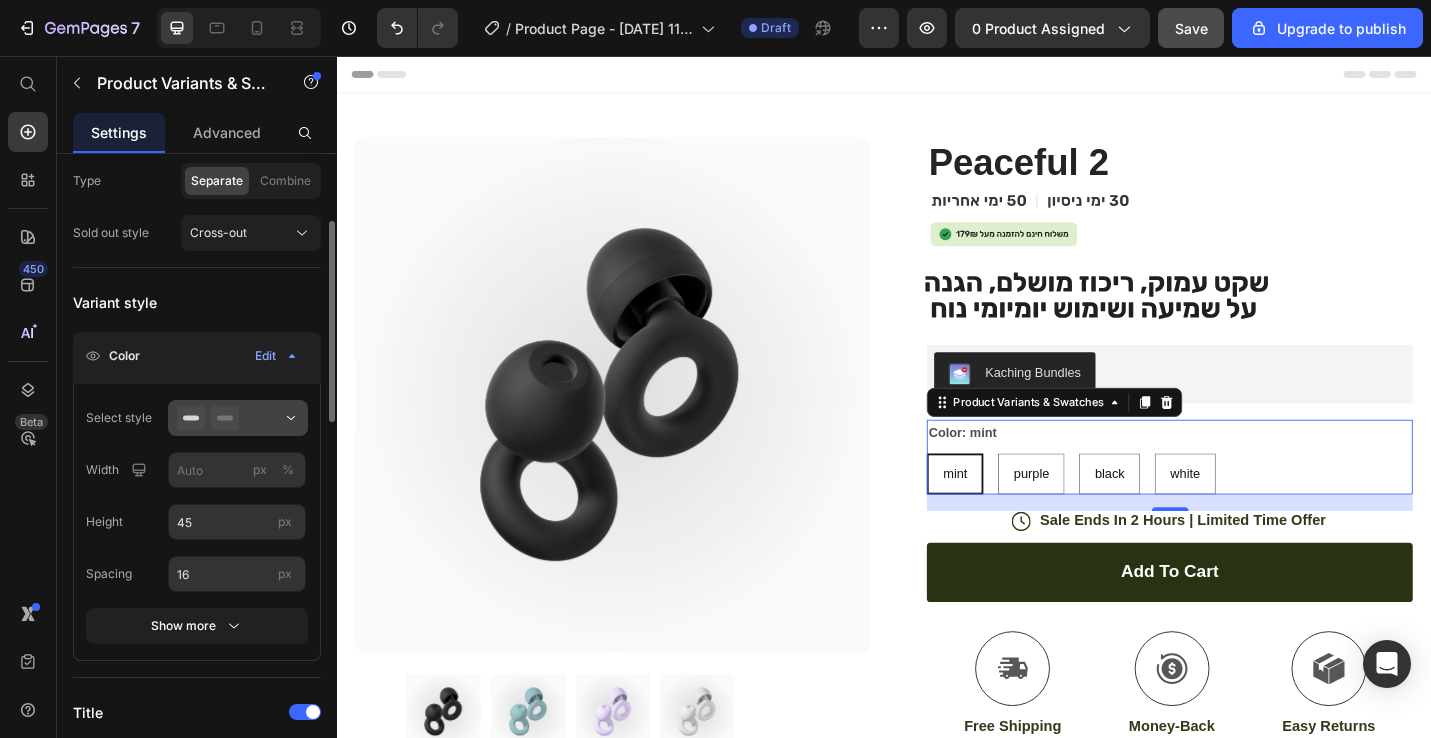 click at bounding box center [238, 418] 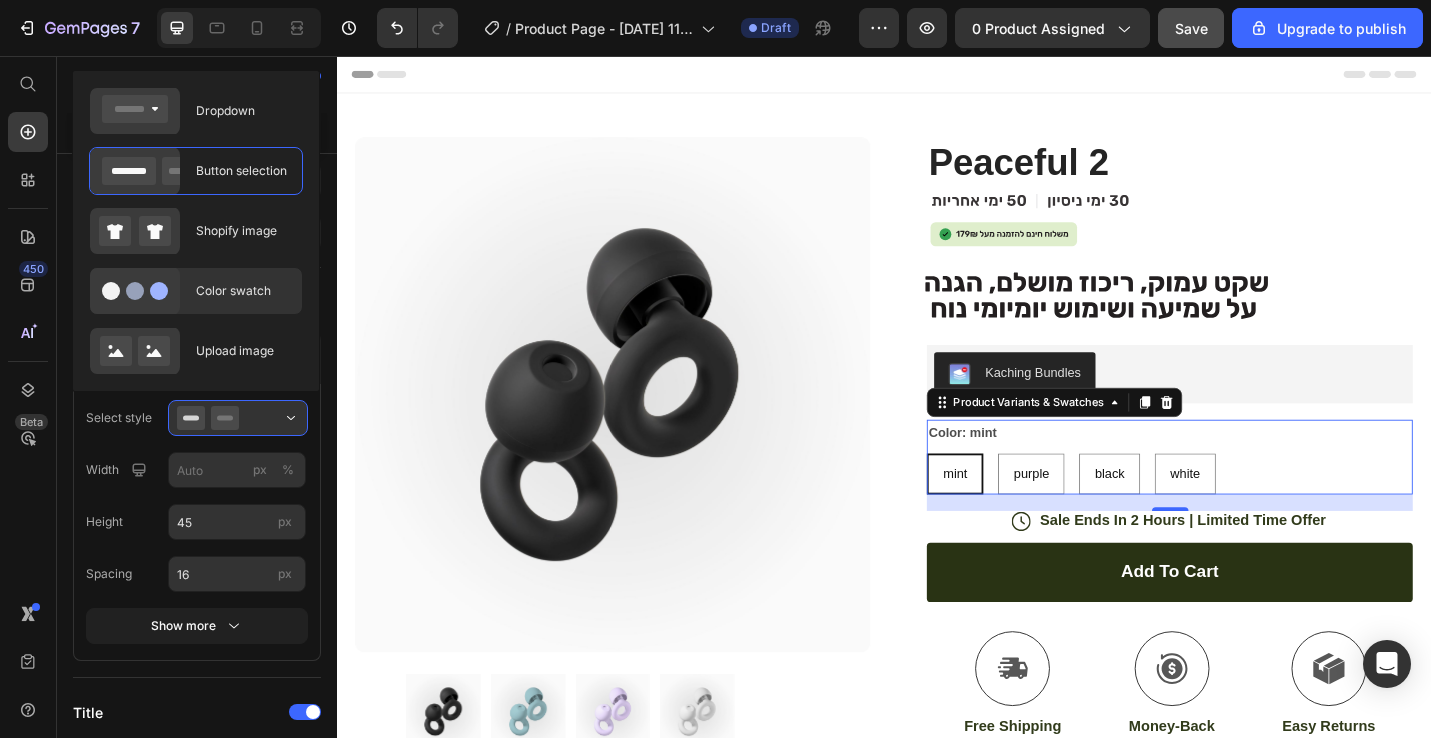 click 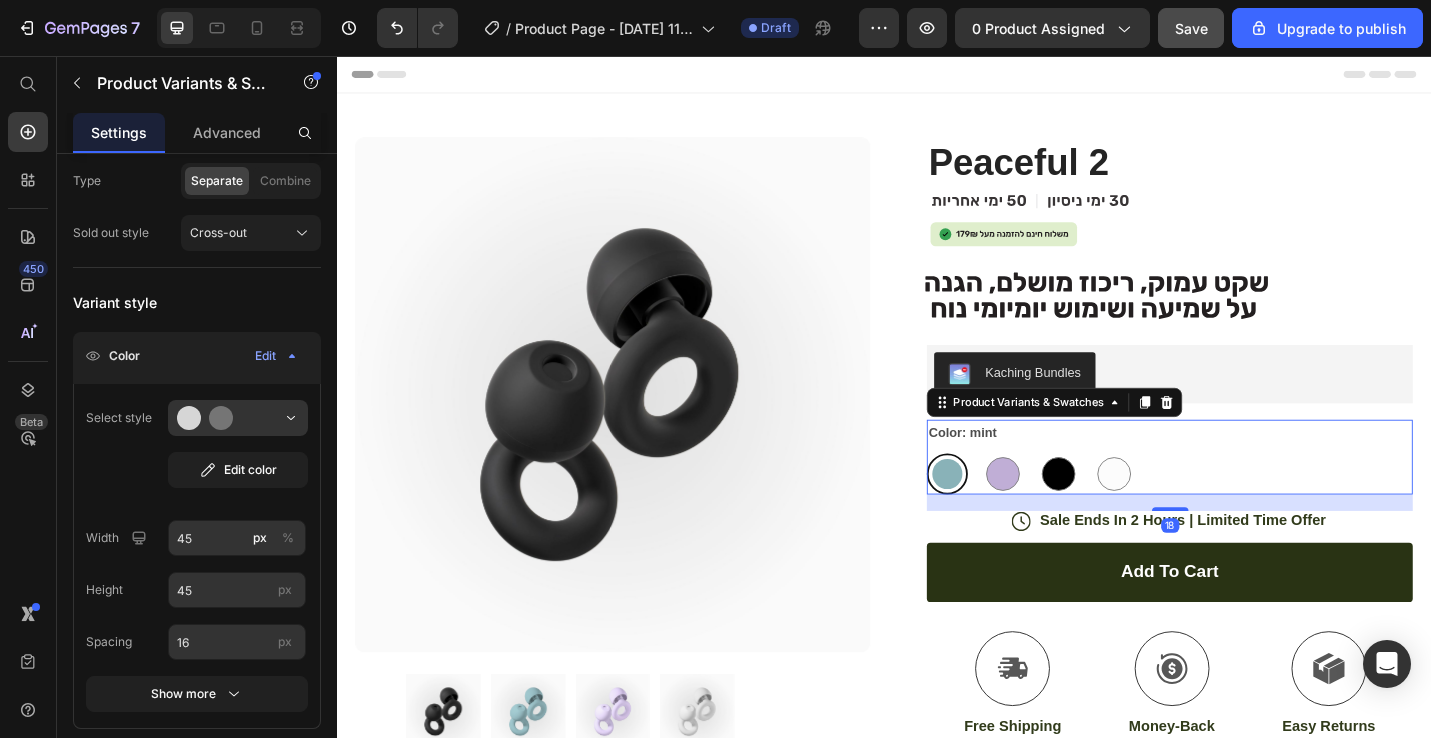 click on "Color: mint" at bounding box center (1023, 469) 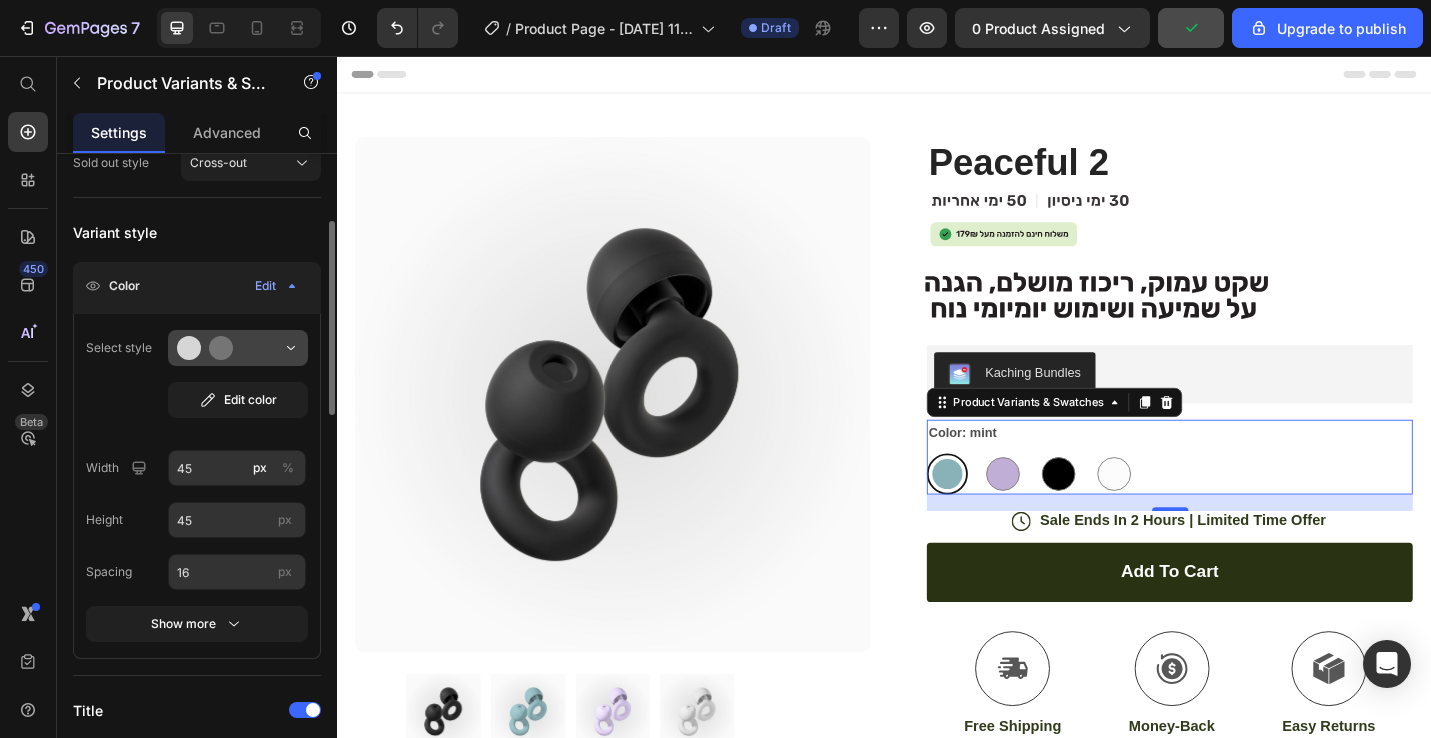 scroll, scrollTop: 348, scrollLeft: 0, axis: vertical 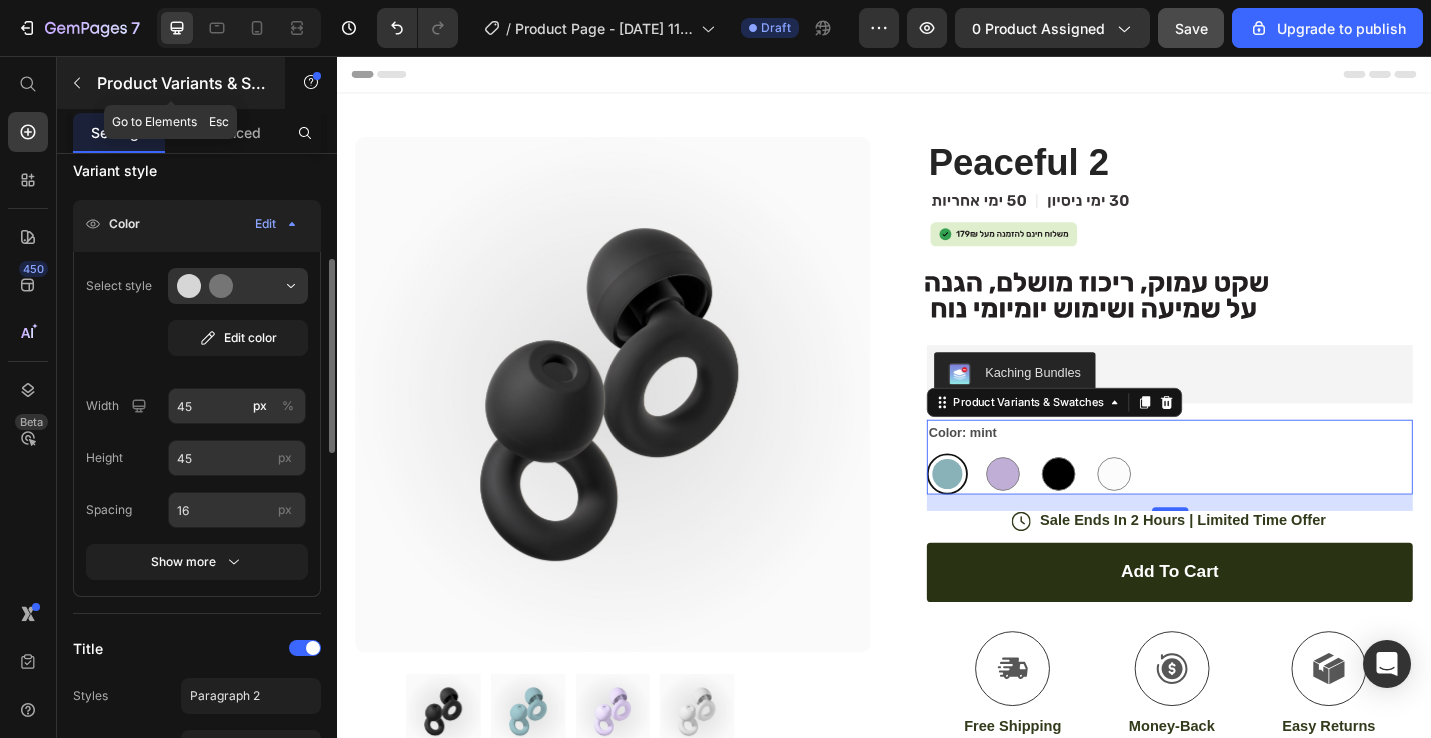 click on "Product Variants & Swatches" at bounding box center (182, 83) 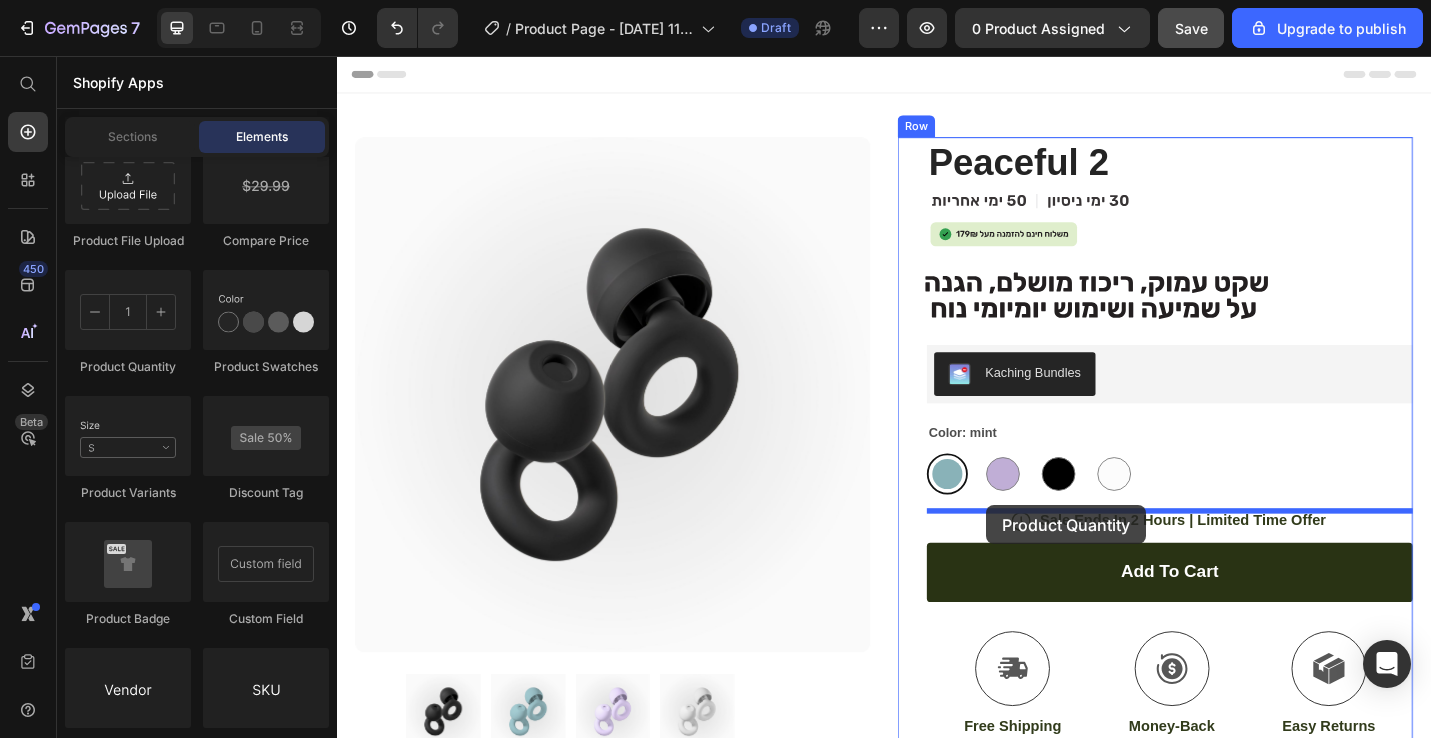 drag, startPoint x: 478, startPoint y: 415, endPoint x: 1050, endPoint y: 546, distance: 586.80914 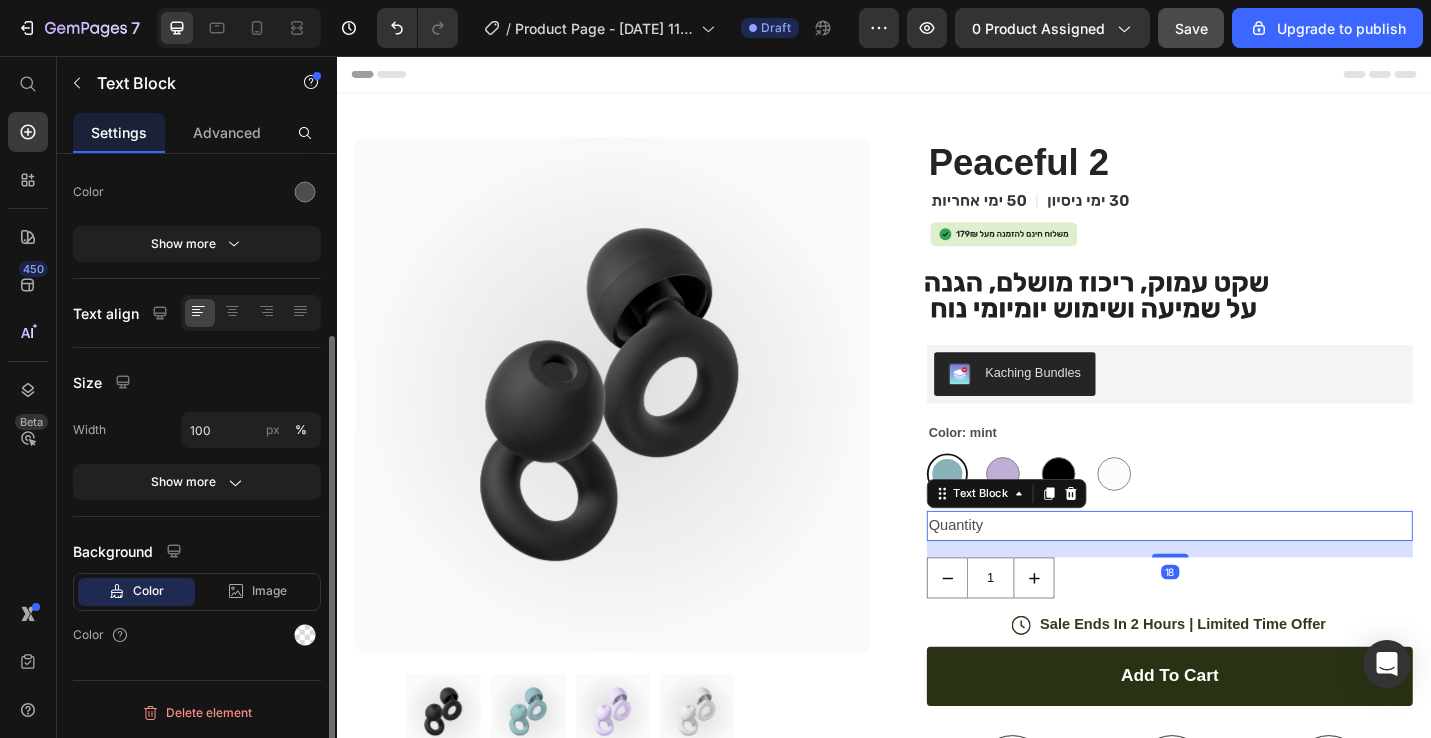 scroll, scrollTop: 0, scrollLeft: 0, axis: both 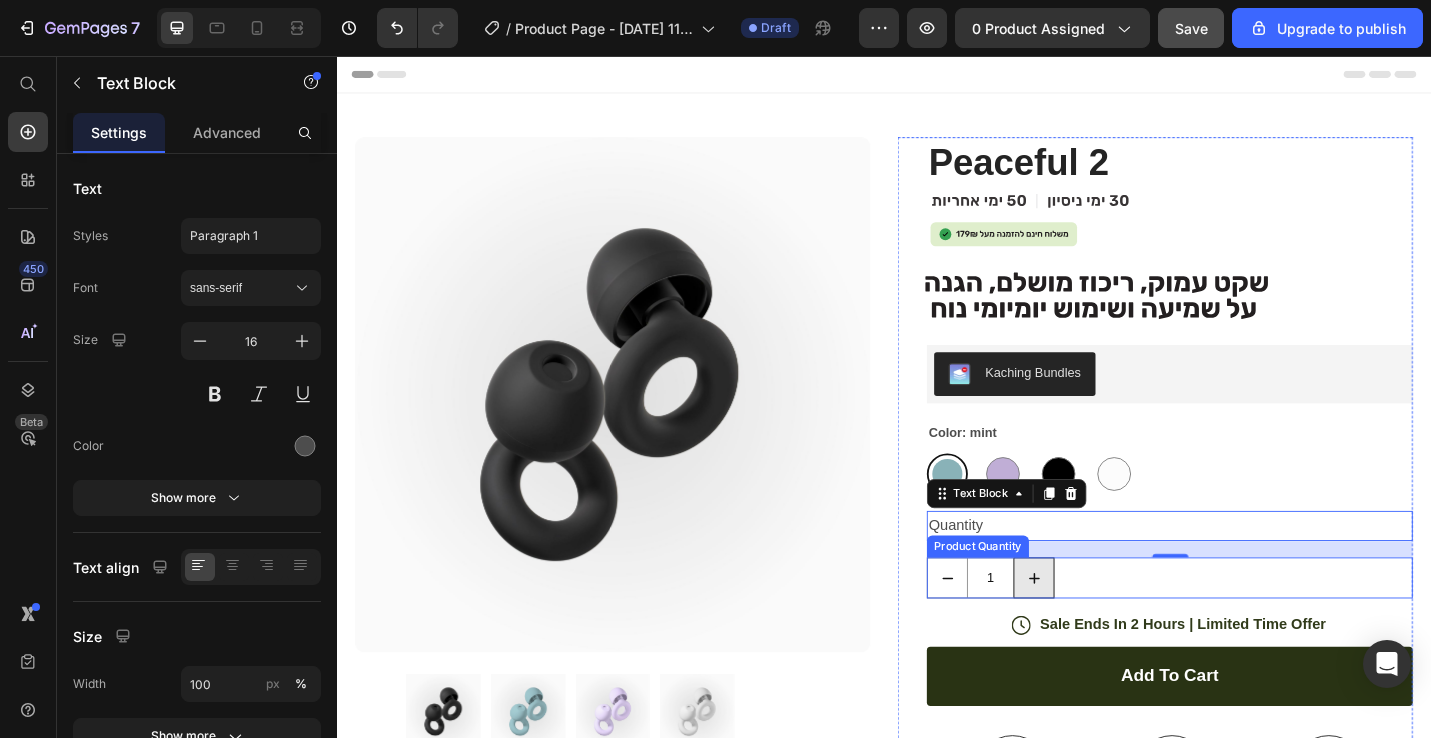 click 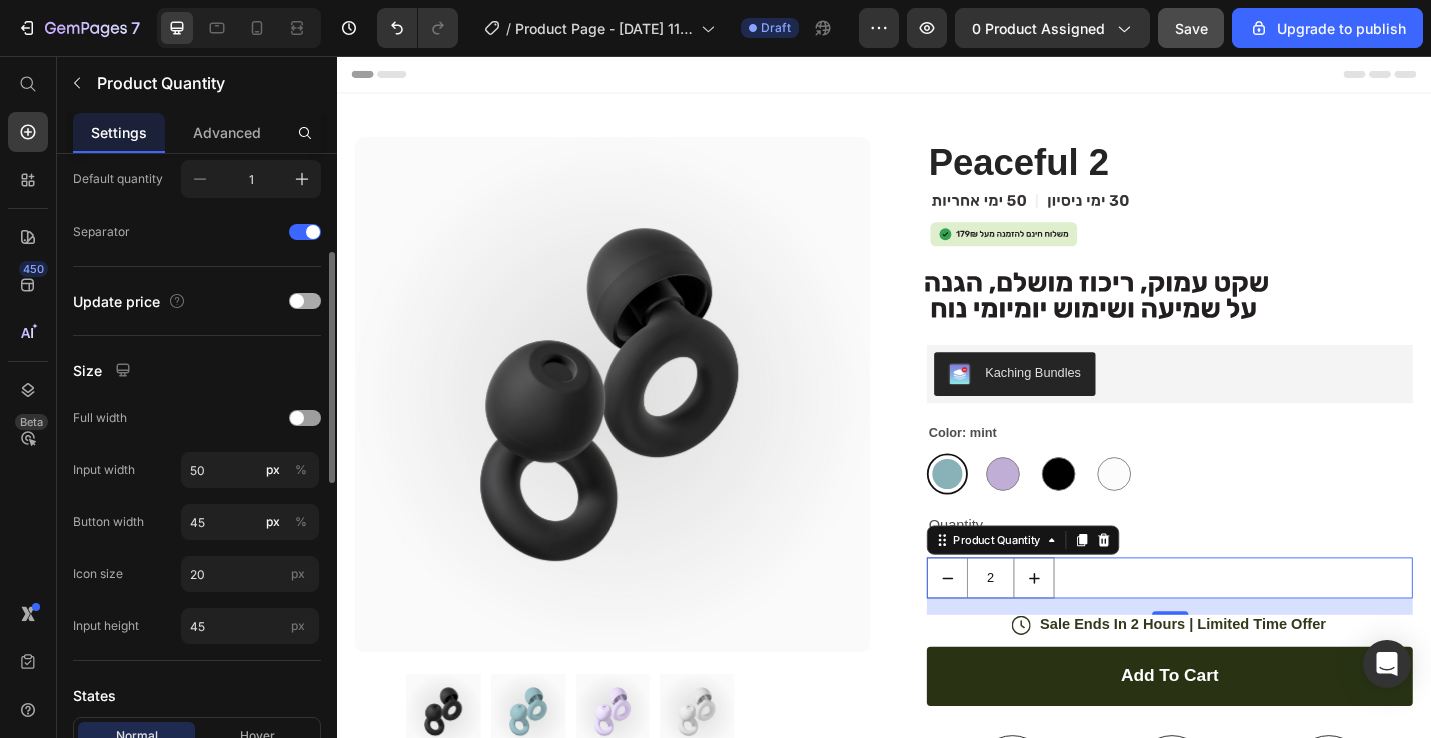 scroll, scrollTop: 0, scrollLeft: 0, axis: both 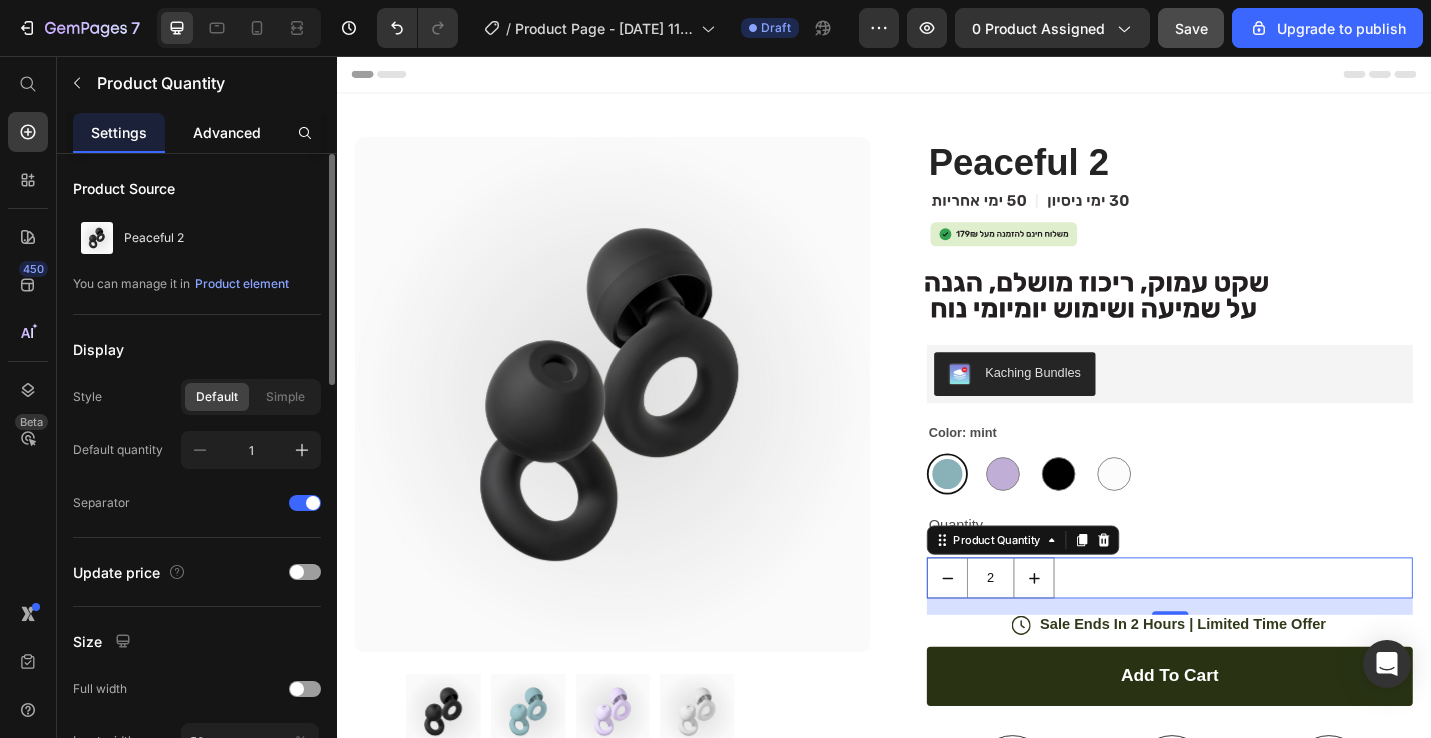 click on "Advanced" at bounding box center (227, 132) 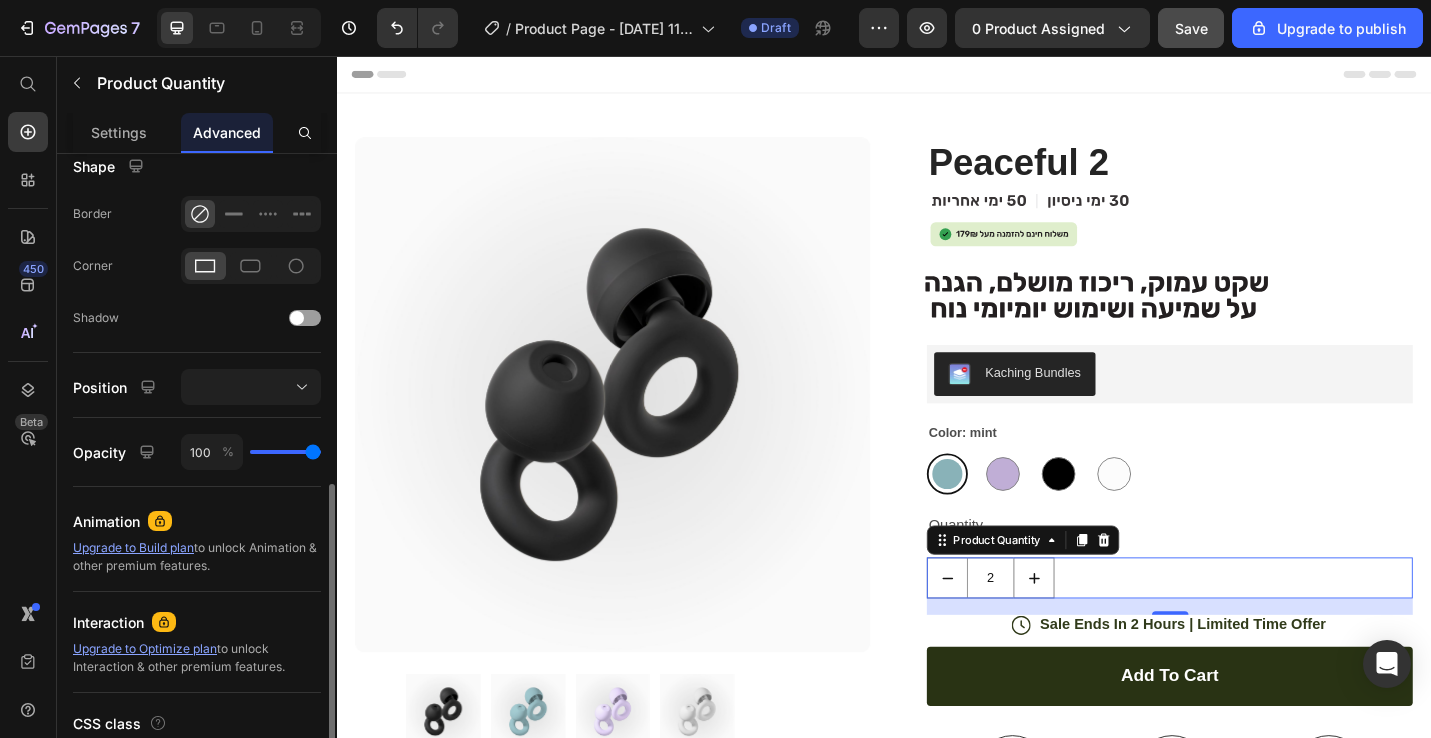 scroll, scrollTop: 570, scrollLeft: 0, axis: vertical 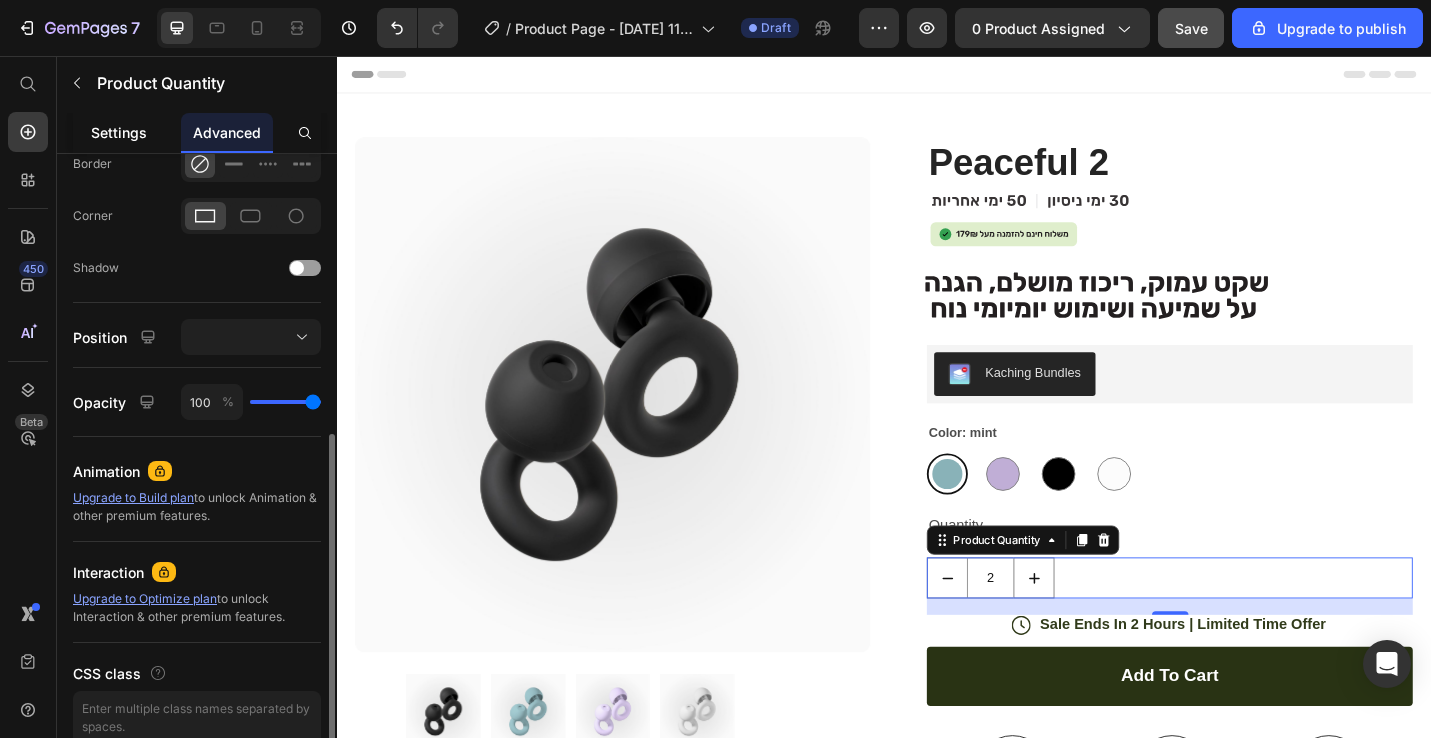 click on "Settings" at bounding box center (119, 132) 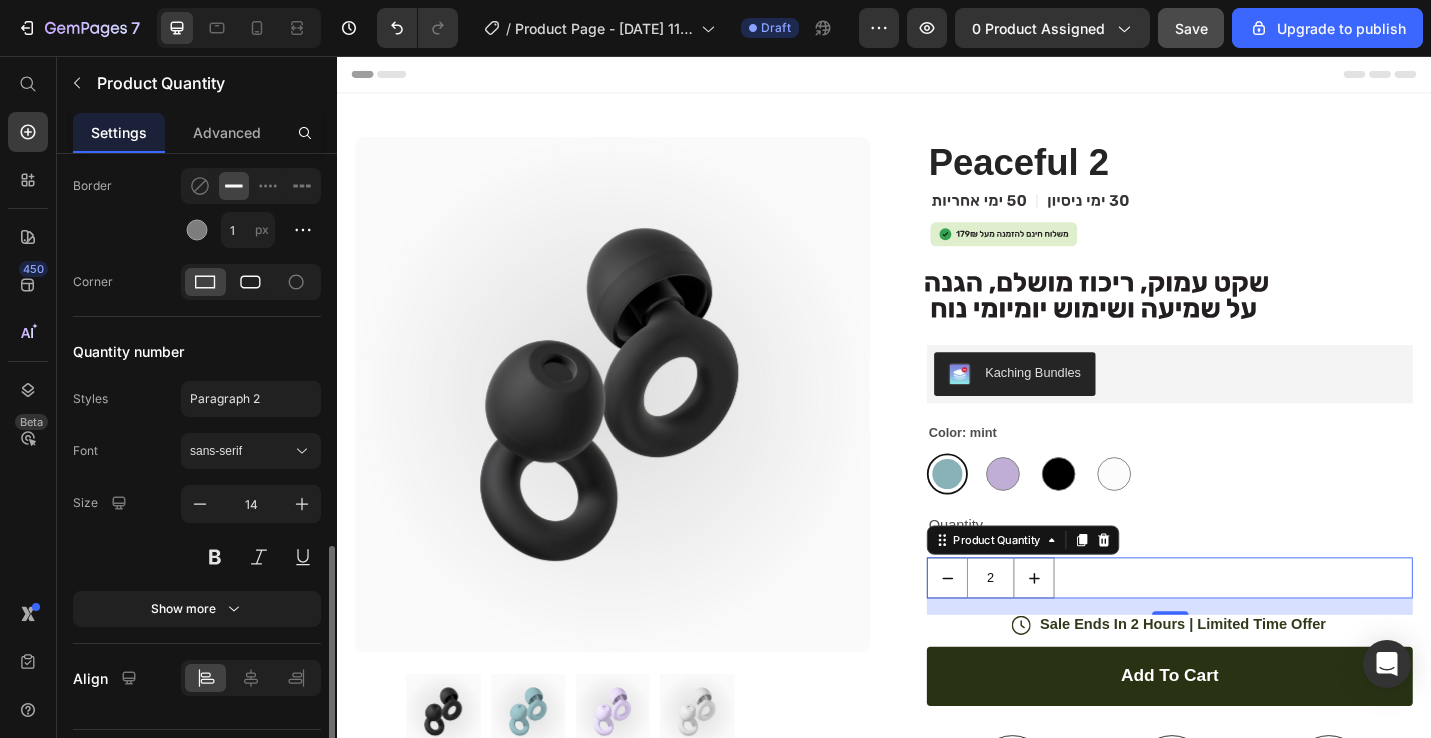 scroll, scrollTop: 1131, scrollLeft: 0, axis: vertical 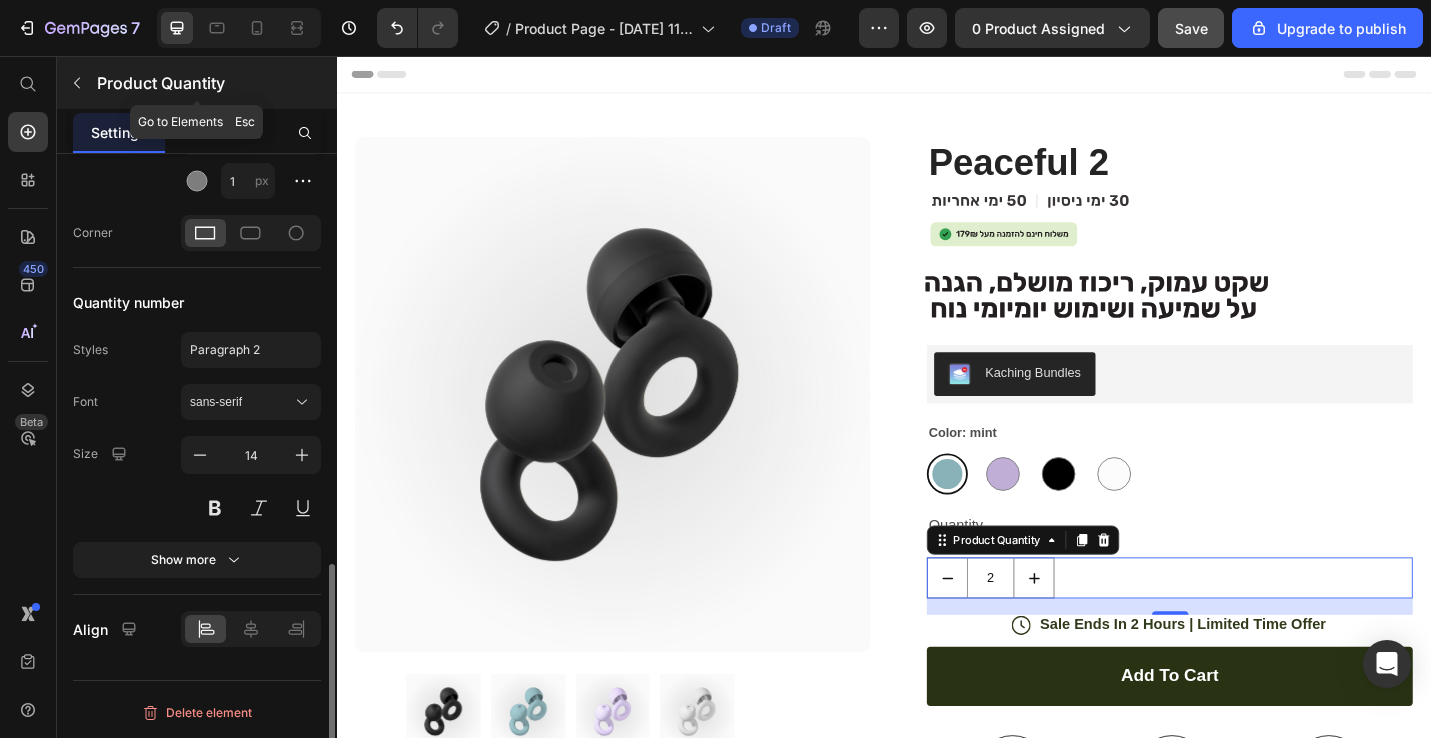 click at bounding box center [77, 83] 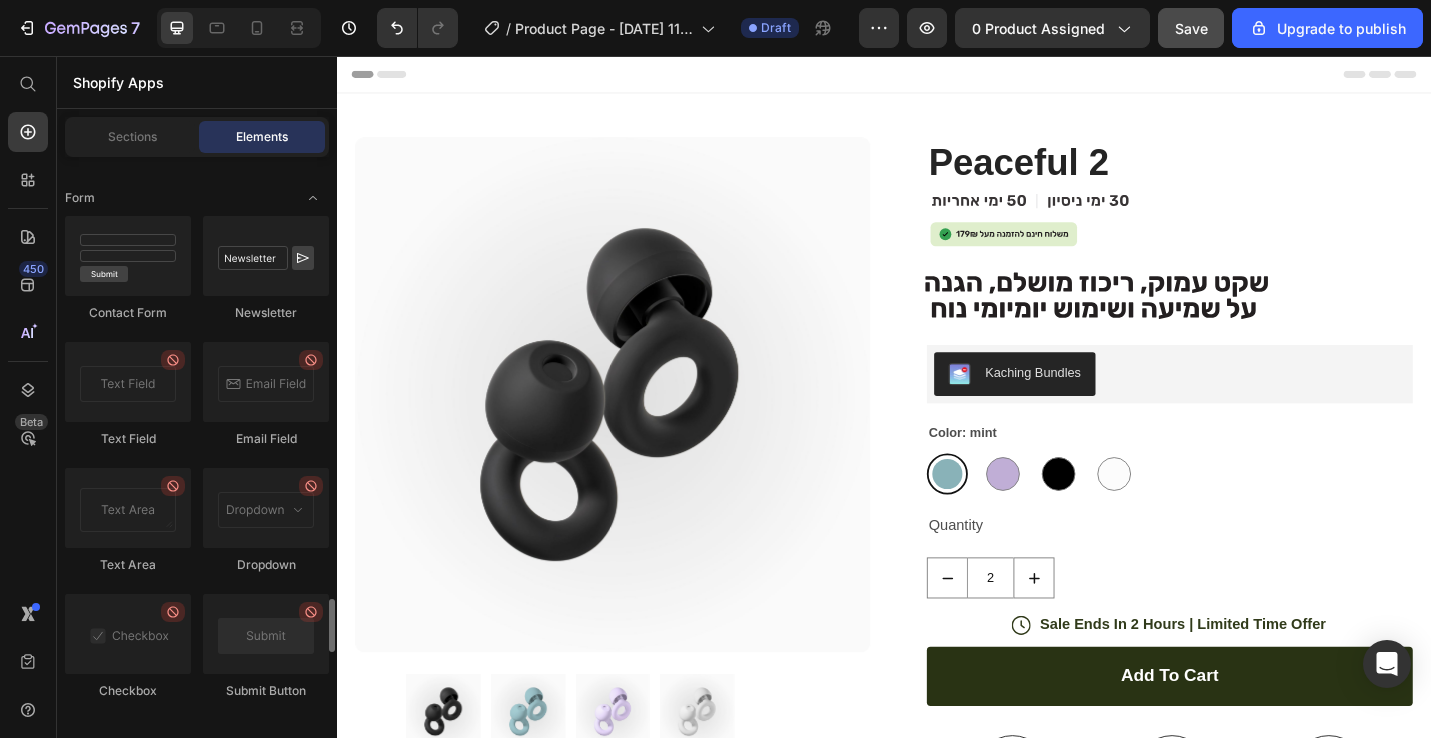 scroll, scrollTop: 4793, scrollLeft: 0, axis: vertical 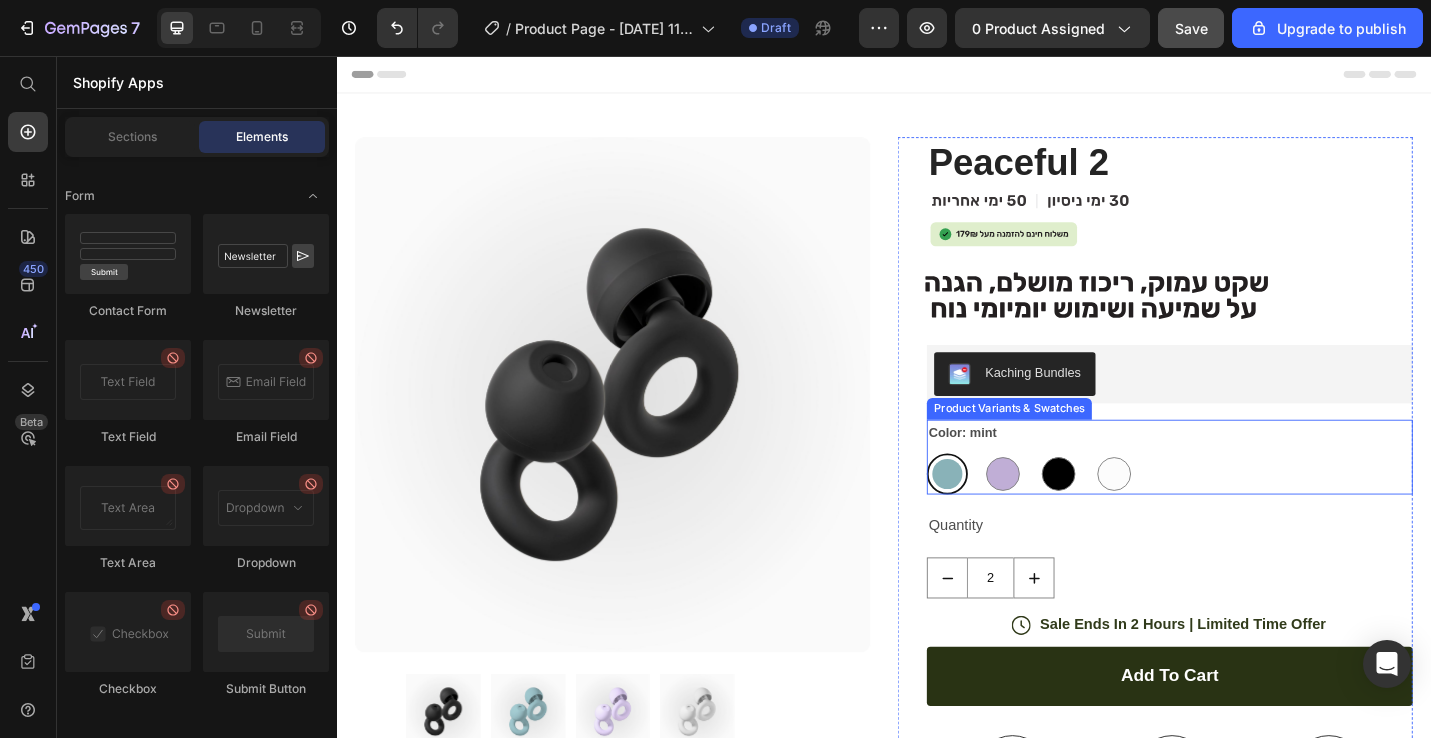 click on "mint mint purple purple black black white white" at bounding box center [1250, 514] 